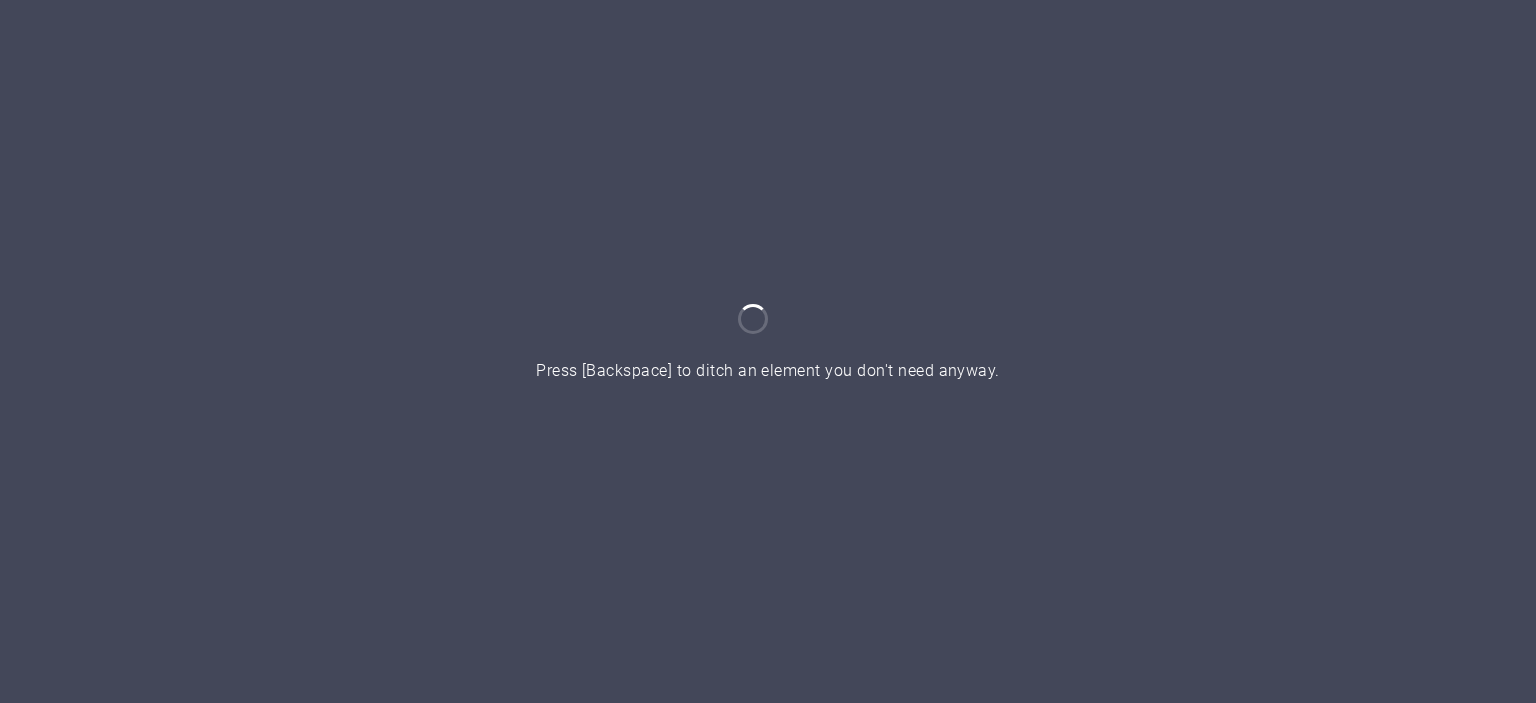 scroll, scrollTop: 0, scrollLeft: 0, axis: both 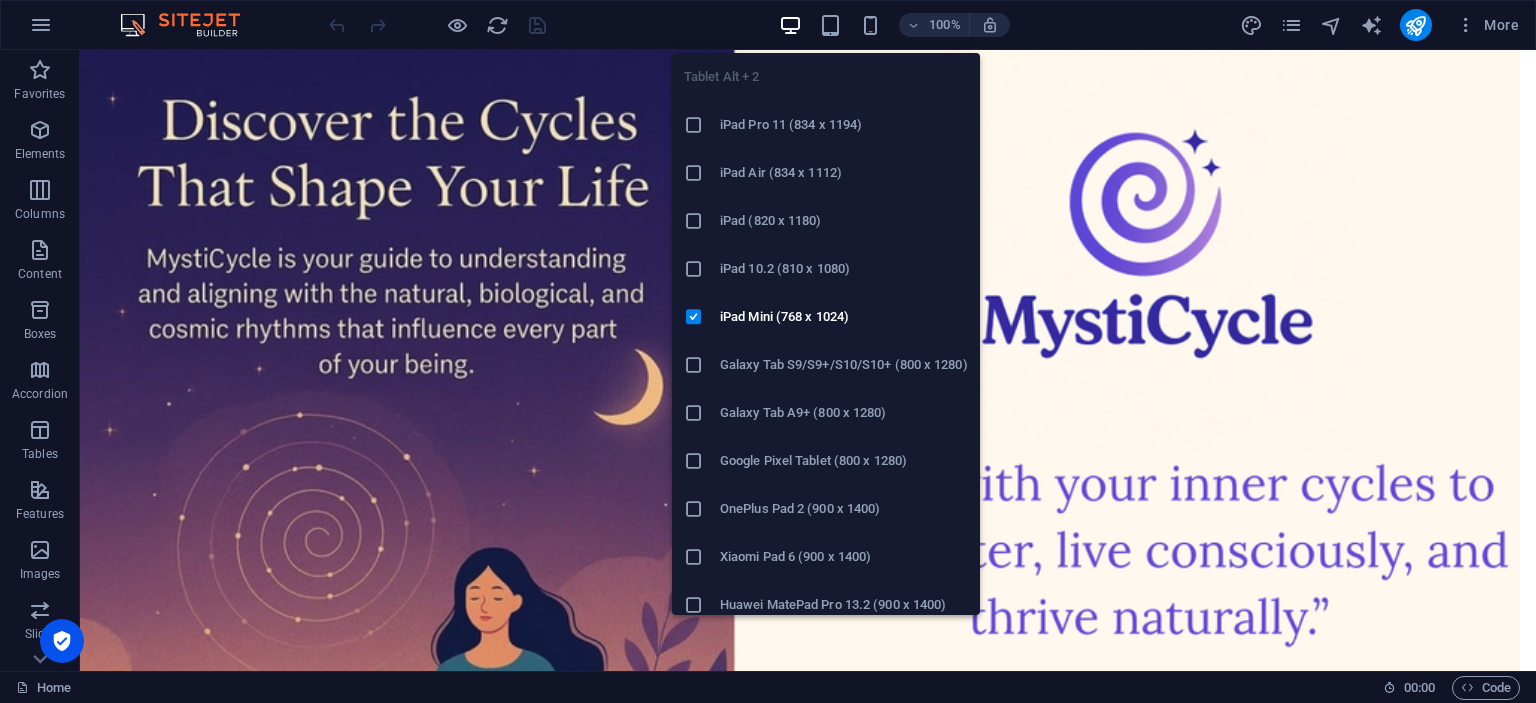 click on "iPad Air (834 x 1112)" at bounding box center [844, 173] 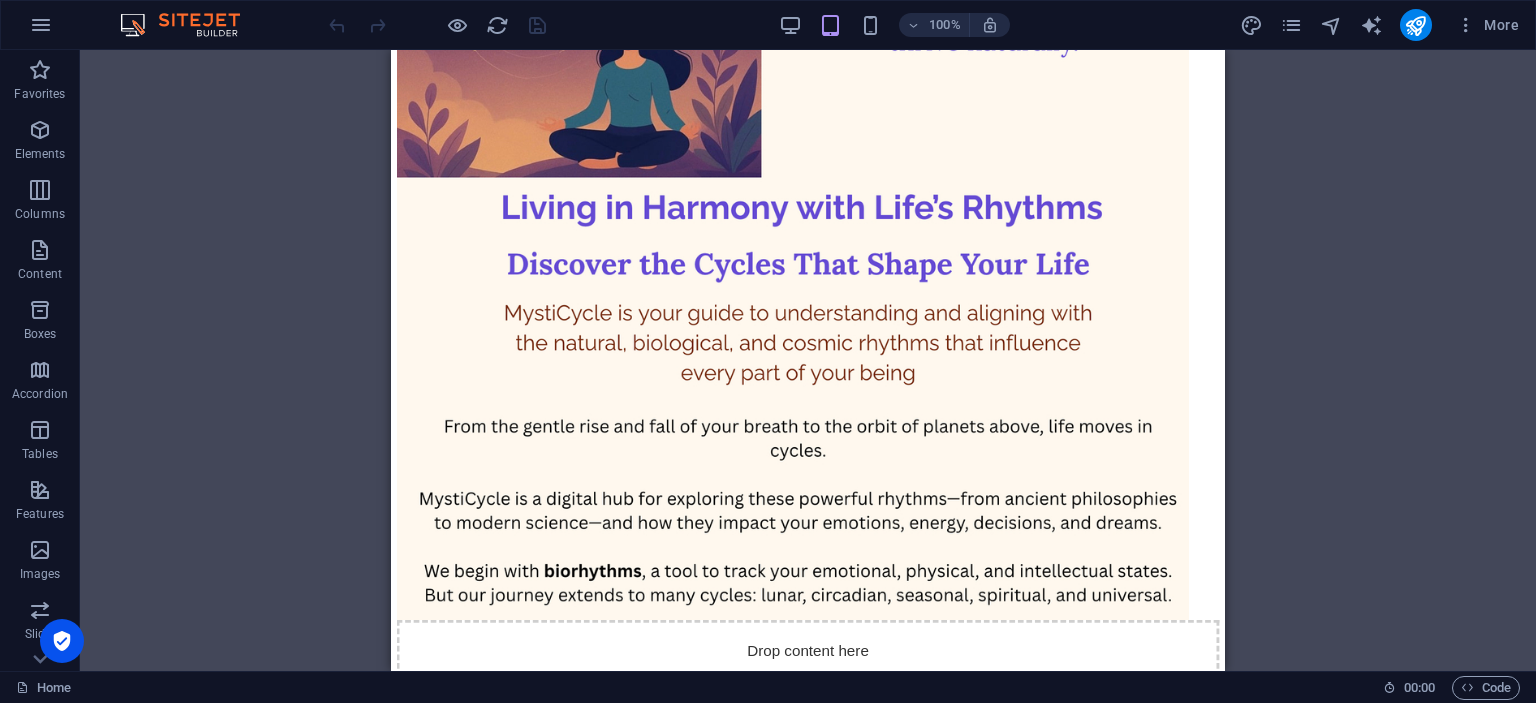 scroll, scrollTop: 431, scrollLeft: 0, axis: vertical 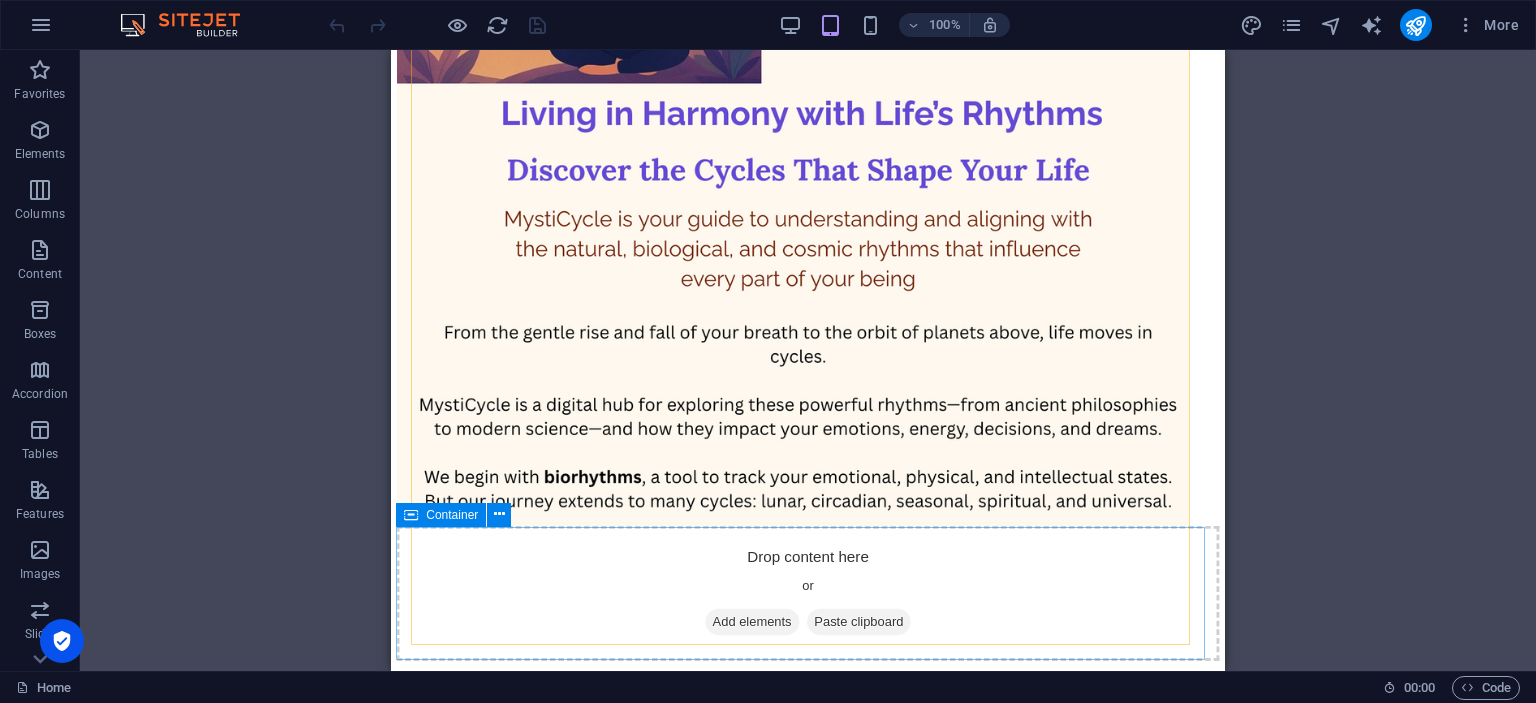 click on "Add elements" at bounding box center [752, 622] 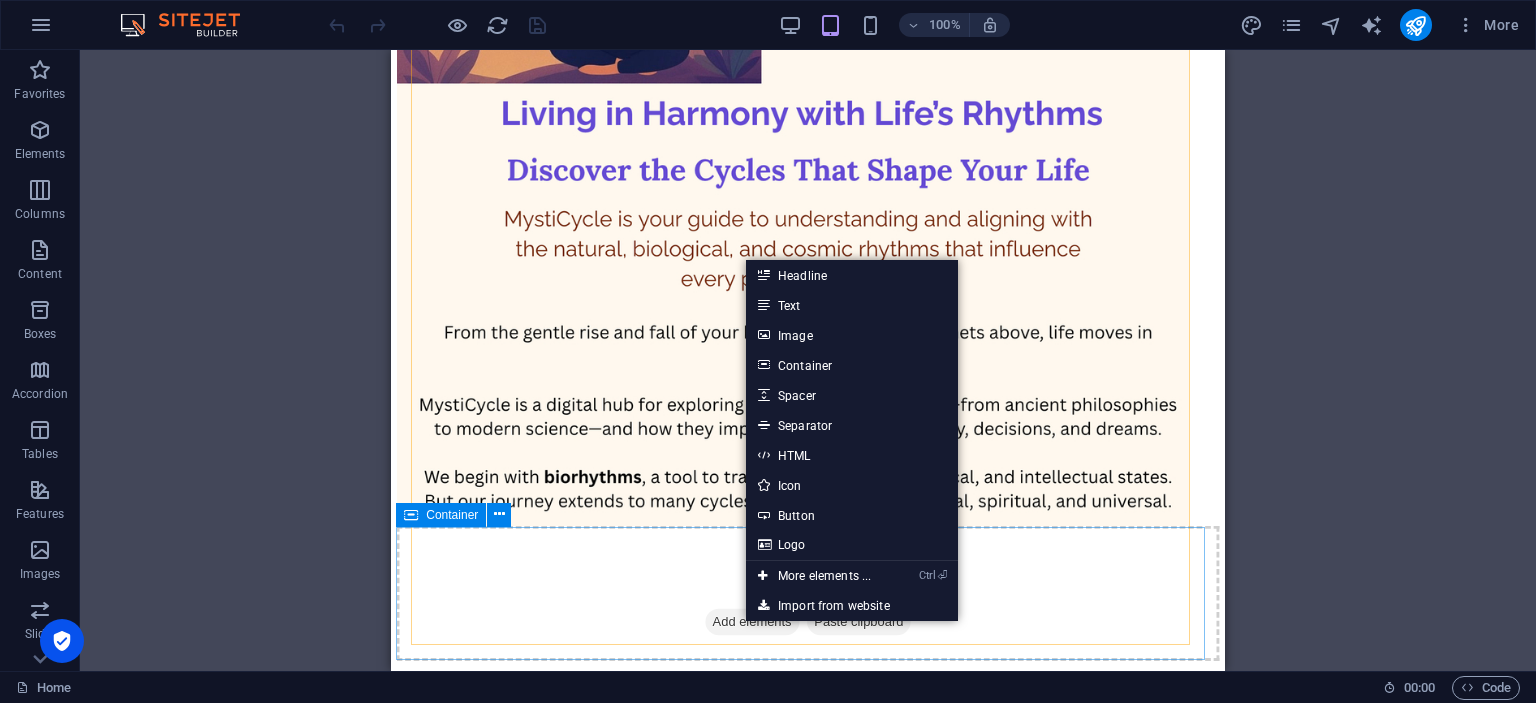 click on "Drop content here or  Add elements  Paste clipboard" at bounding box center [808, 593] 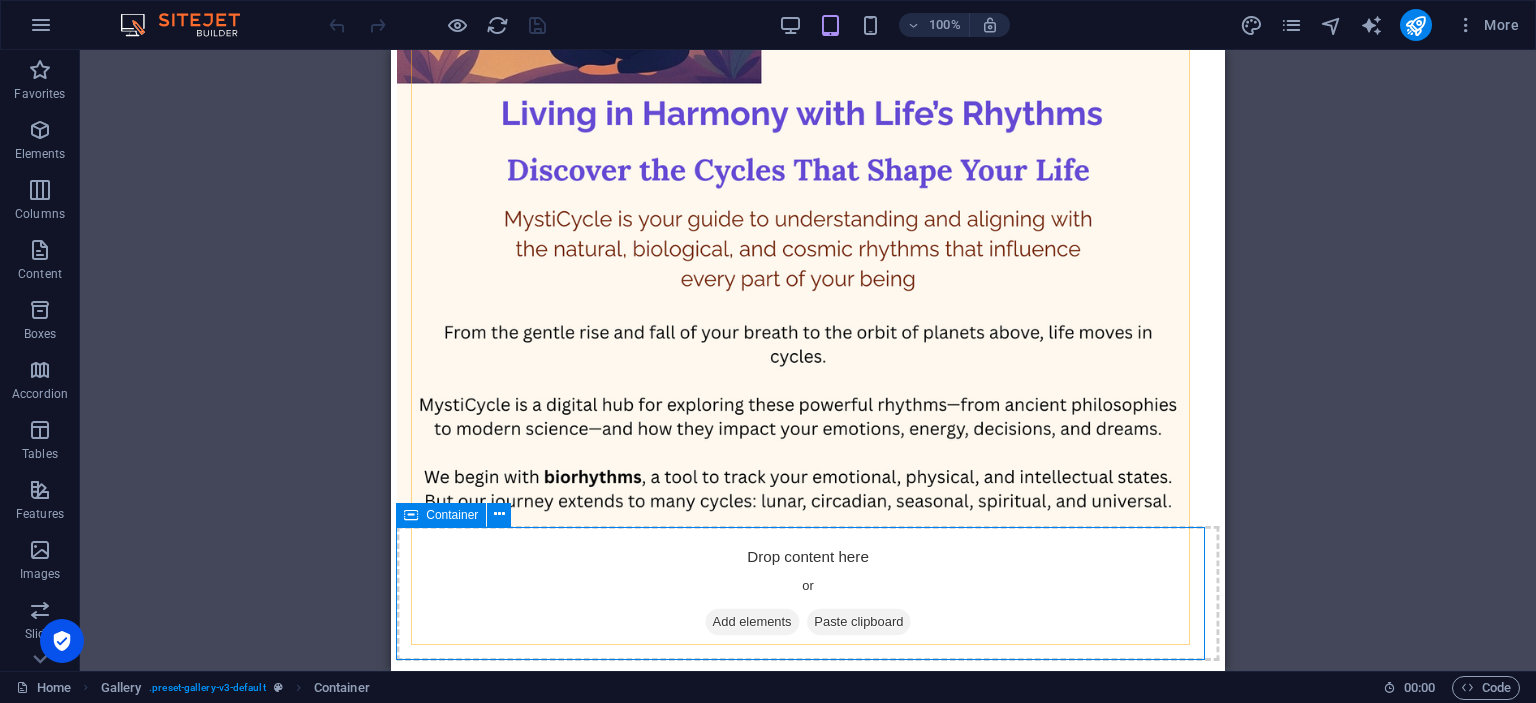 click on "Container" at bounding box center (452, 515) 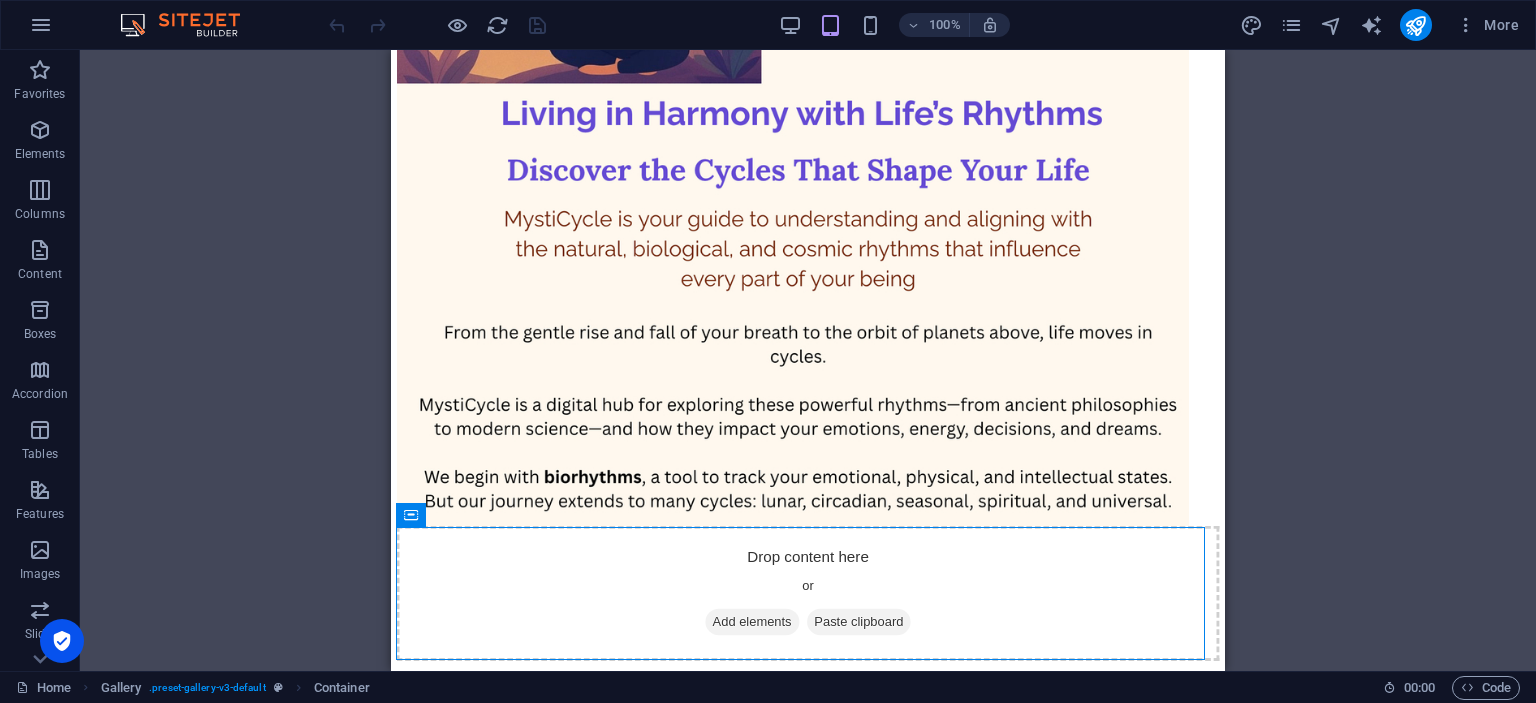 drag, startPoint x: 848, startPoint y: 569, endPoint x: 468, endPoint y: 613, distance: 382.53888 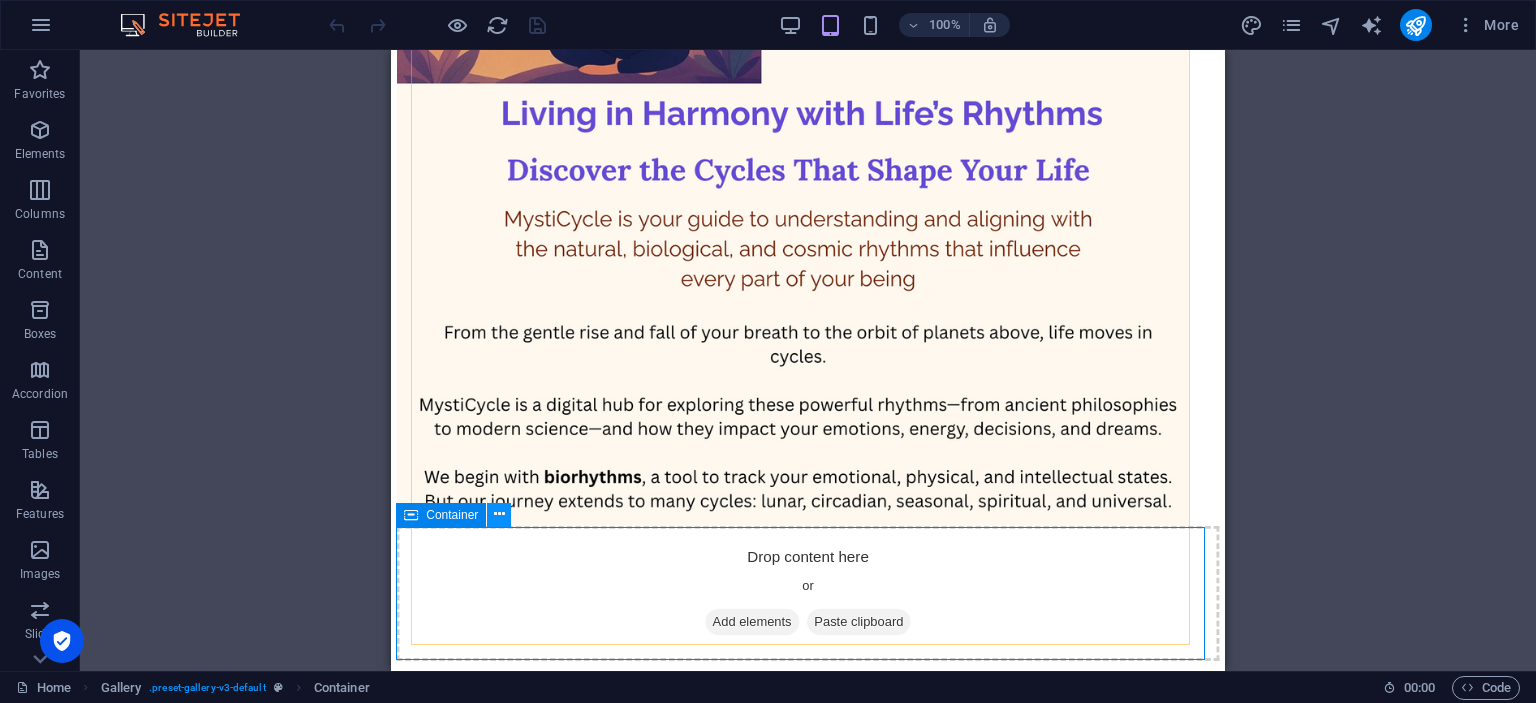 click at bounding box center (499, 514) 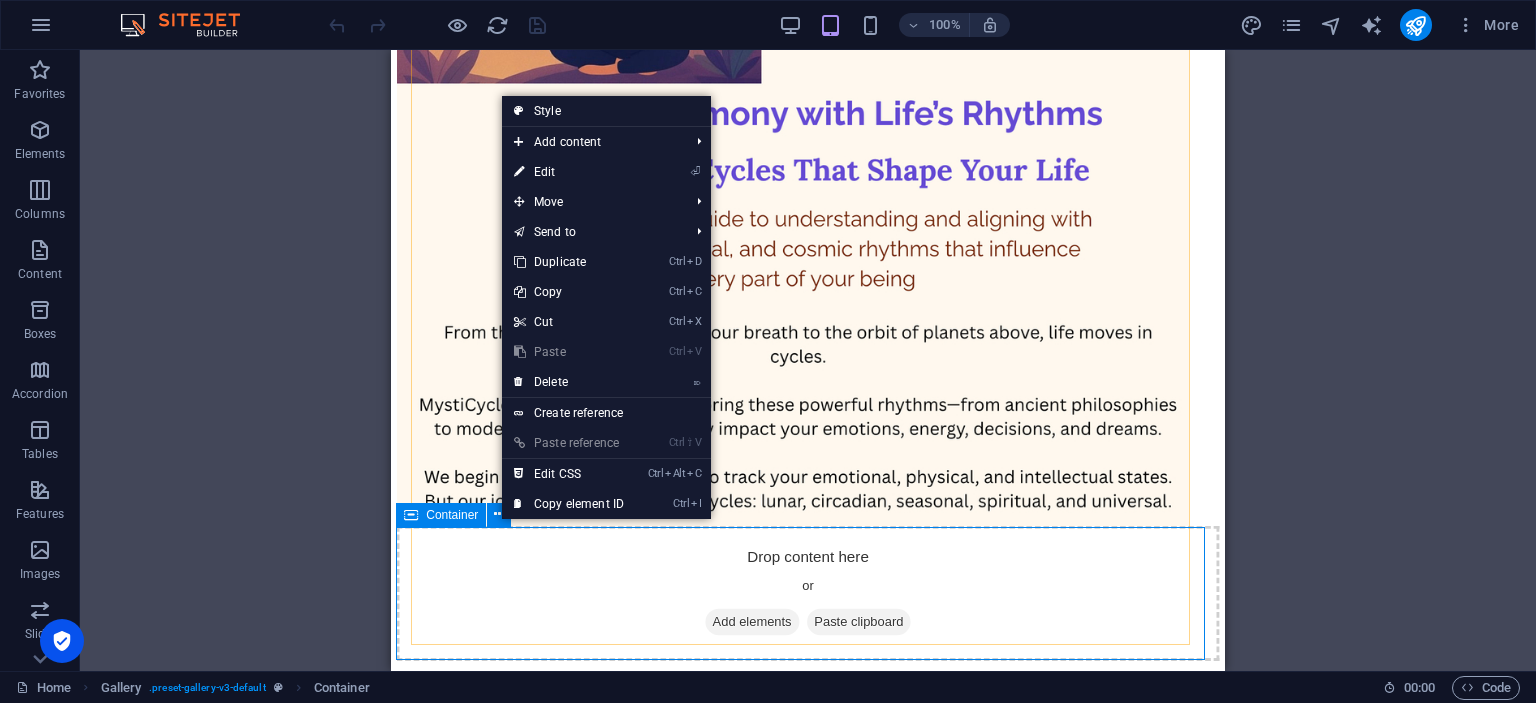 click on "Drop content here or  Add elements  Paste clipboard" at bounding box center [808, 593] 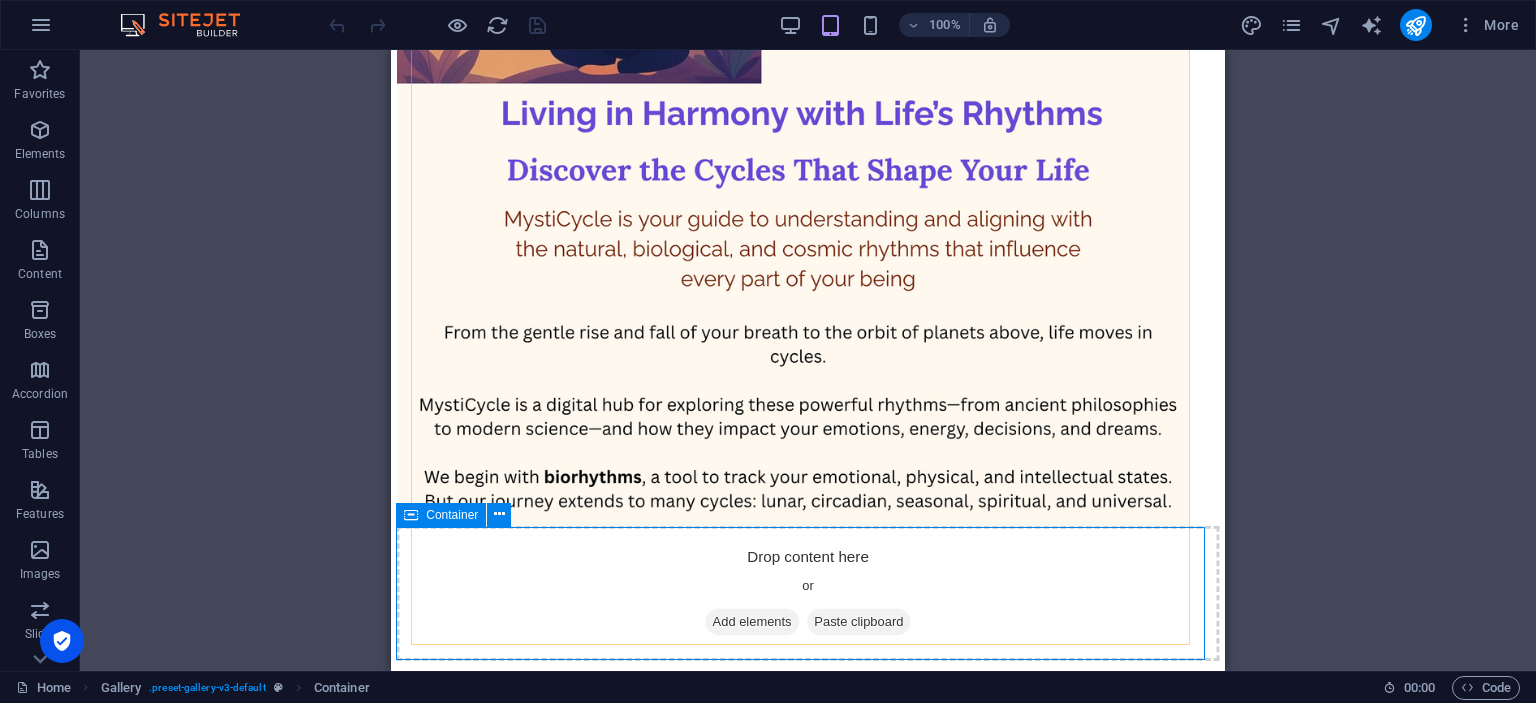 click on "Add elements" at bounding box center [752, 622] 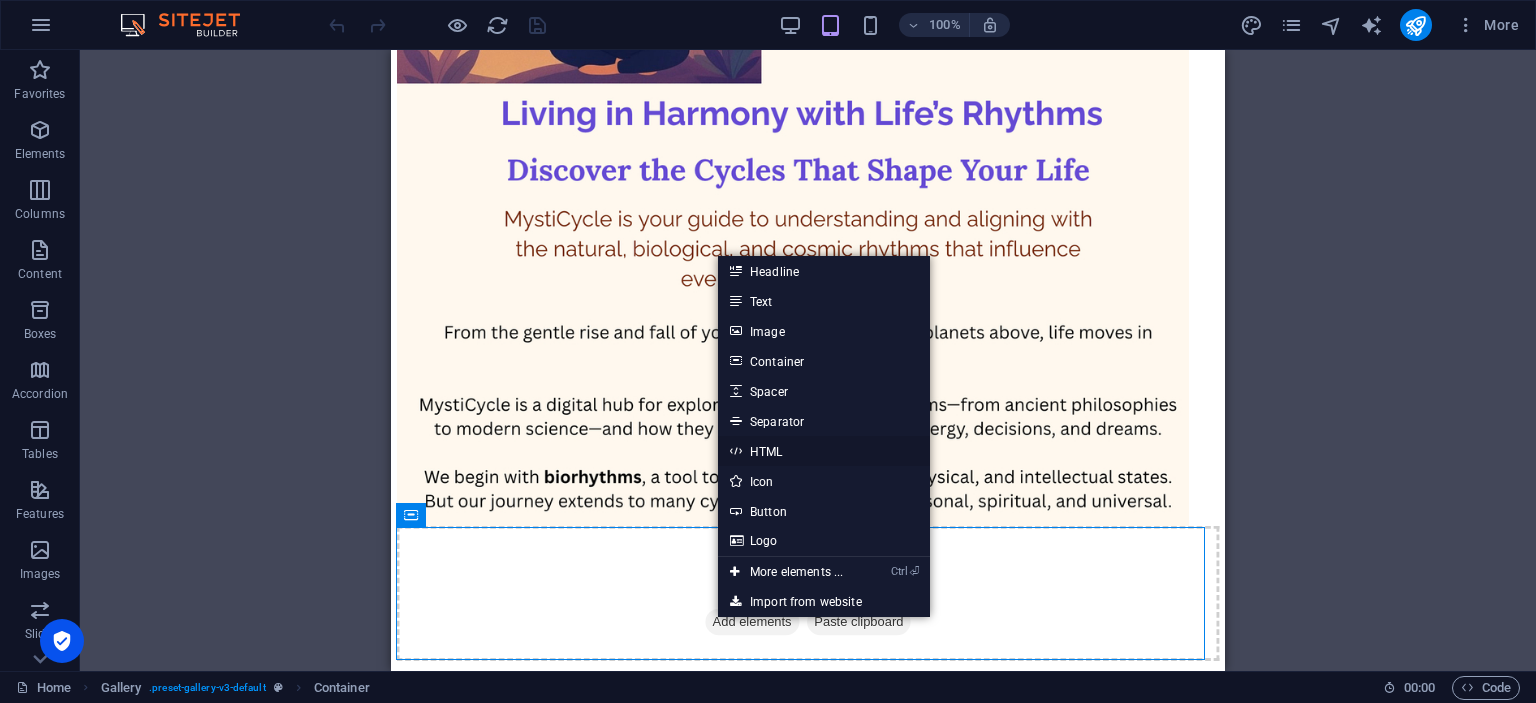 click on "HTML" at bounding box center (824, 451) 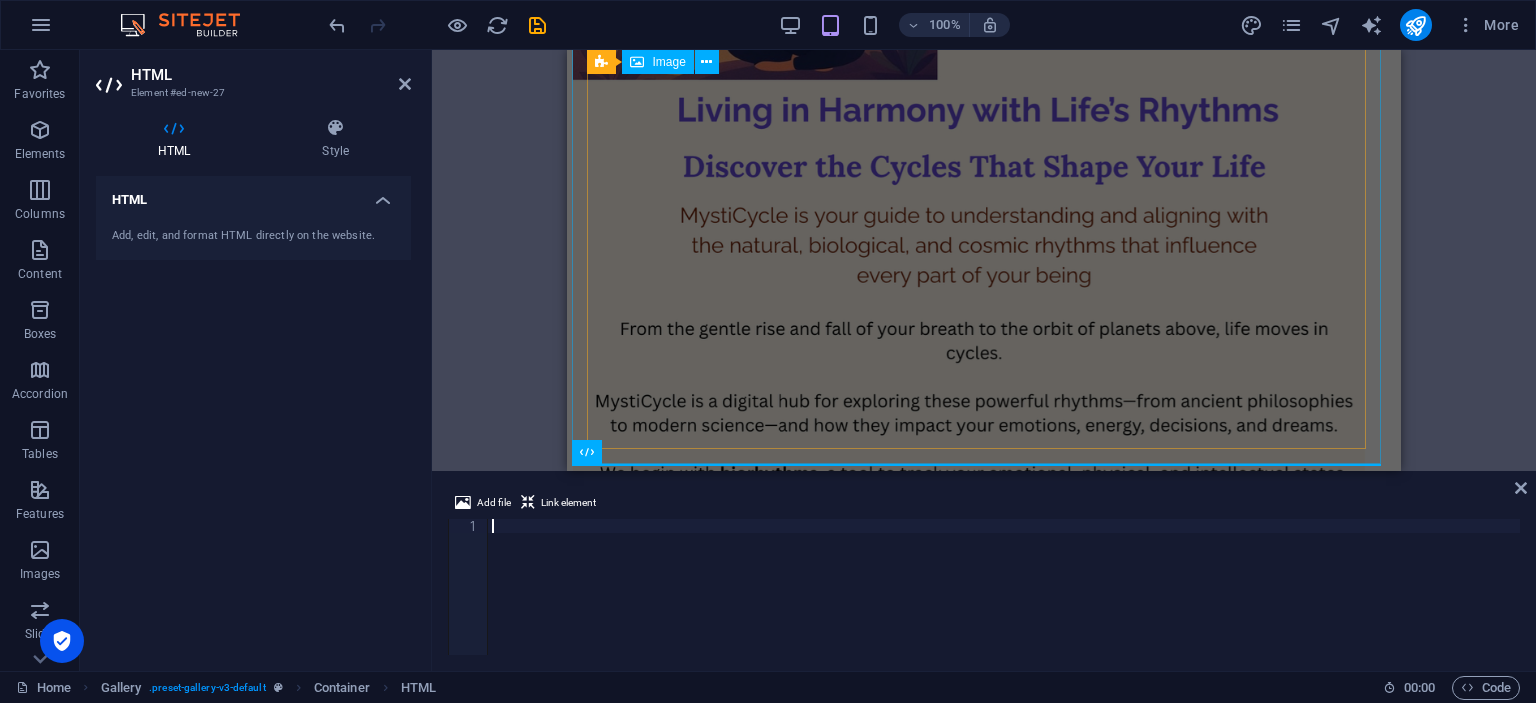 scroll, scrollTop: 490, scrollLeft: 0, axis: vertical 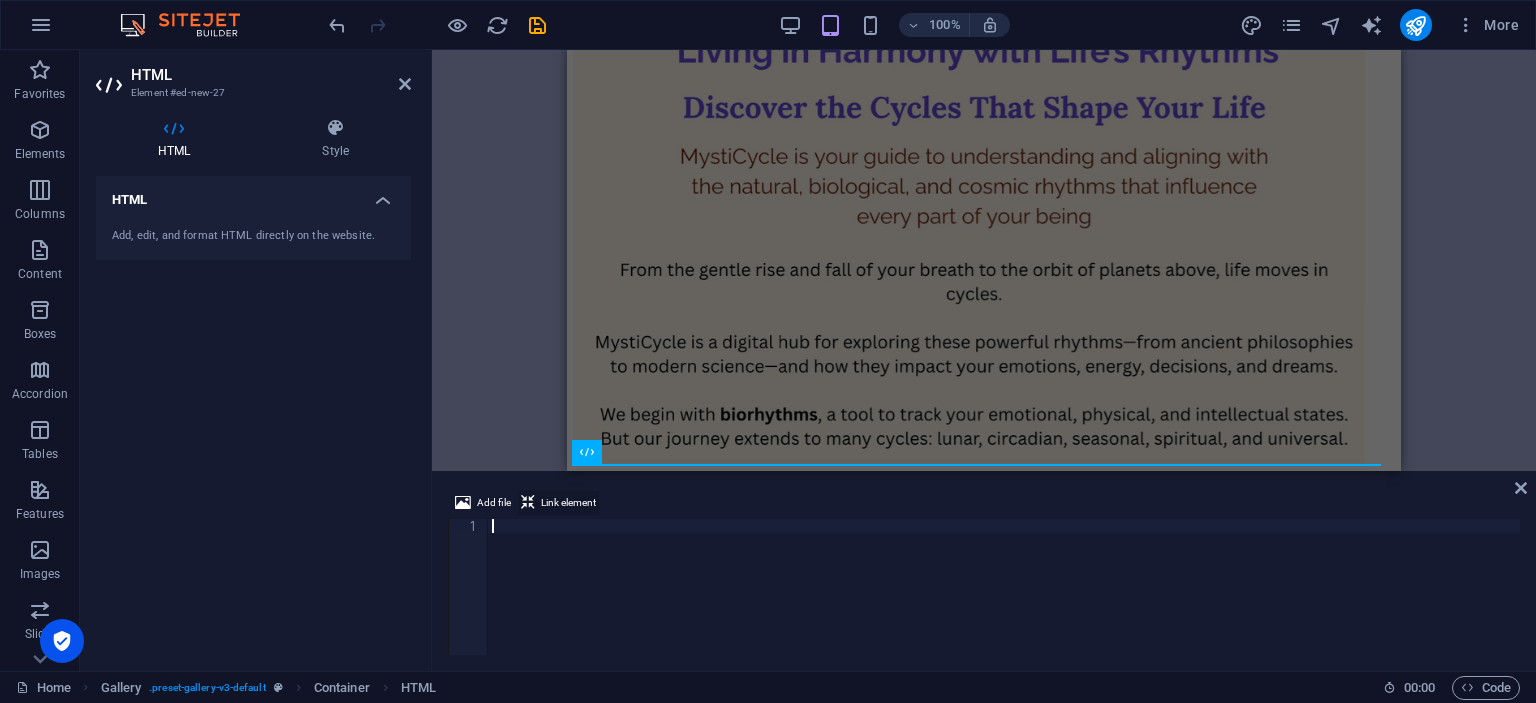 click on "Link element" at bounding box center [568, 503] 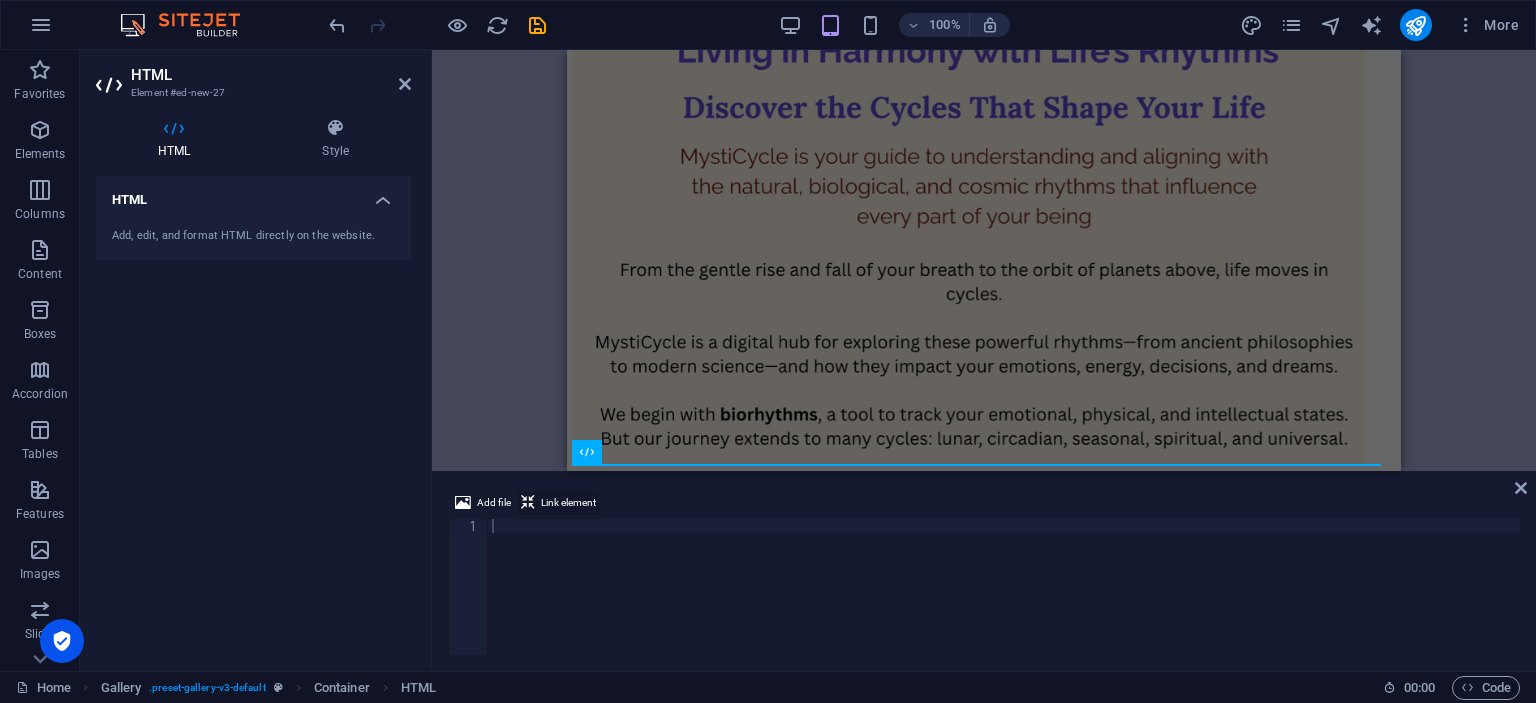 click on "Link element" at bounding box center [568, 503] 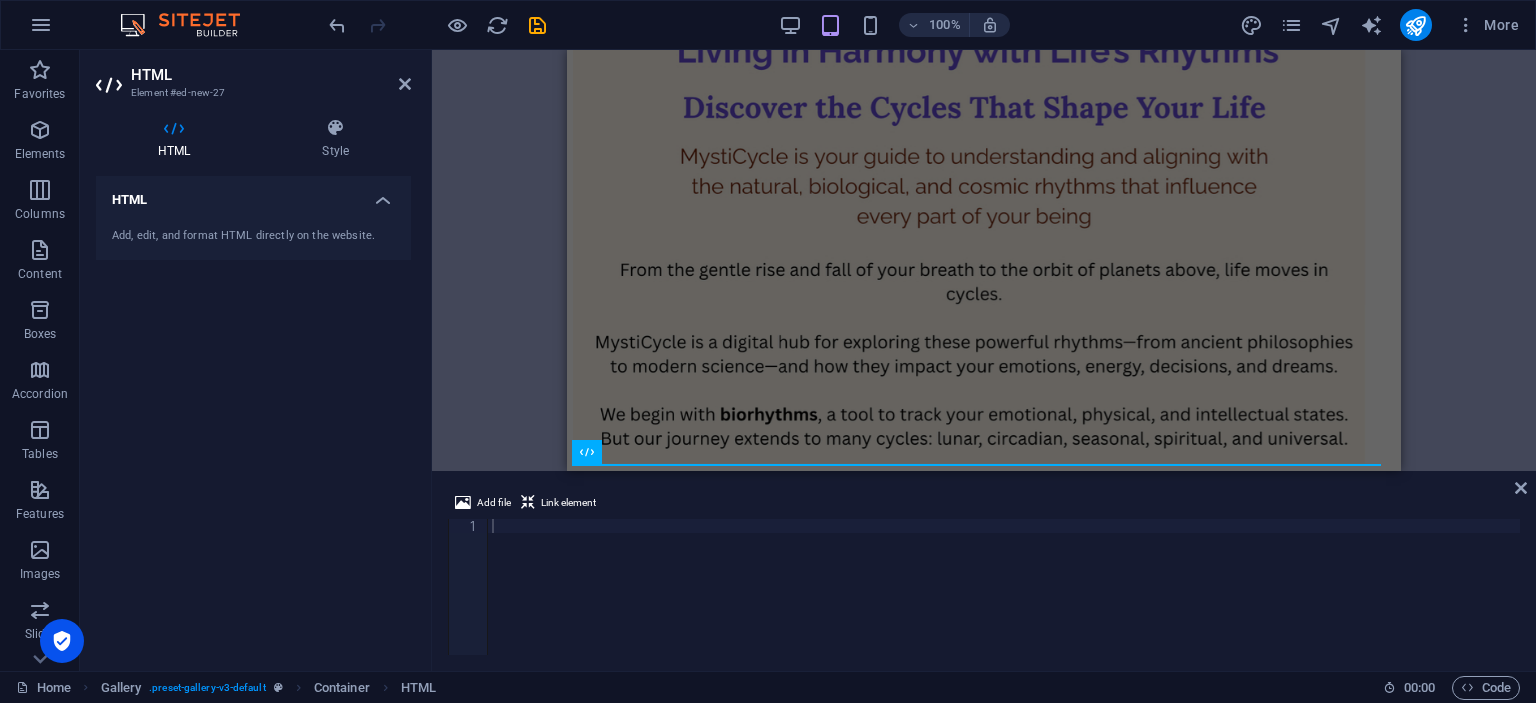 click at bounding box center (1004, 601) 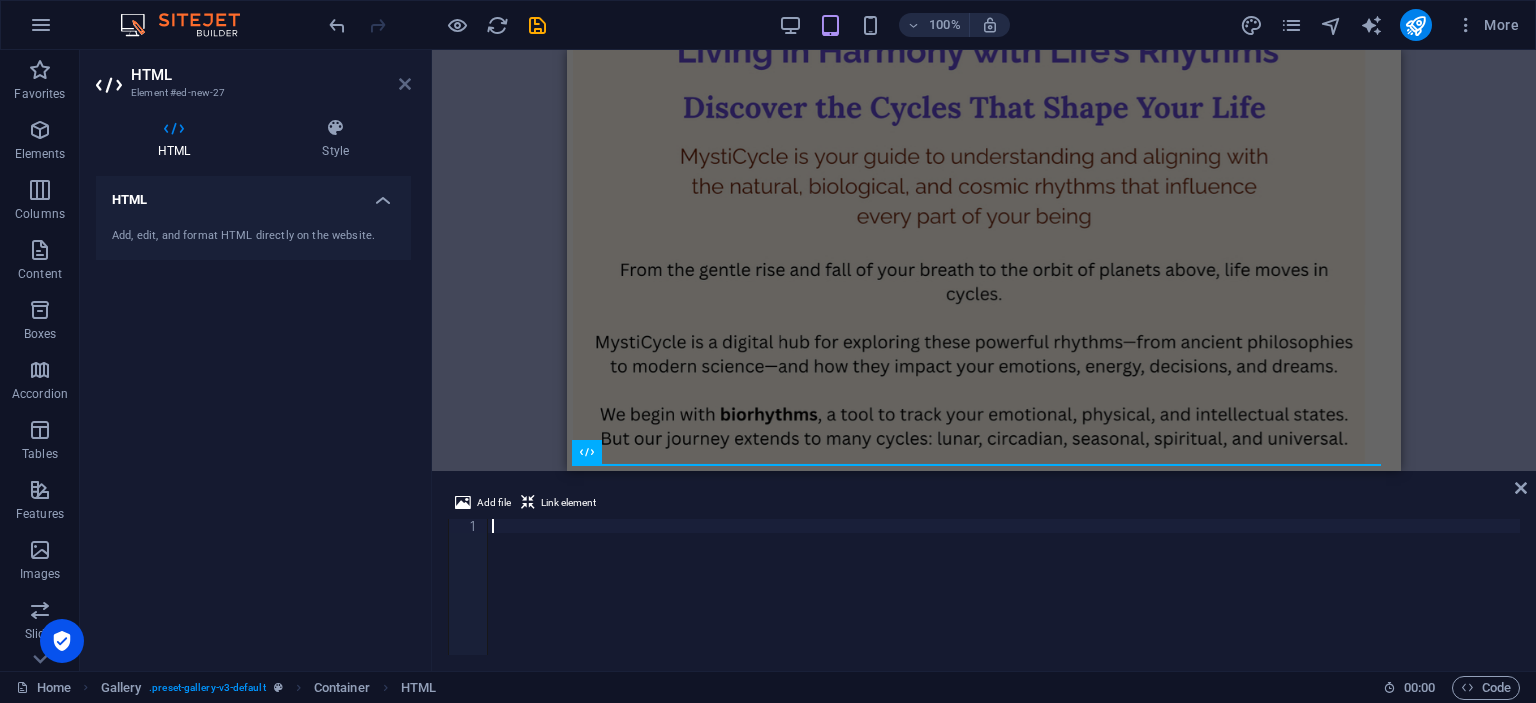 click at bounding box center [405, 84] 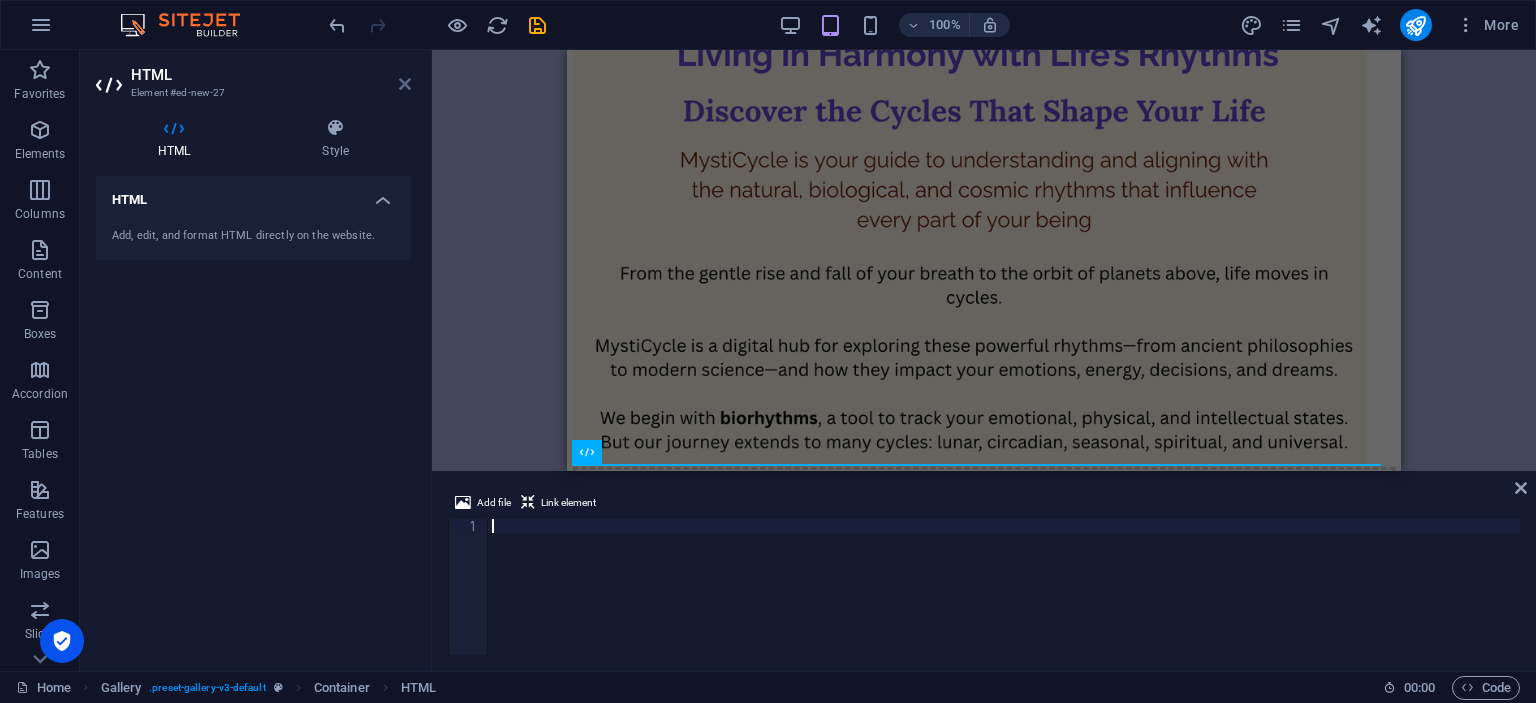 scroll, scrollTop: 431, scrollLeft: 0, axis: vertical 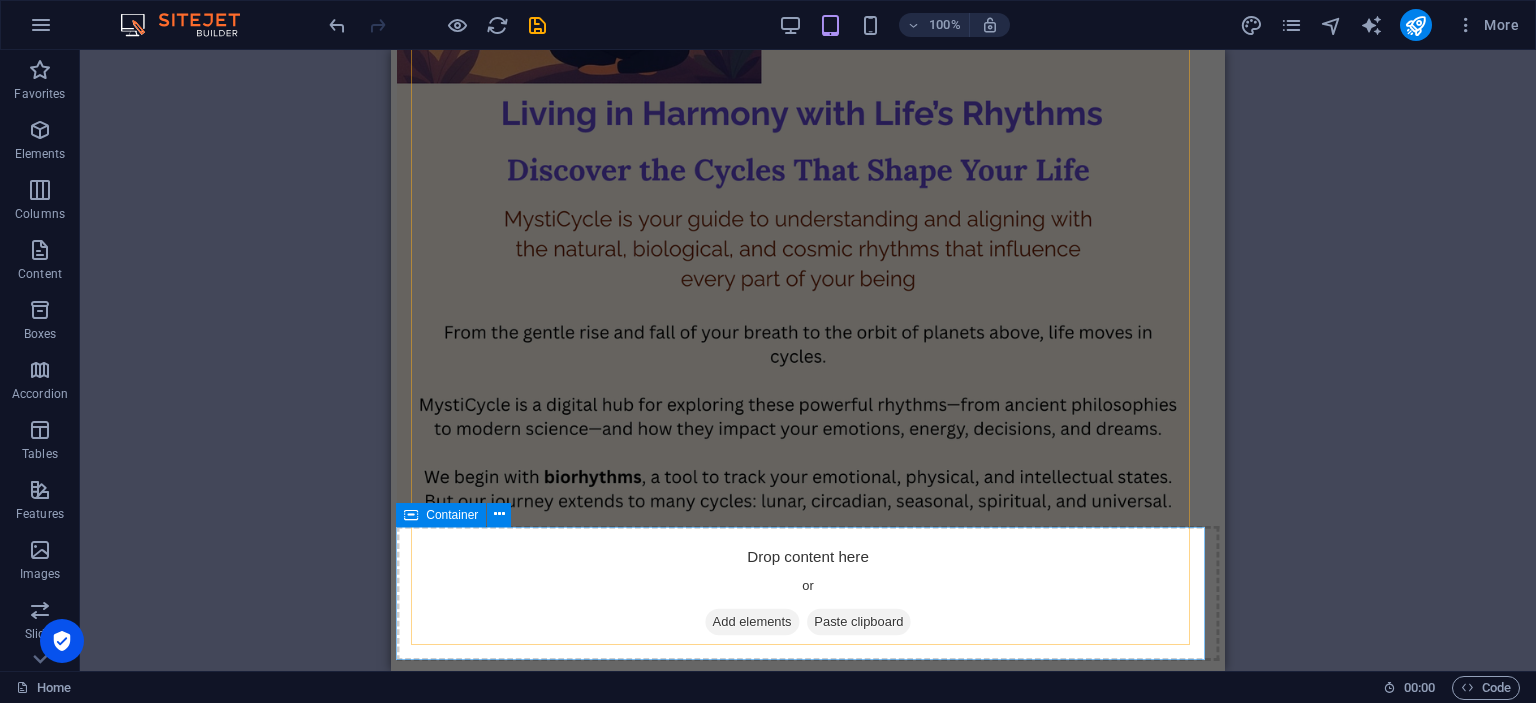 click on "Drop content here or  Add elements  Paste clipboard" at bounding box center [808, 593] 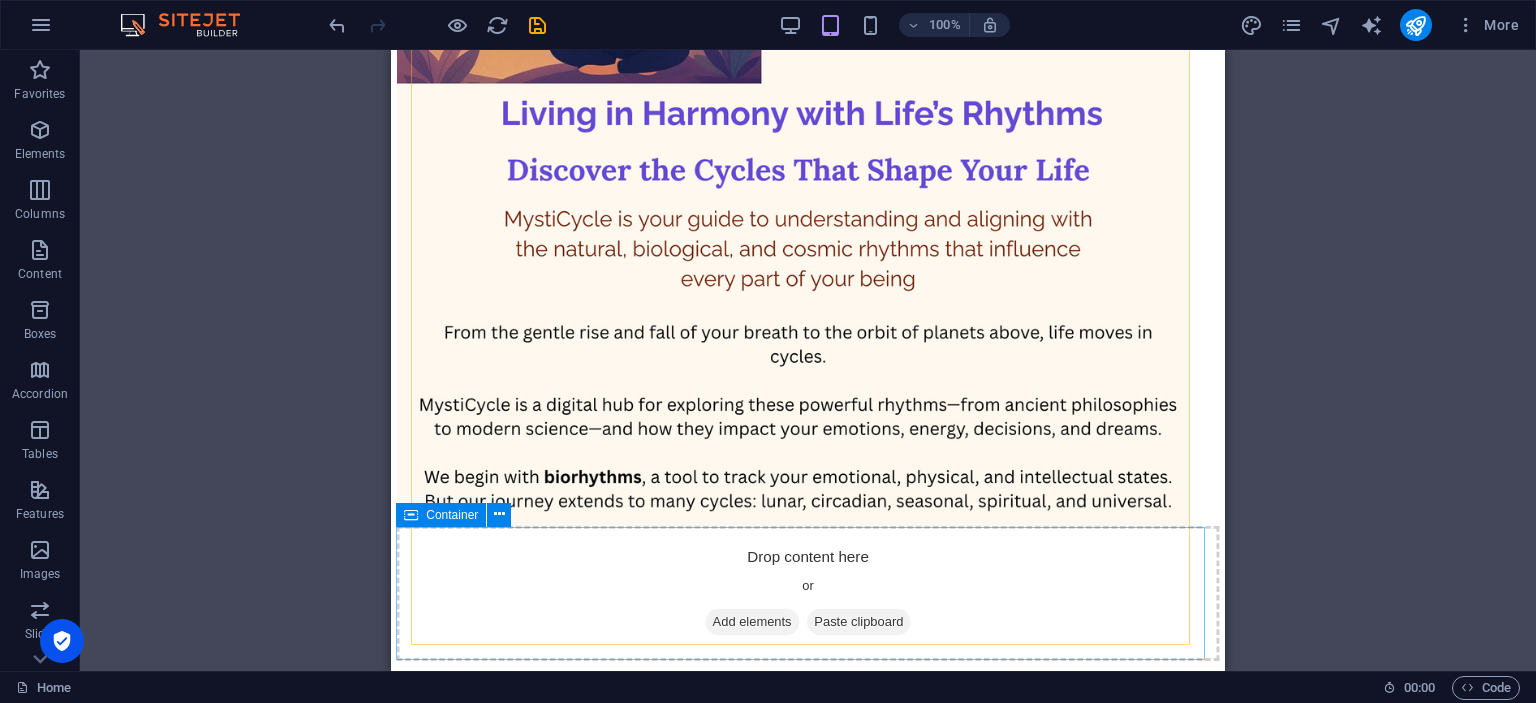 click on "Add elements" at bounding box center (752, 622) 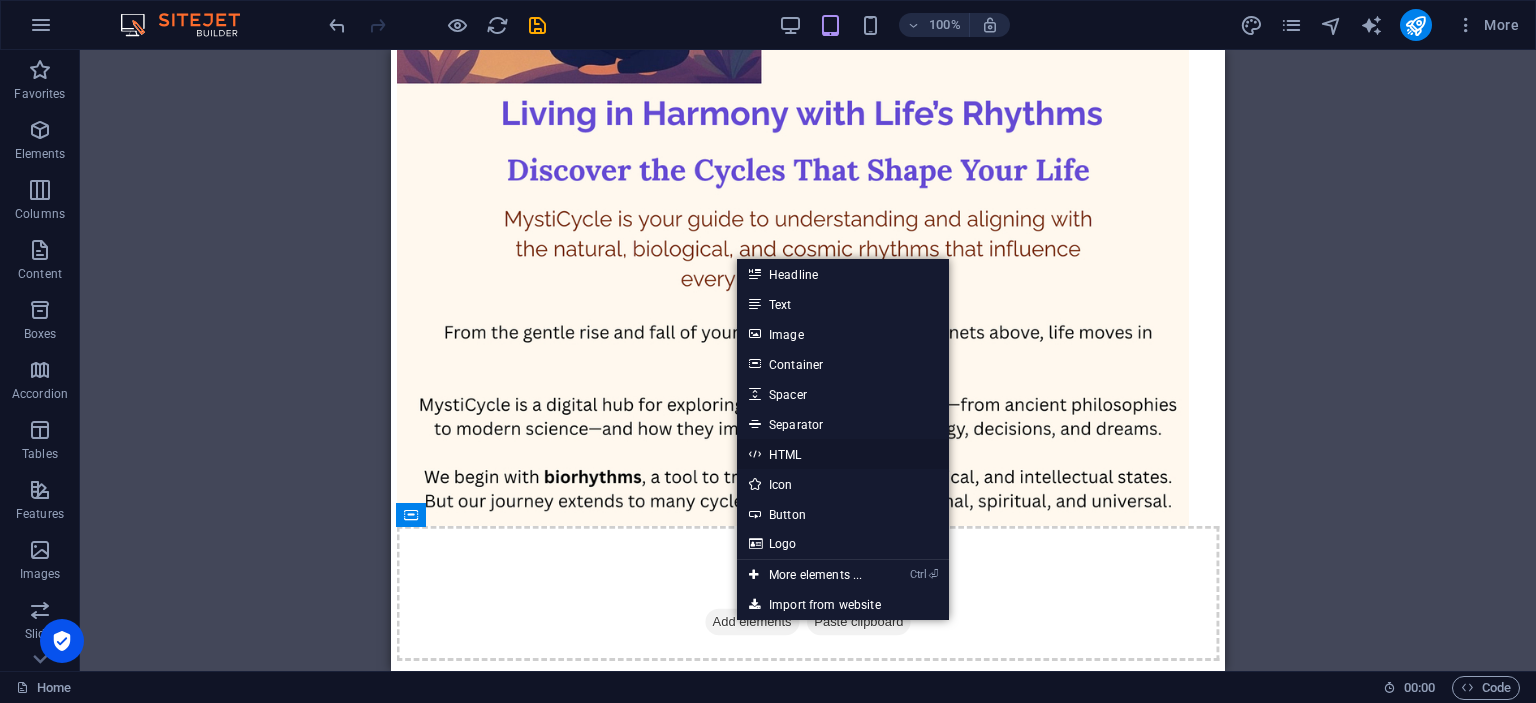 click on "HTML" at bounding box center [843, 454] 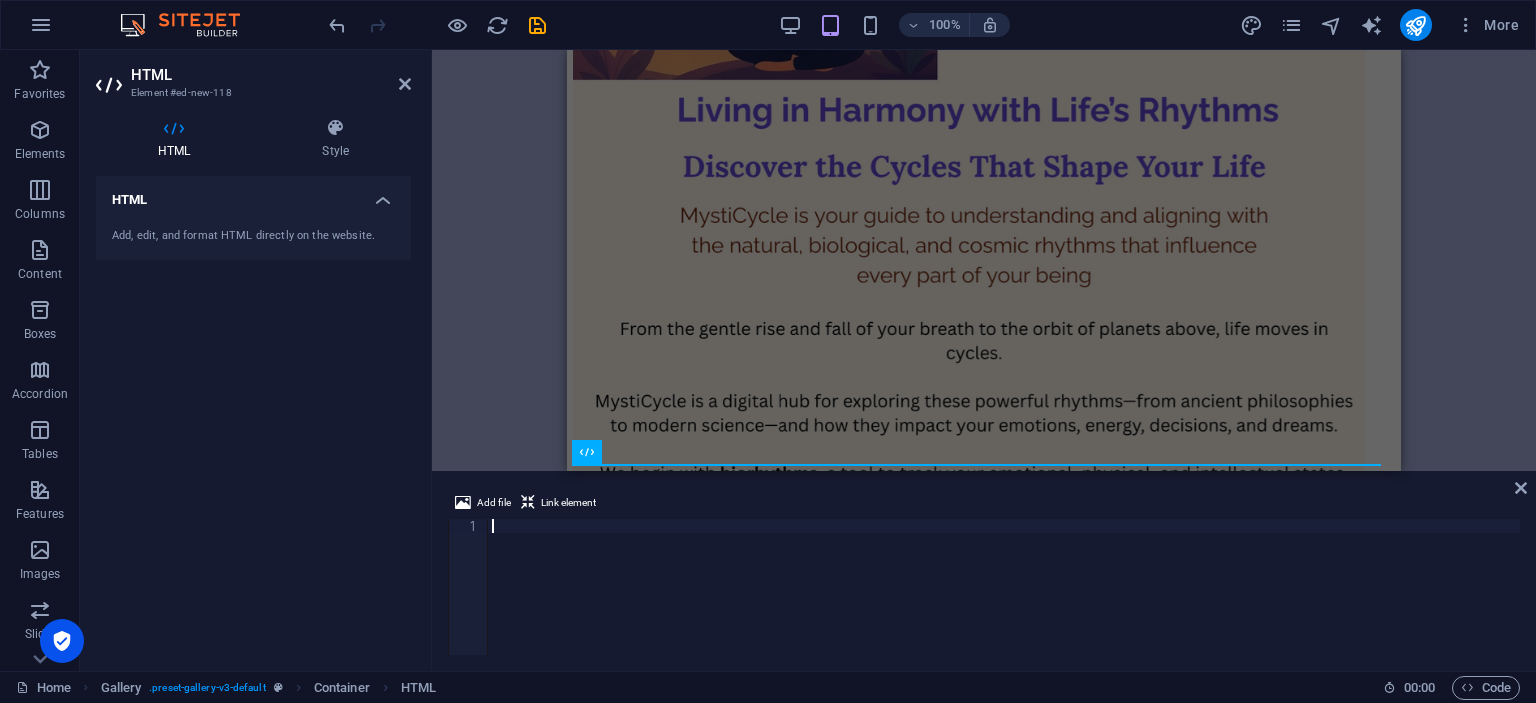scroll, scrollTop: 490, scrollLeft: 0, axis: vertical 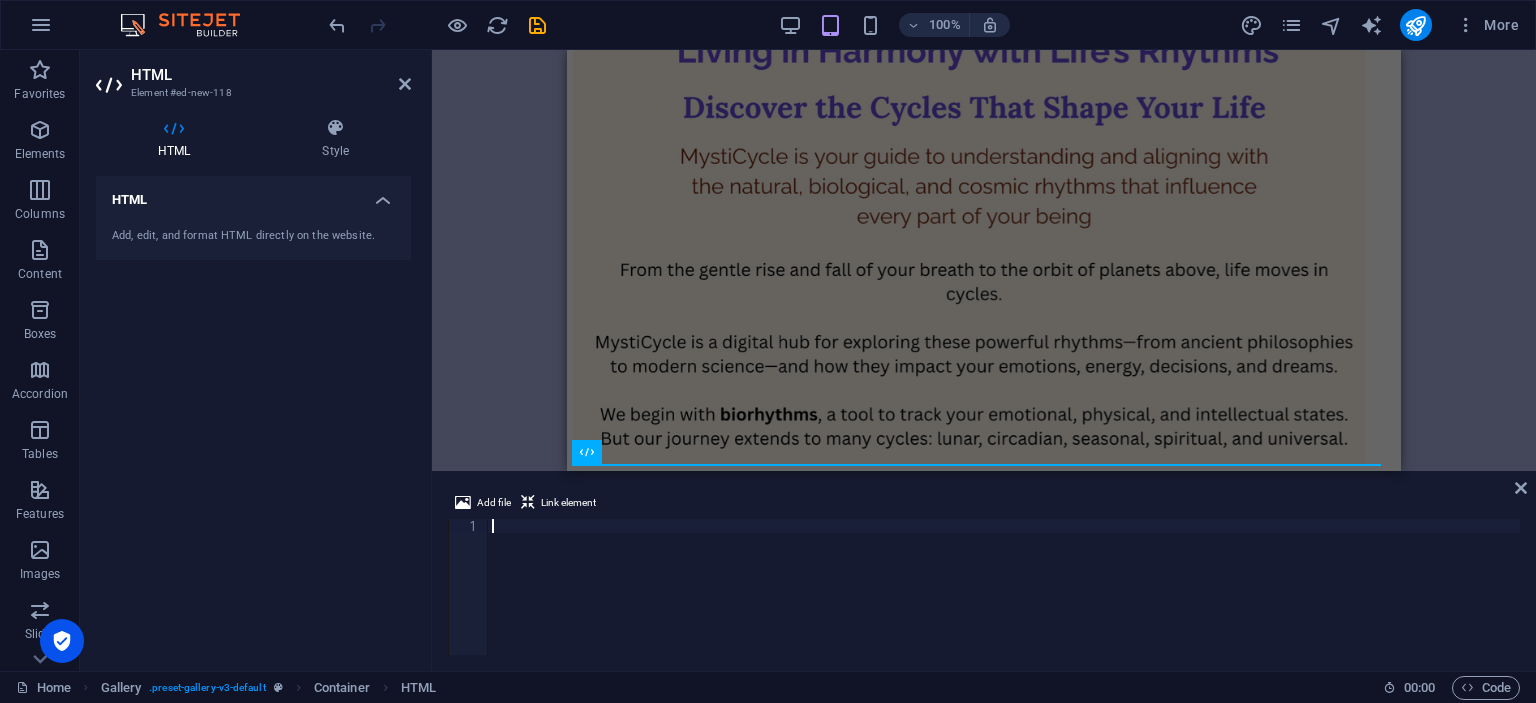 click on "HTML" at bounding box center [253, 194] 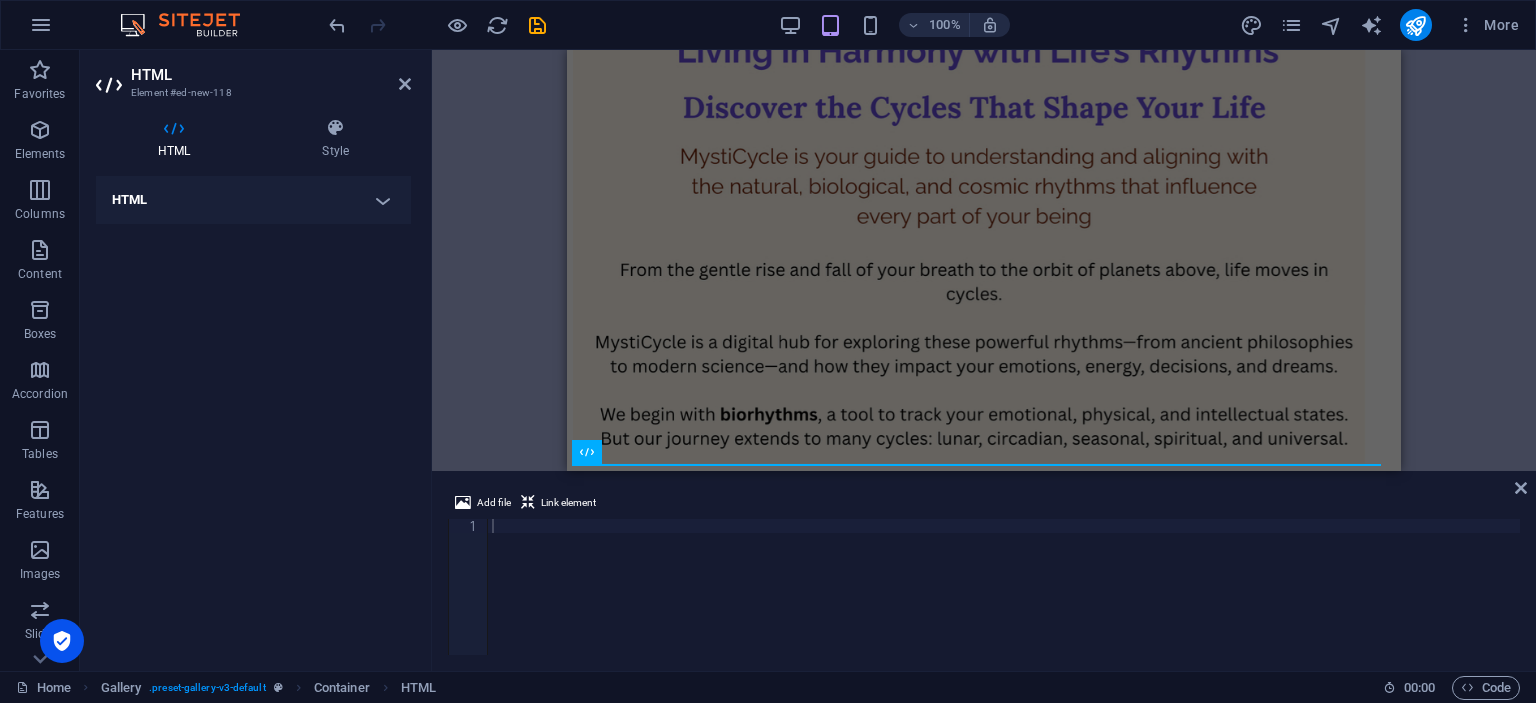 click on "HTML" at bounding box center [253, 200] 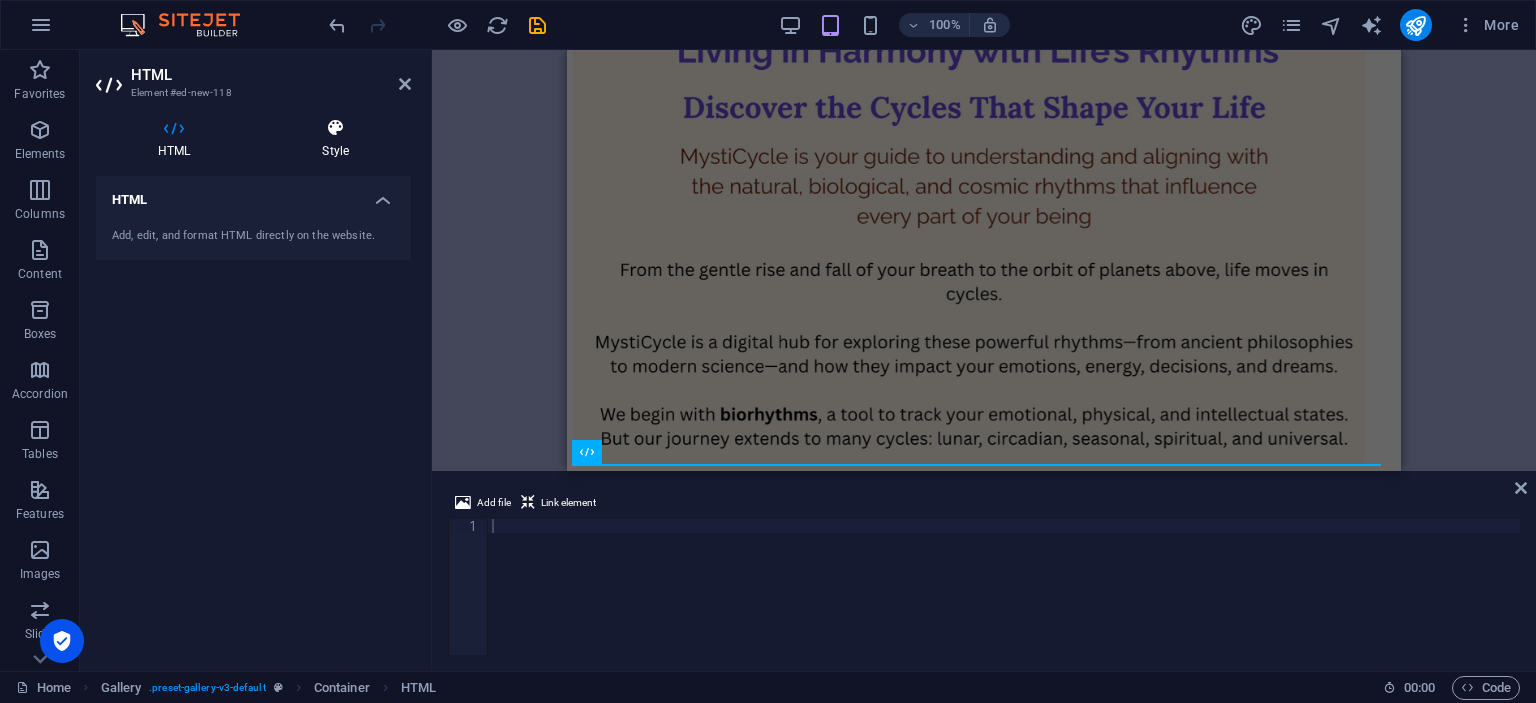 click on "Style" at bounding box center (335, 139) 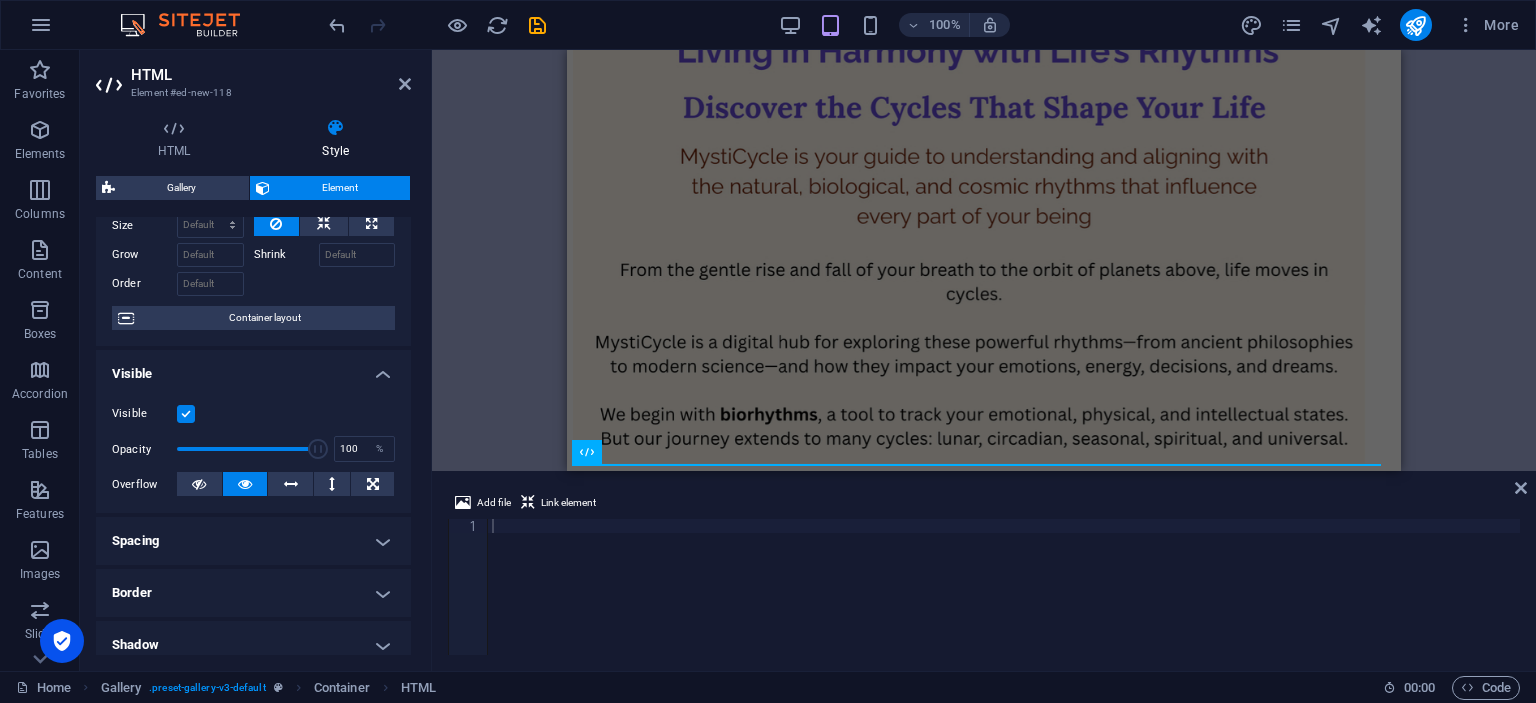 scroll, scrollTop: 0, scrollLeft: 0, axis: both 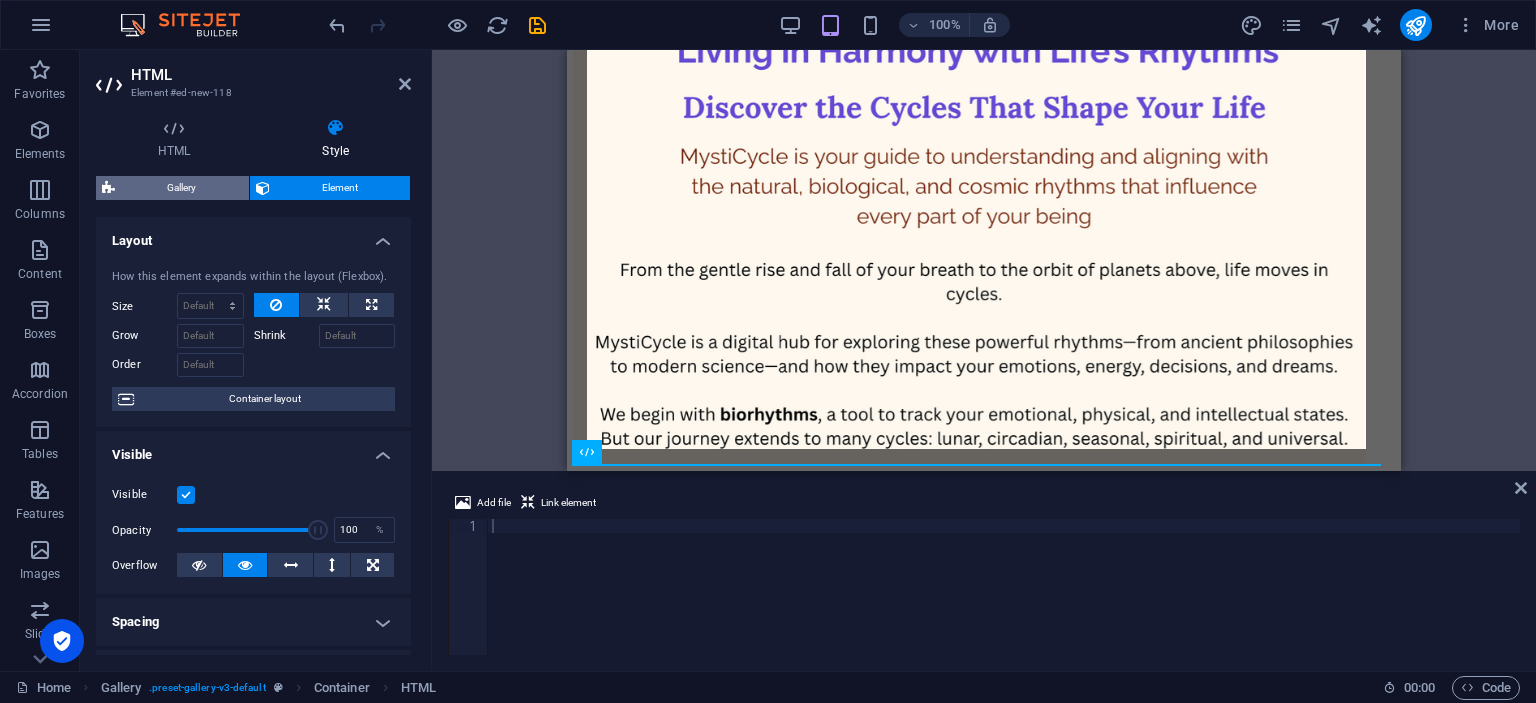 click on "Gallery" at bounding box center (182, 188) 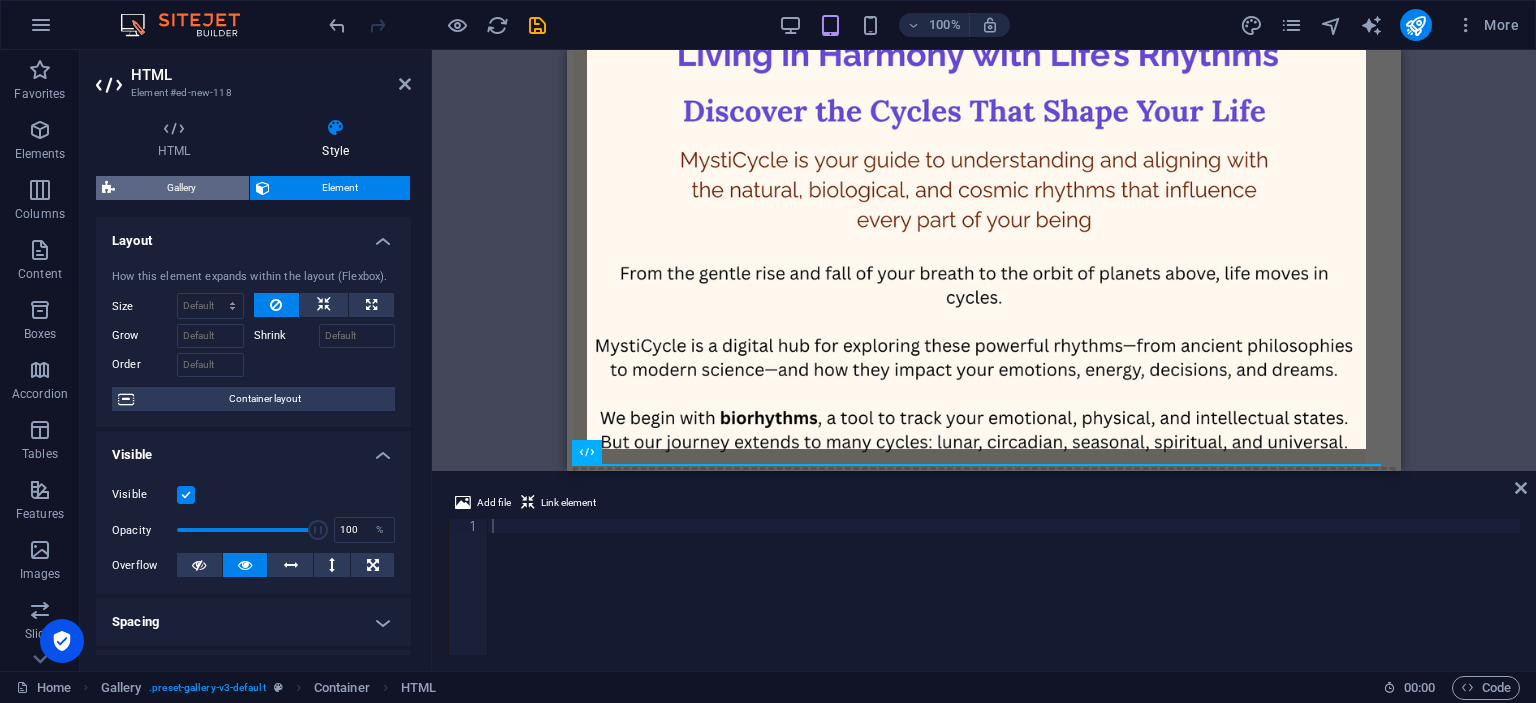select on "rem" 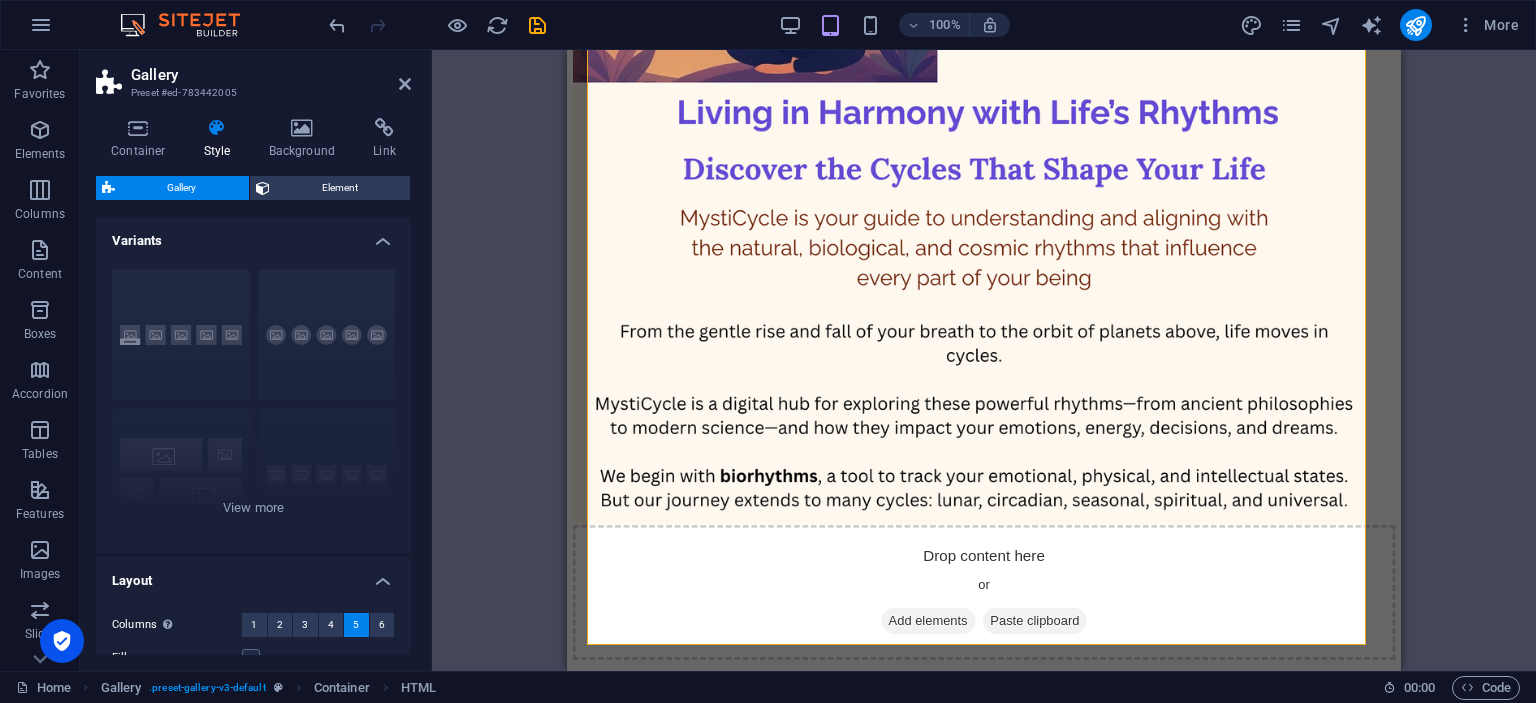 scroll, scrollTop: 431, scrollLeft: 0, axis: vertical 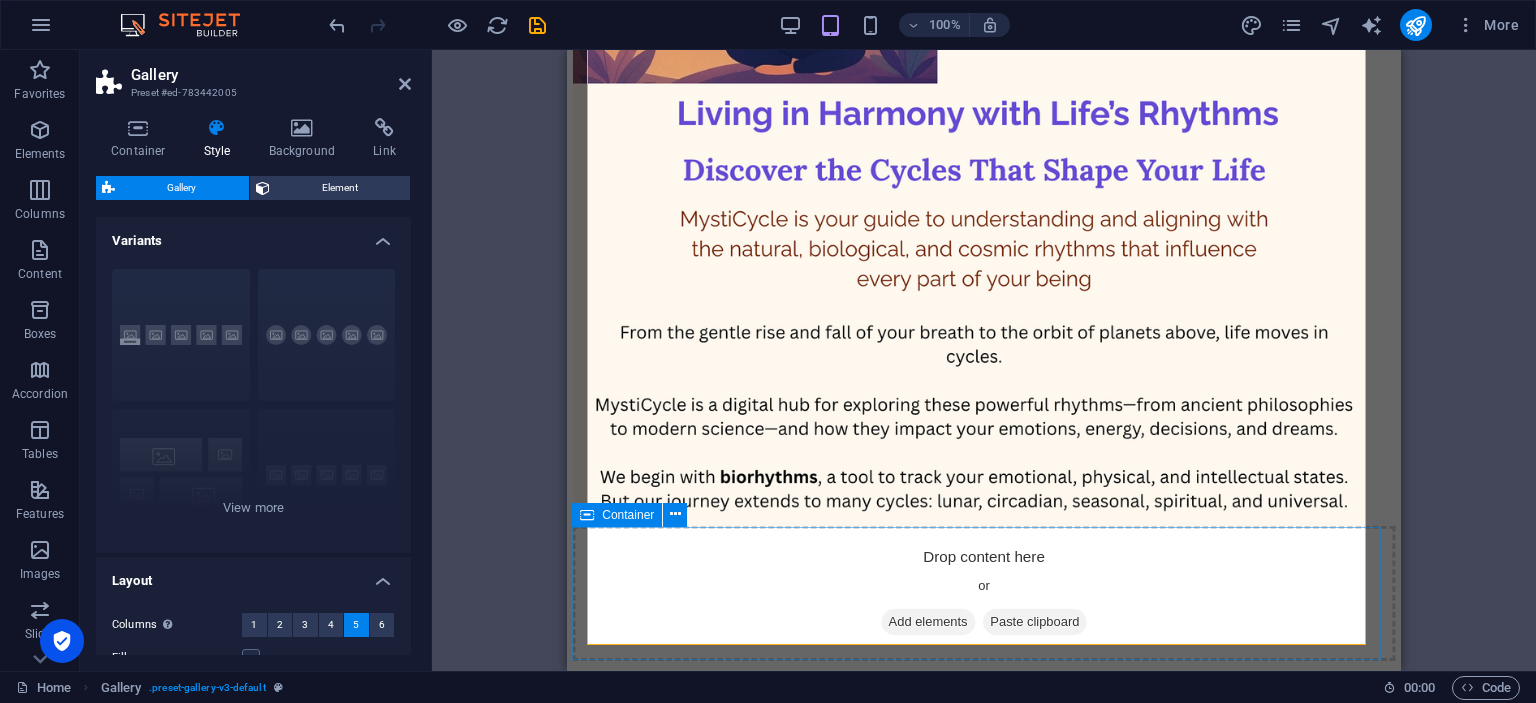 click on "Drop content here or  Add elements  Paste clipboard" at bounding box center [984, 593] 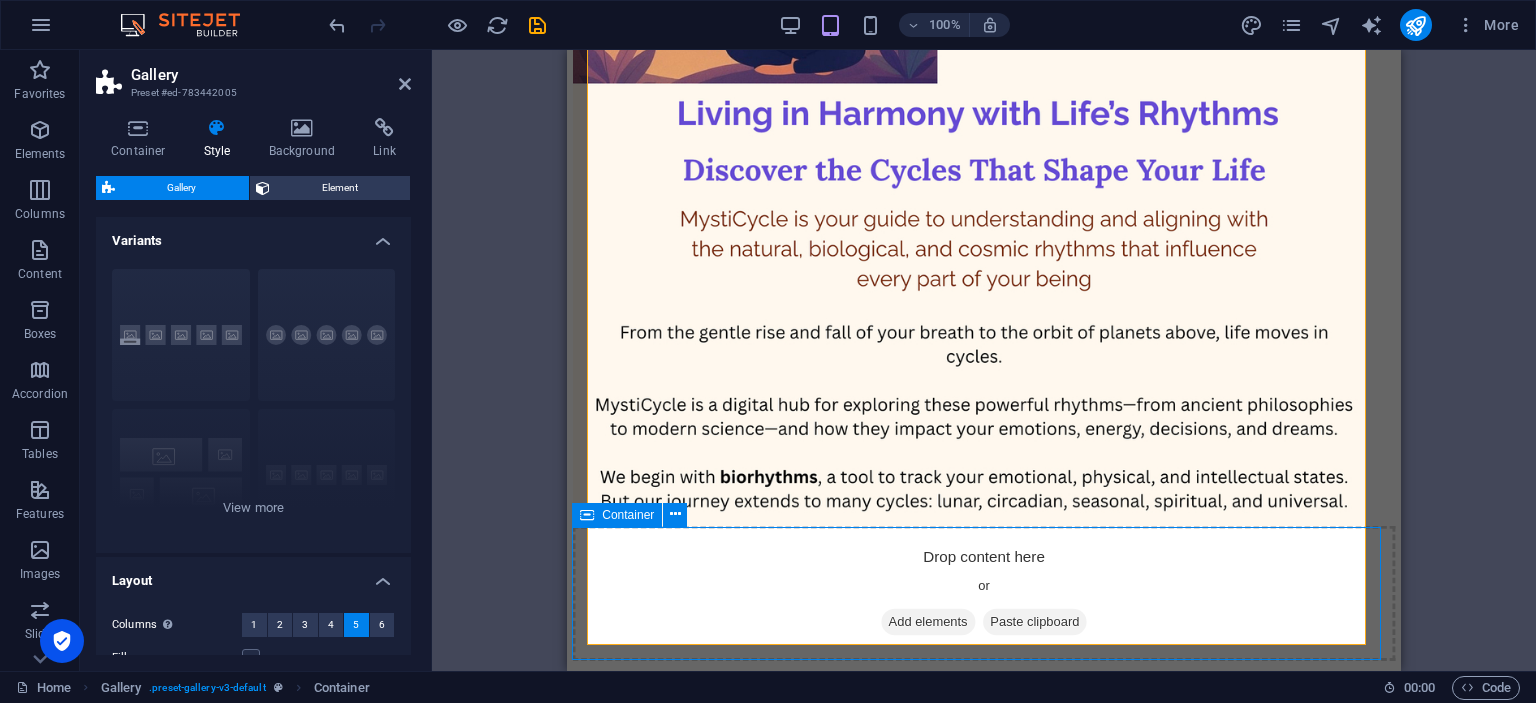 click on "Drop content here or  Add elements  Paste clipboard" at bounding box center [984, 593] 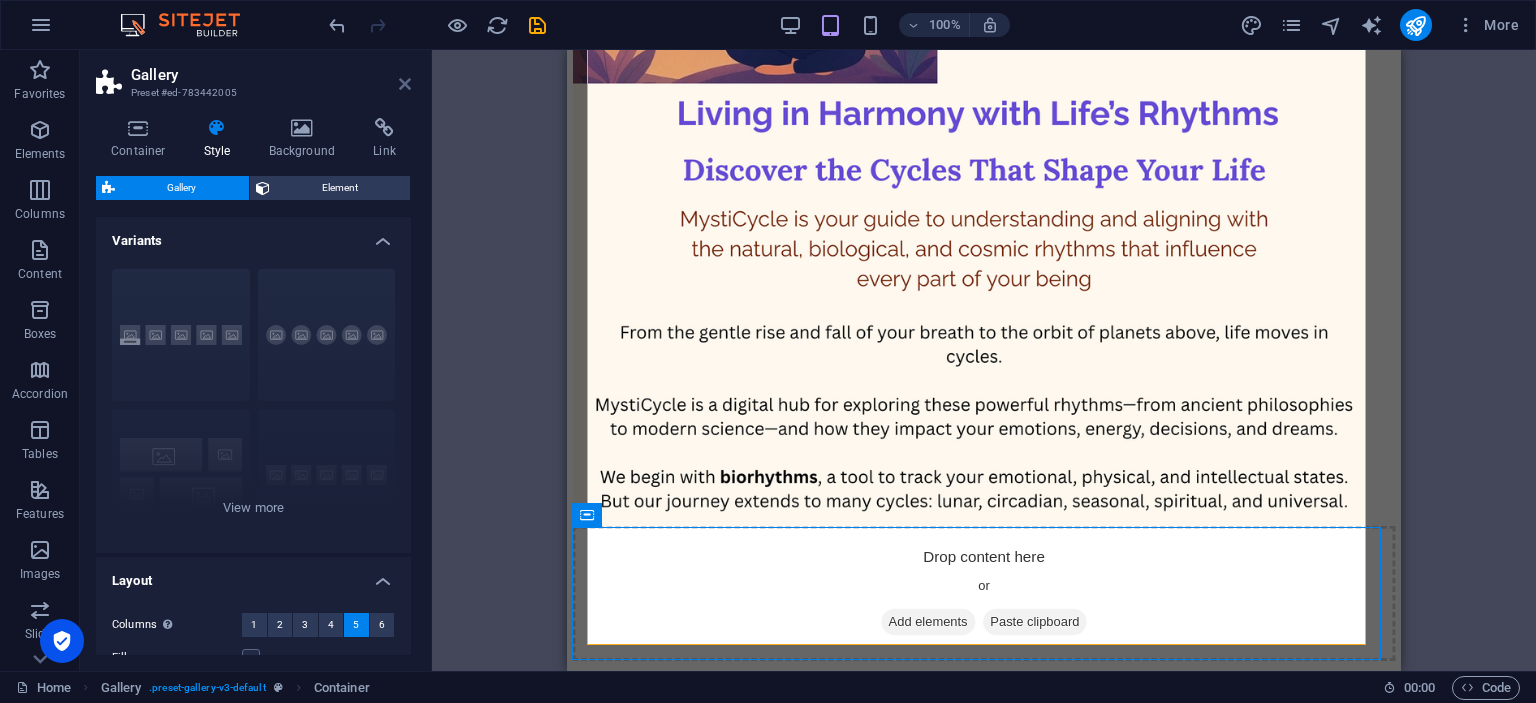 click at bounding box center (405, 84) 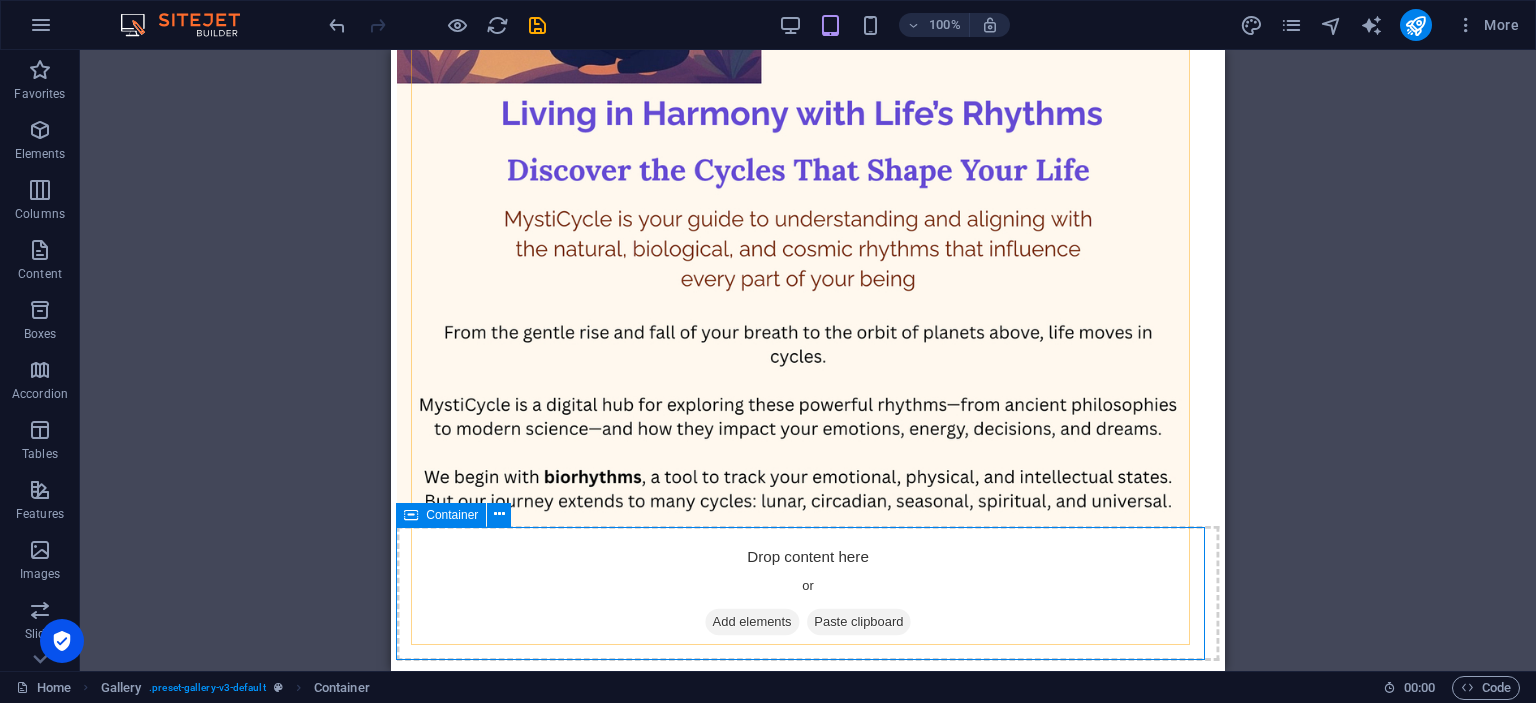 click on "Drop content here or  Add elements  Paste clipboard" at bounding box center (808, 593) 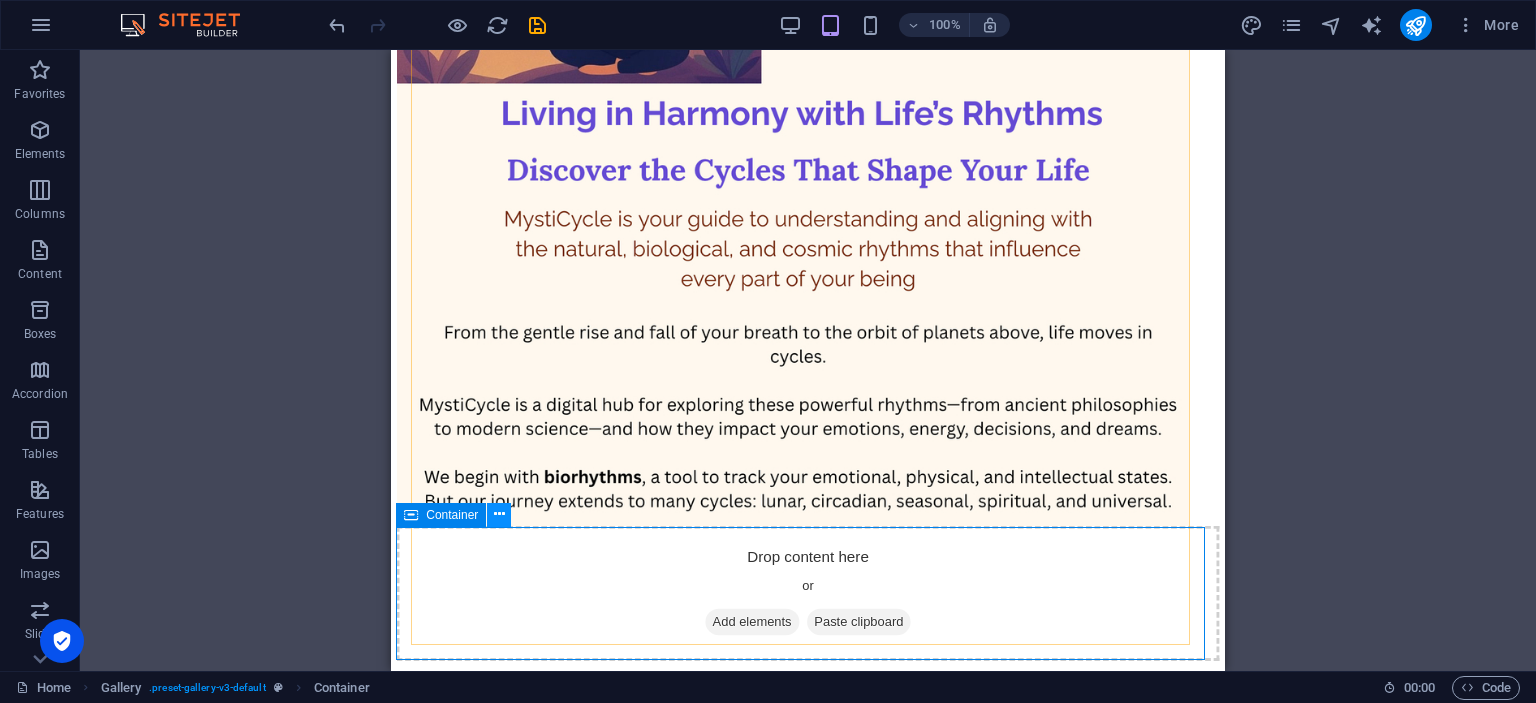 click at bounding box center [499, 514] 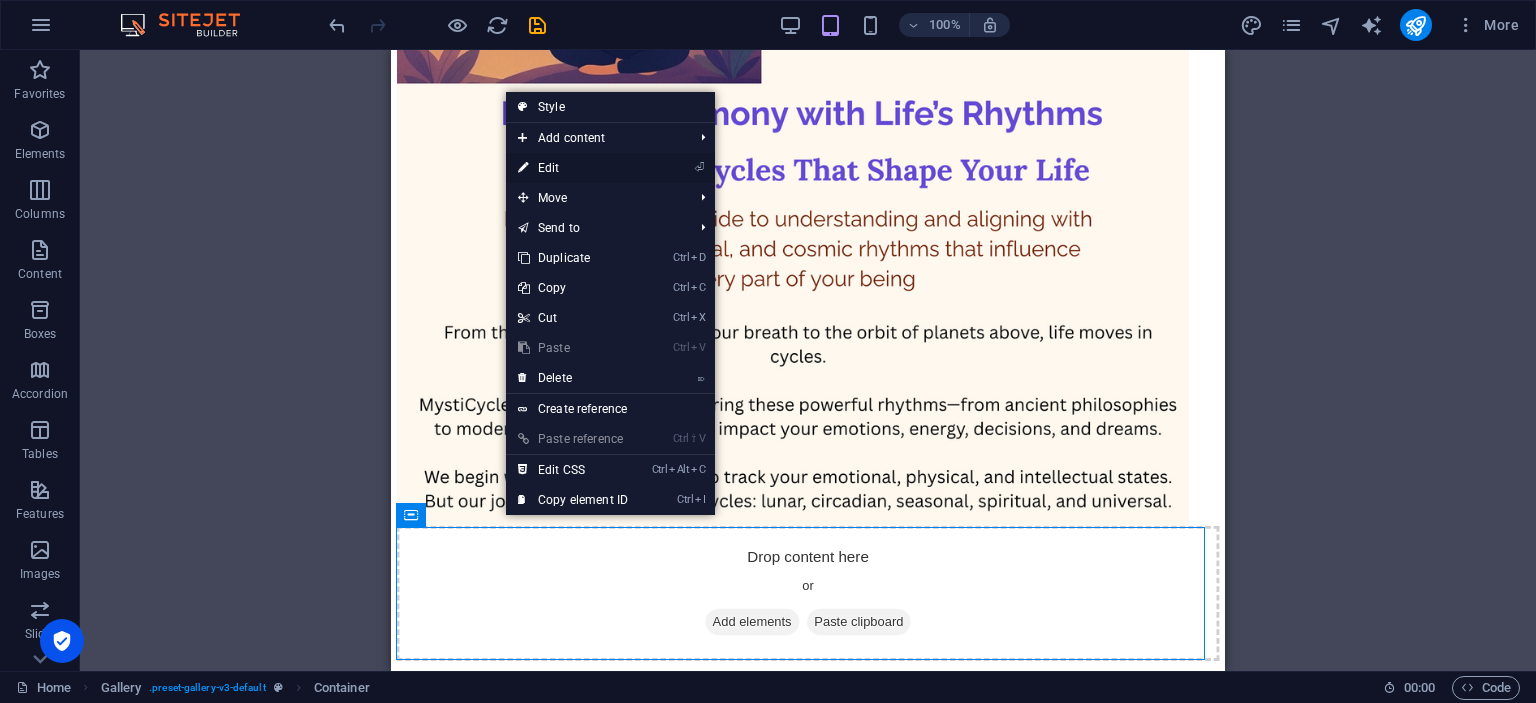 click on "⏎  Edit" at bounding box center [573, 168] 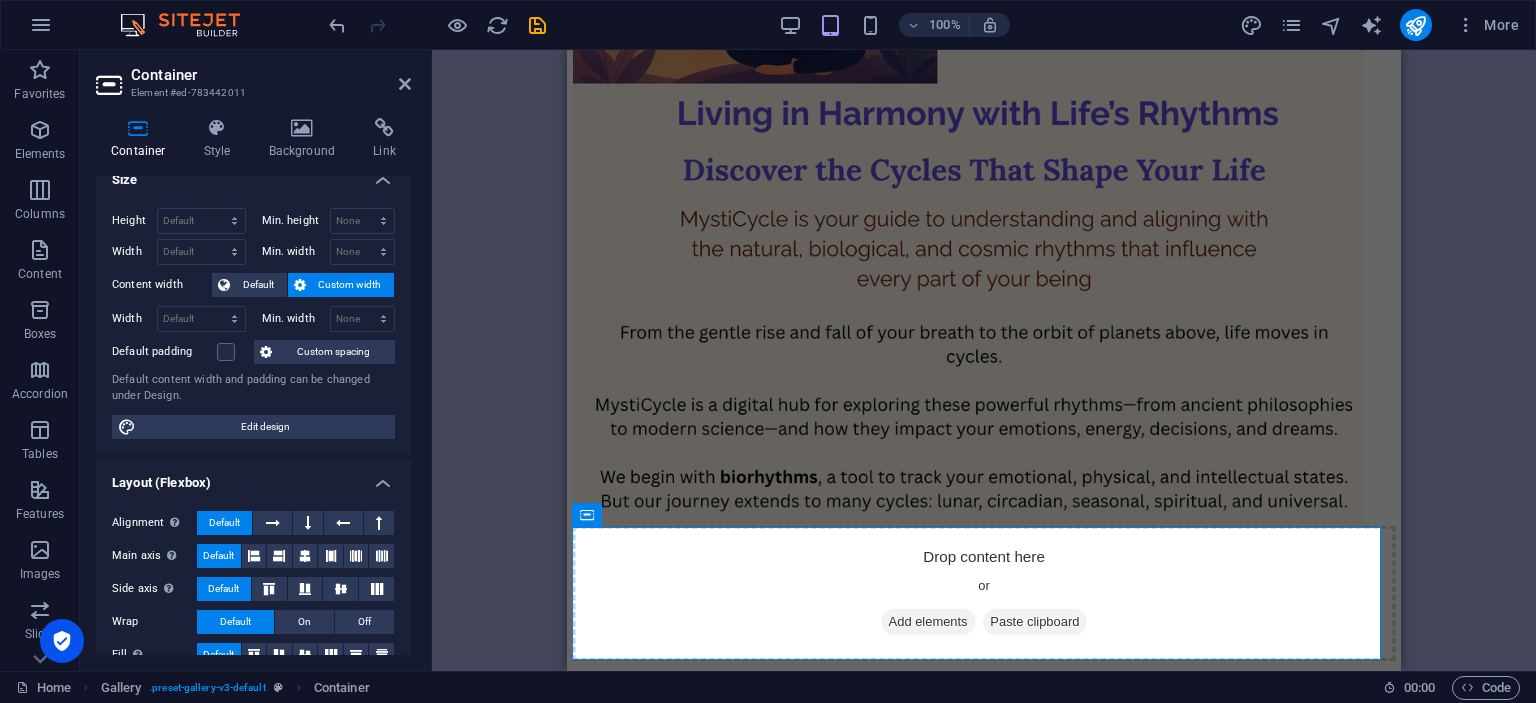 scroll, scrollTop: 0, scrollLeft: 0, axis: both 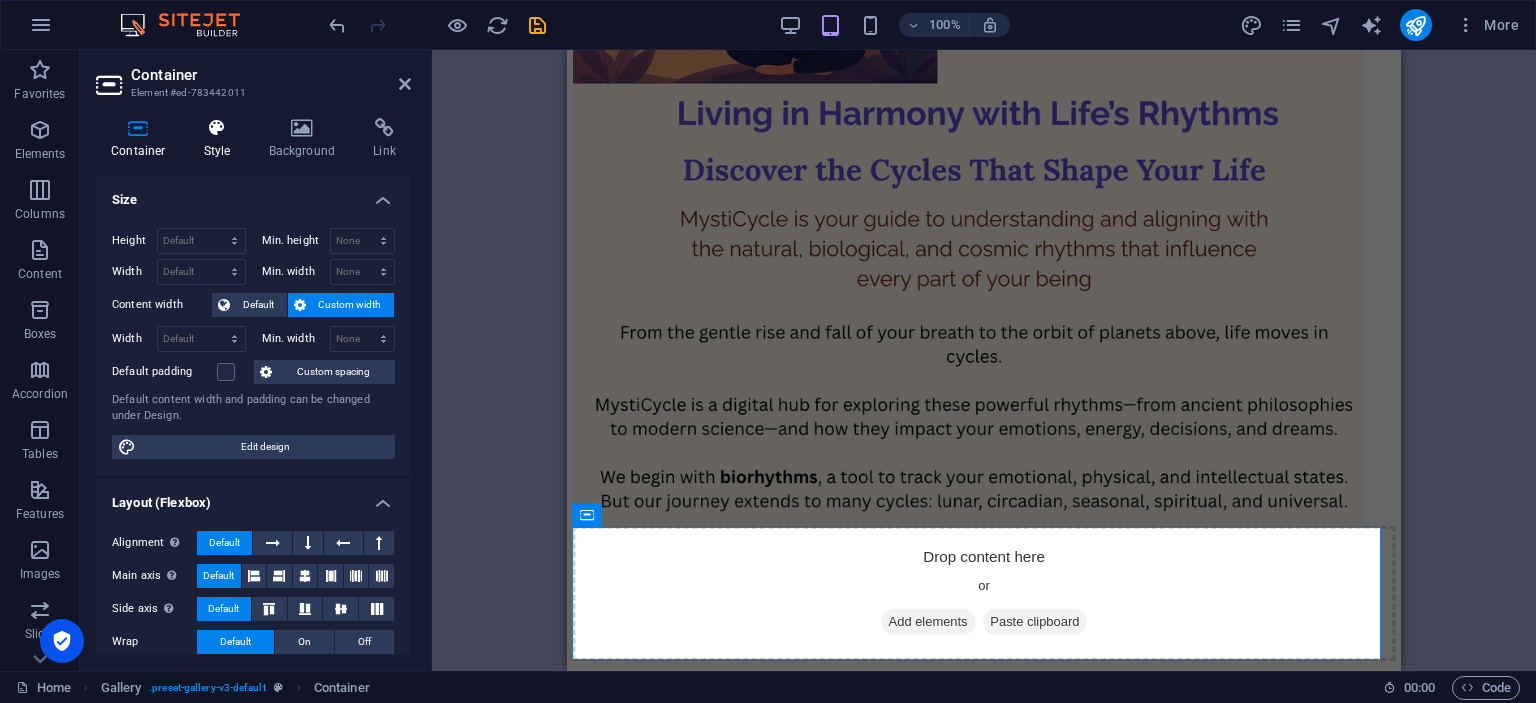 click on "Style" at bounding box center (221, 139) 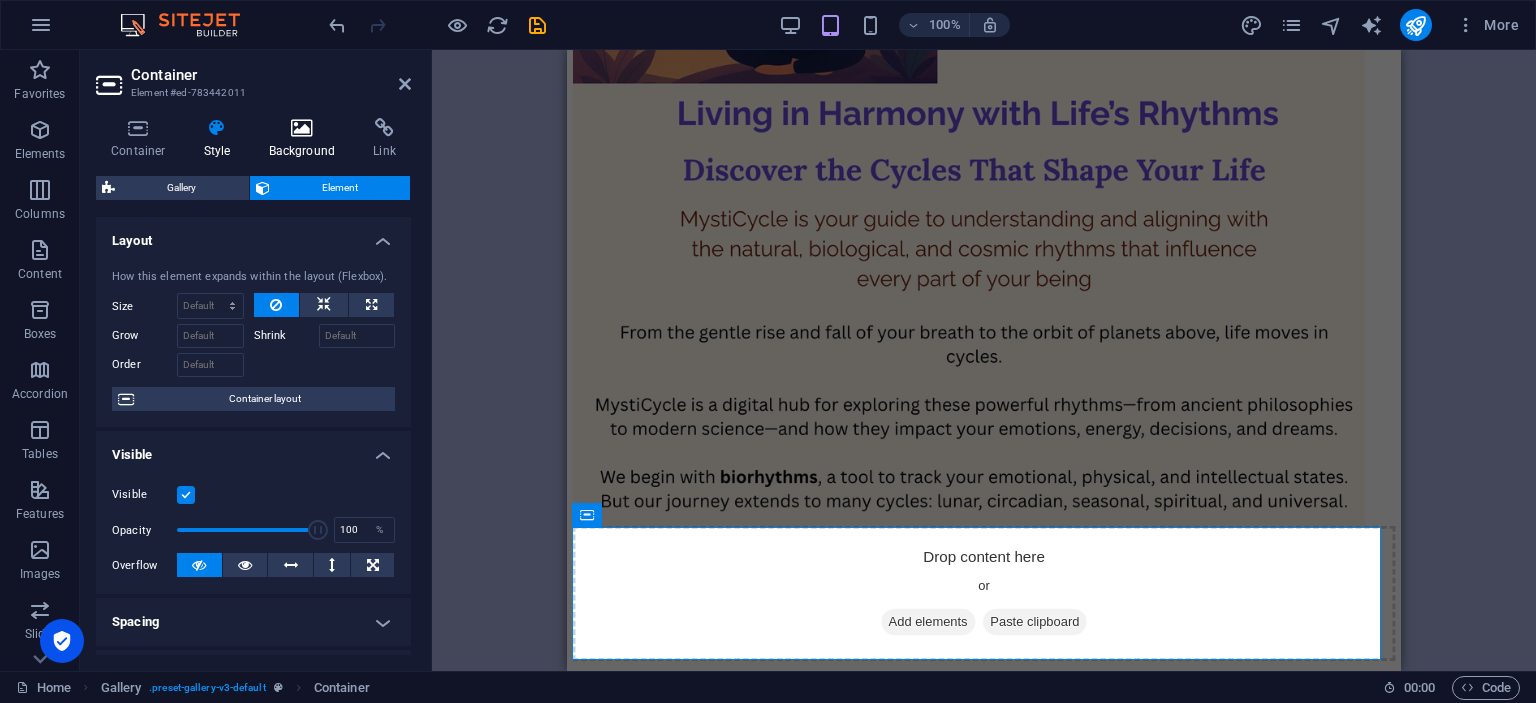click on "Background" at bounding box center (306, 139) 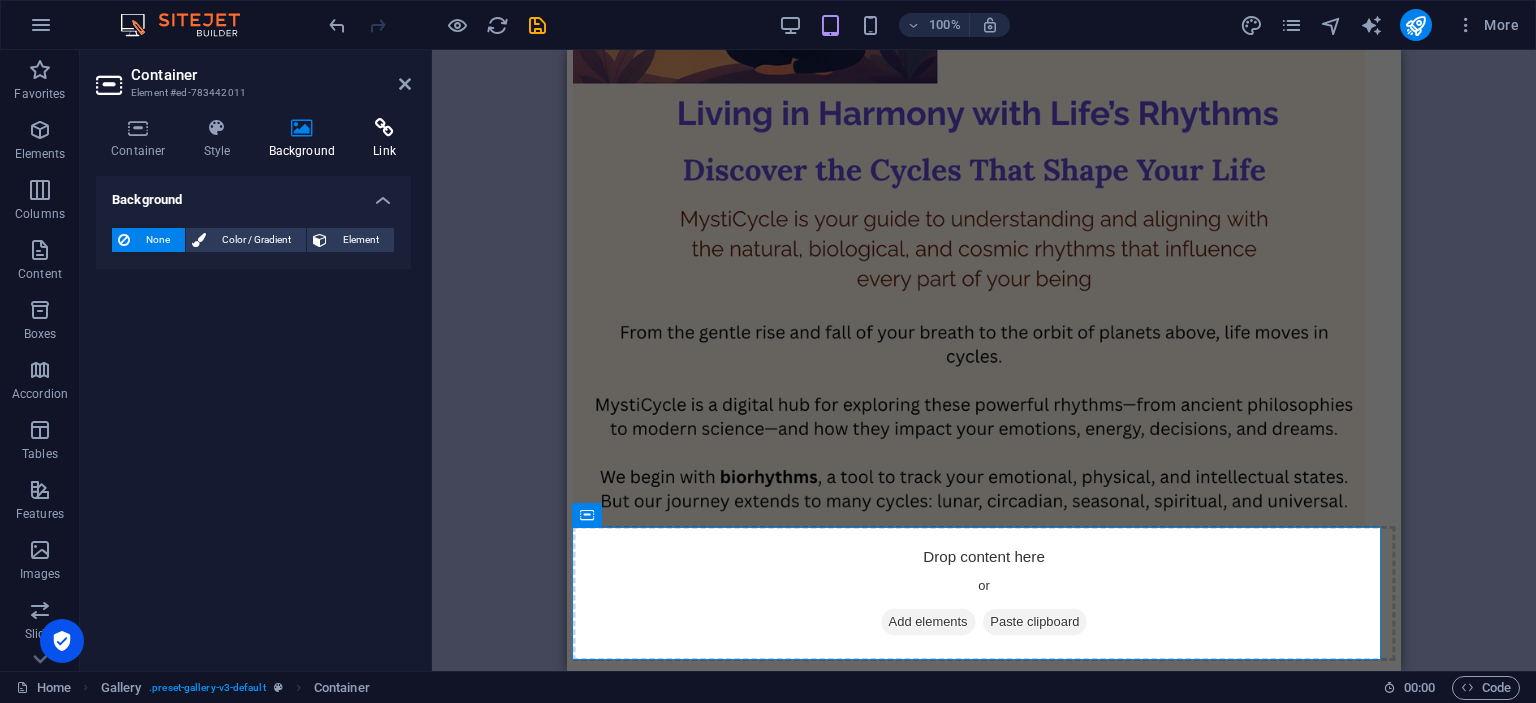 click on "Link" at bounding box center [384, 139] 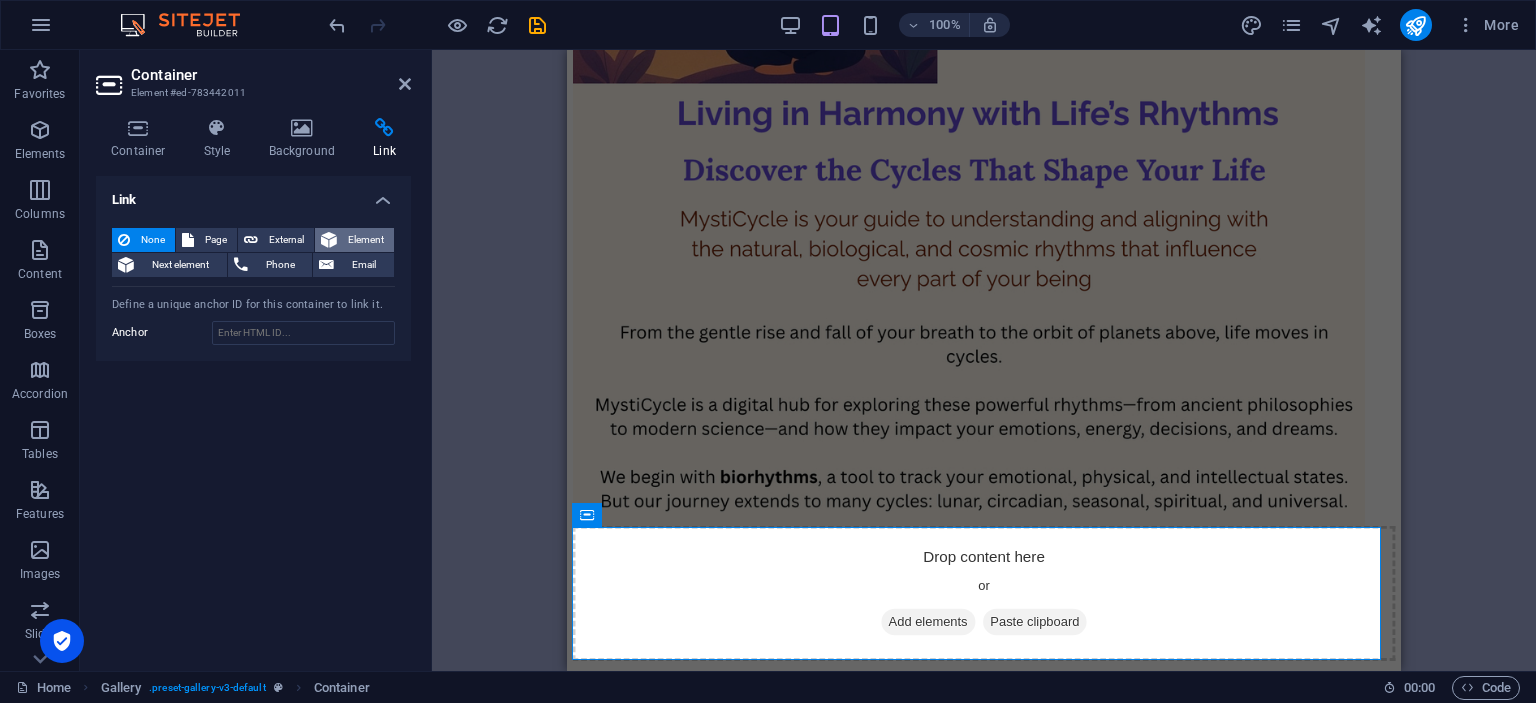 click on "Element" at bounding box center [365, 240] 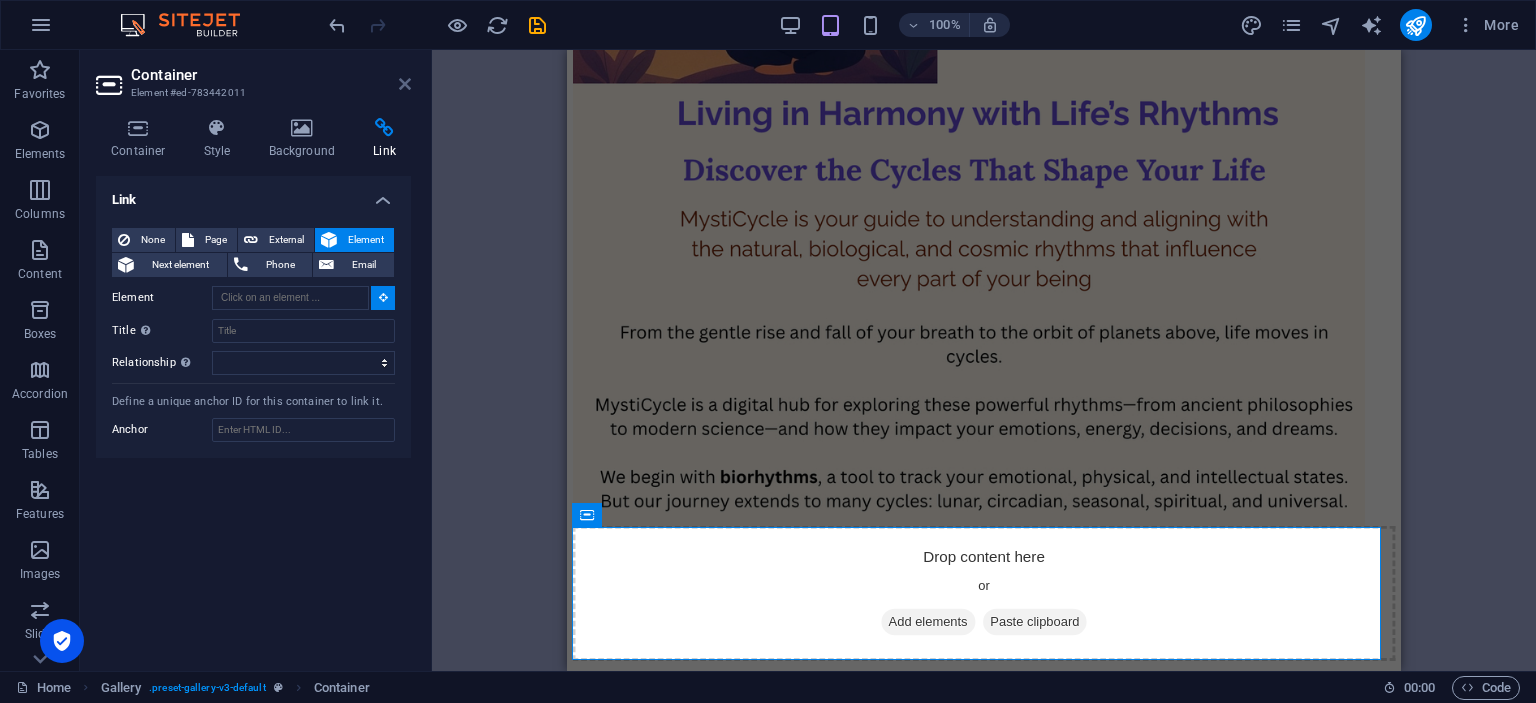 click at bounding box center (405, 84) 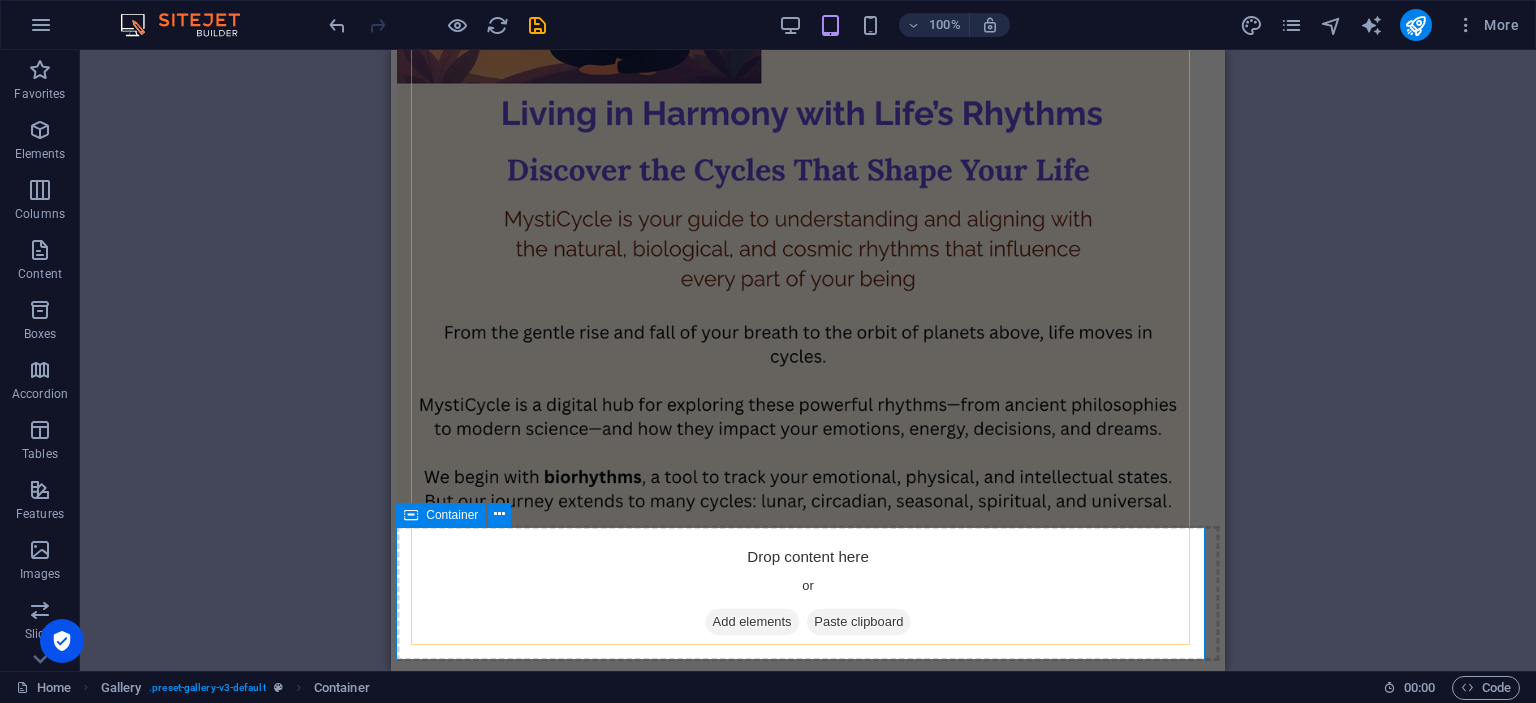 click on "Add elements" at bounding box center (752, 622) 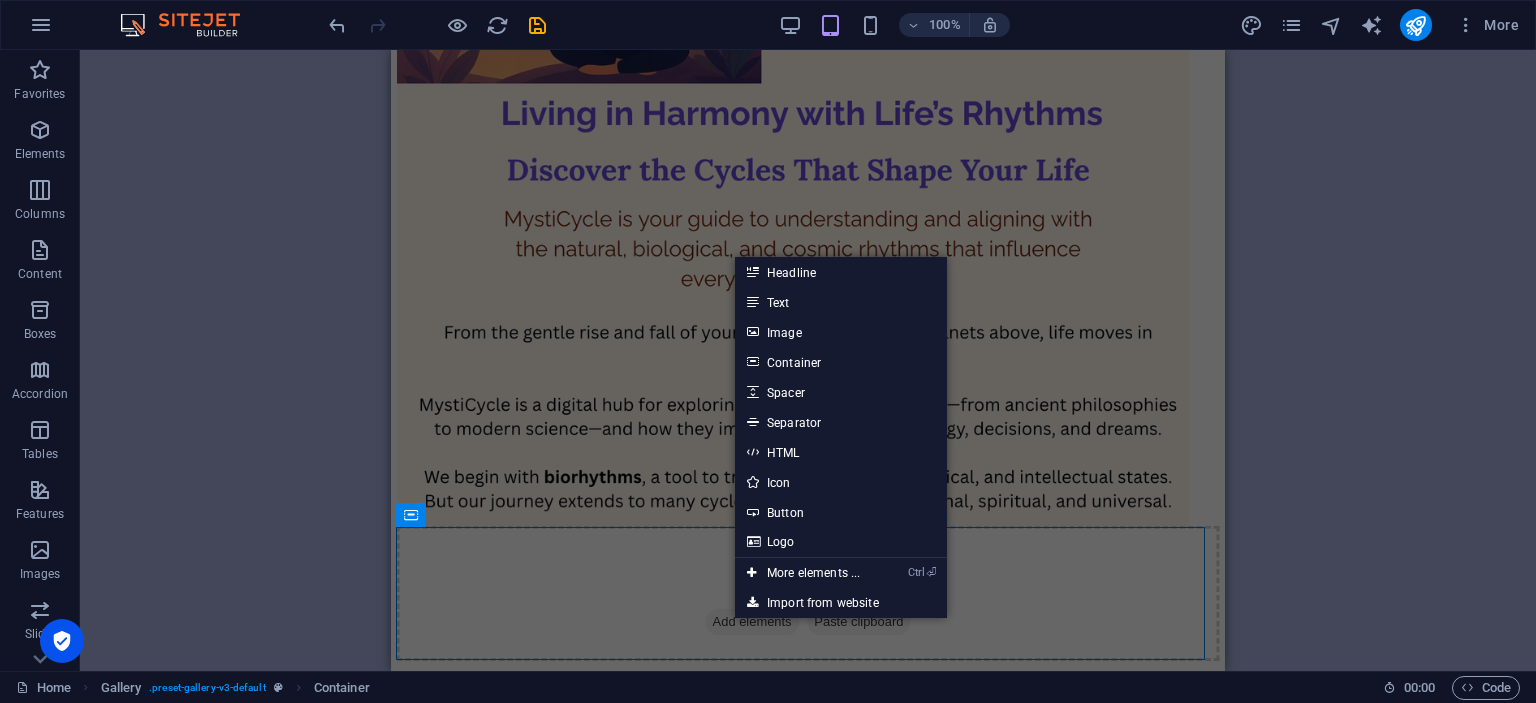 click on "Drag here to replace the existing content. Press “Ctrl” if you want to create a new element.
Gallery   Image   Gallery   Container   Placeholder   Container   HTML   HTML" at bounding box center [808, 360] 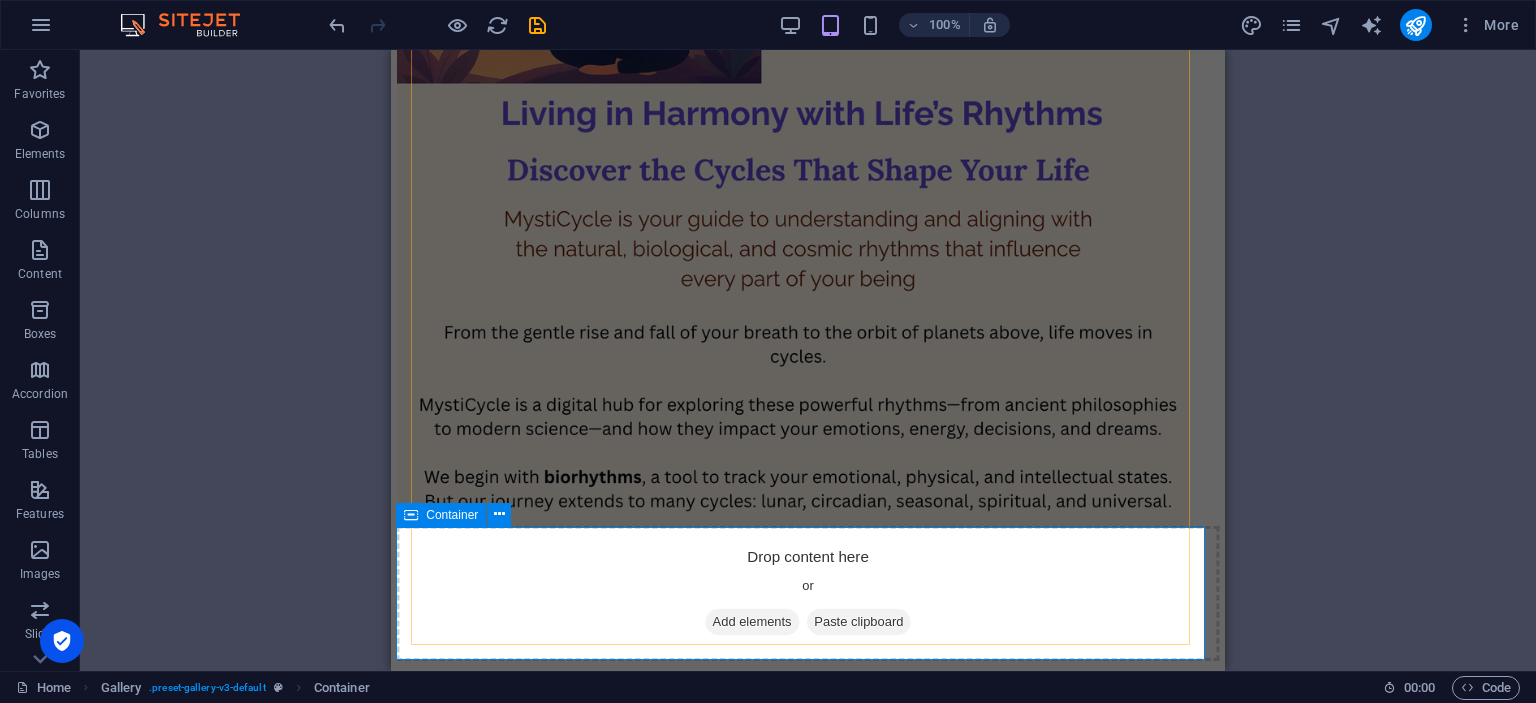 click on "Drop content here or  Add elements  Paste clipboard" at bounding box center [808, 593] 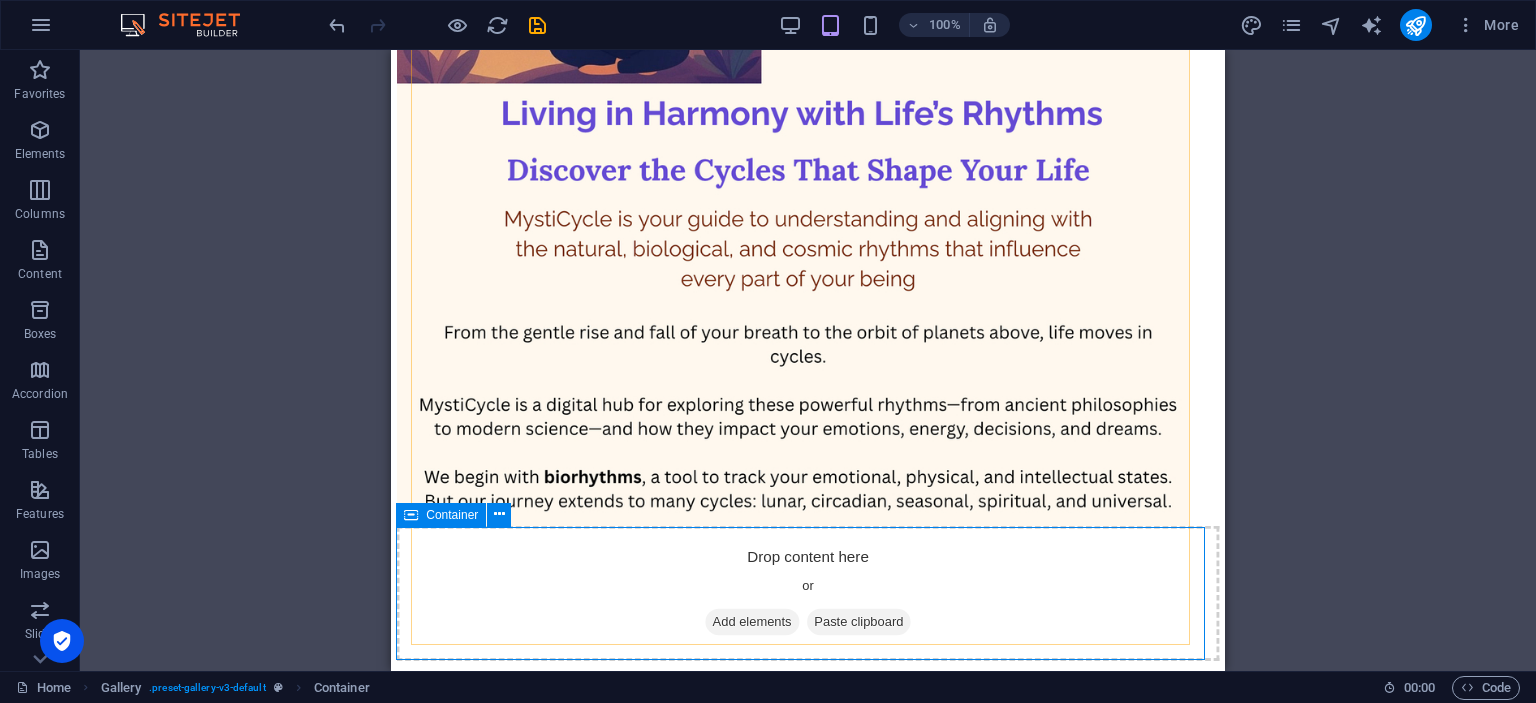 click on "Add elements" at bounding box center (752, 622) 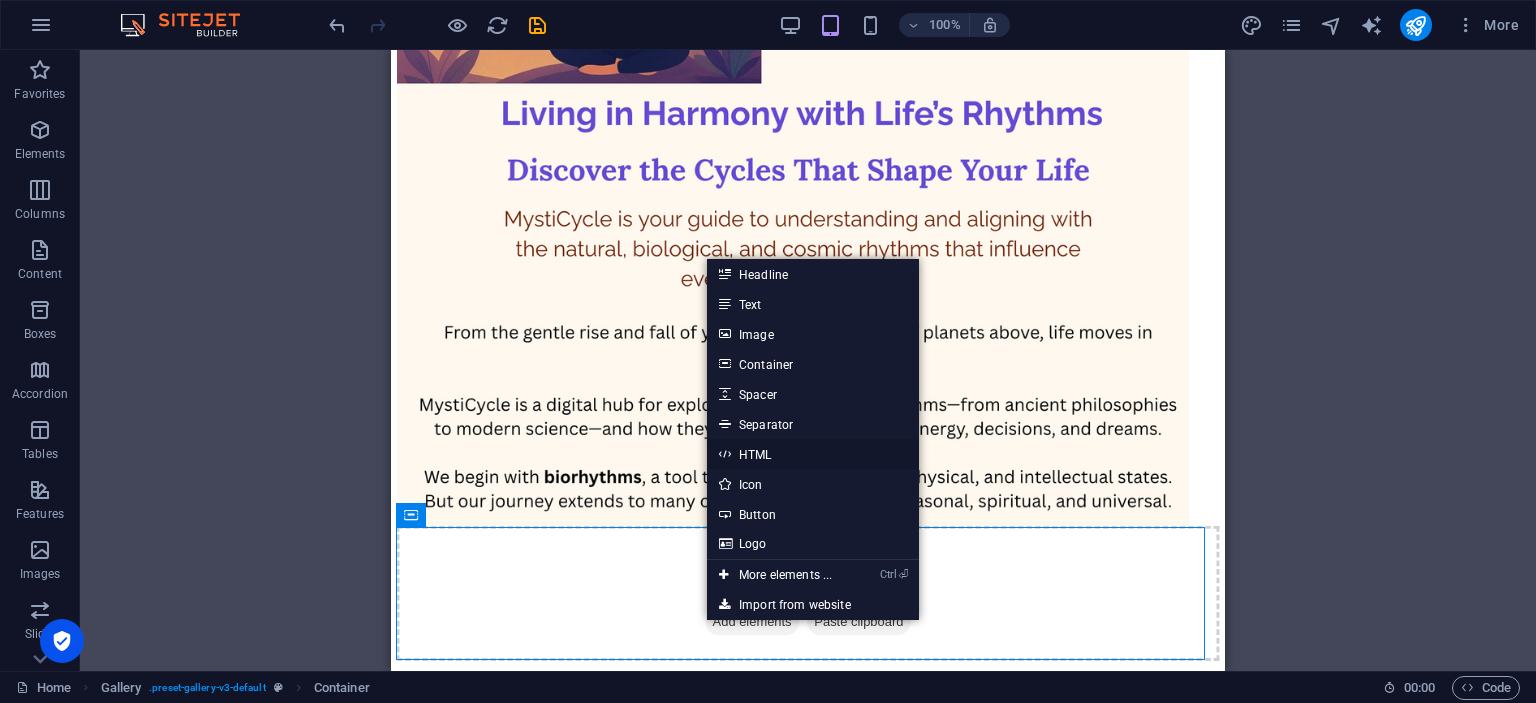 click on "HTML" at bounding box center [813, 454] 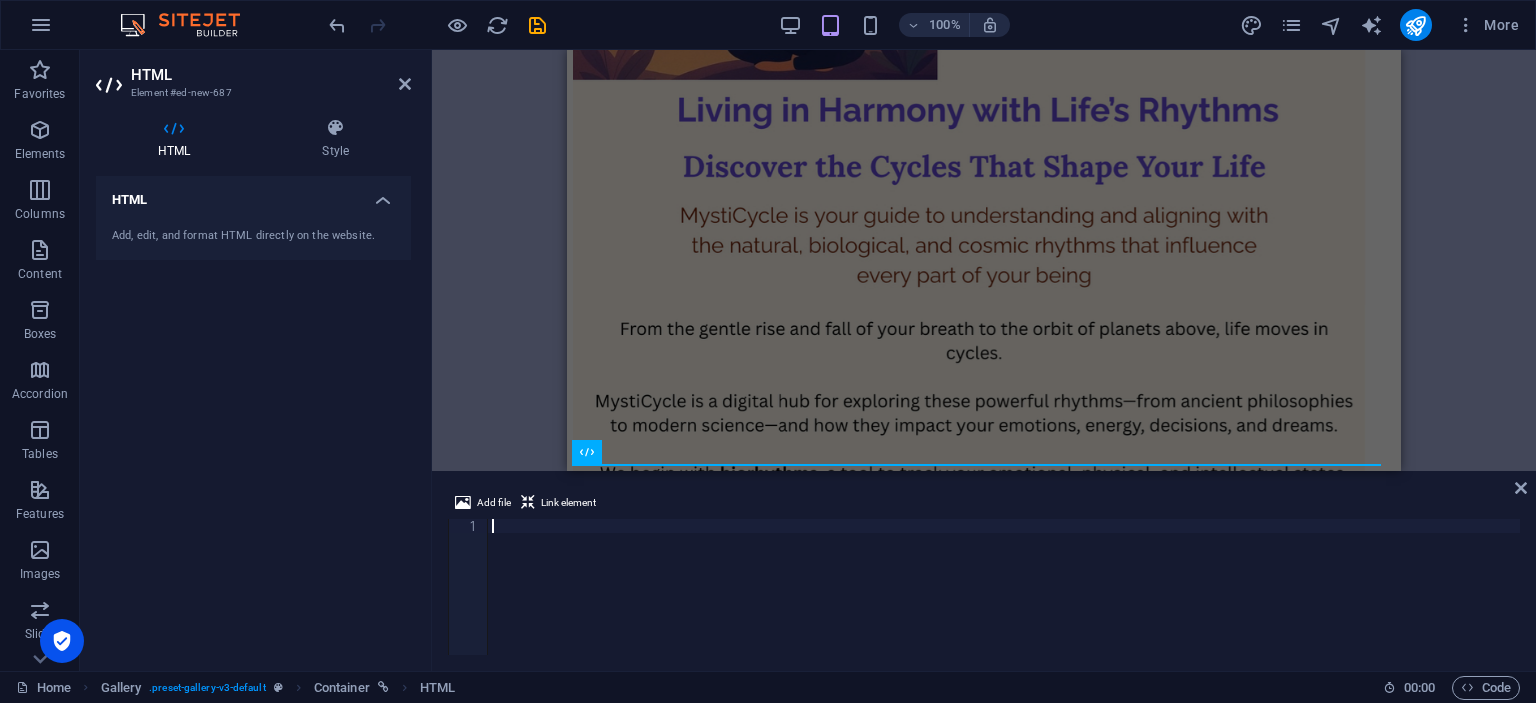 scroll, scrollTop: 490, scrollLeft: 0, axis: vertical 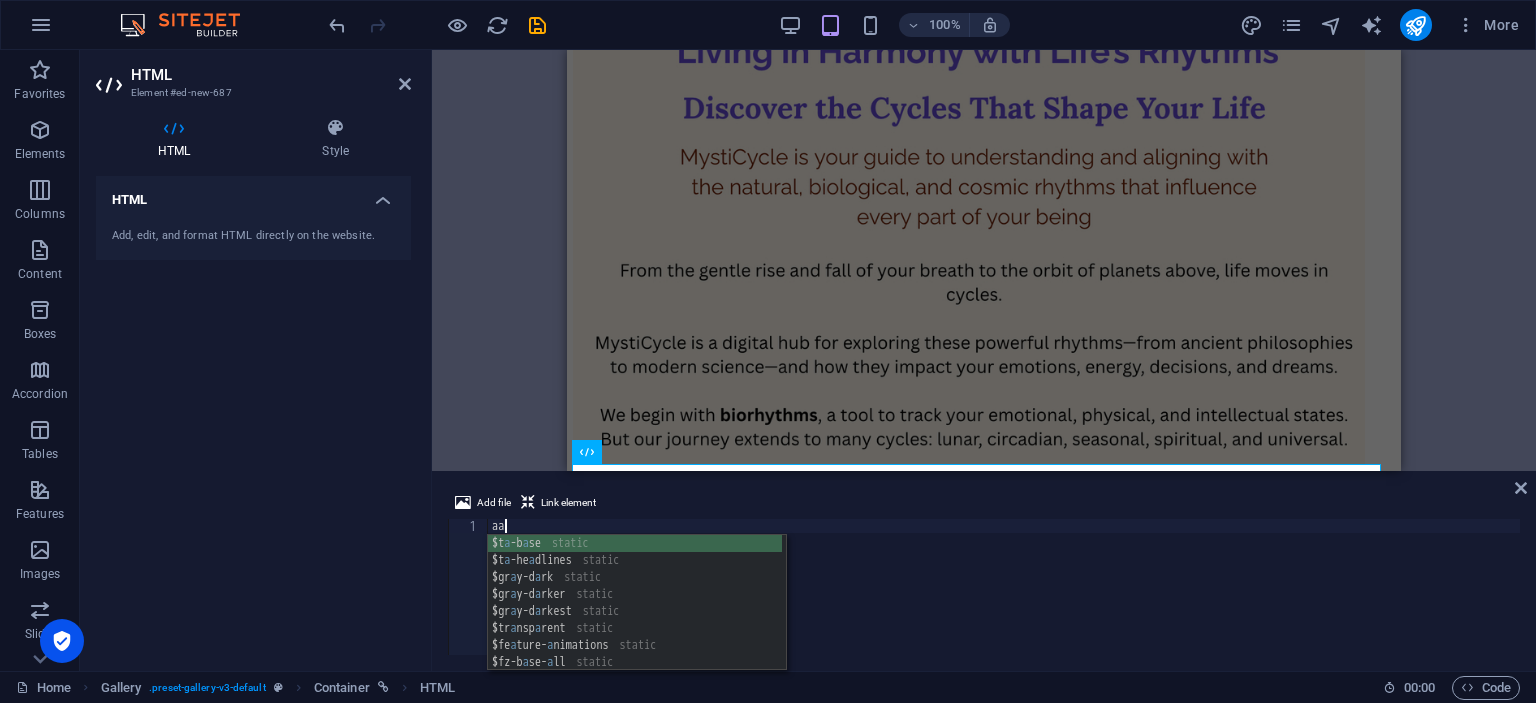 type on "a" 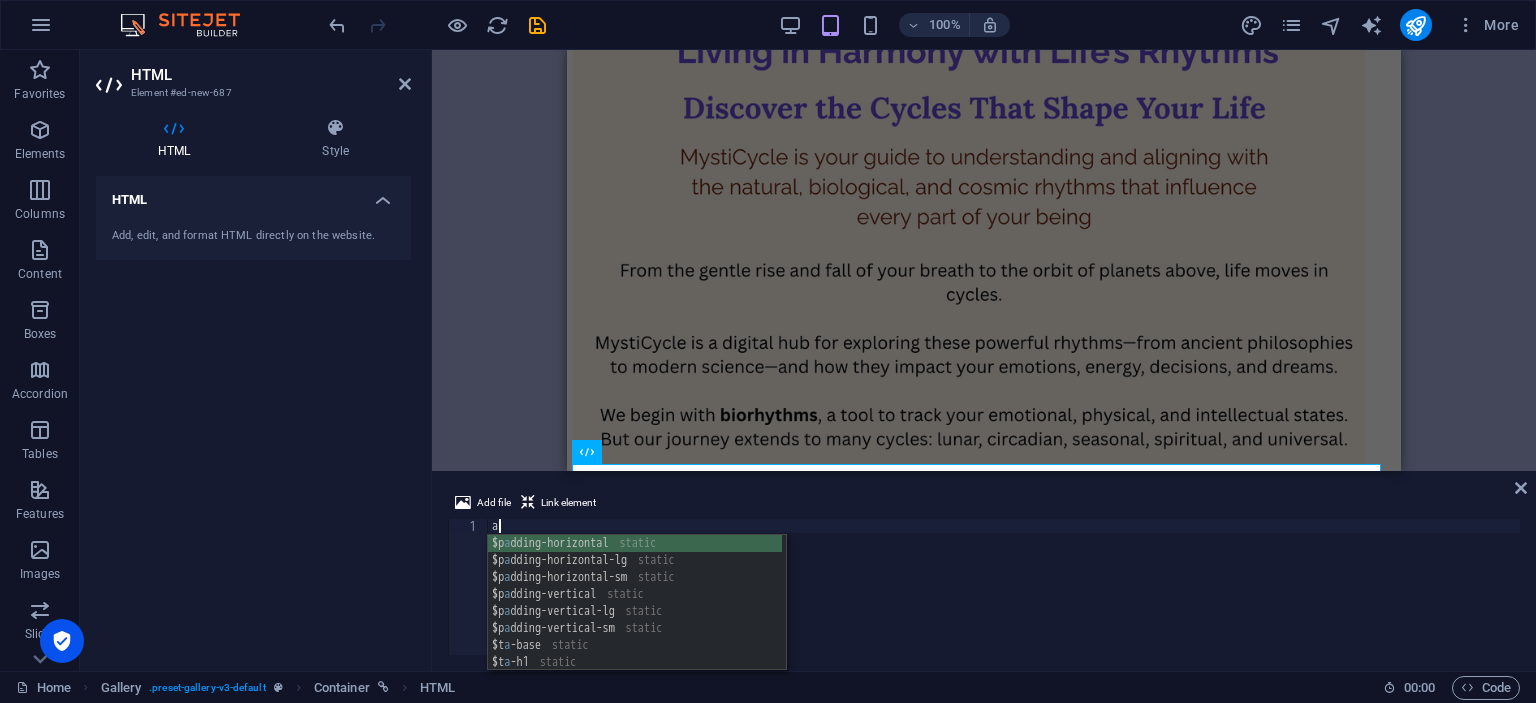 type 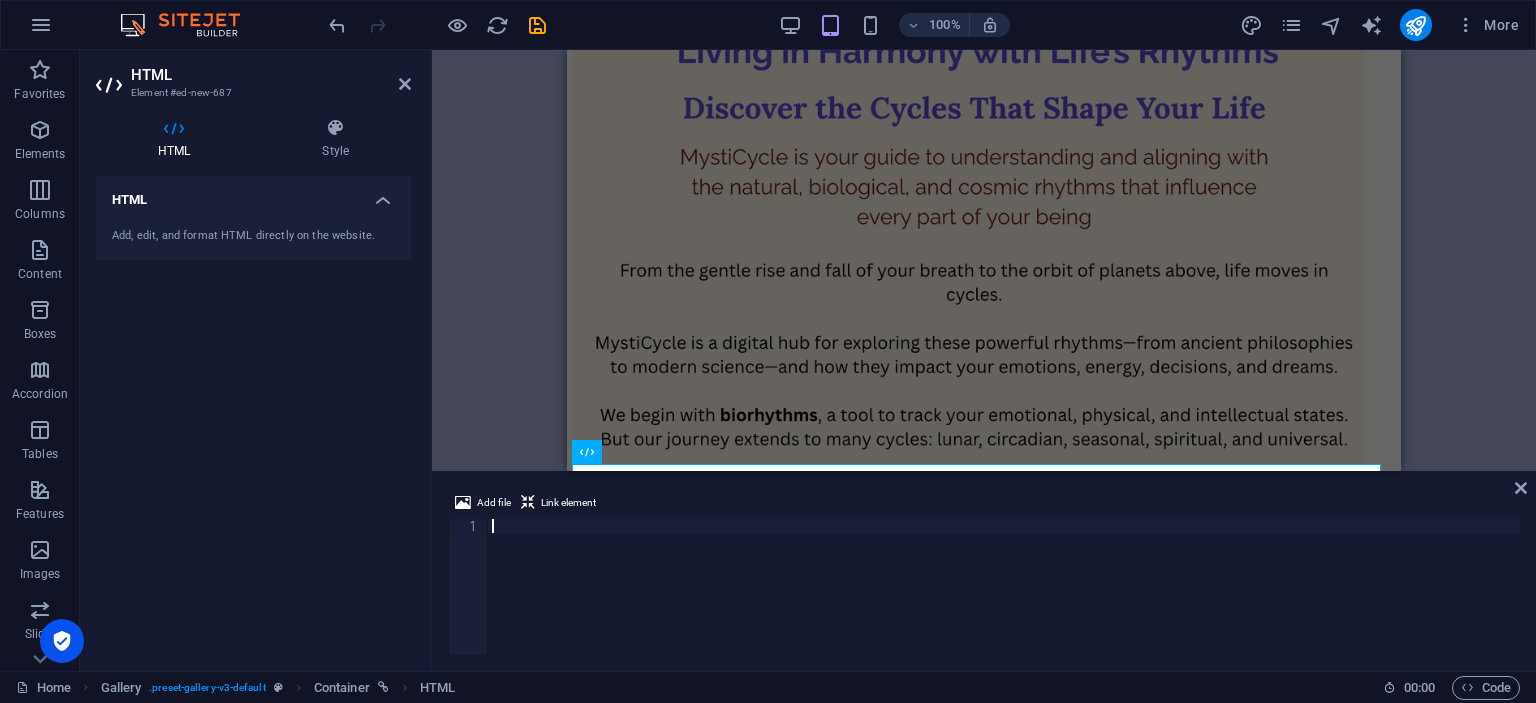 click at bounding box center [1004, 601] 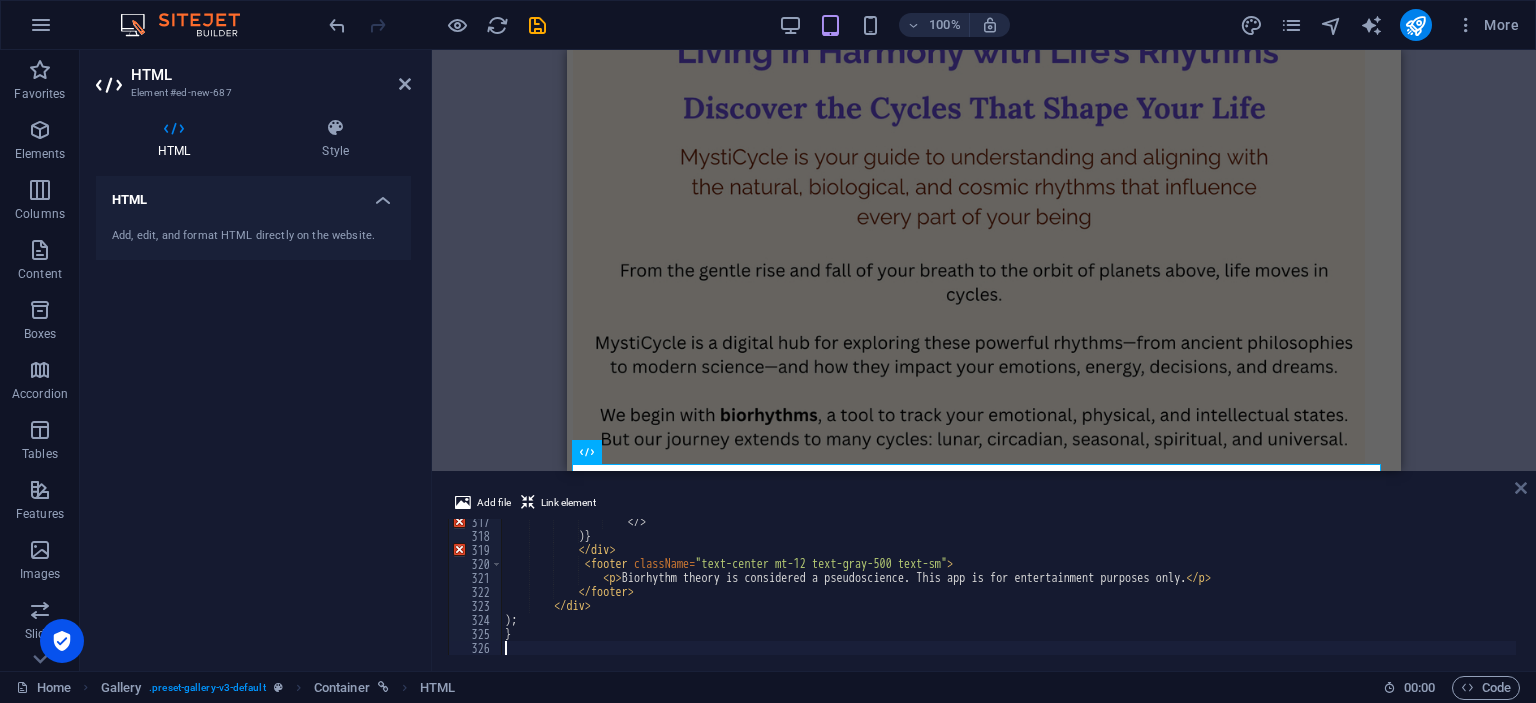 click at bounding box center [1521, 488] 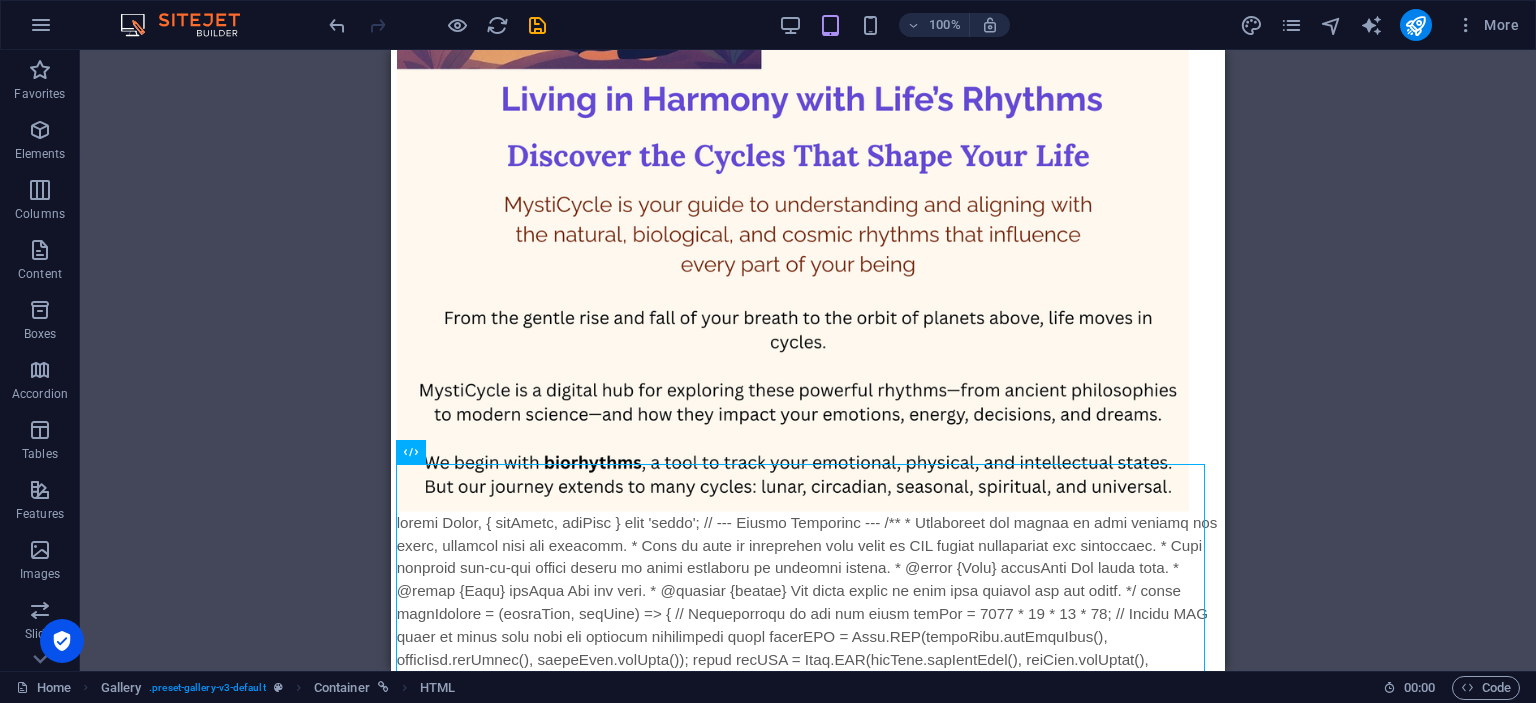 scroll, scrollTop: 537, scrollLeft: 0, axis: vertical 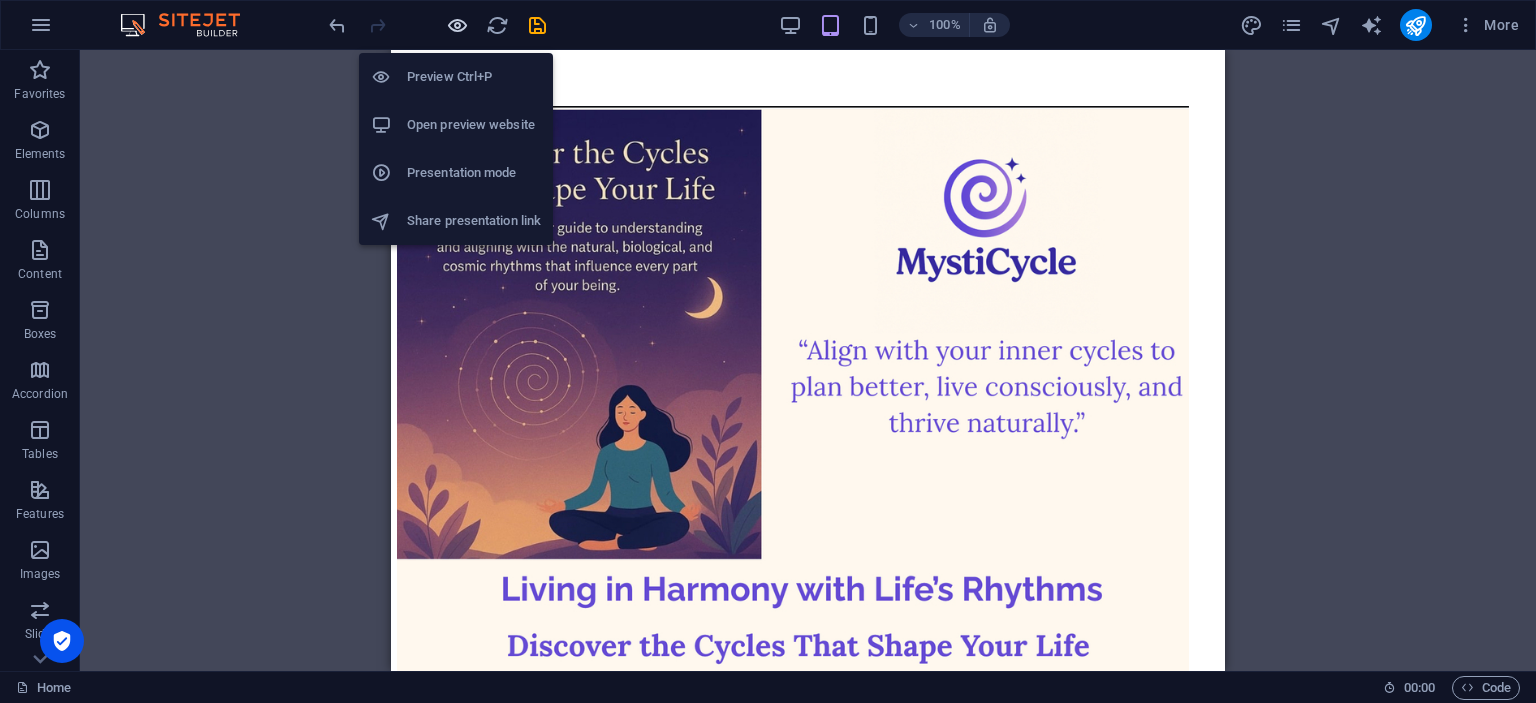 click at bounding box center [457, 25] 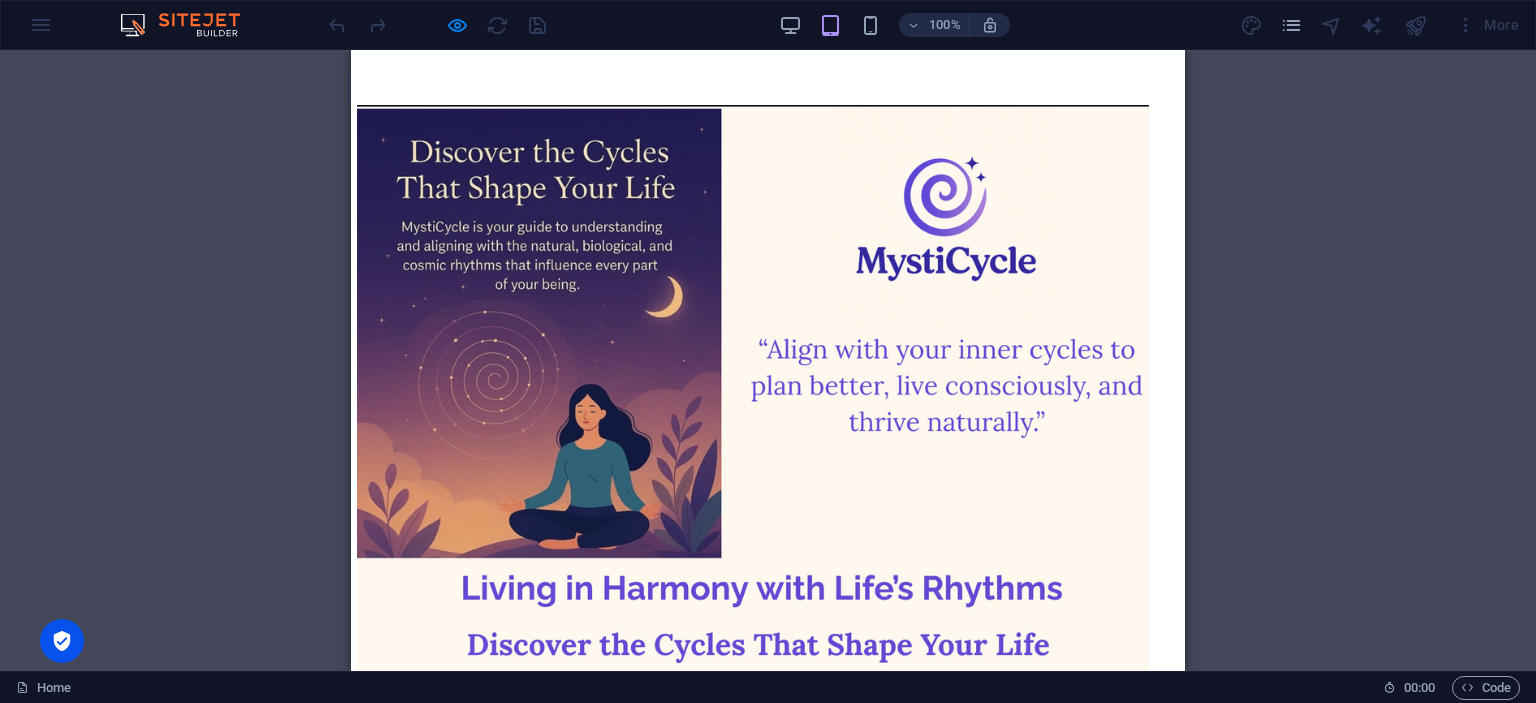 scroll, scrollTop: 0, scrollLeft: 0, axis: both 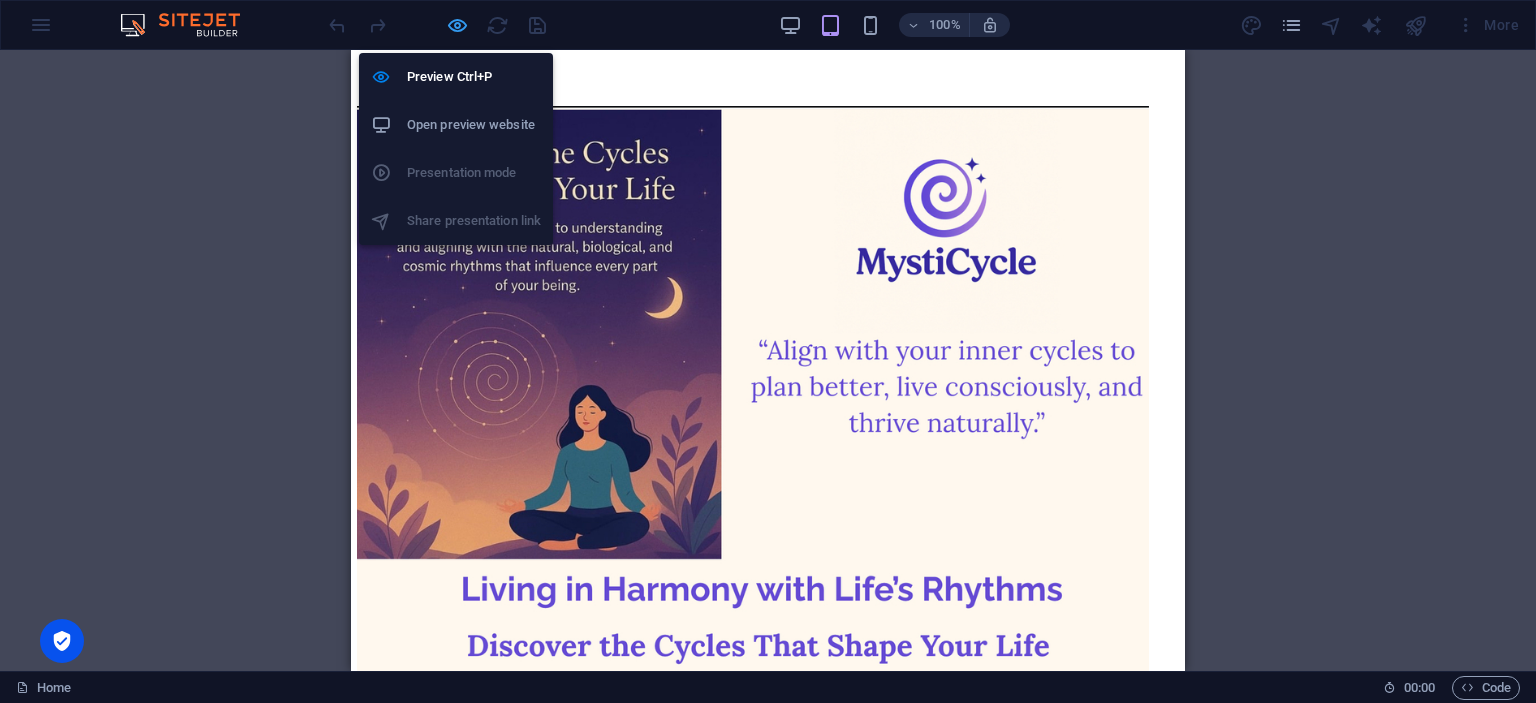 click at bounding box center (457, 25) 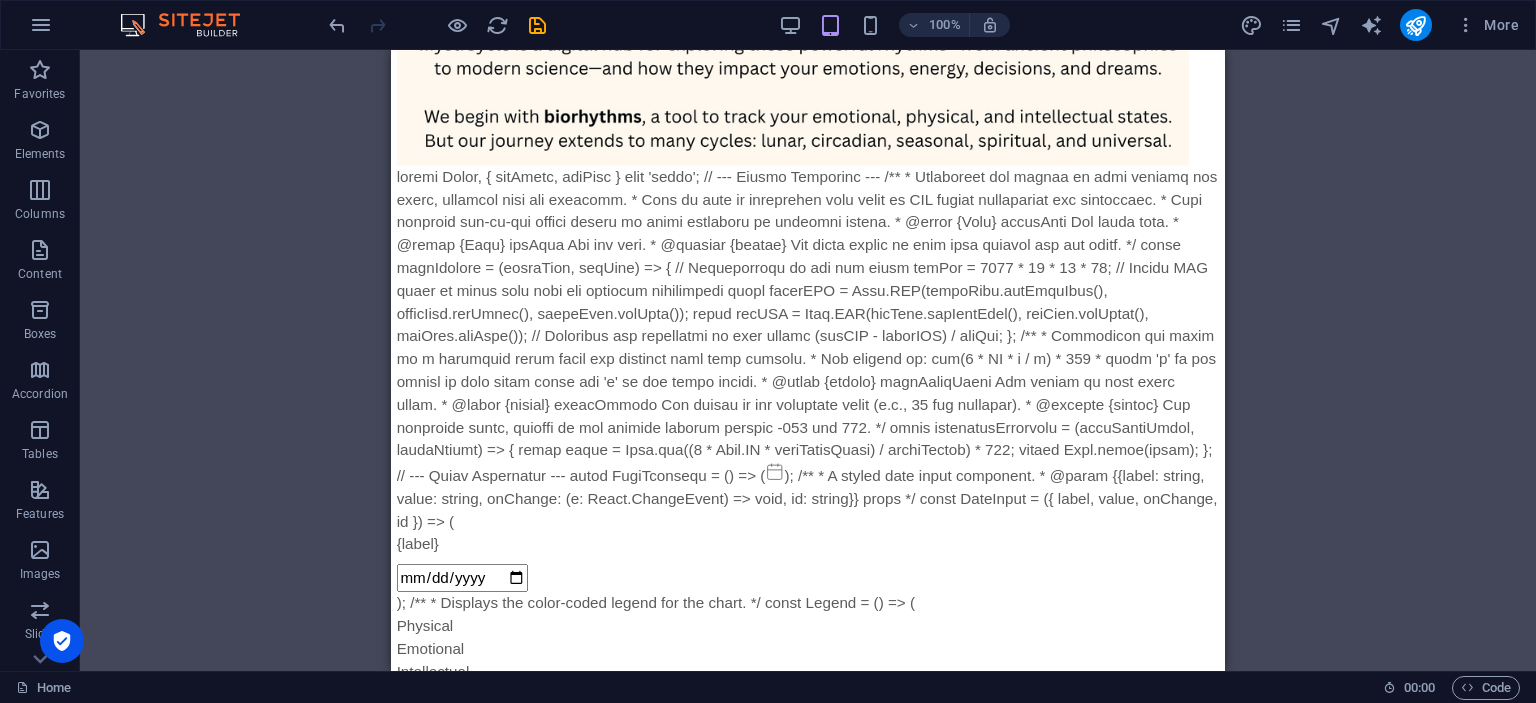 scroll, scrollTop: 716, scrollLeft: 0, axis: vertical 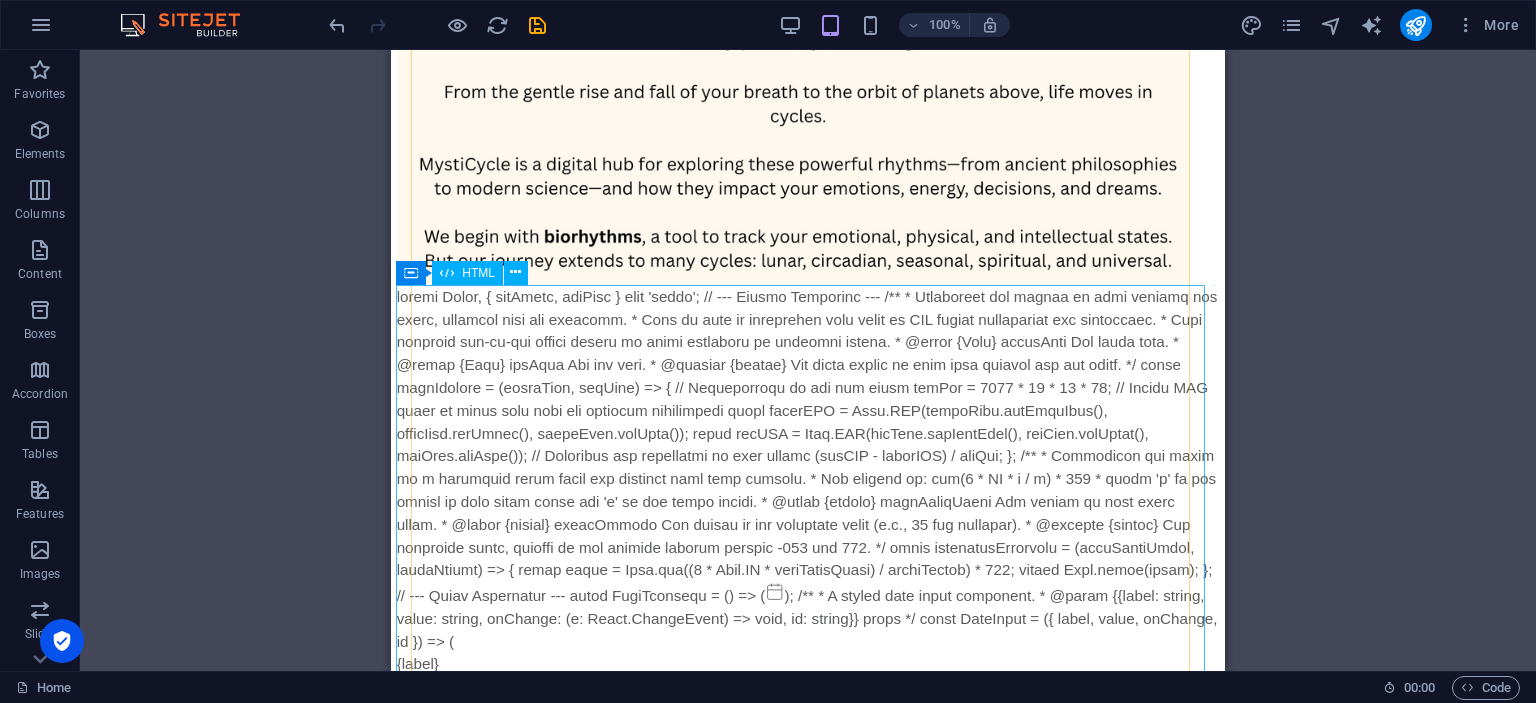 click on ");
/**
* A styled date input component.
* @param {{label: string, value: string, onChange: (e: React.ChangeEvent ) => void, id: string}} props
*/
const DateInput = ({ label, value, onChange, id }) => (
{label}
);
/**
* Displays the color-coded legend for the chart.
*/
const Legend = () => (
Physical
Emotional
Intellectual
Values for {targetDate.toLocaleDateString(undefined, { year: 'numeric', month: 'long', day: 'numeric' })}
Physical
{physical}%
Emotional
{emotional}%" at bounding box center [808, 1200] 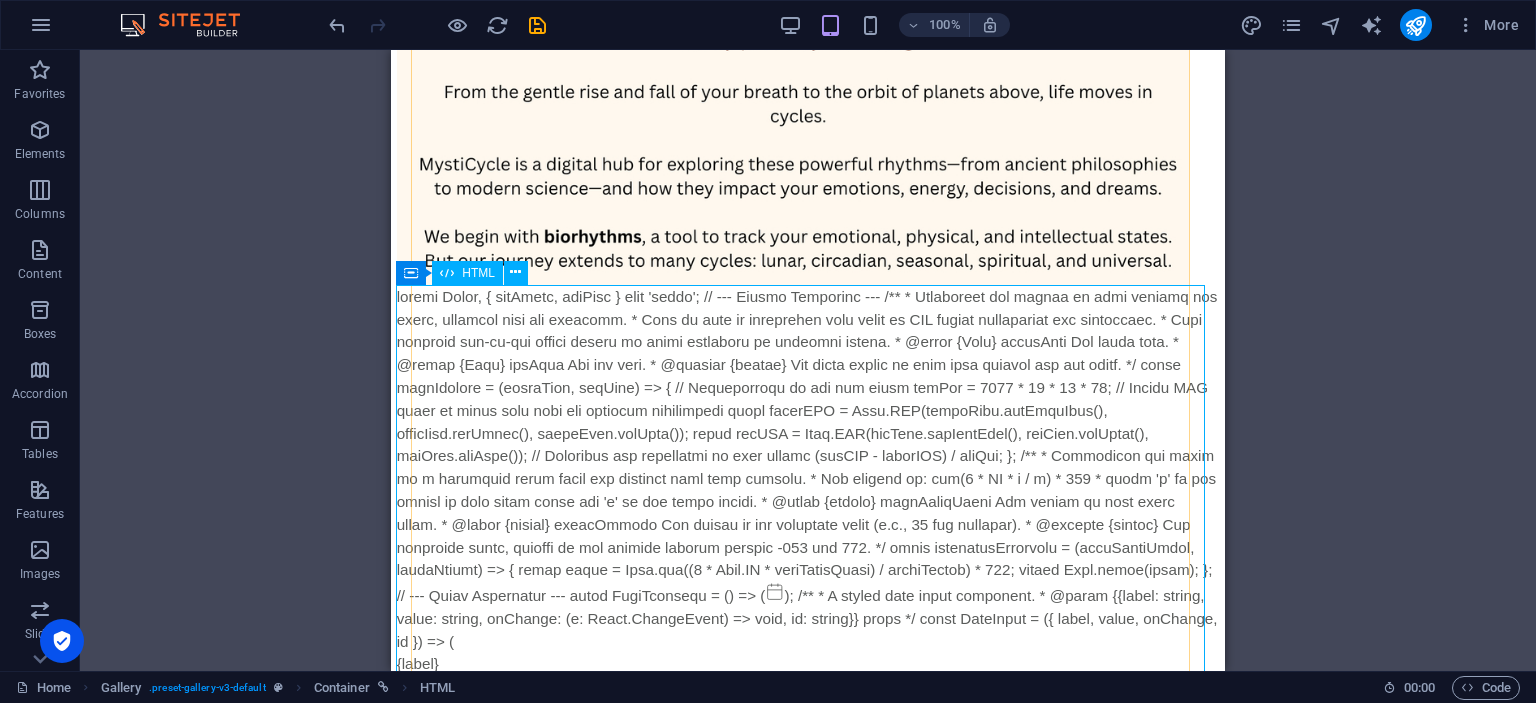click on "HTML" at bounding box center (478, 273) 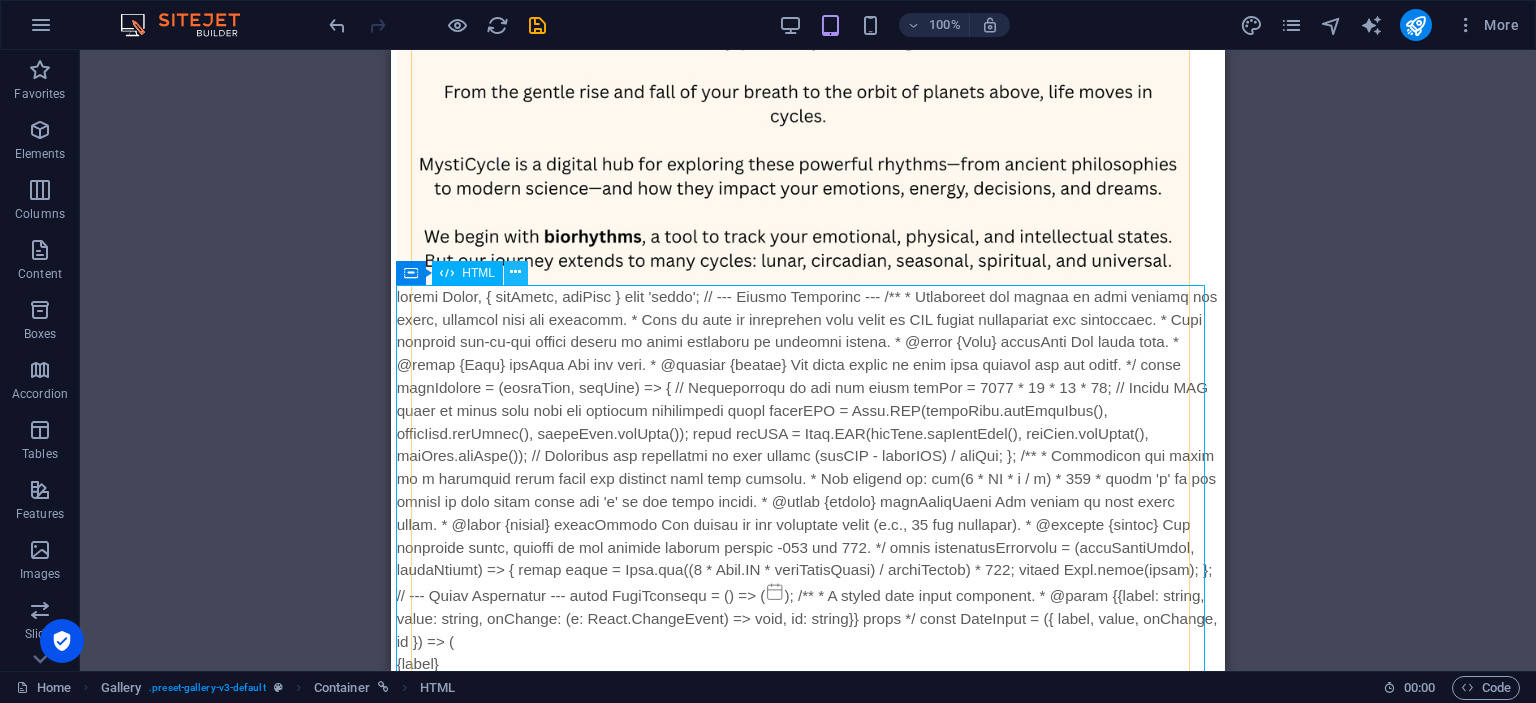 click at bounding box center (515, 272) 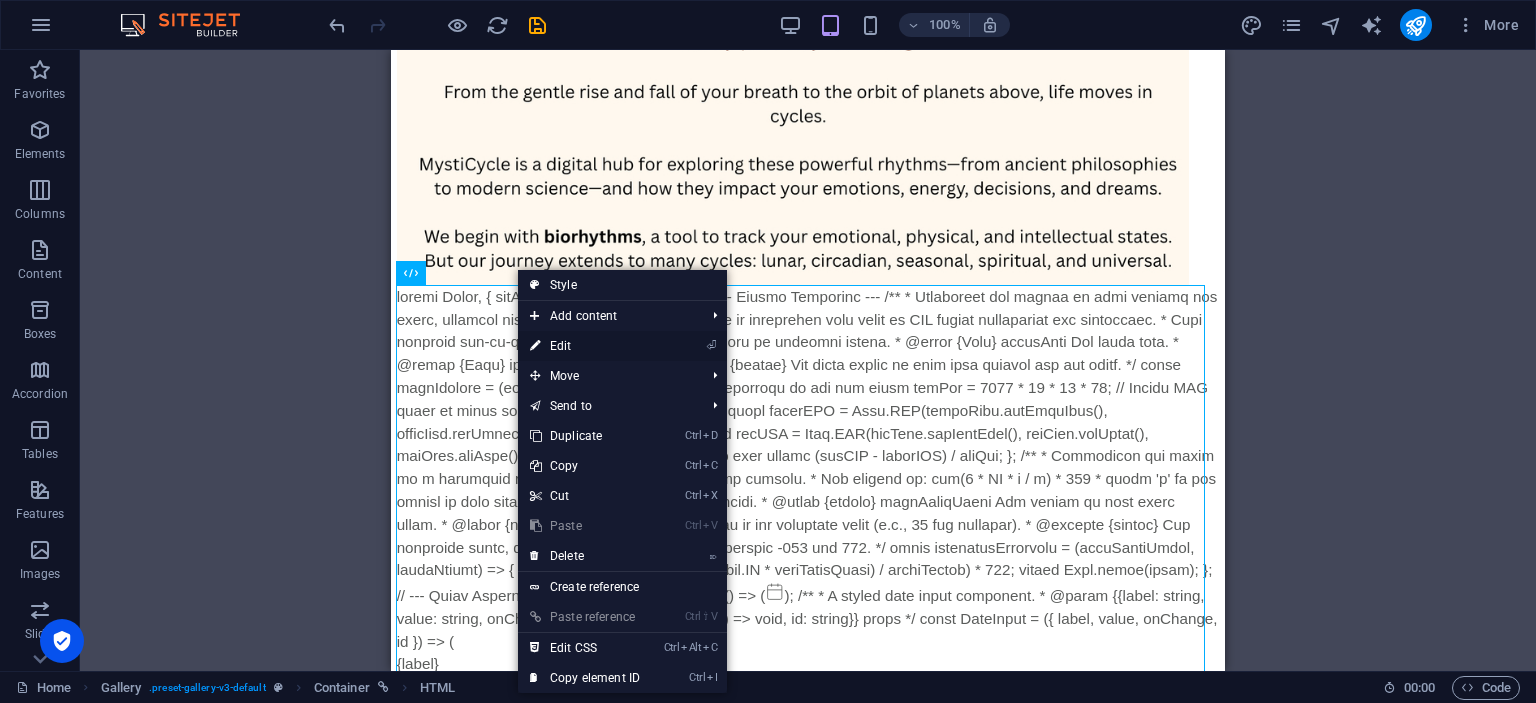 click on "⏎  Edit" at bounding box center [585, 346] 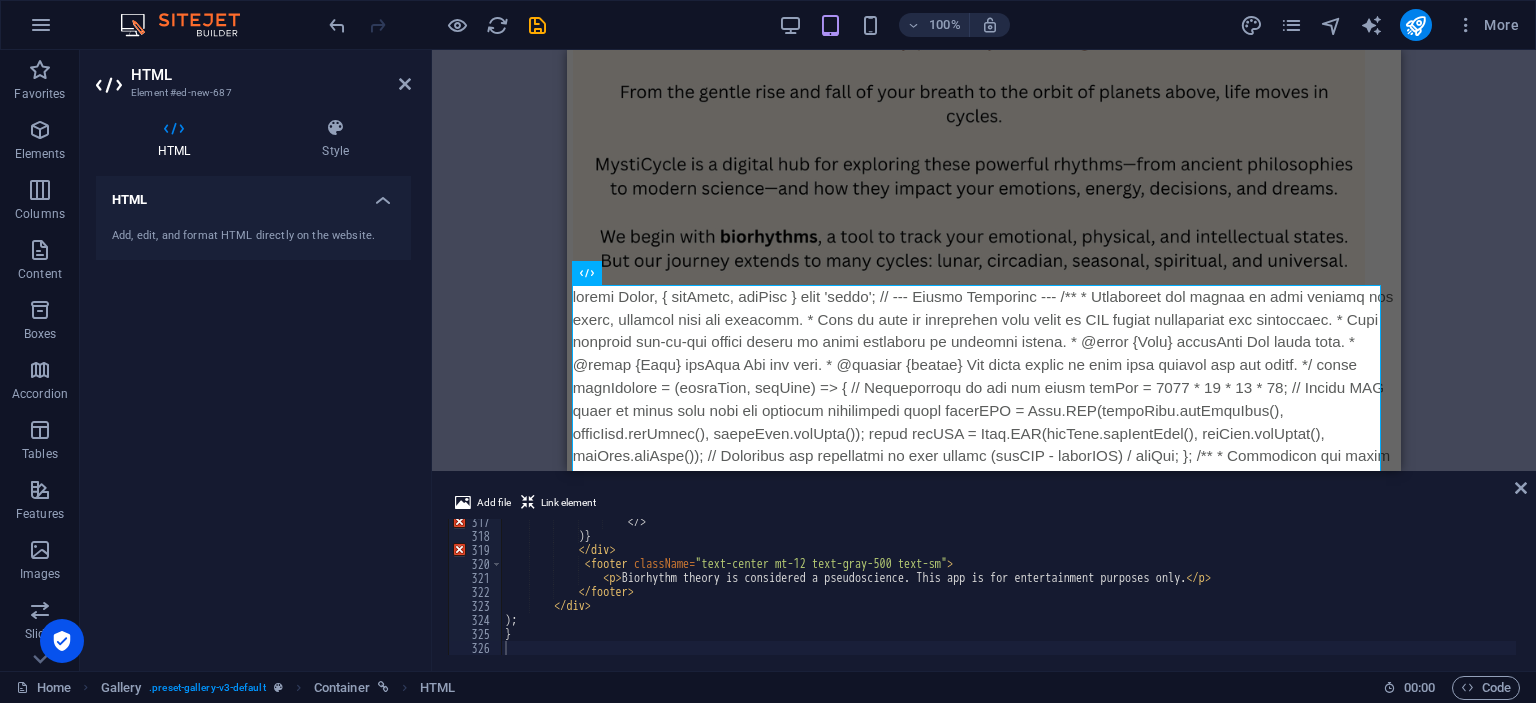 click on "Add, edit, and format HTML directly on the website." at bounding box center [253, 236] 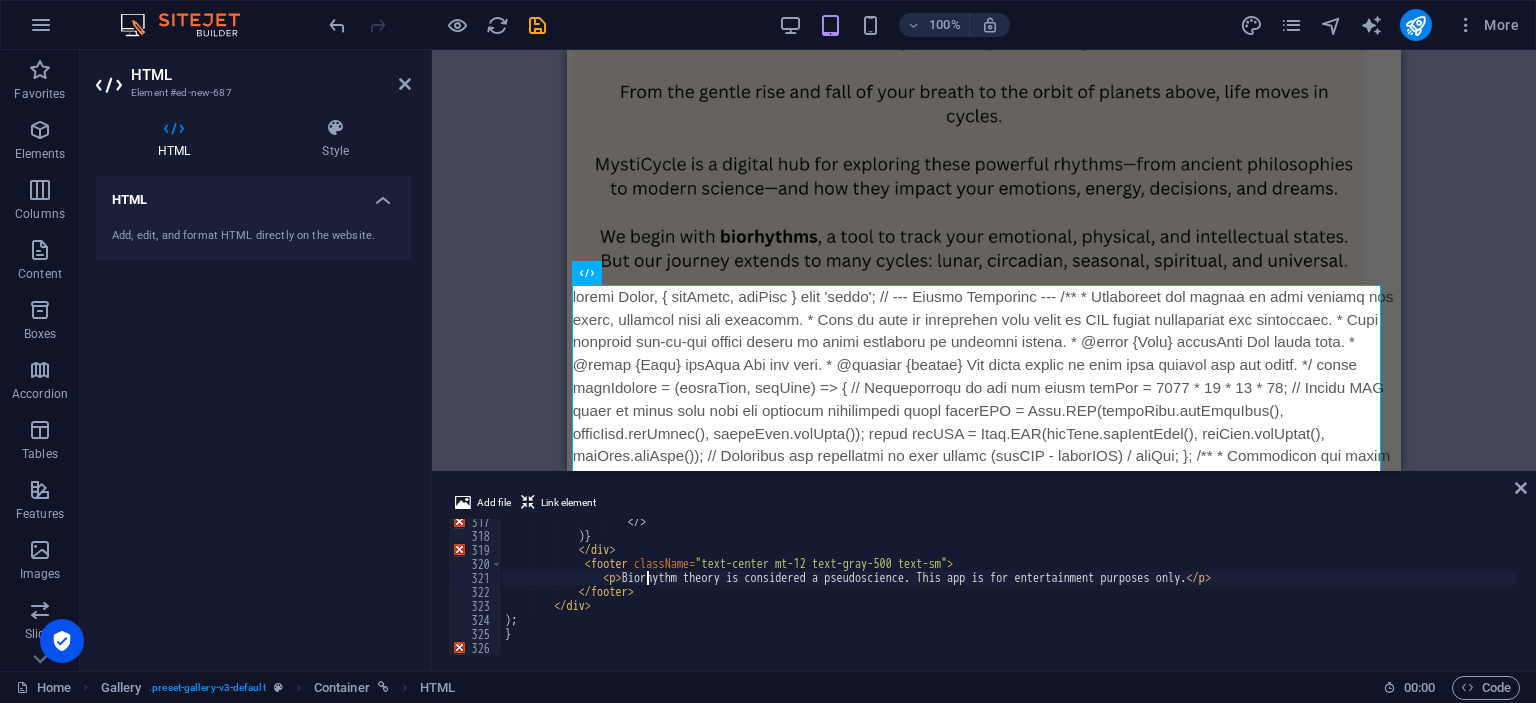 click on "</ >                    )}                </ div >                  < footer   className = "text-center mt-12 text-gray-500 text-sm" >                     < p > Biorhythm theory is considered a pseudoscience. This app is for entertainment purposes only. </ p >                </ footer >           </ div >     ); }" at bounding box center (1206, 595) 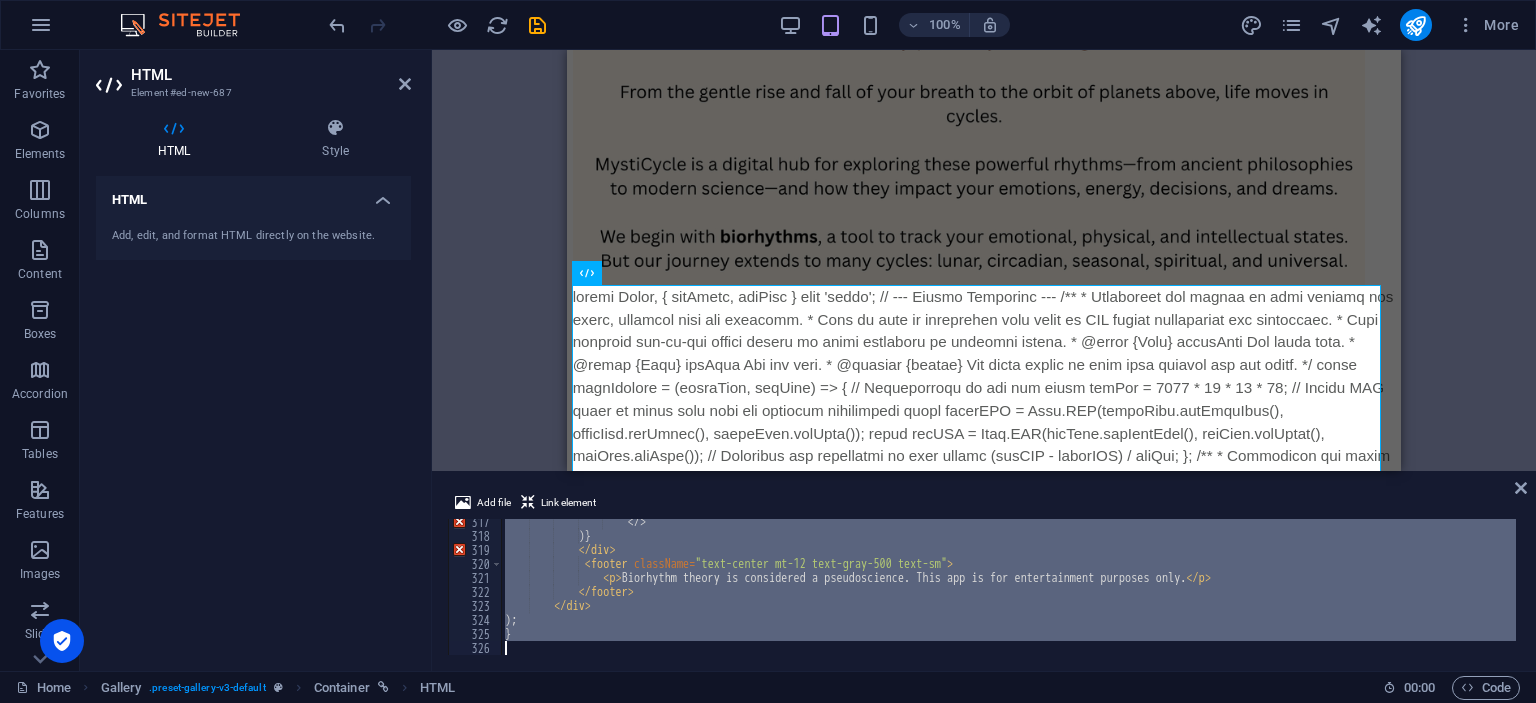 type 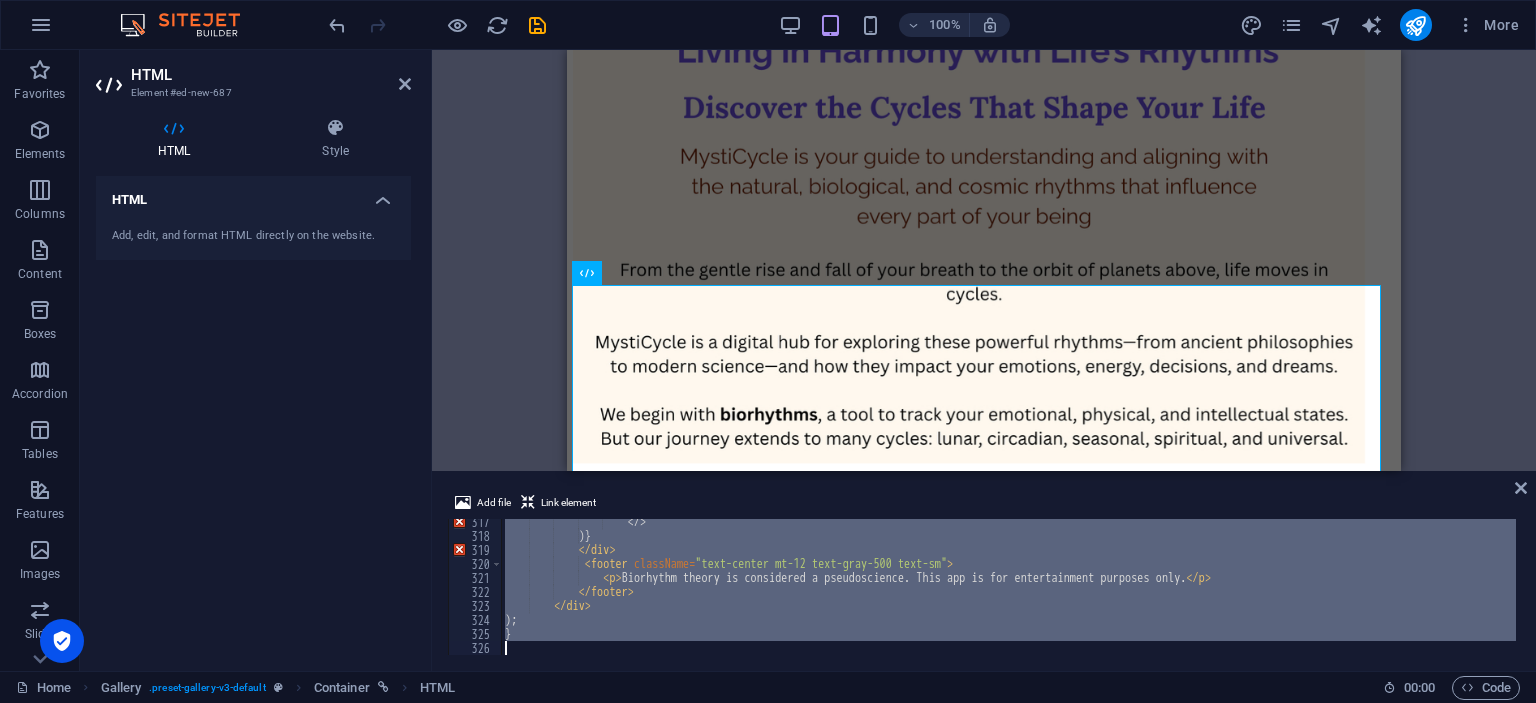 scroll, scrollTop: 490, scrollLeft: 0, axis: vertical 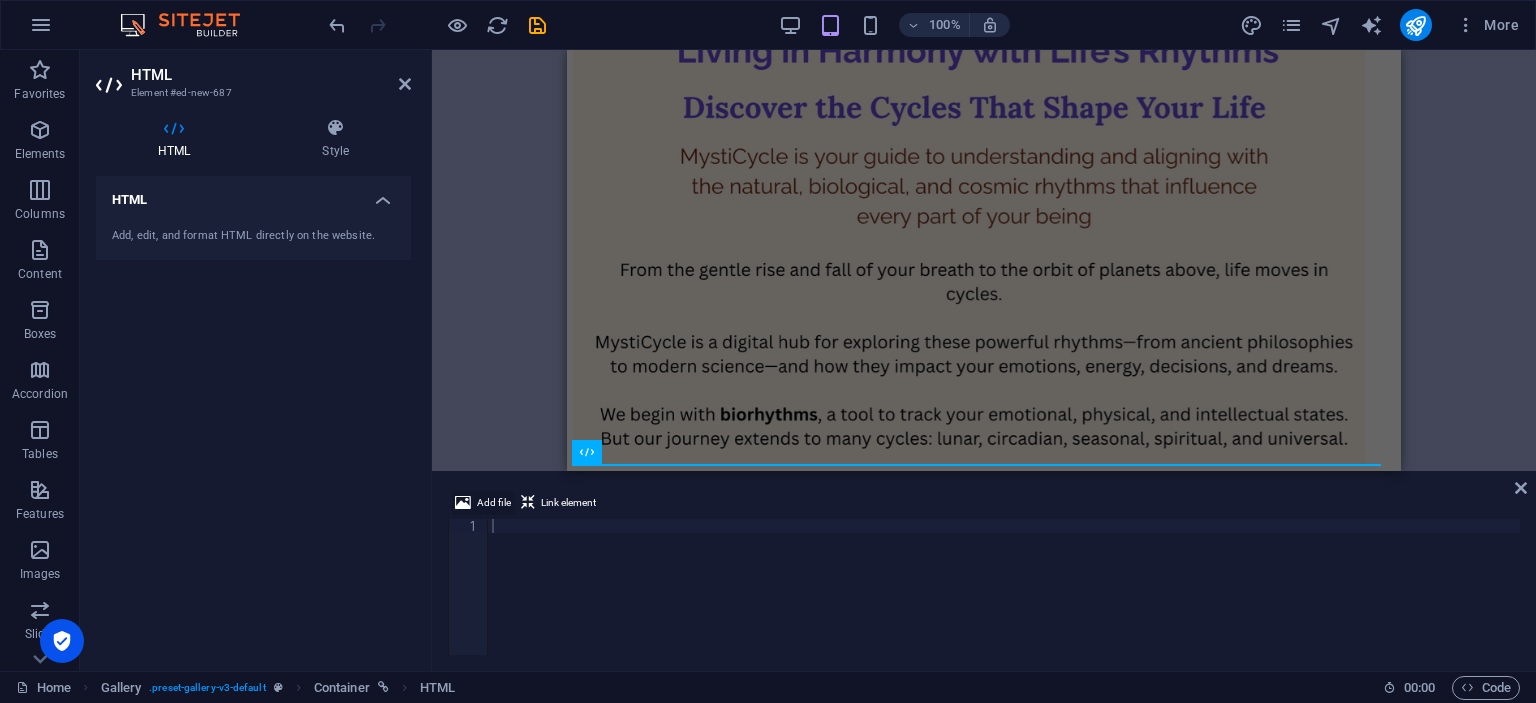 click on "Add file" at bounding box center (483, 503) 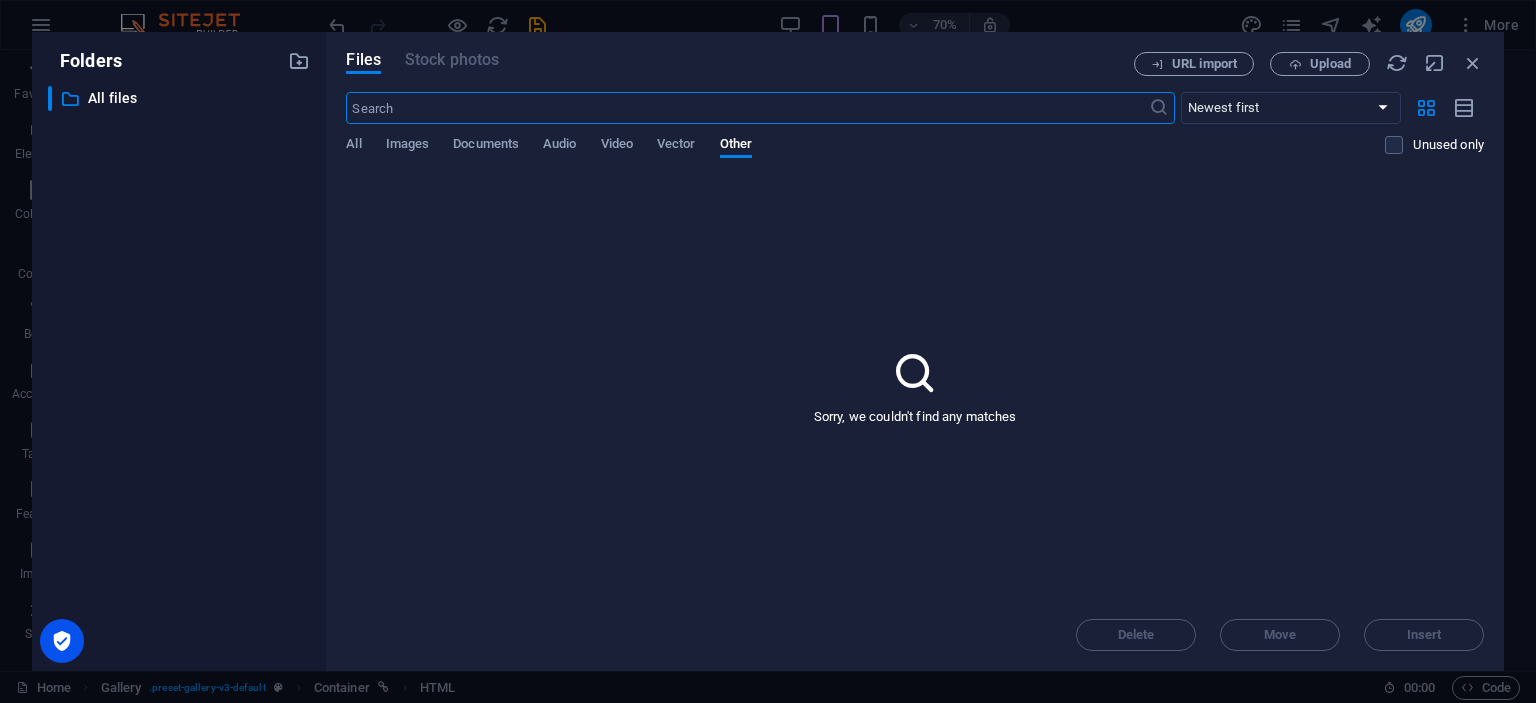 scroll, scrollTop: 431, scrollLeft: 0, axis: vertical 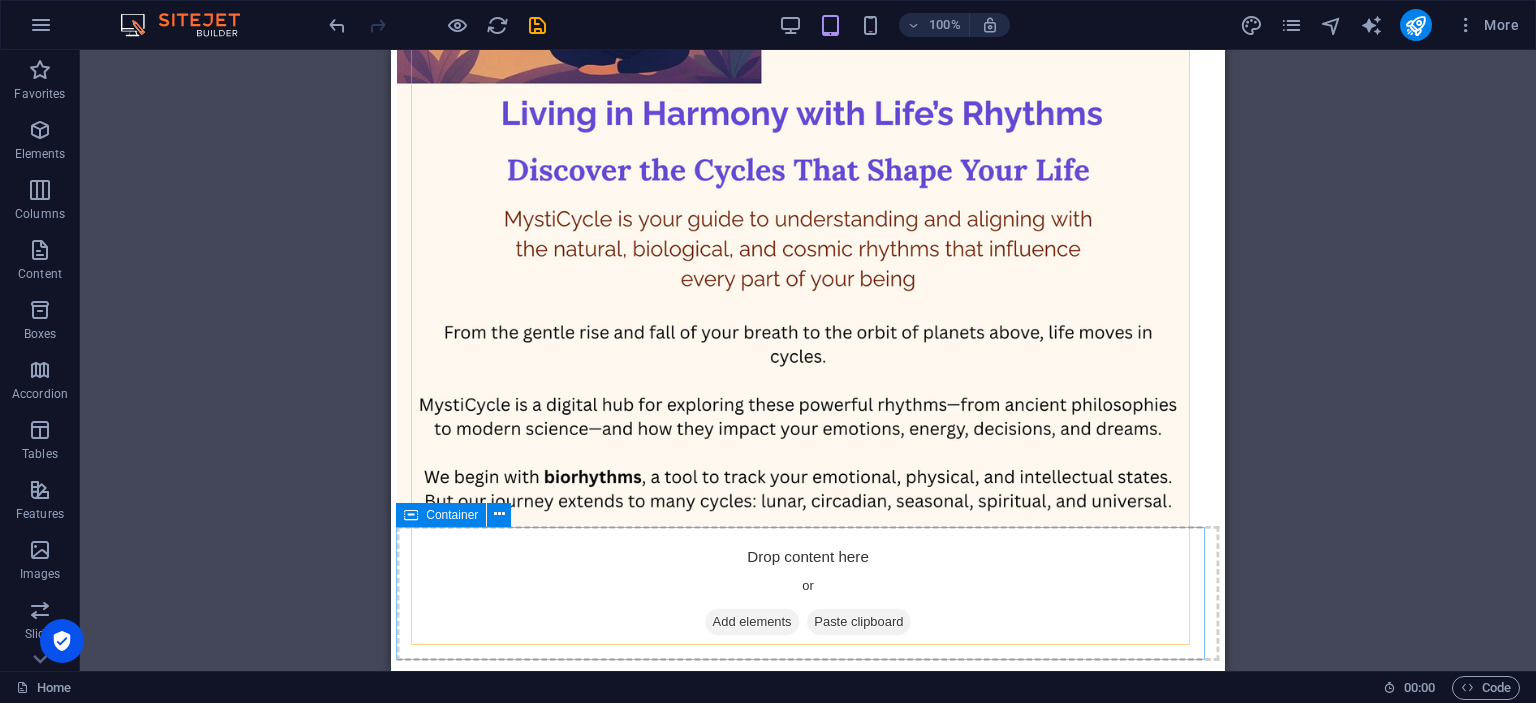 click on "Add elements" at bounding box center [752, 622] 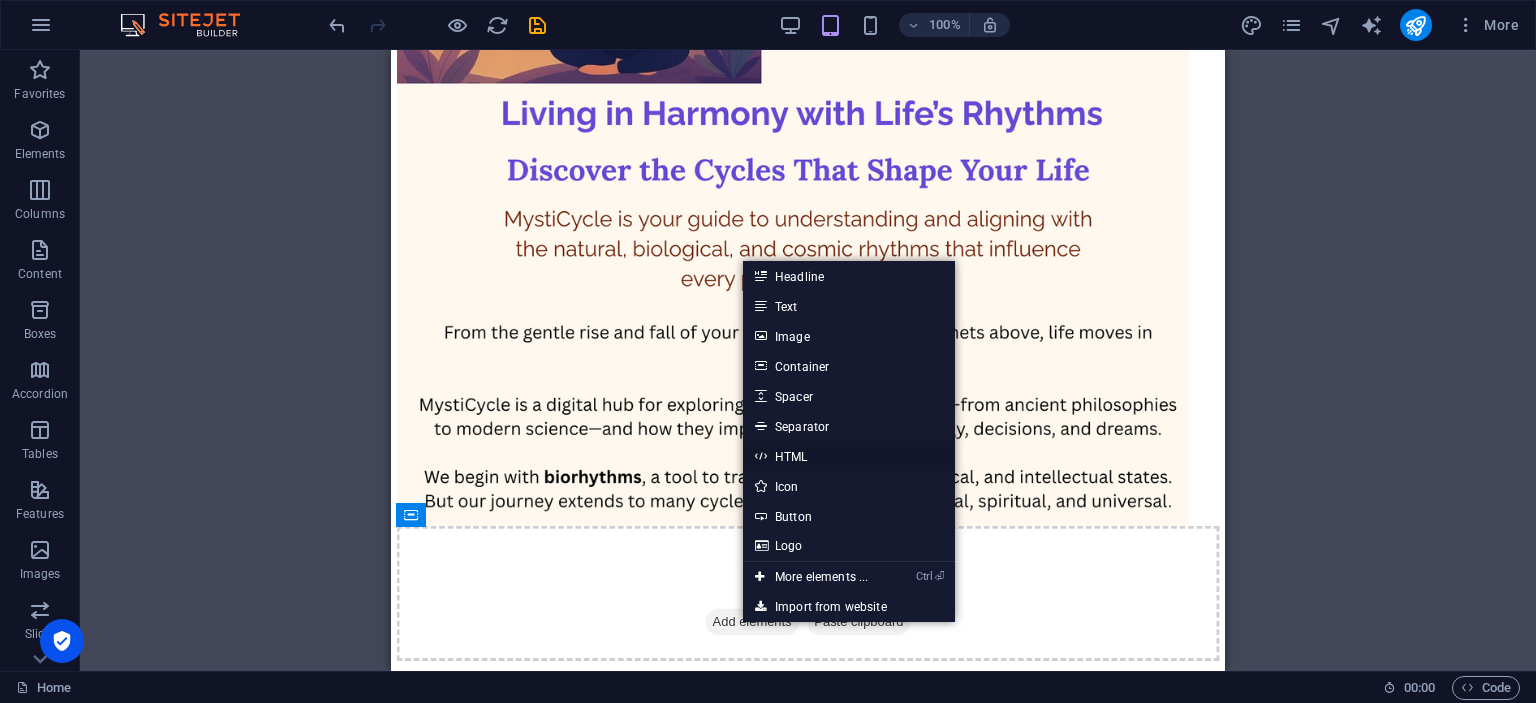 click on "HTML" at bounding box center [849, 456] 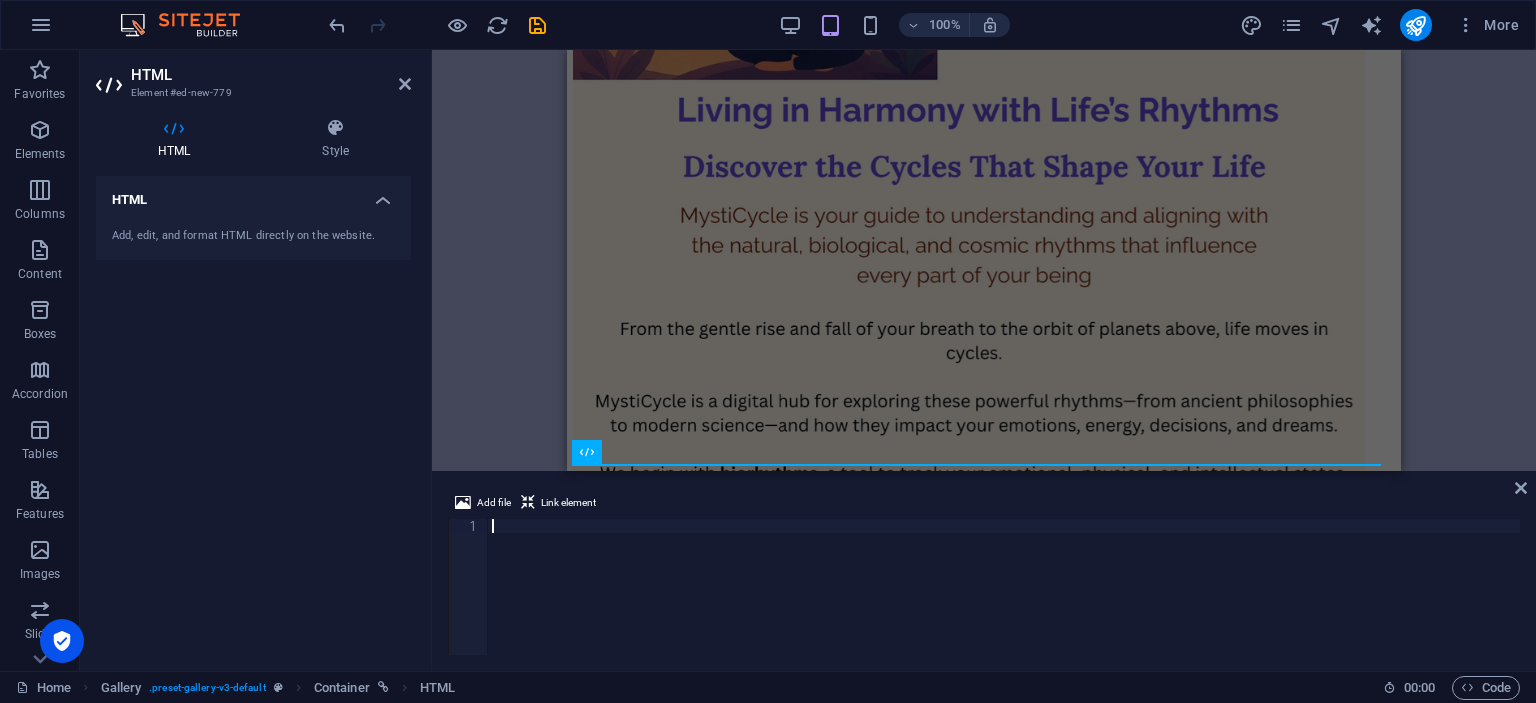 scroll, scrollTop: 490, scrollLeft: 0, axis: vertical 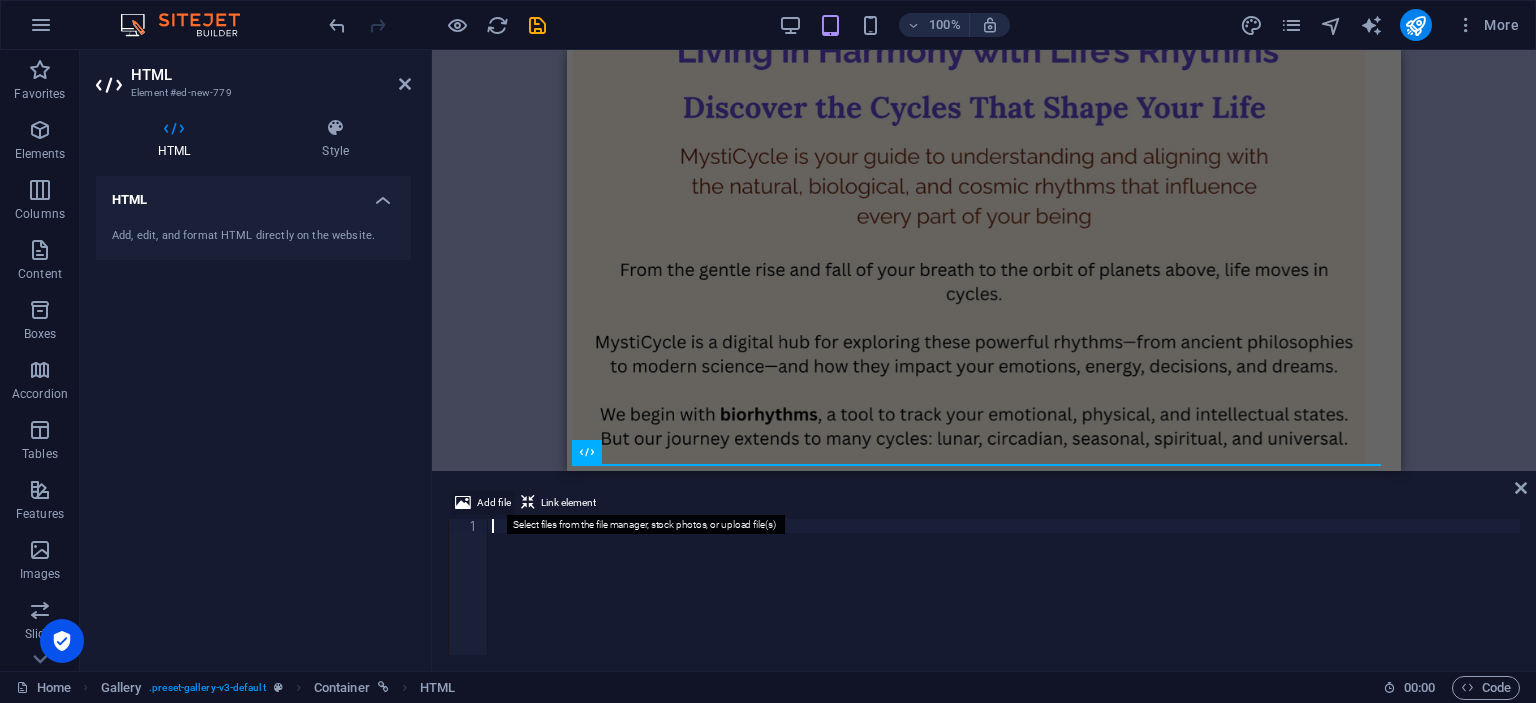 click on "Add file" at bounding box center [494, 503] 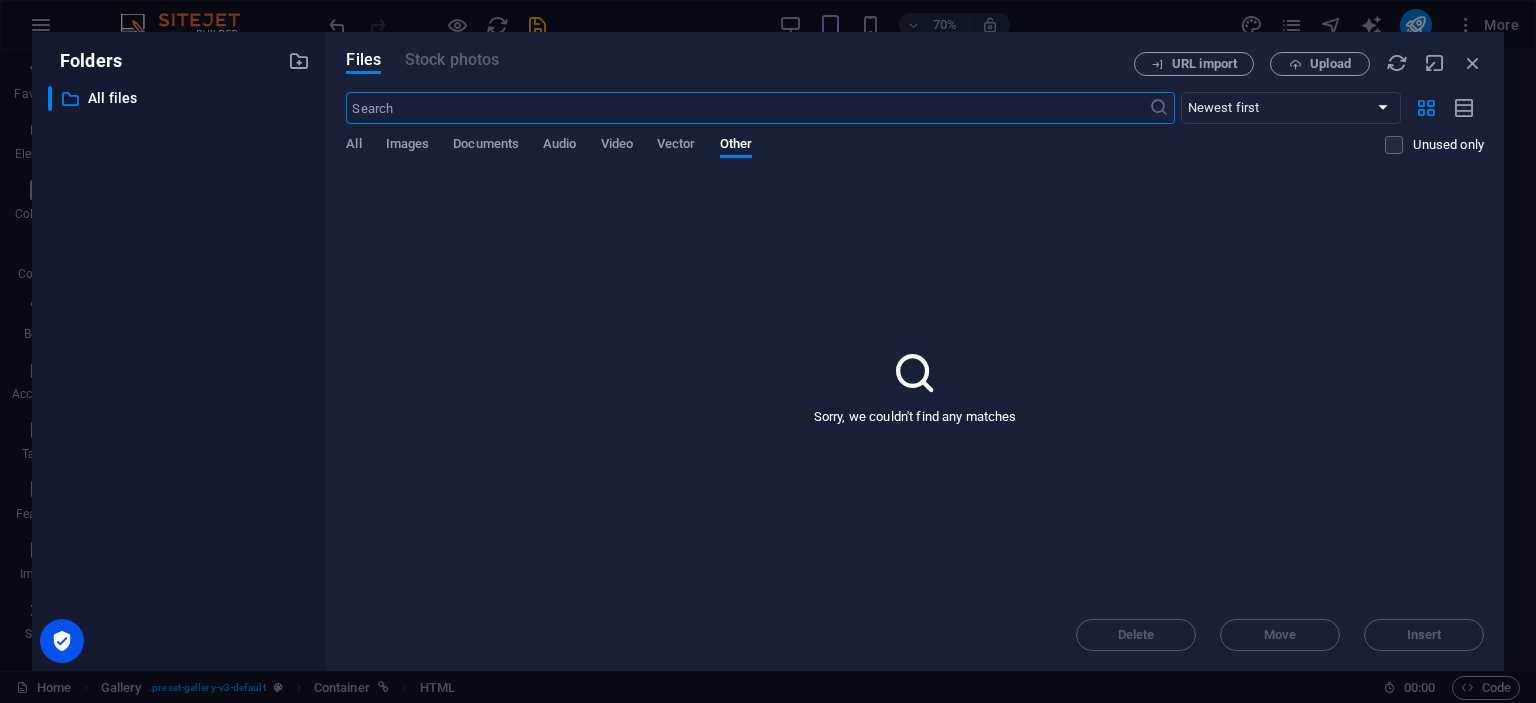 scroll, scrollTop: 310, scrollLeft: 0, axis: vertical 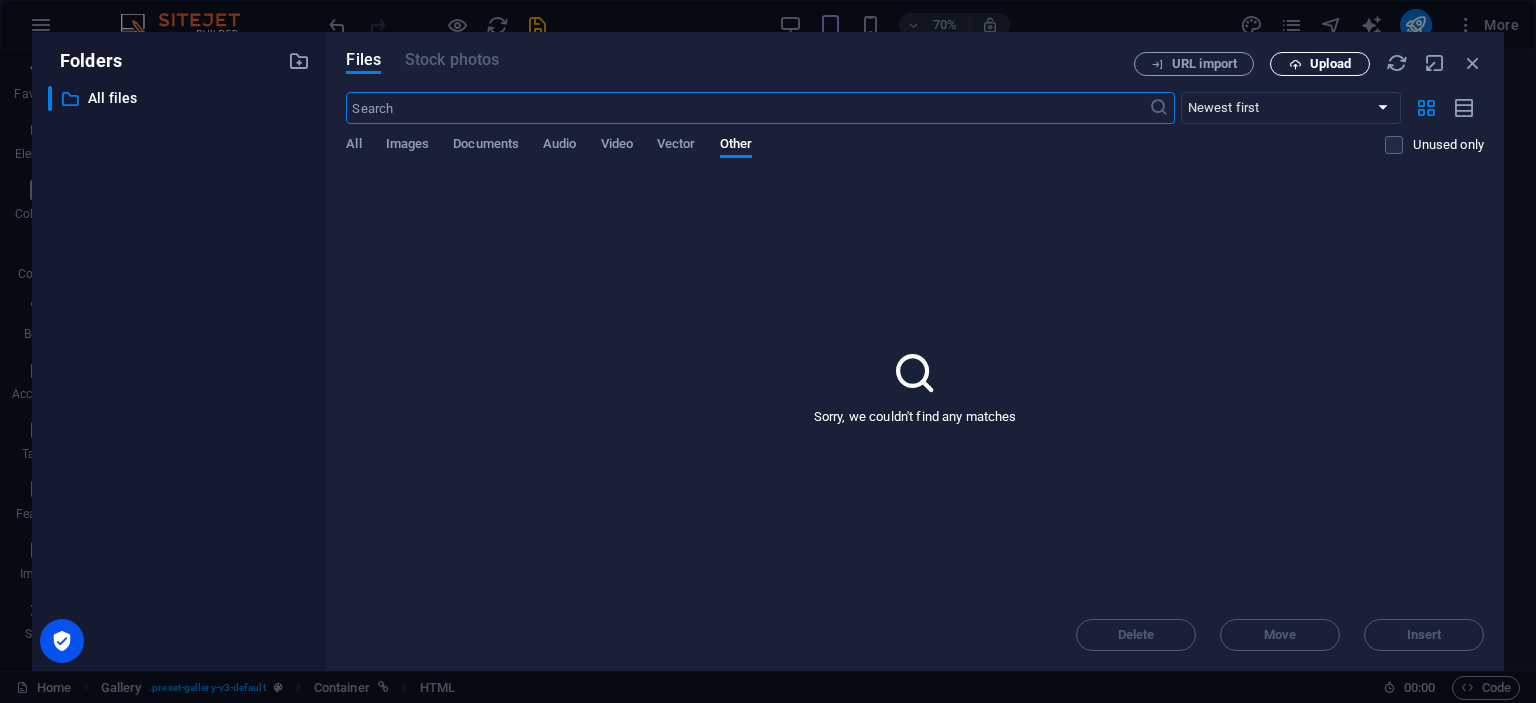 click on "Upload" at bounding box center [1330, 64] 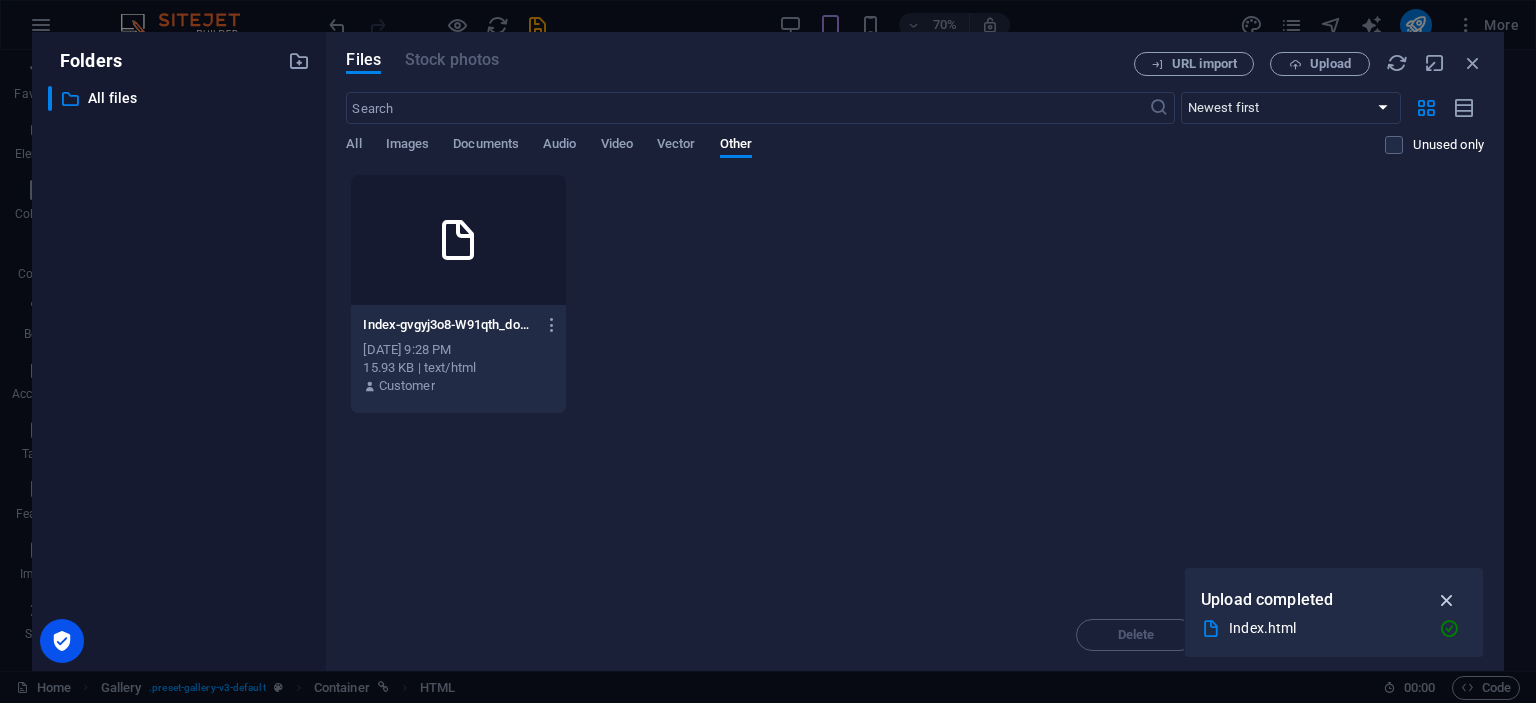 click at bounding box center [1447, 600] 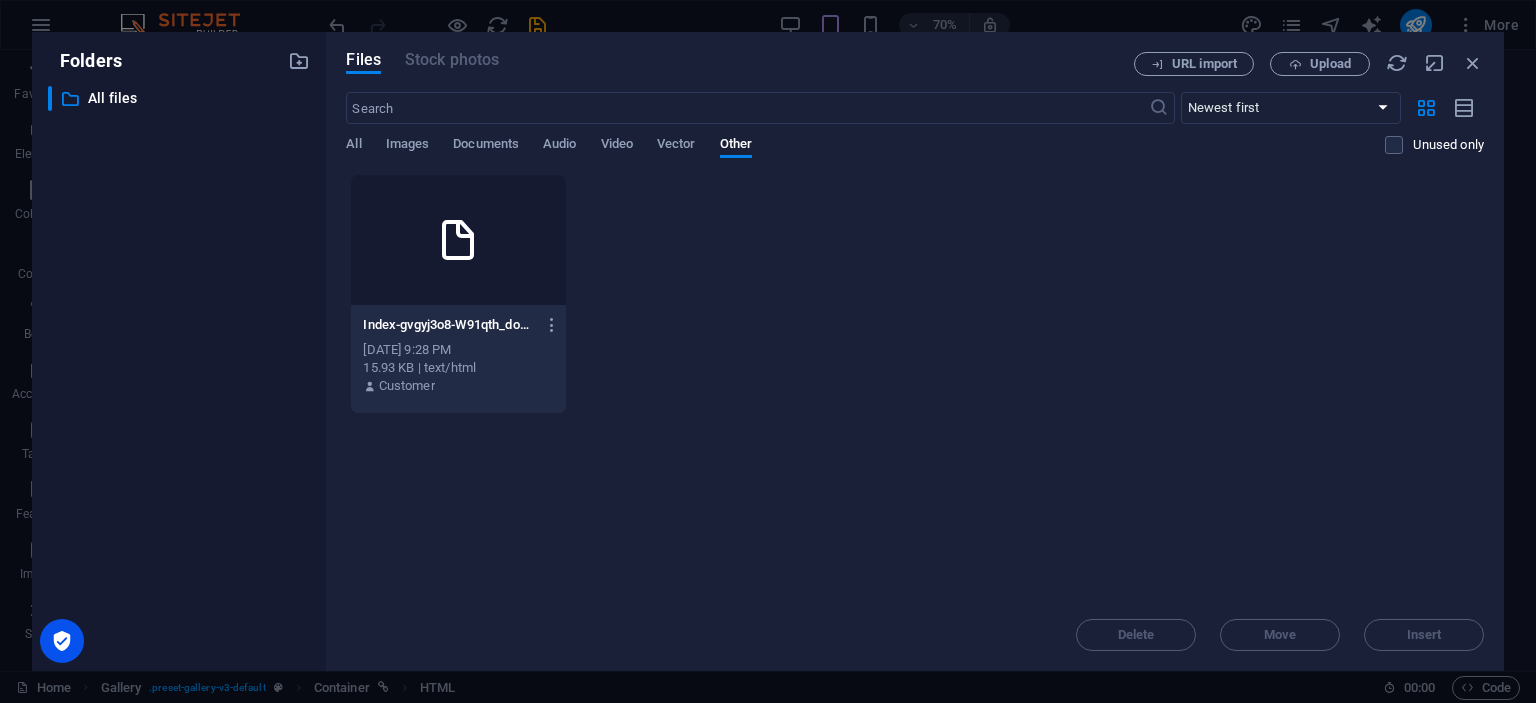 click at bounding box center [458, 240] 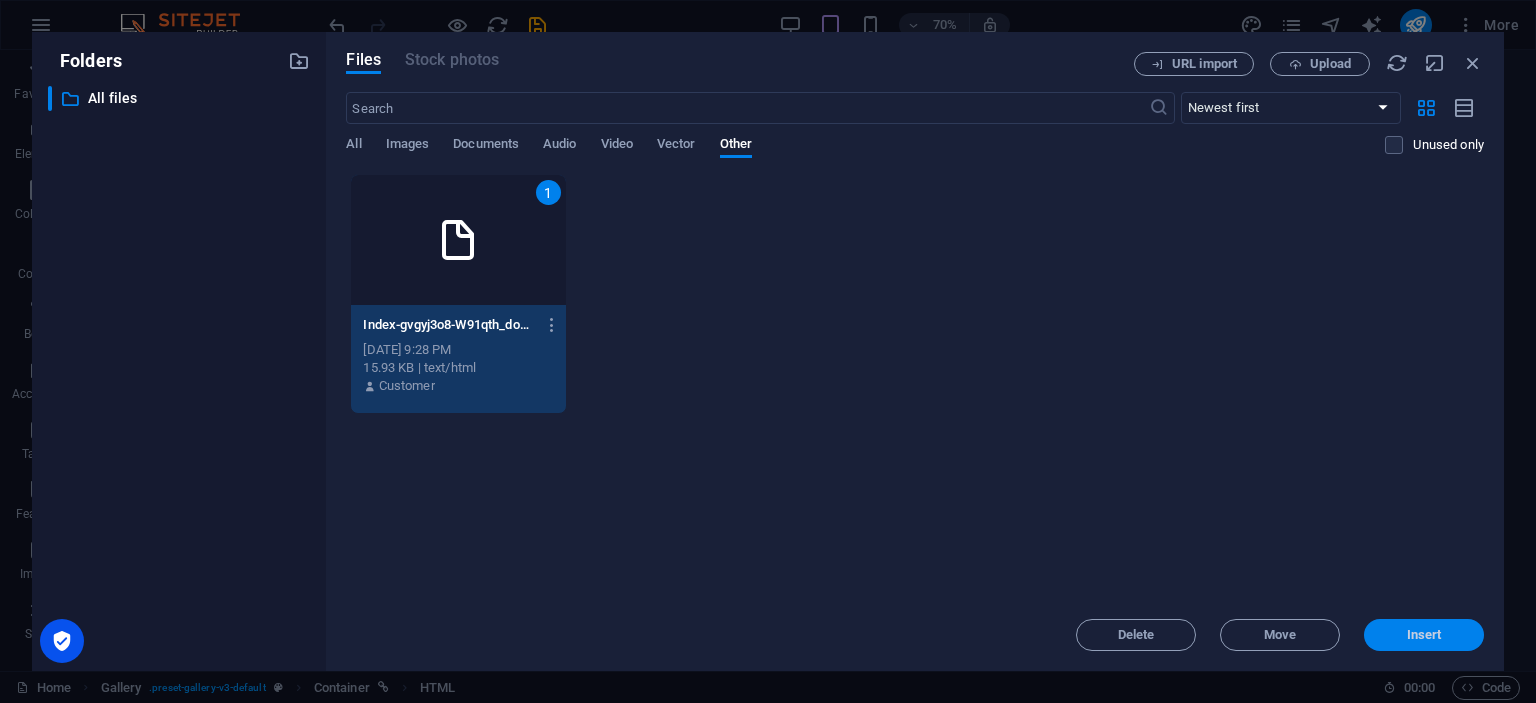 click on "Insert" at bounding box center [1424, 635] 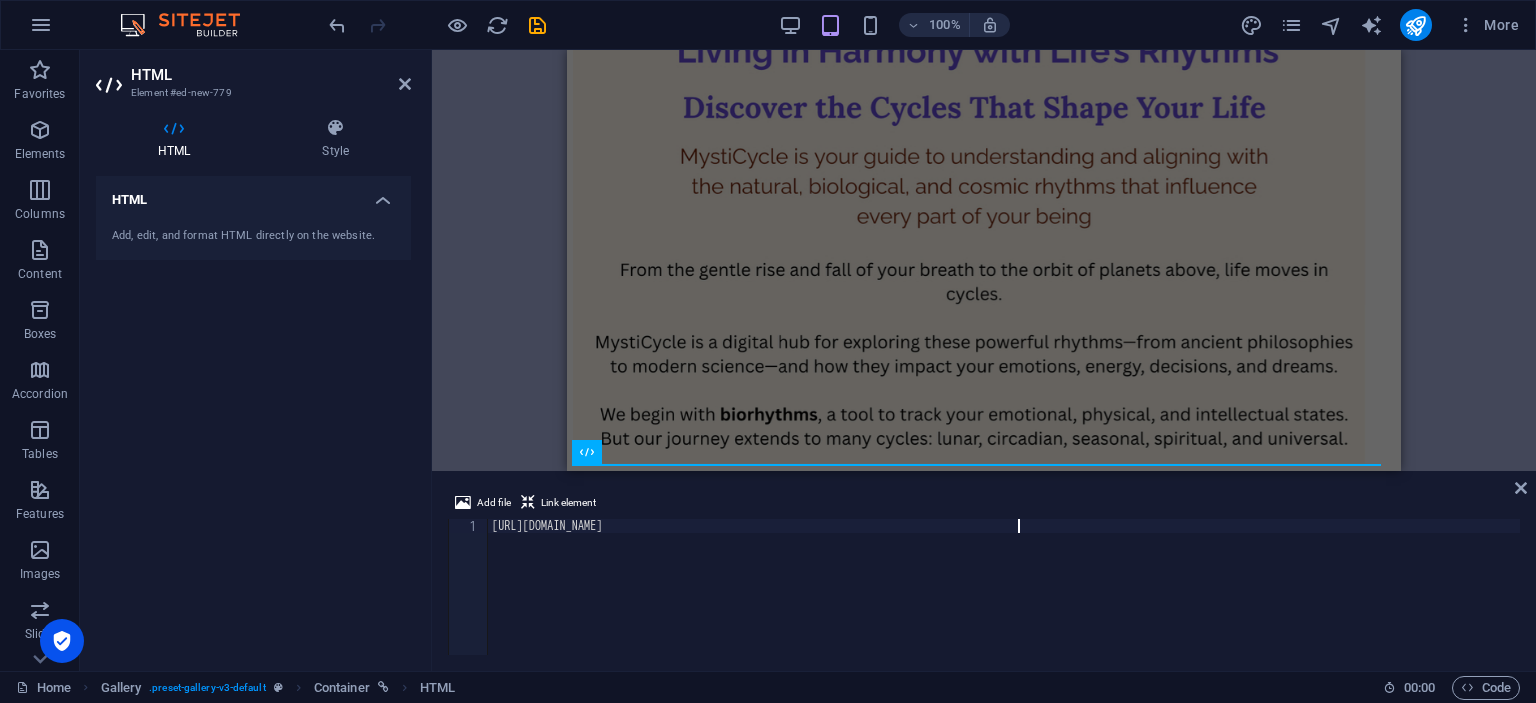 scroll, scrollTop: 514, scrollLeft: 0, axis: vertical 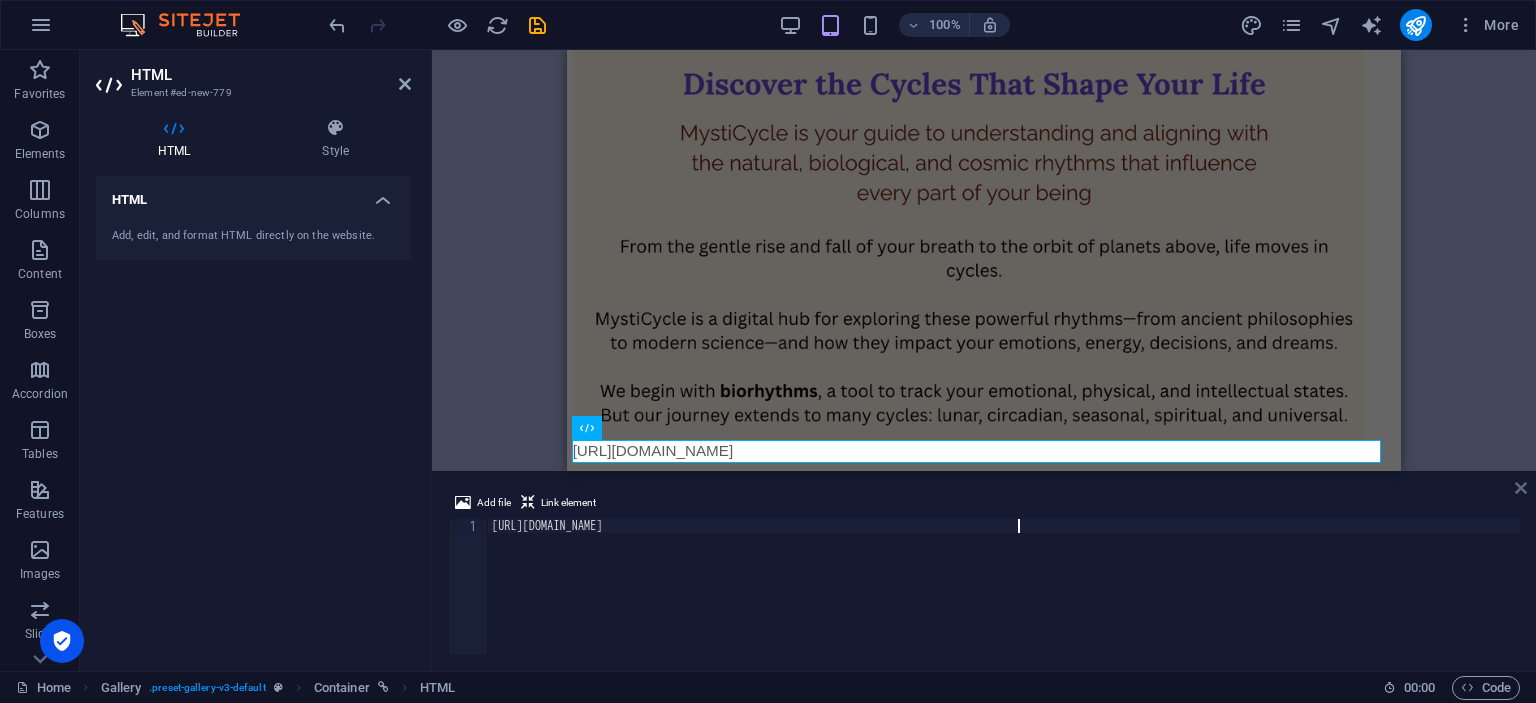 click at bounding box center [1521, 488] 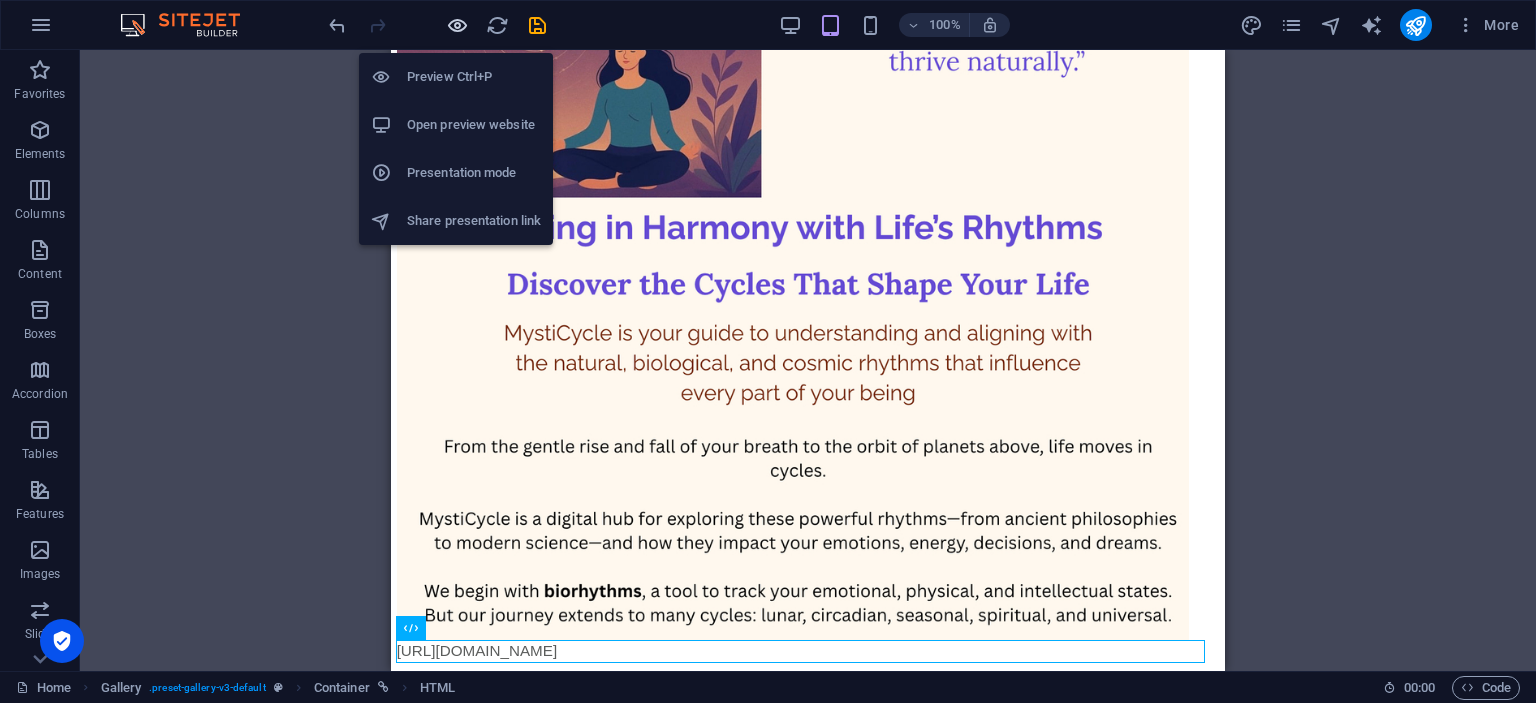 click at bounding box center [457, 25] 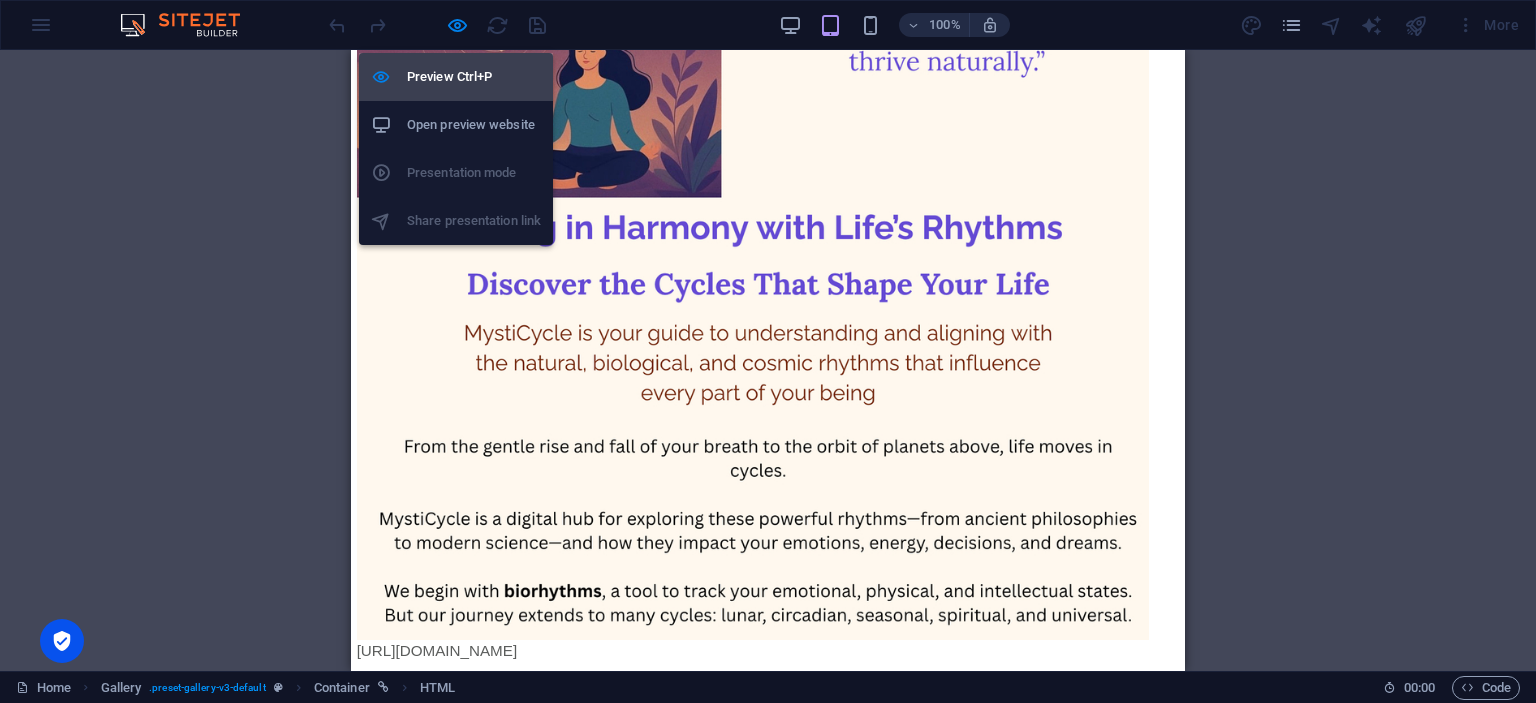 click on "Preview Ctrl+P" at bounding box center [474, 77] 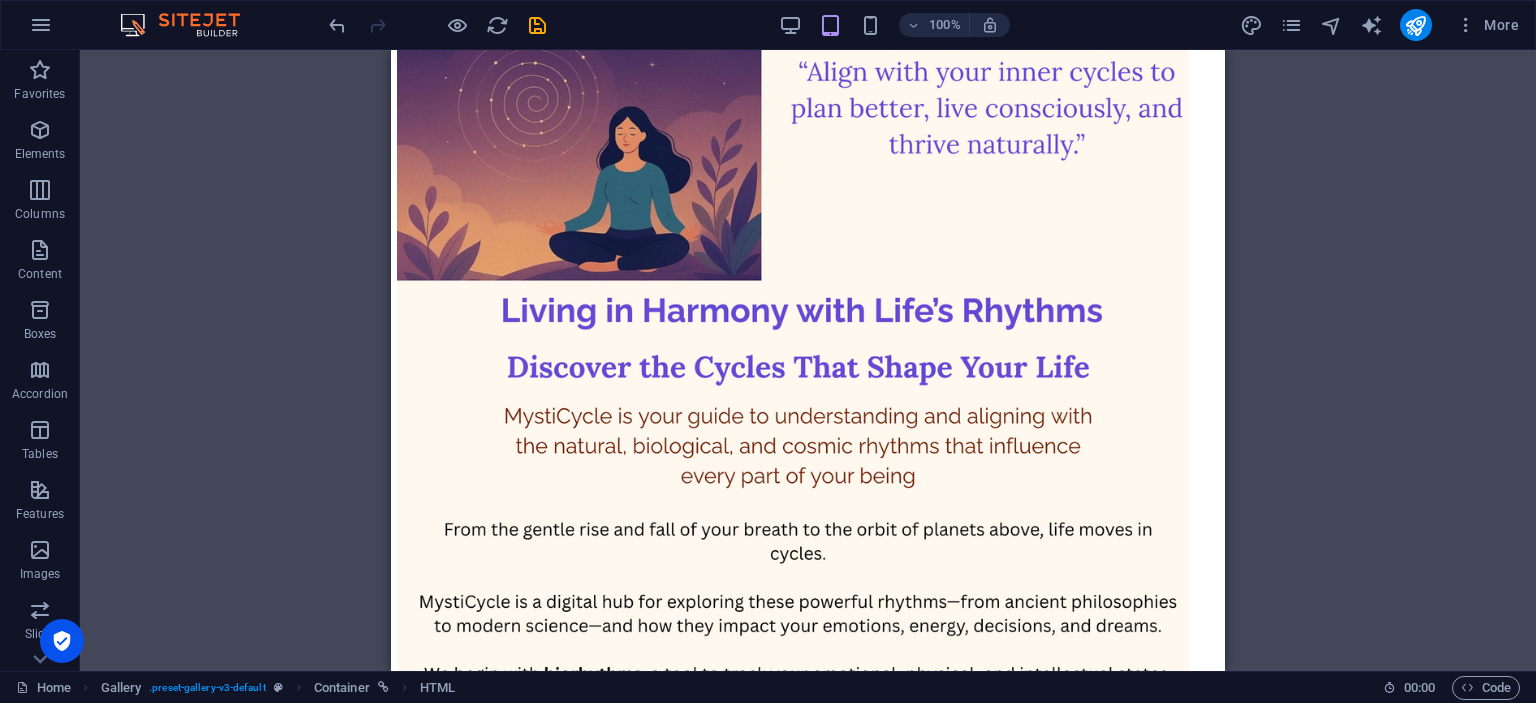 scroll, scrollTop: 314, scrollLeft: 0, axis: vertical 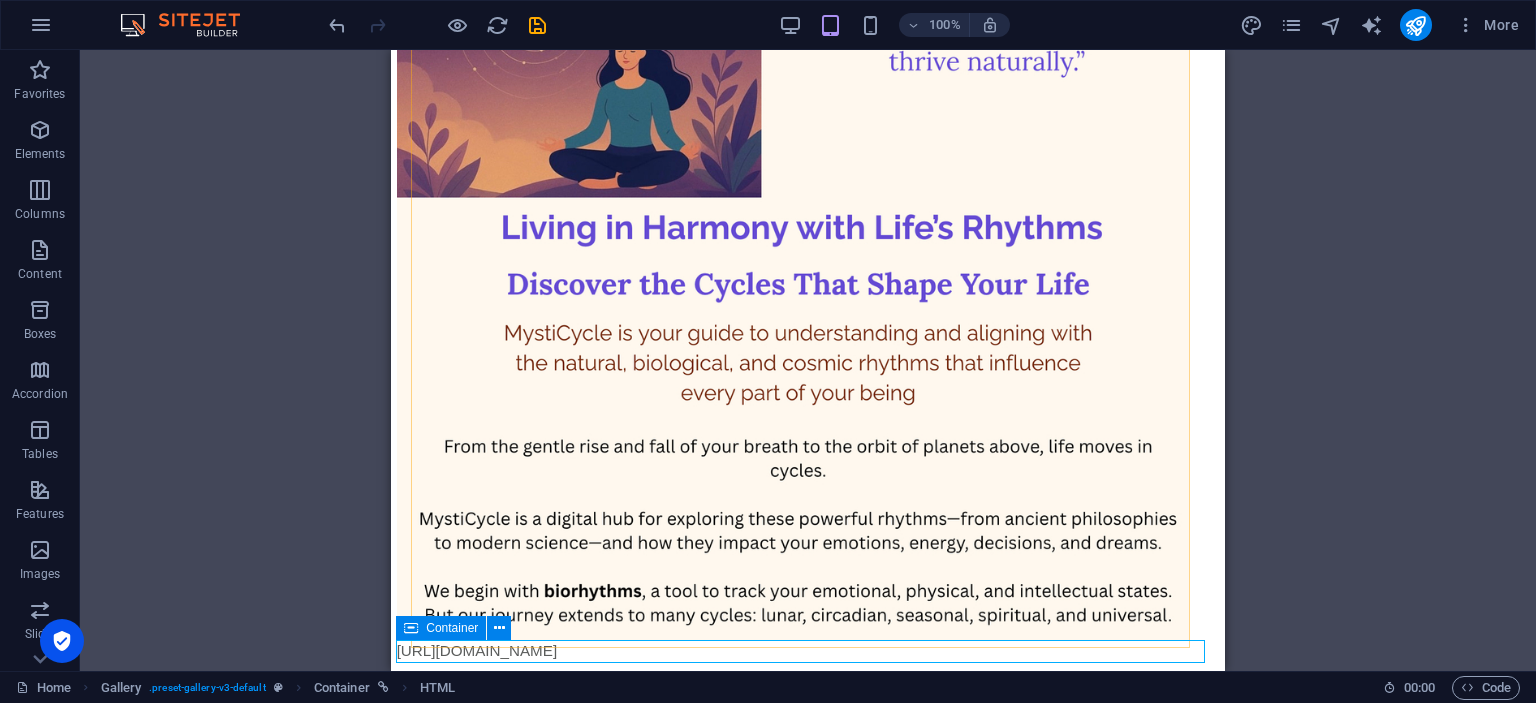 click at bounding box center (411, 628) 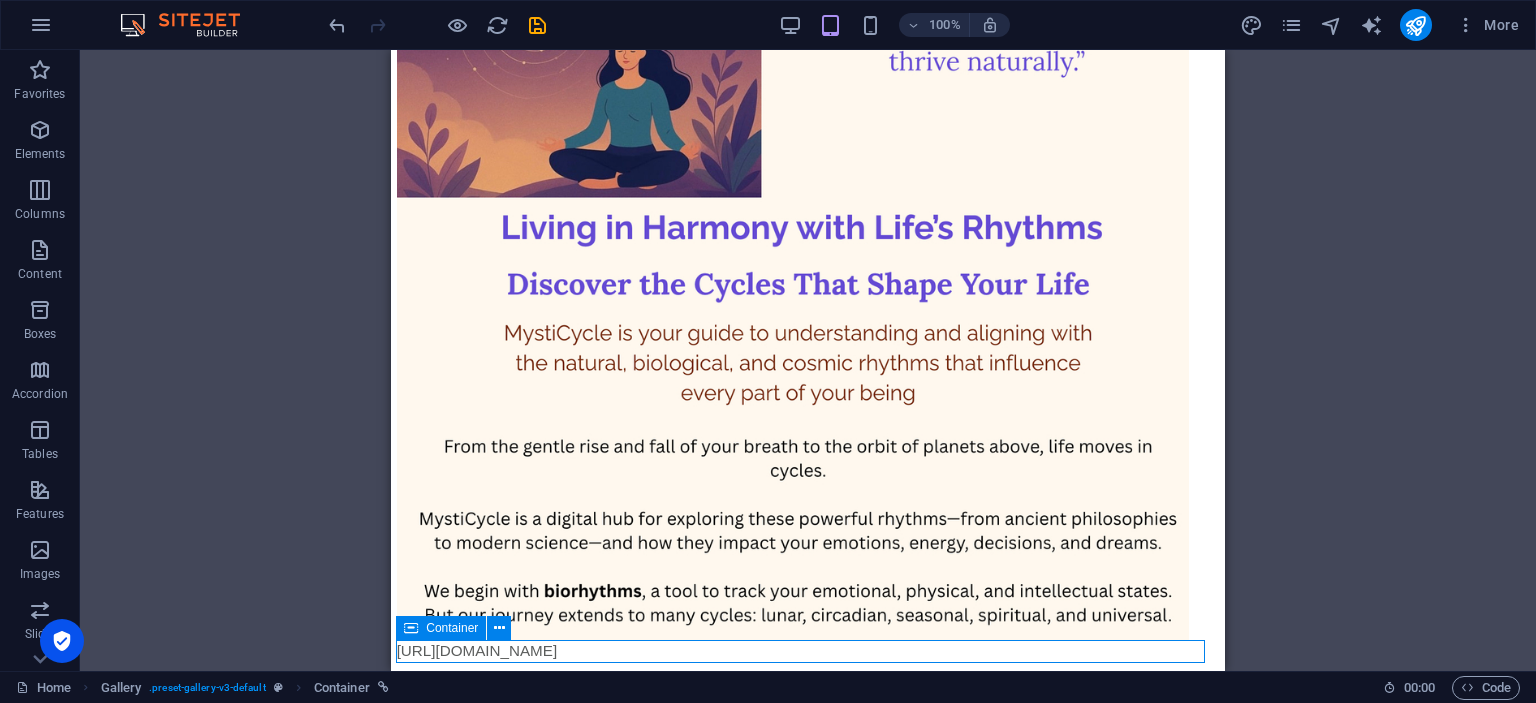 click on "Container" at bounding box center [452, 628] 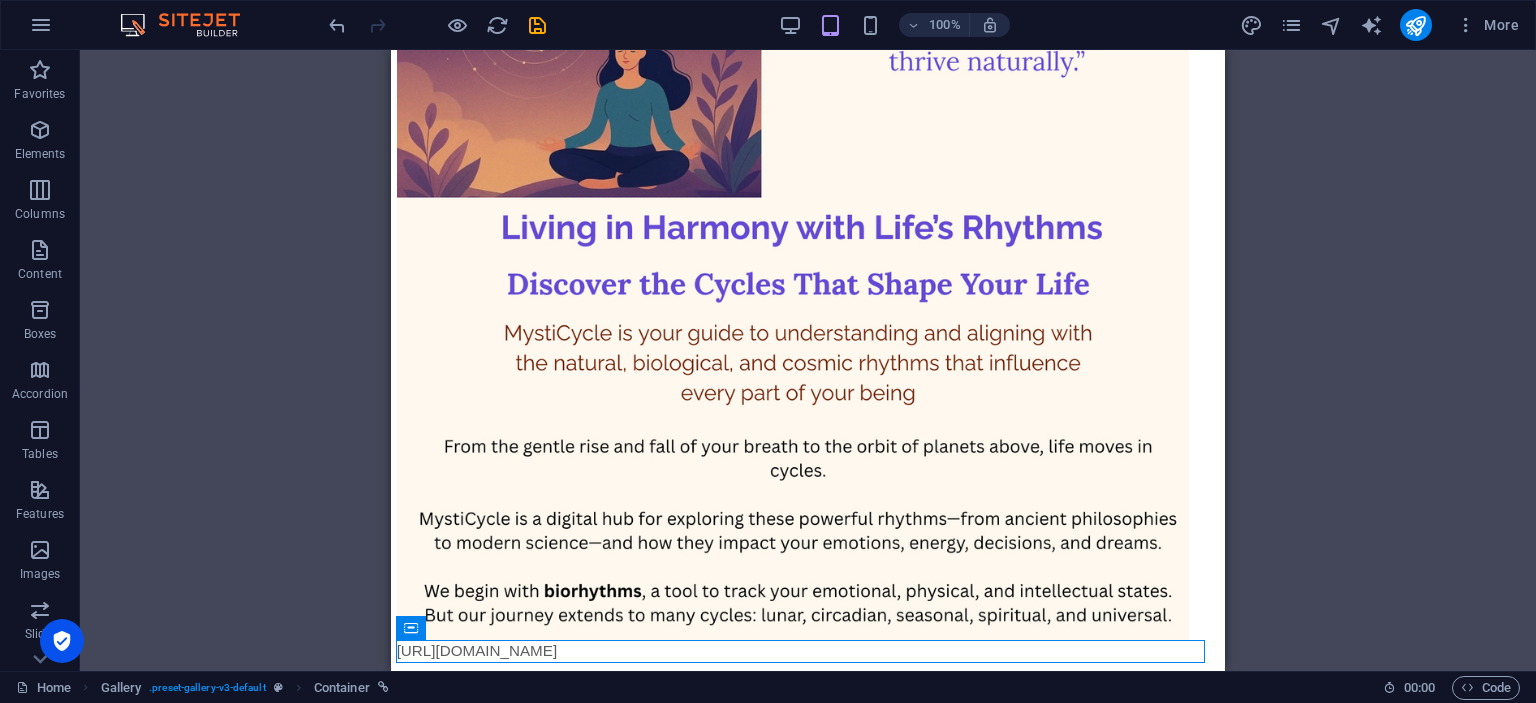 click on "Gallery   Image   Gallery   Container   Placeholder   Container   HTML   HTML   HTML   Container   Placeholder   HTML" at bounding box center (808, 360) 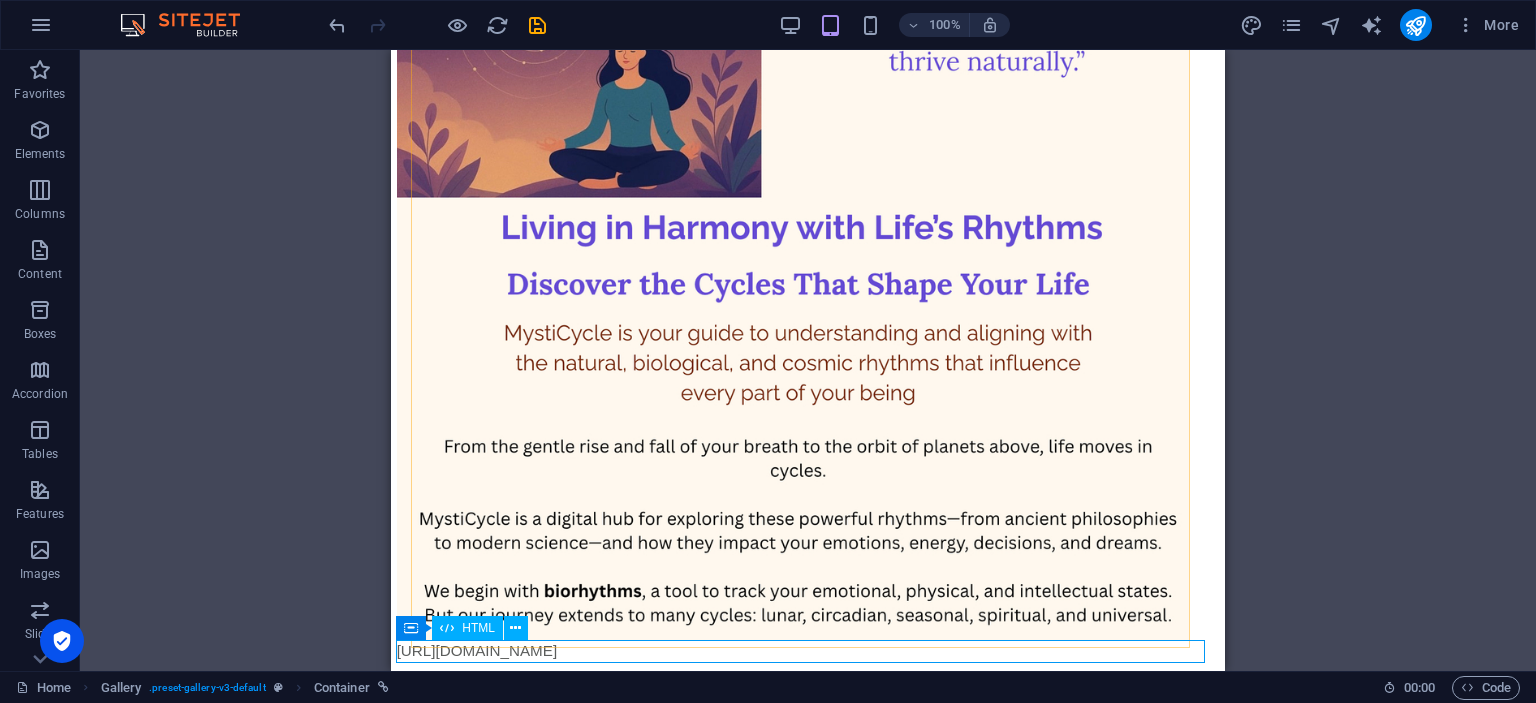 click on "HTML" at bounding box center [478, 628] 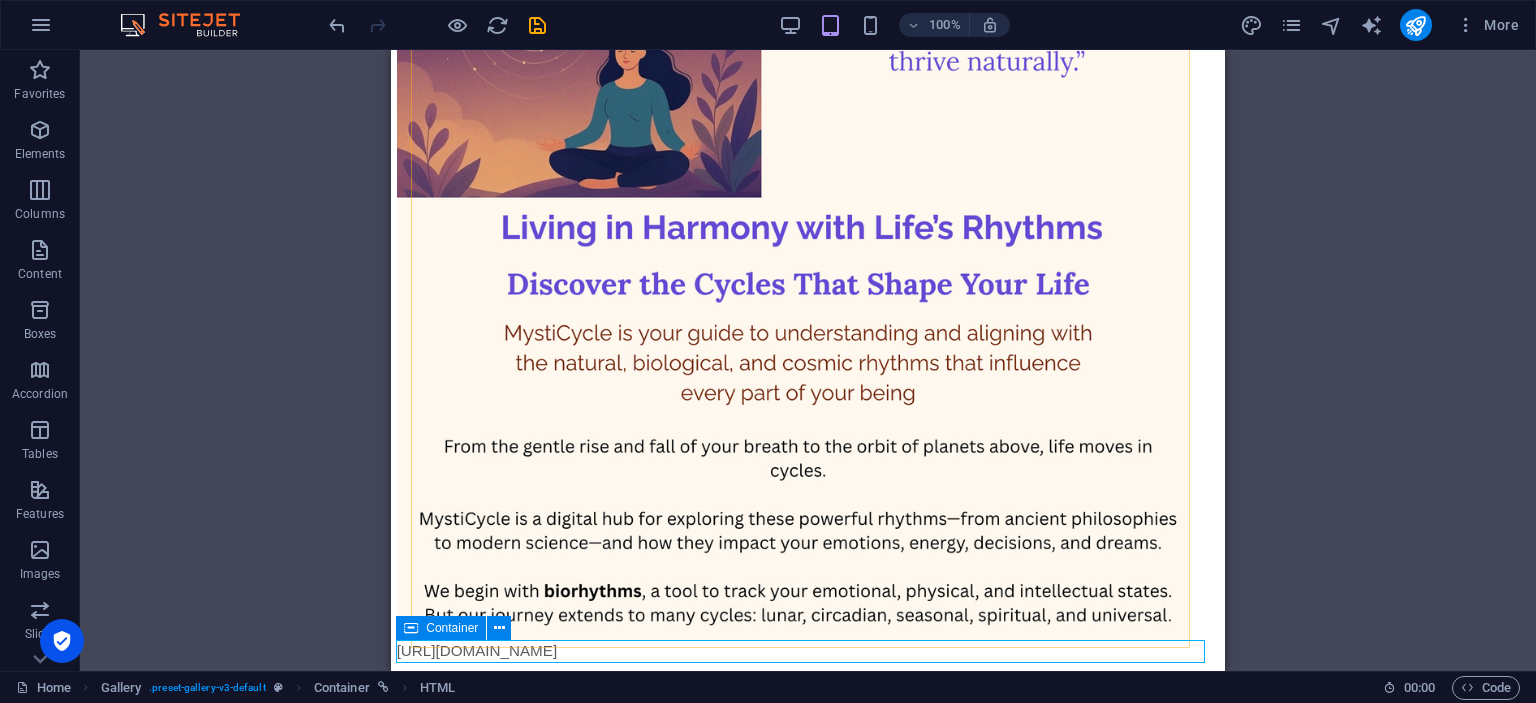 click on "Container" at bounding box center [452, 628] 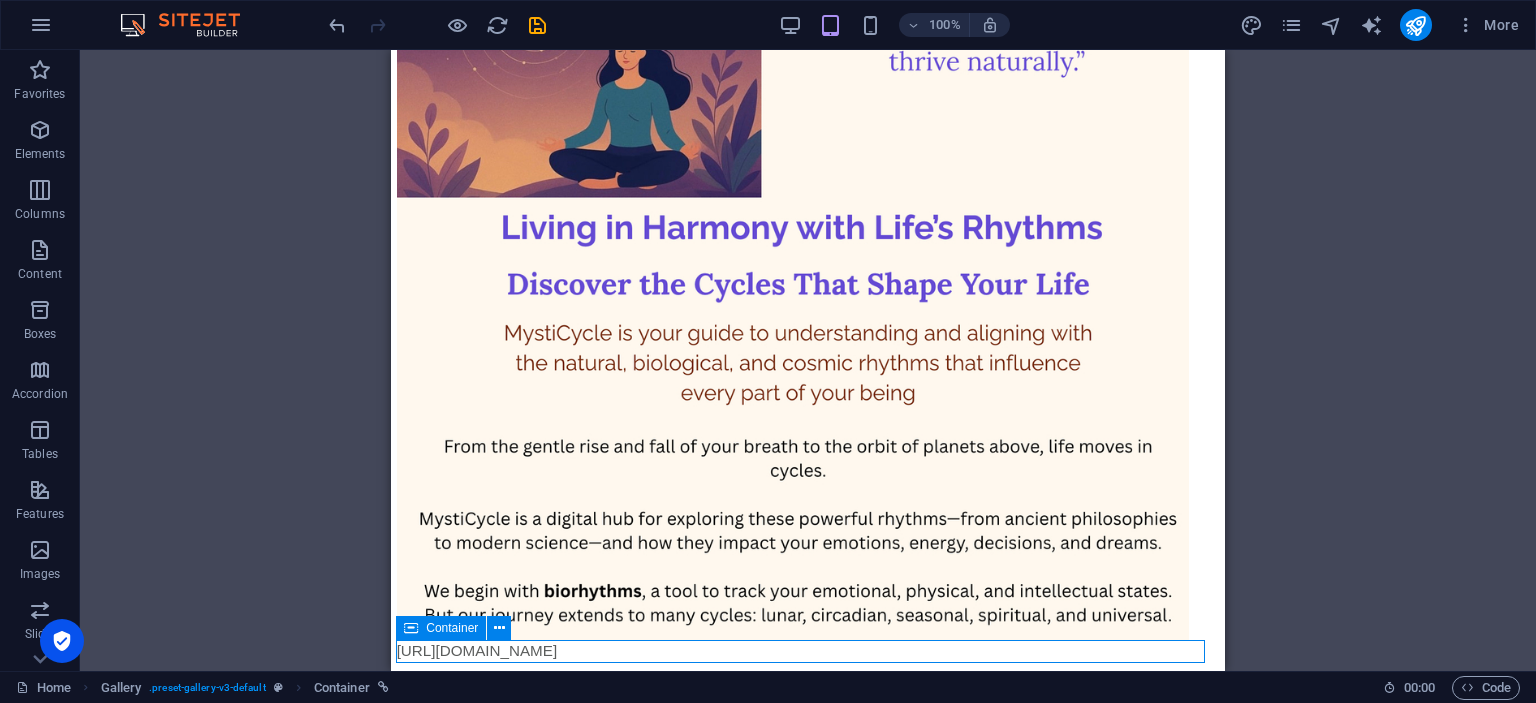 click on "Container" at bounding box center (452, 628) 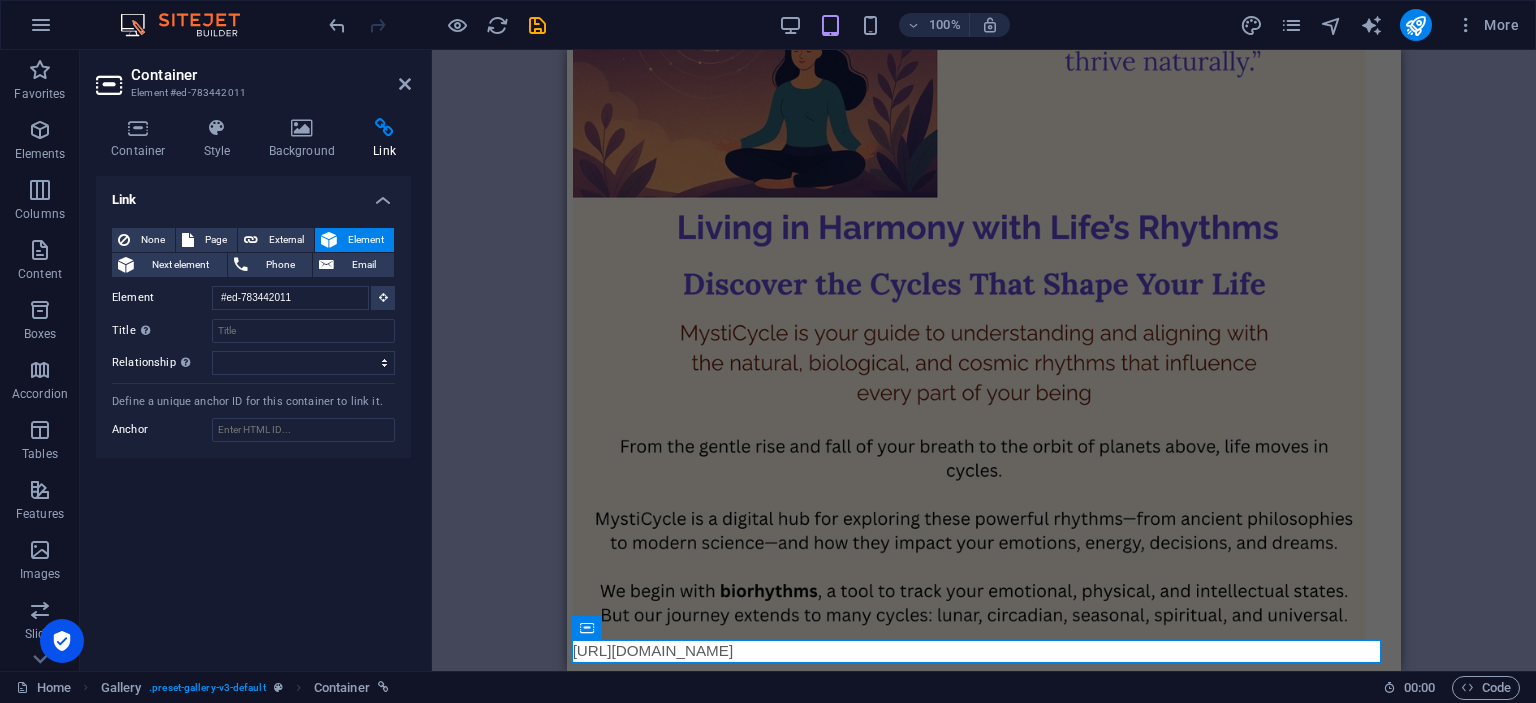 click on "Gallery   Image   Gallery   Container   Placeholder   Container   HTML   HTML   HTML   Container   Placeholder   HTML" at bounding box center [984, 360] 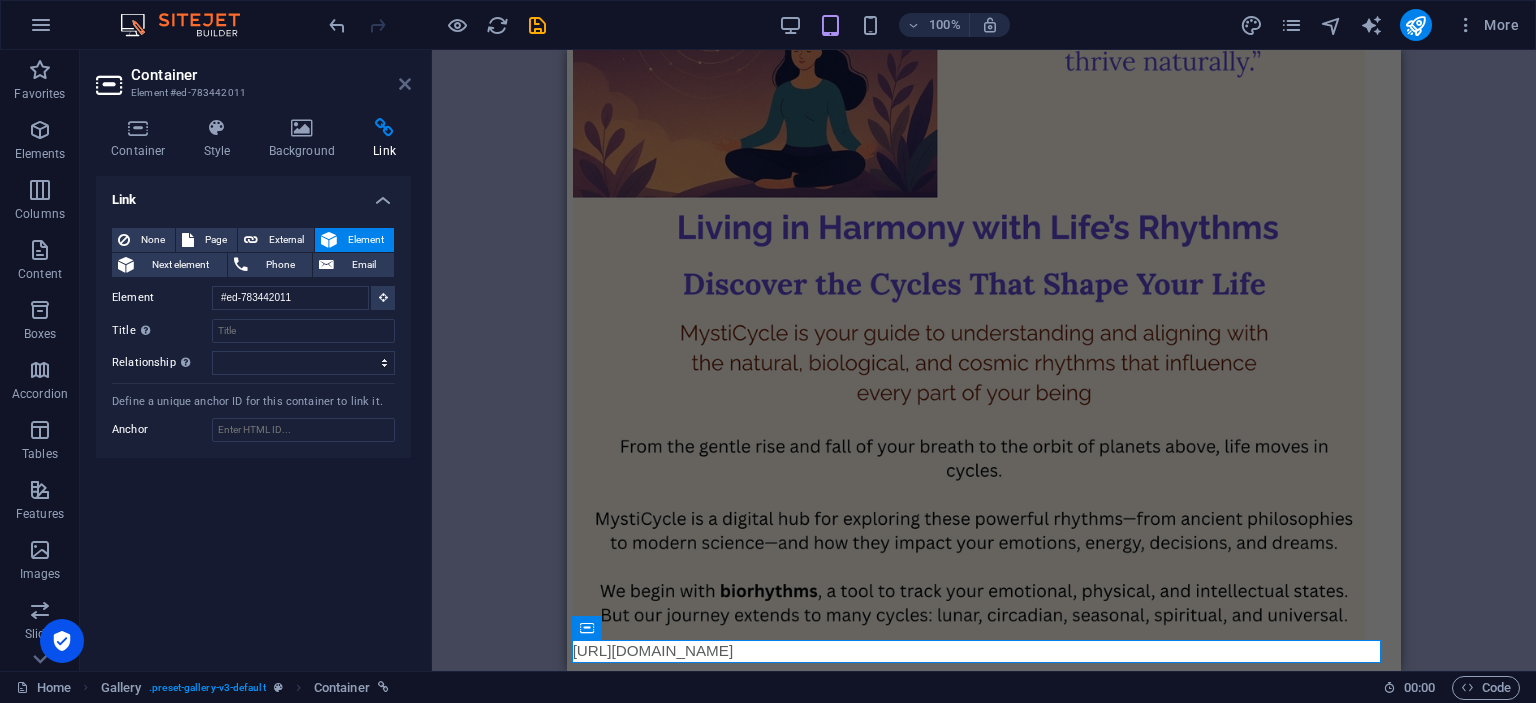 click at bounding box center [405, 84] 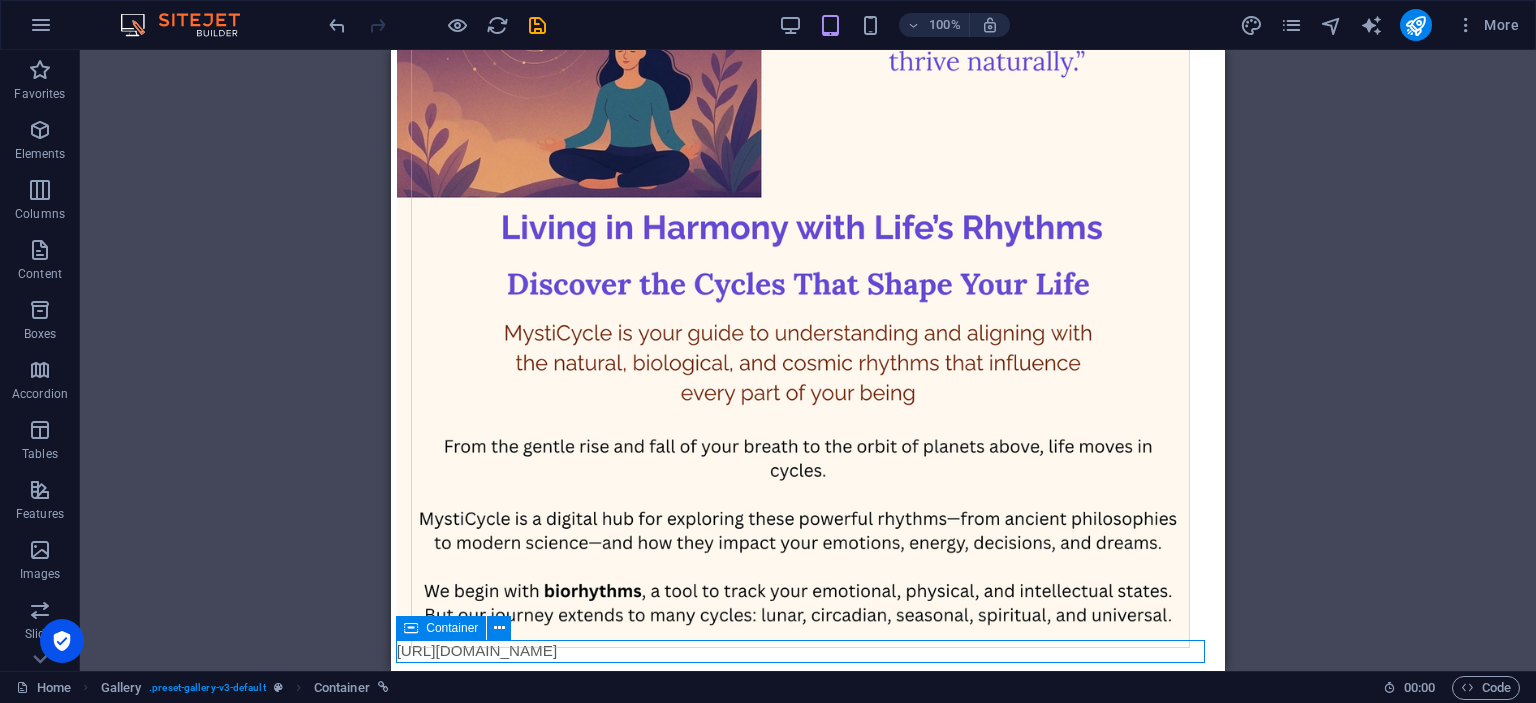 click on "Container" at bounding box center (452, 628) 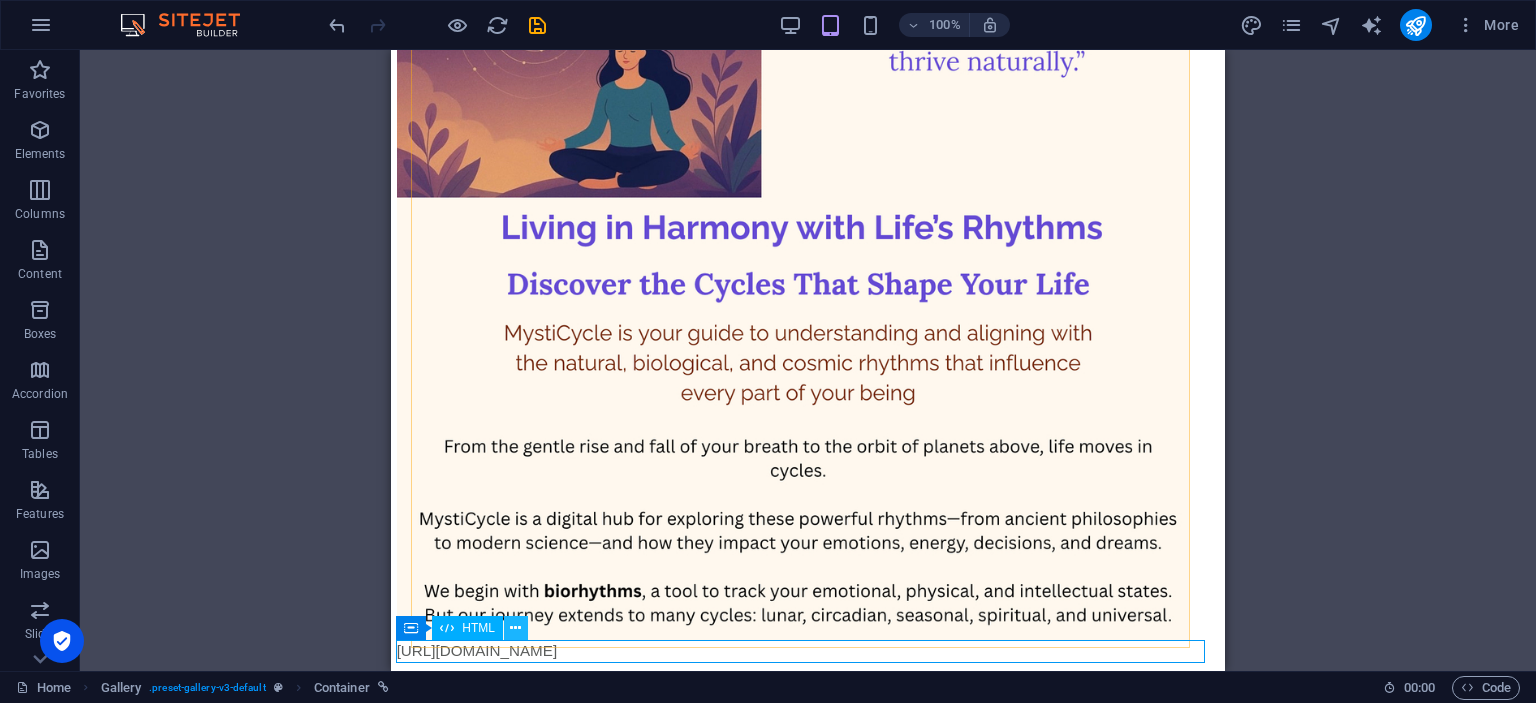 click at bounding box center [515, 628] 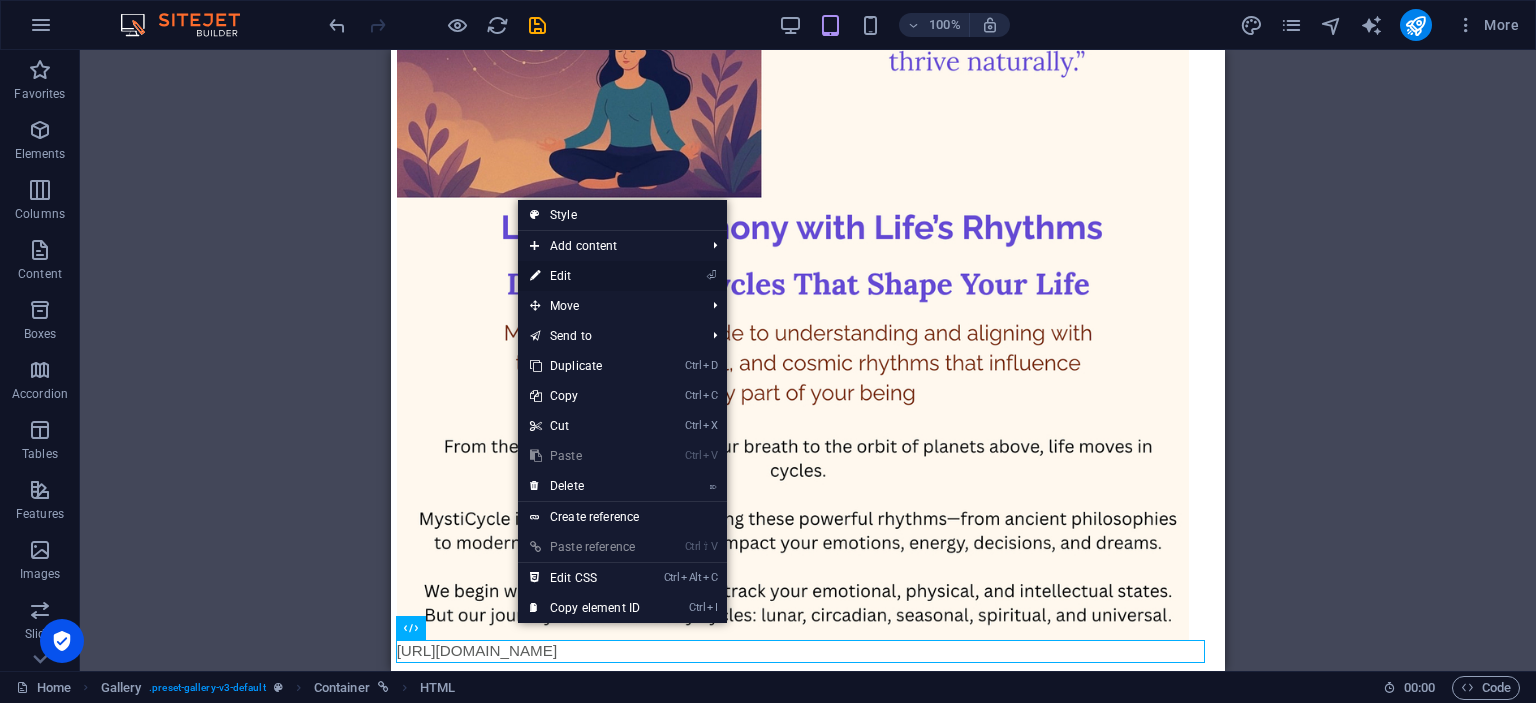 click on "⏎  Edit" at bounding box center (585, 276) 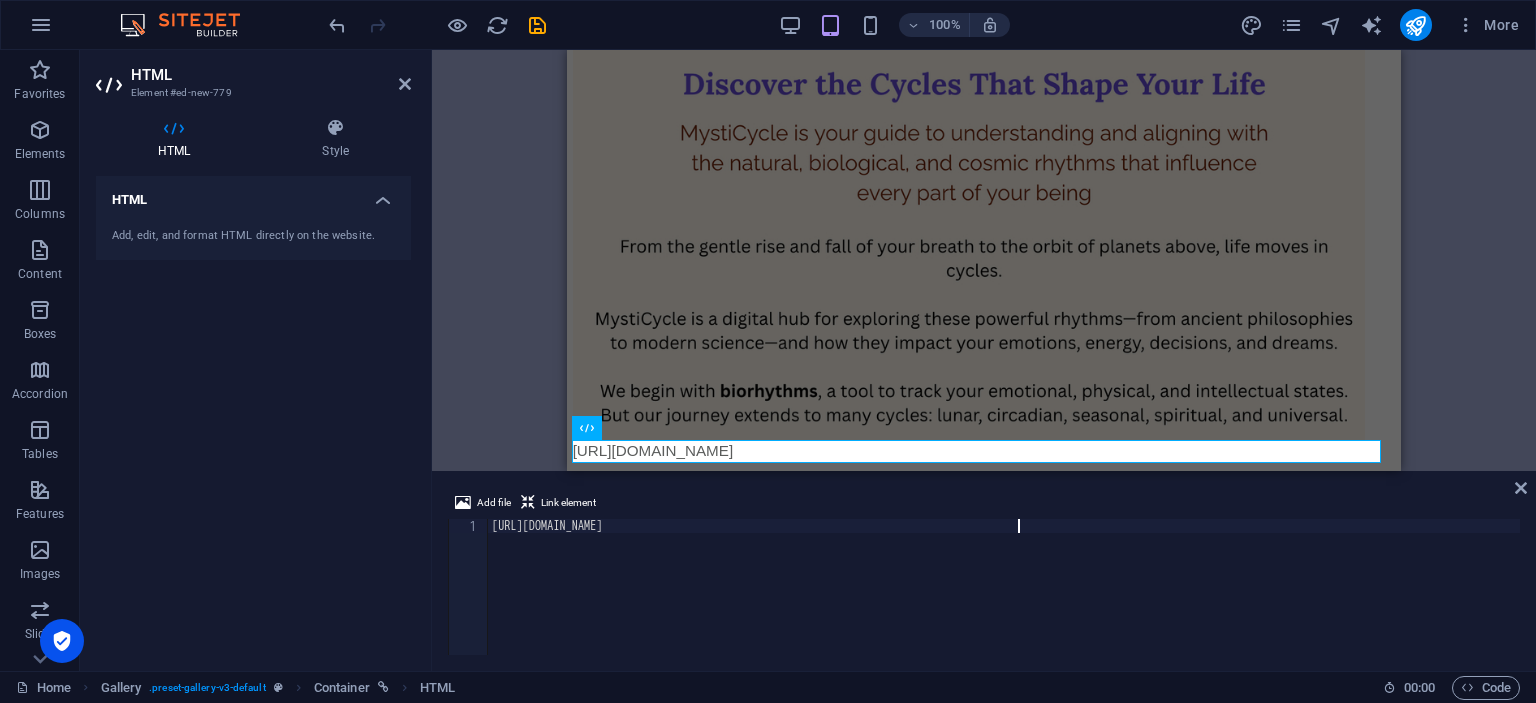 click on "[URL][DOMAIN_NAME]" at bounding box center [1004, 601] 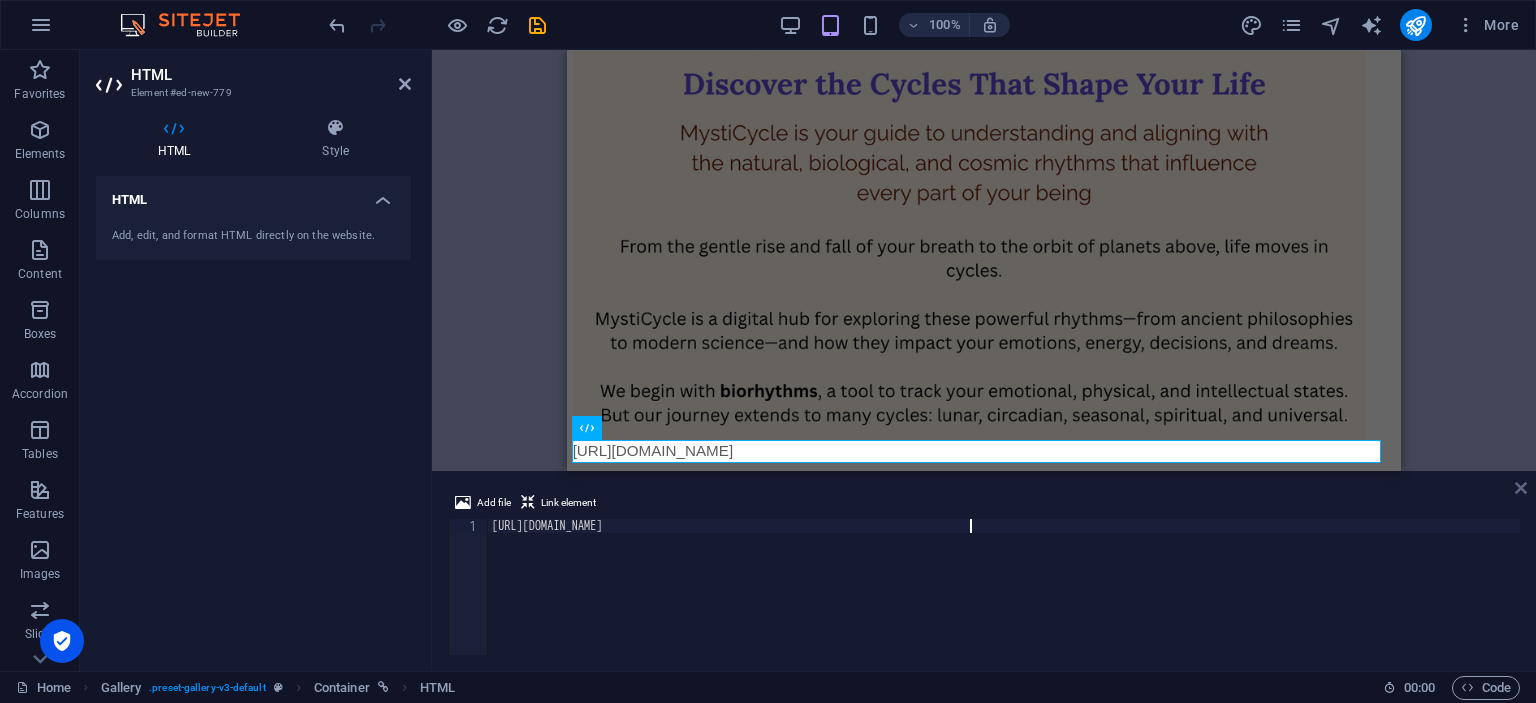 click at bounding box center (1521, 488) 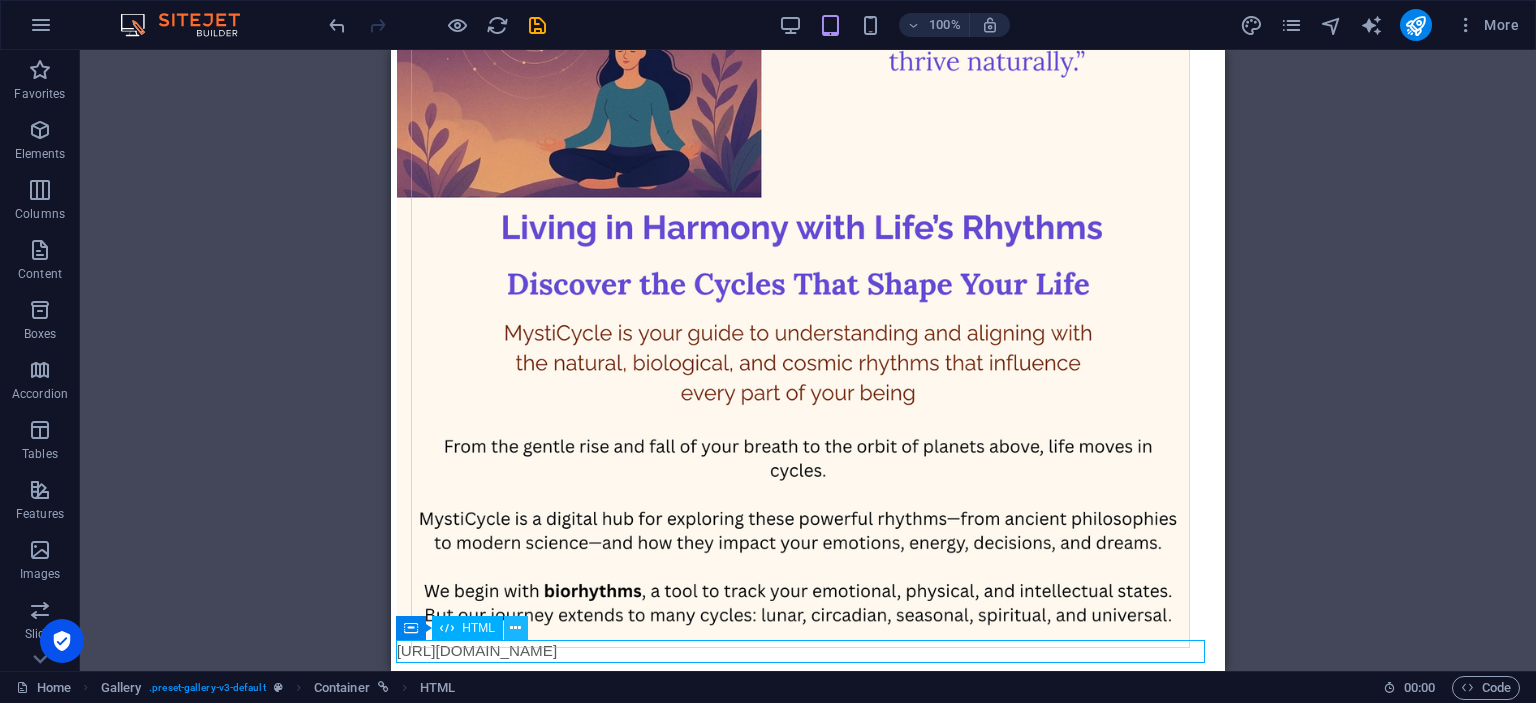 click at bounding box center (515, 628) 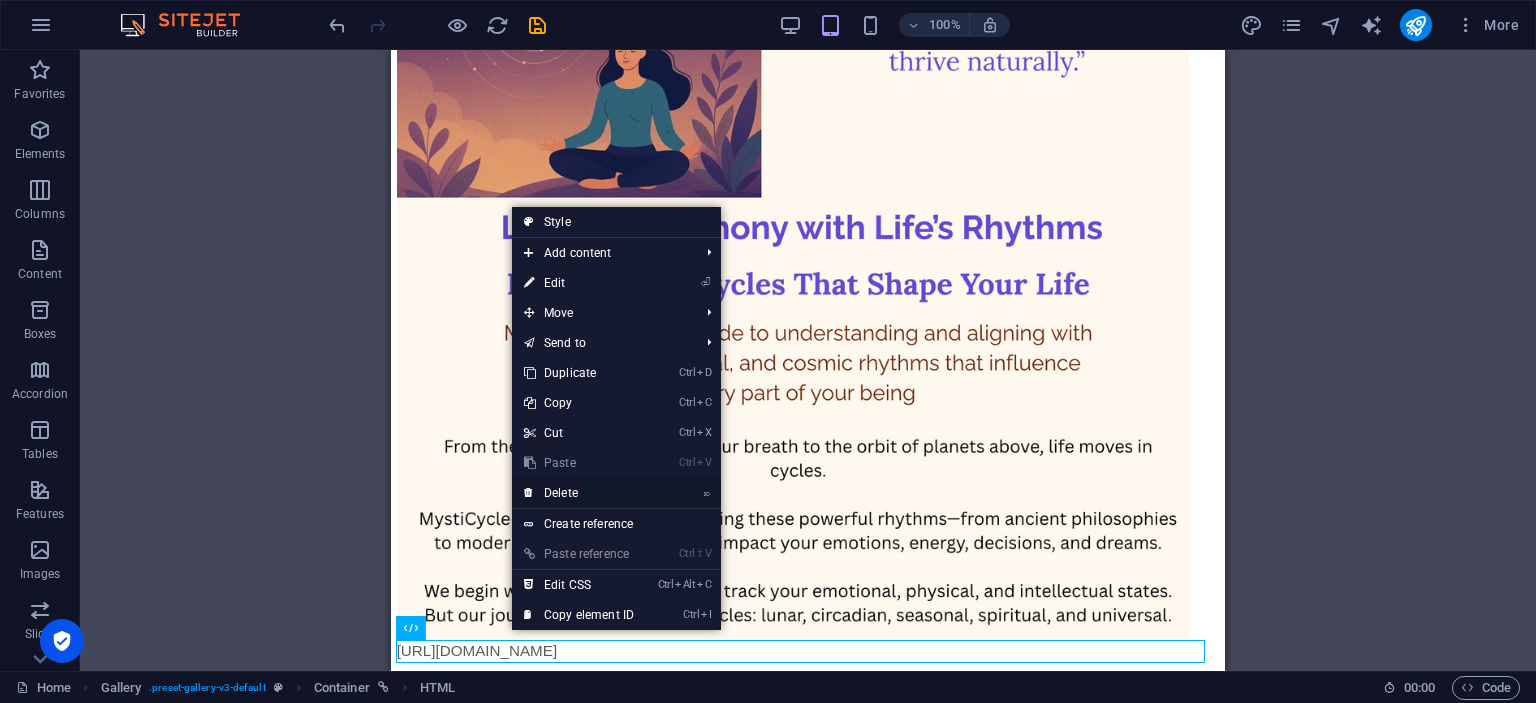 click on "⌦  Delete" at bounding box center (579, 493) 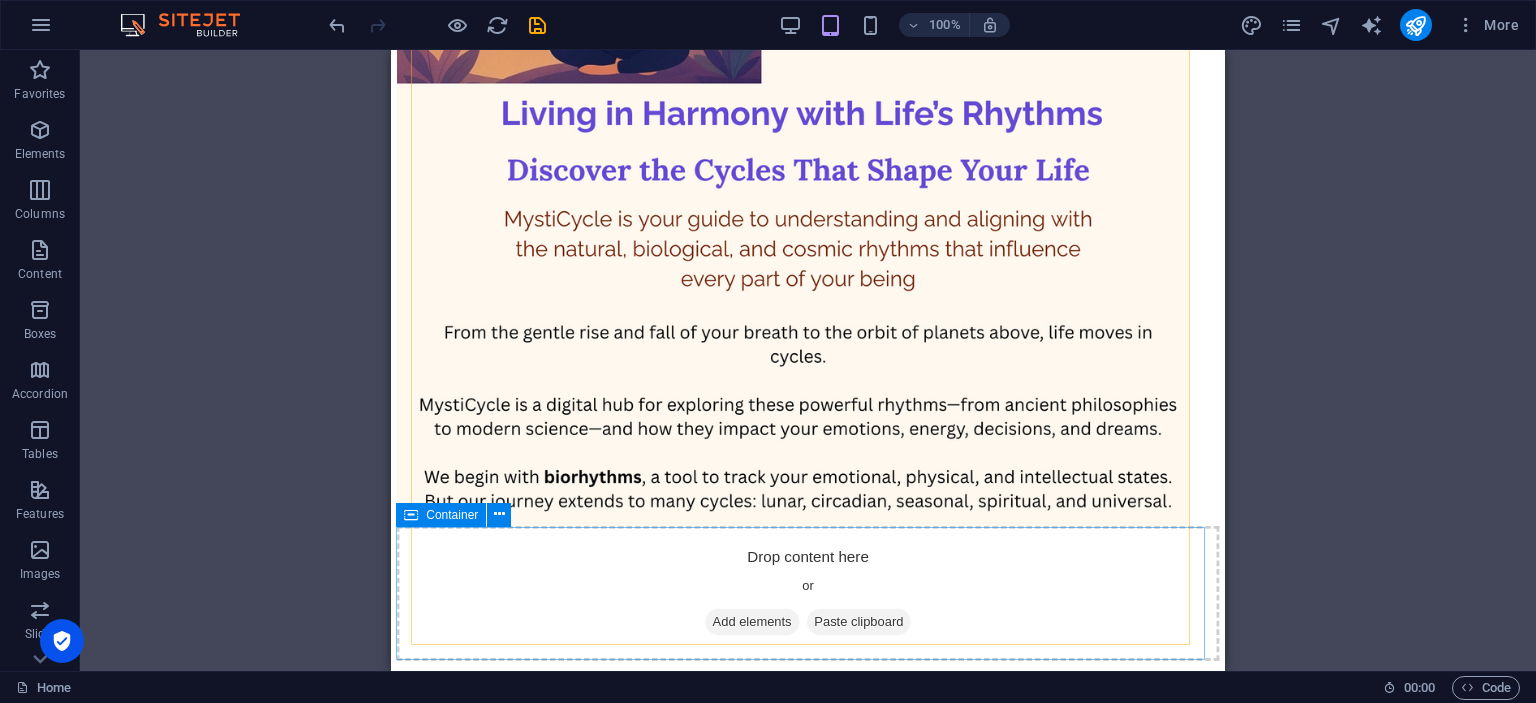 click on "Add elements" at bounding box center (752, 622) 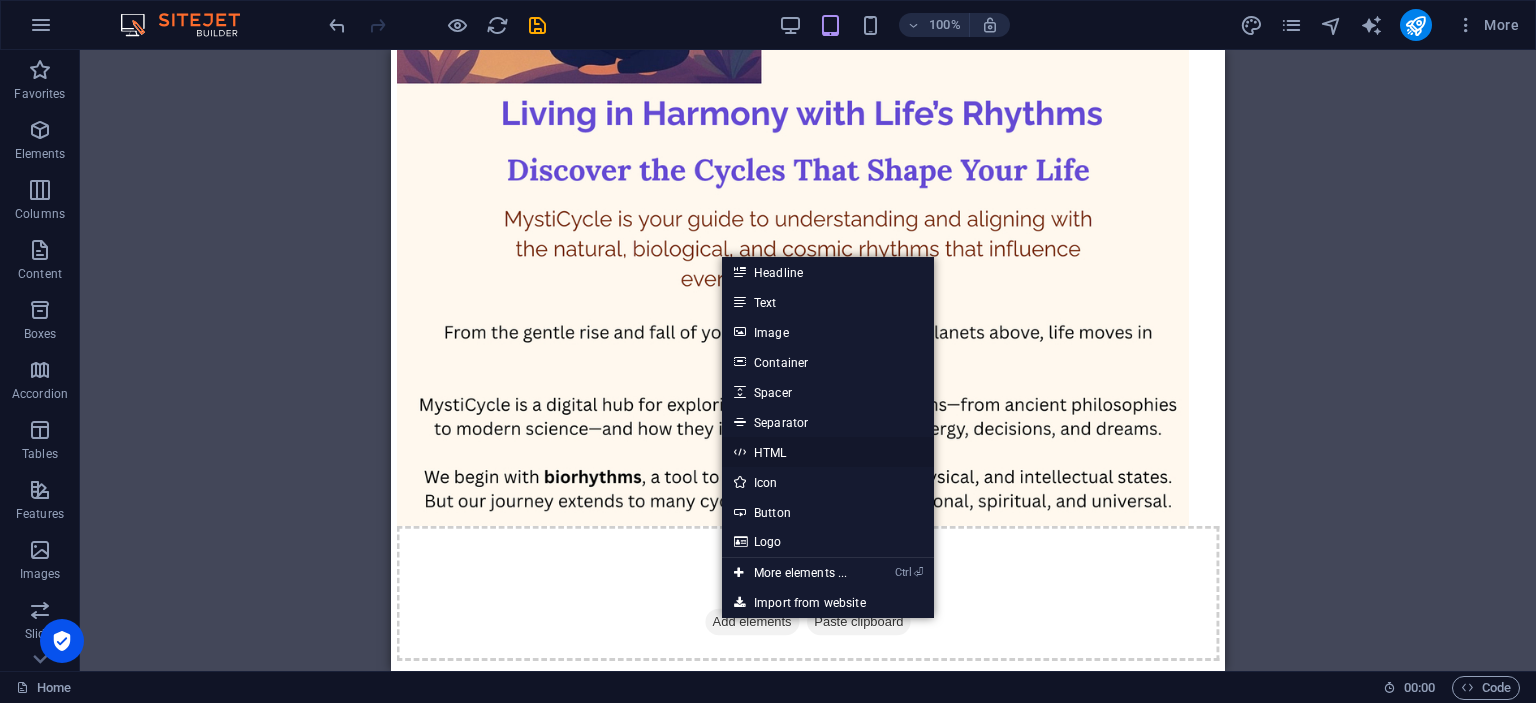 click on "HTML" at bounding box center (828, 452) 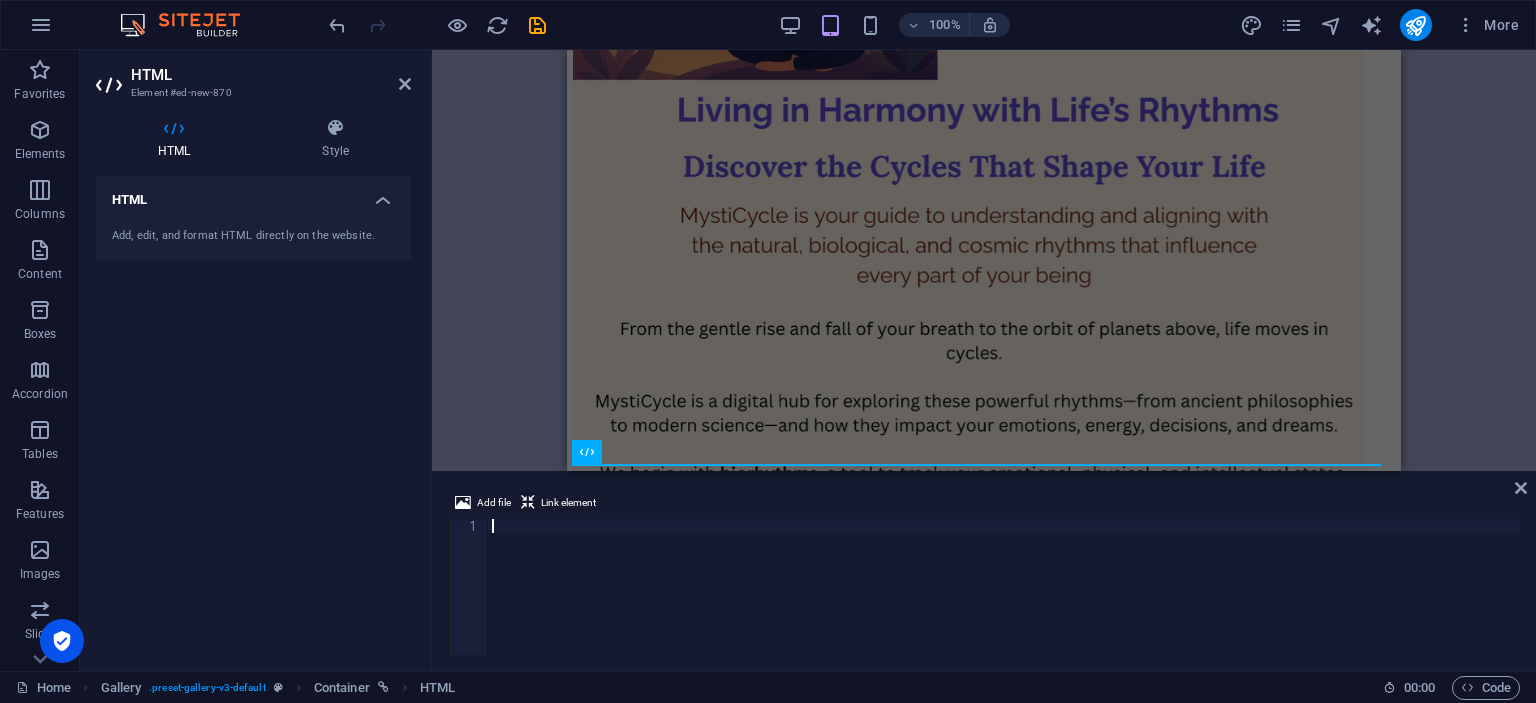 scroll, scrollTop: 490, scrollLeft: 0, axis: vertical 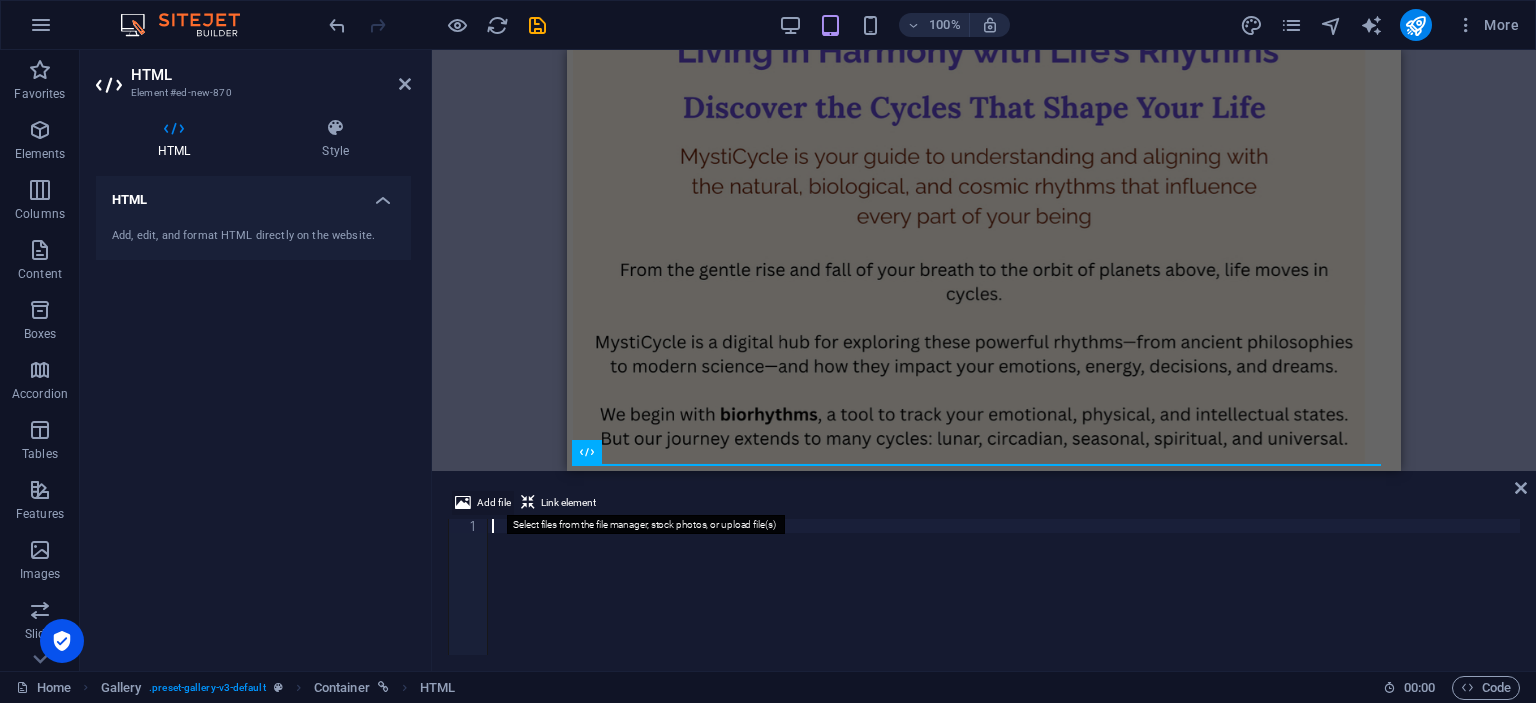 click on "Add file" at bounding box center (494, 503) 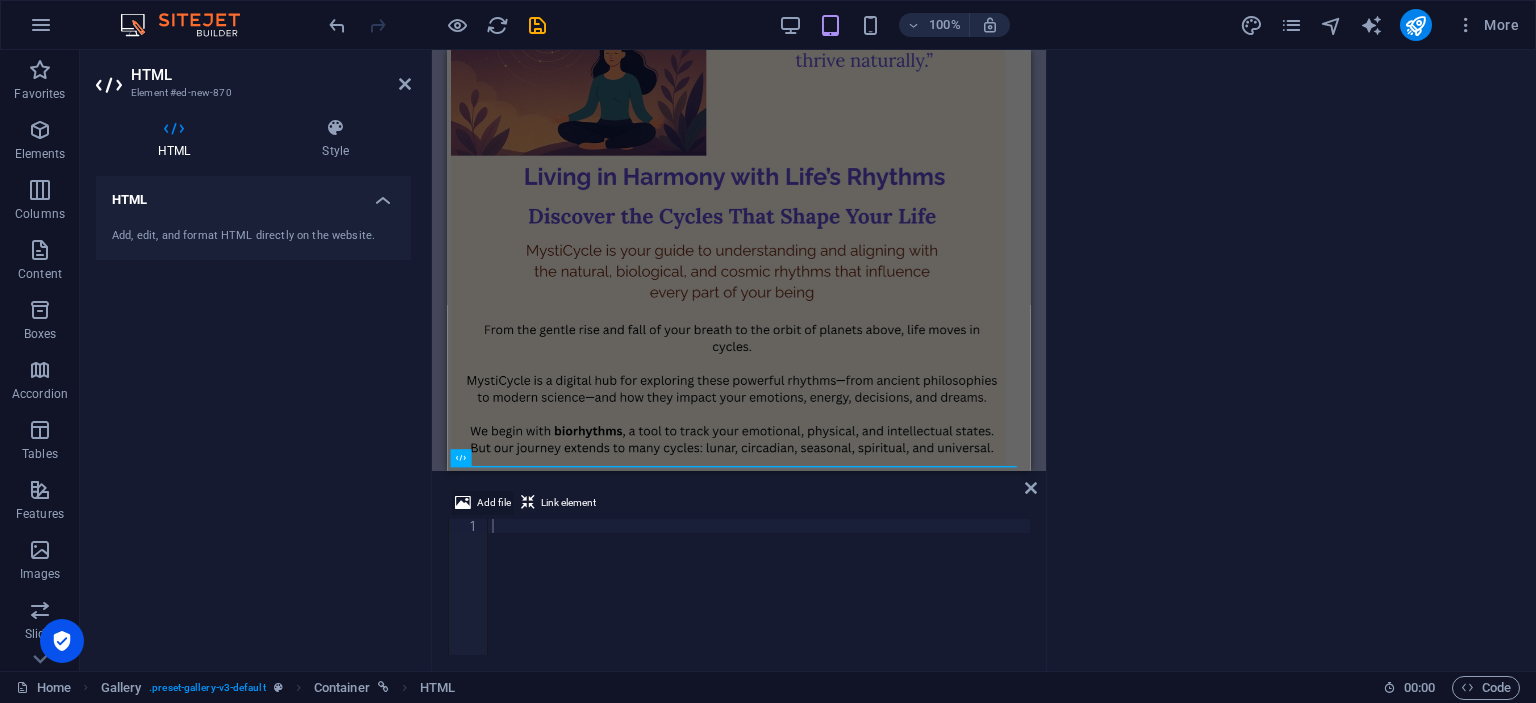 scroll, scrollTop: 310, scrollLeft: 0, axis: vertical 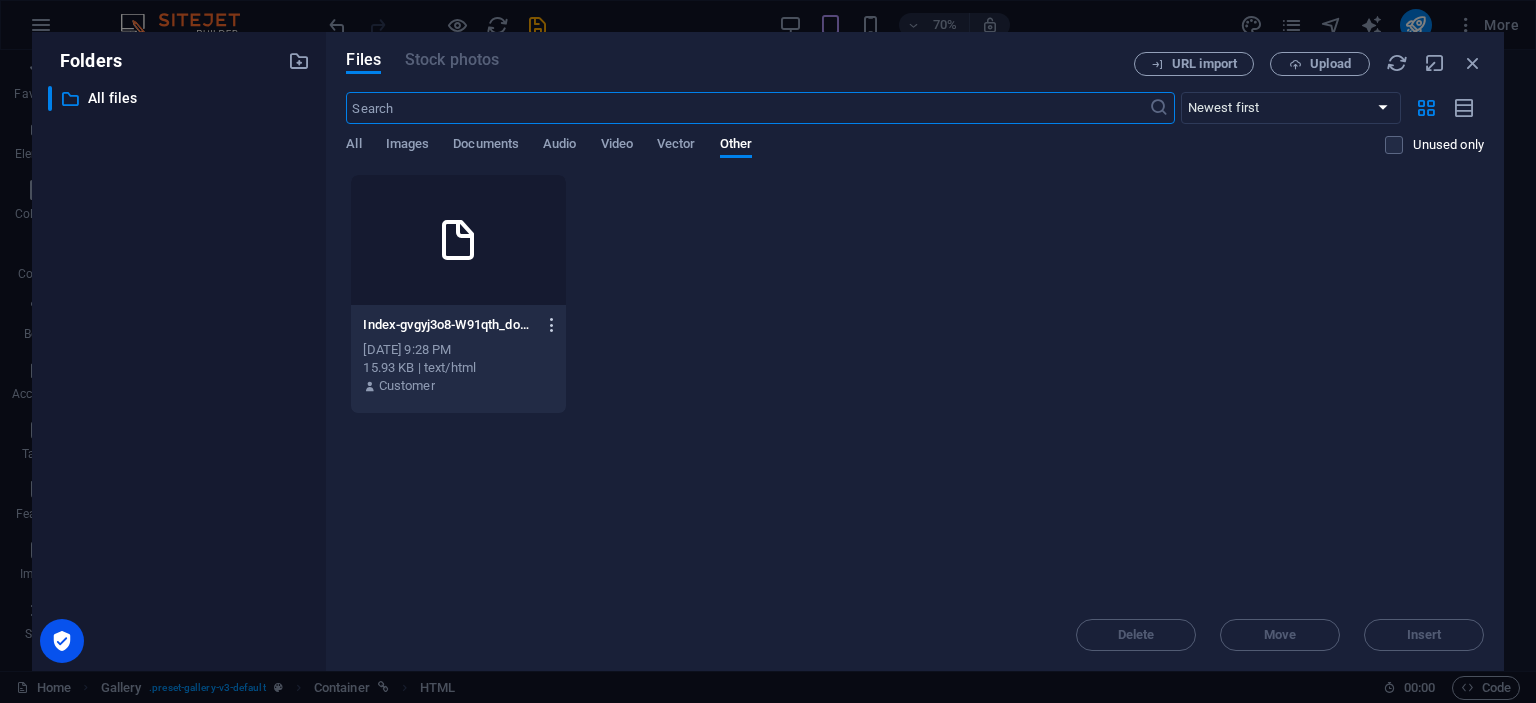 click at bounding box center [552, 325] 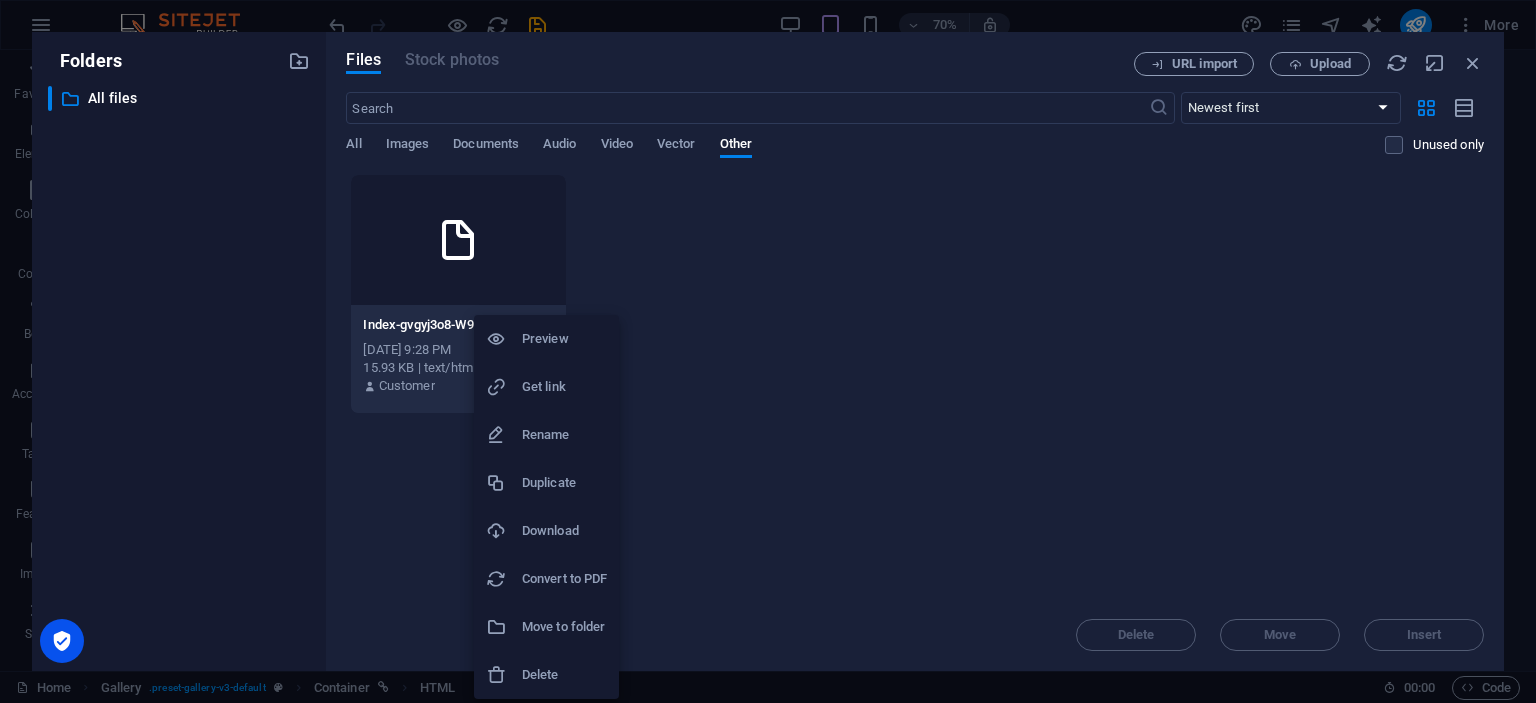 click on "Delete" at bounding box center (564, 675) 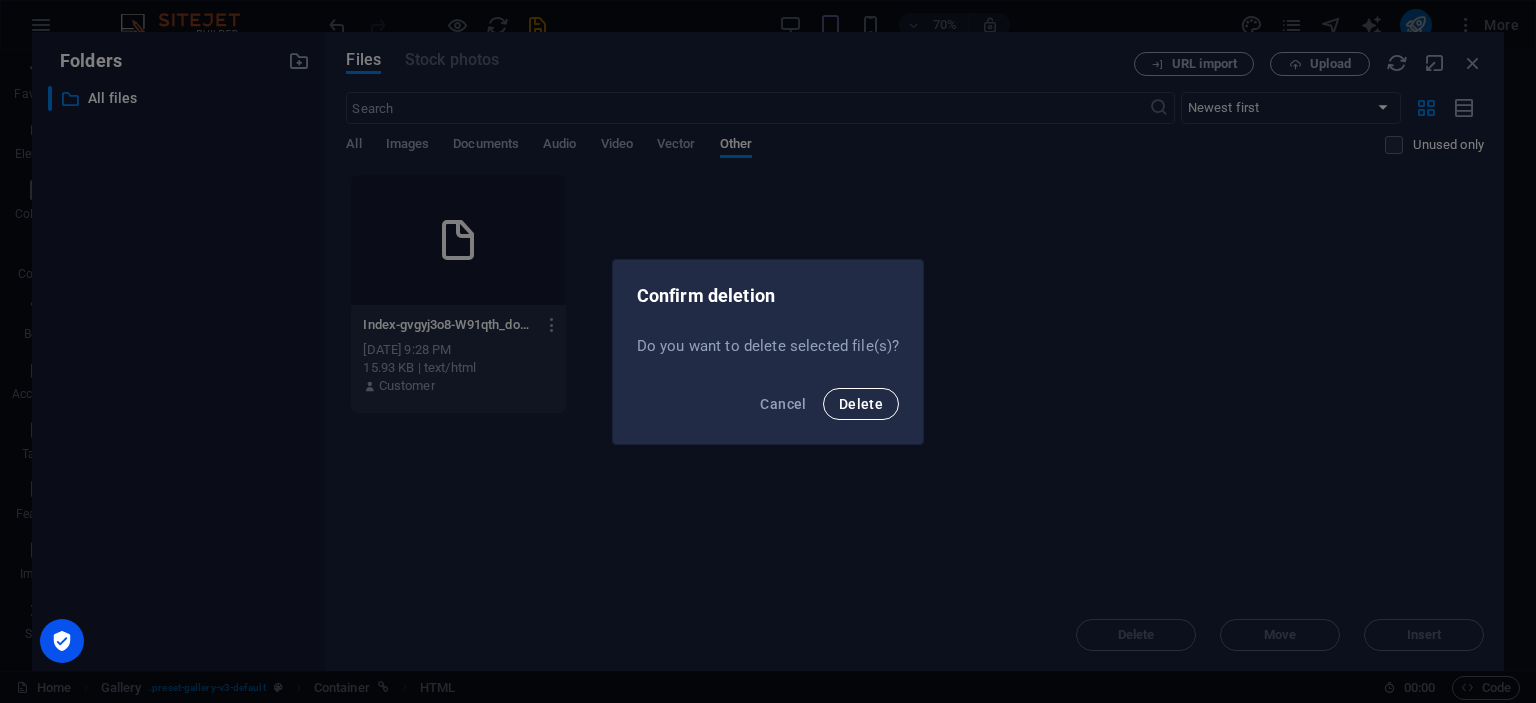 click on "Delete" at bounding box center [861, 404] 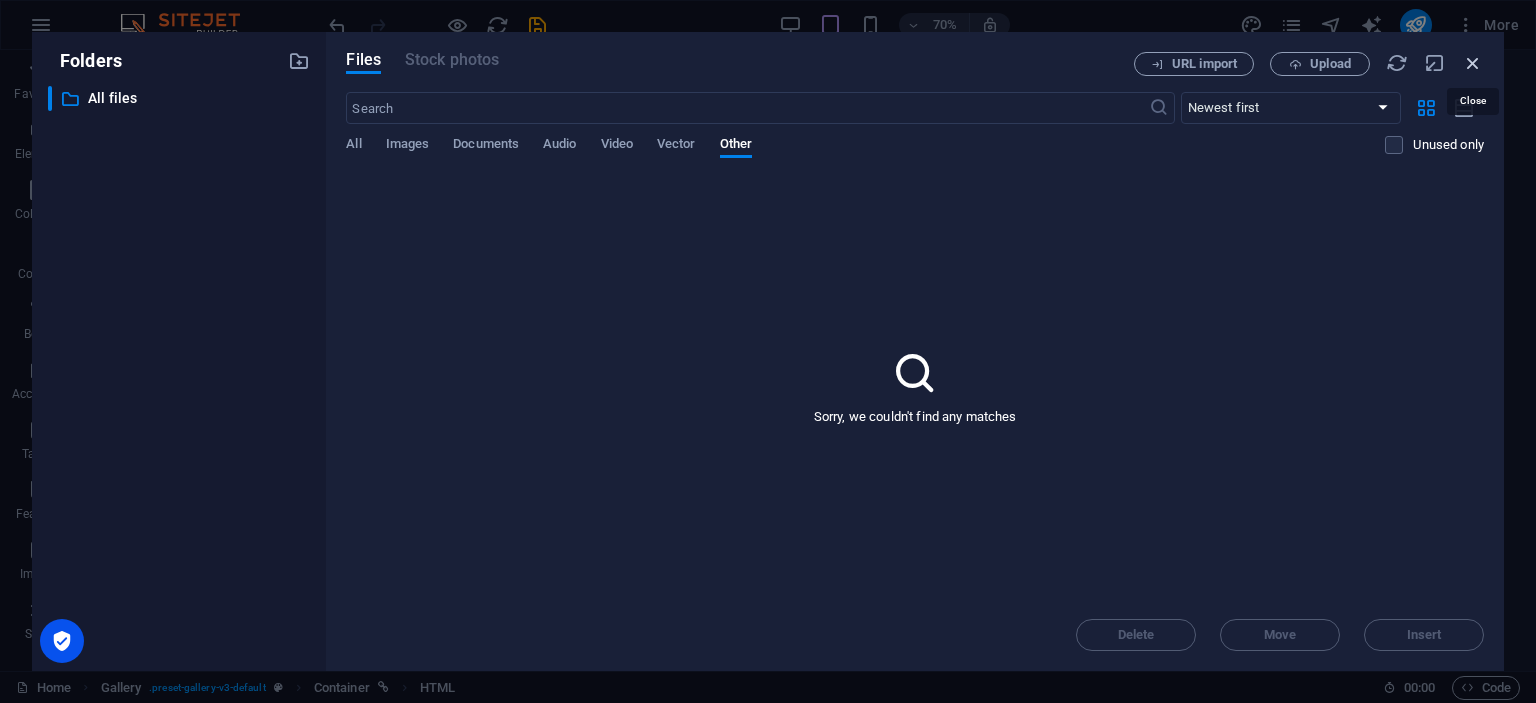 click at bounding box center [1473, 63] 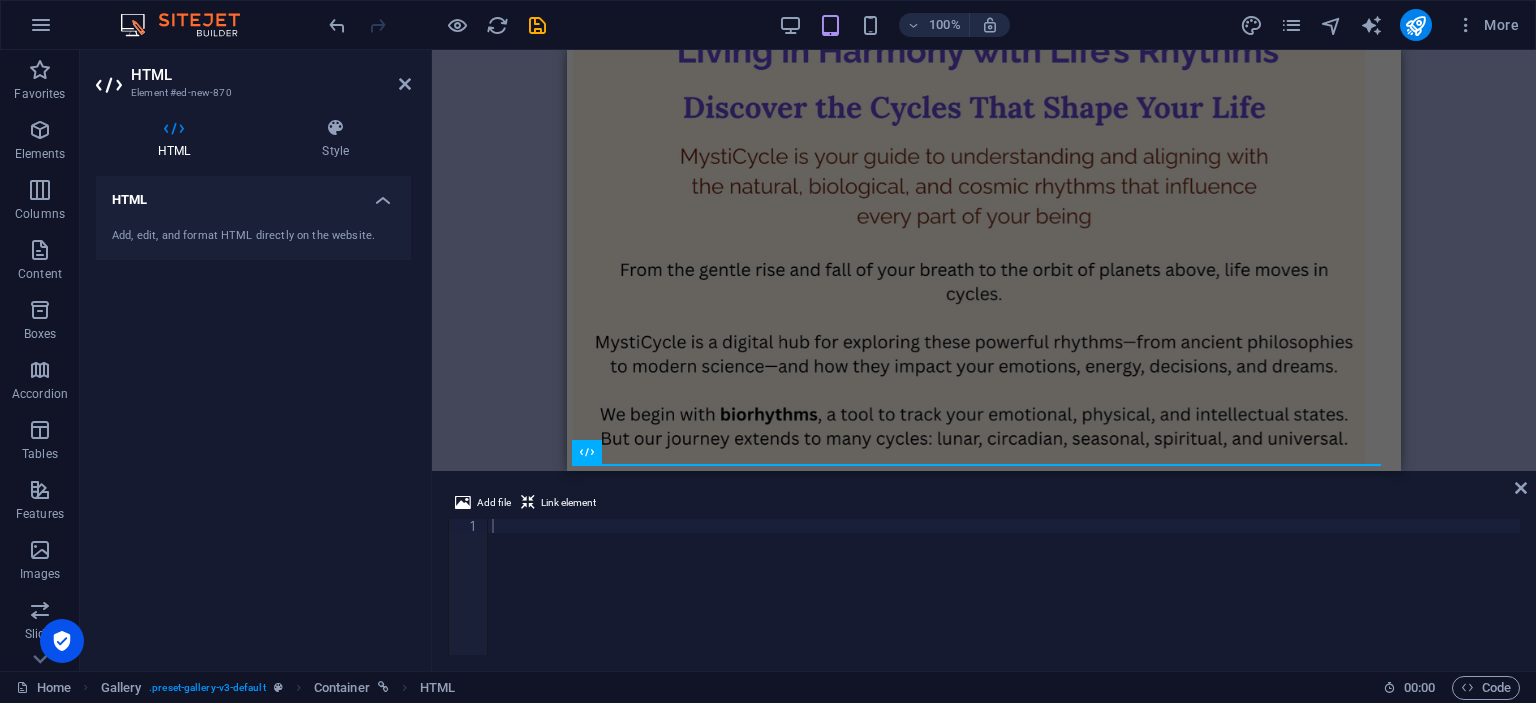 click at bounding box center (1004, 601) 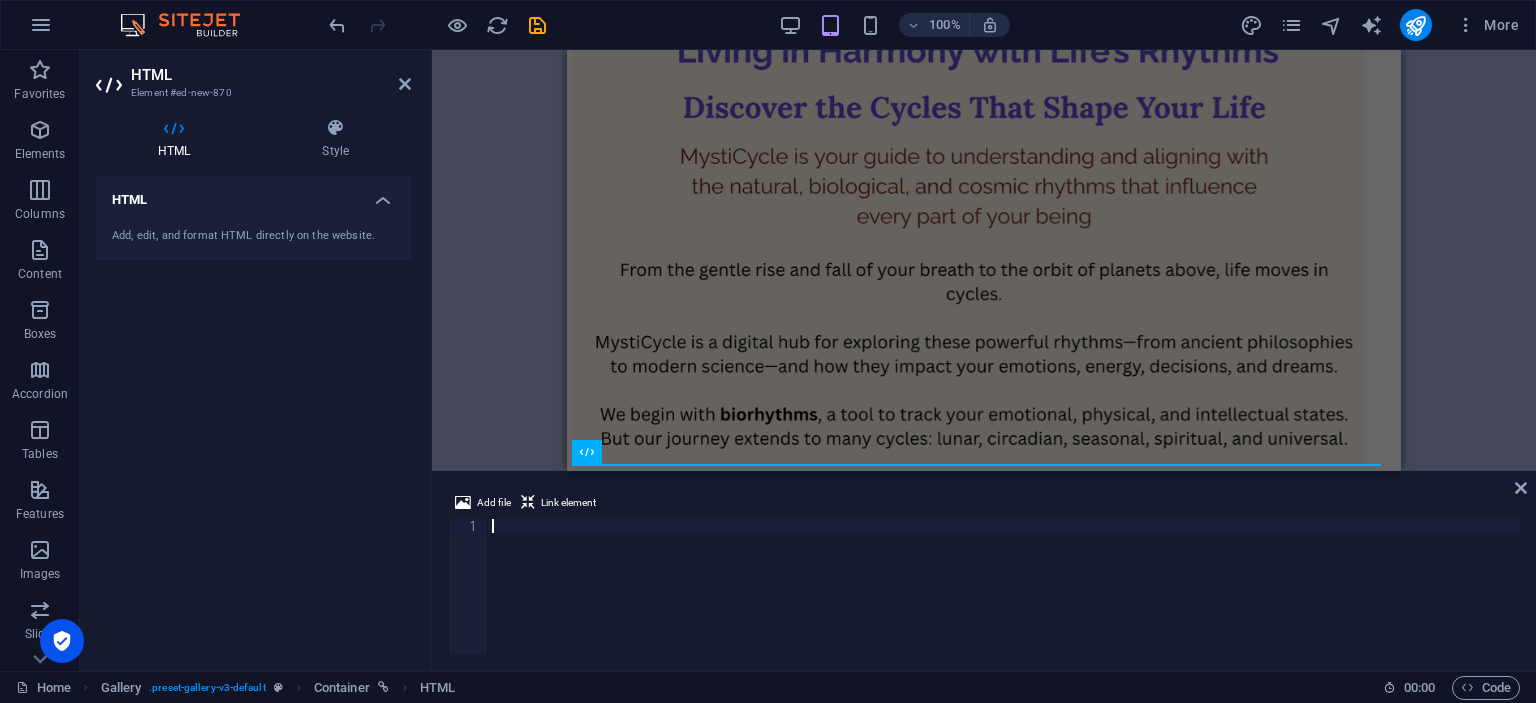 click at bounding box center [1004, 601] 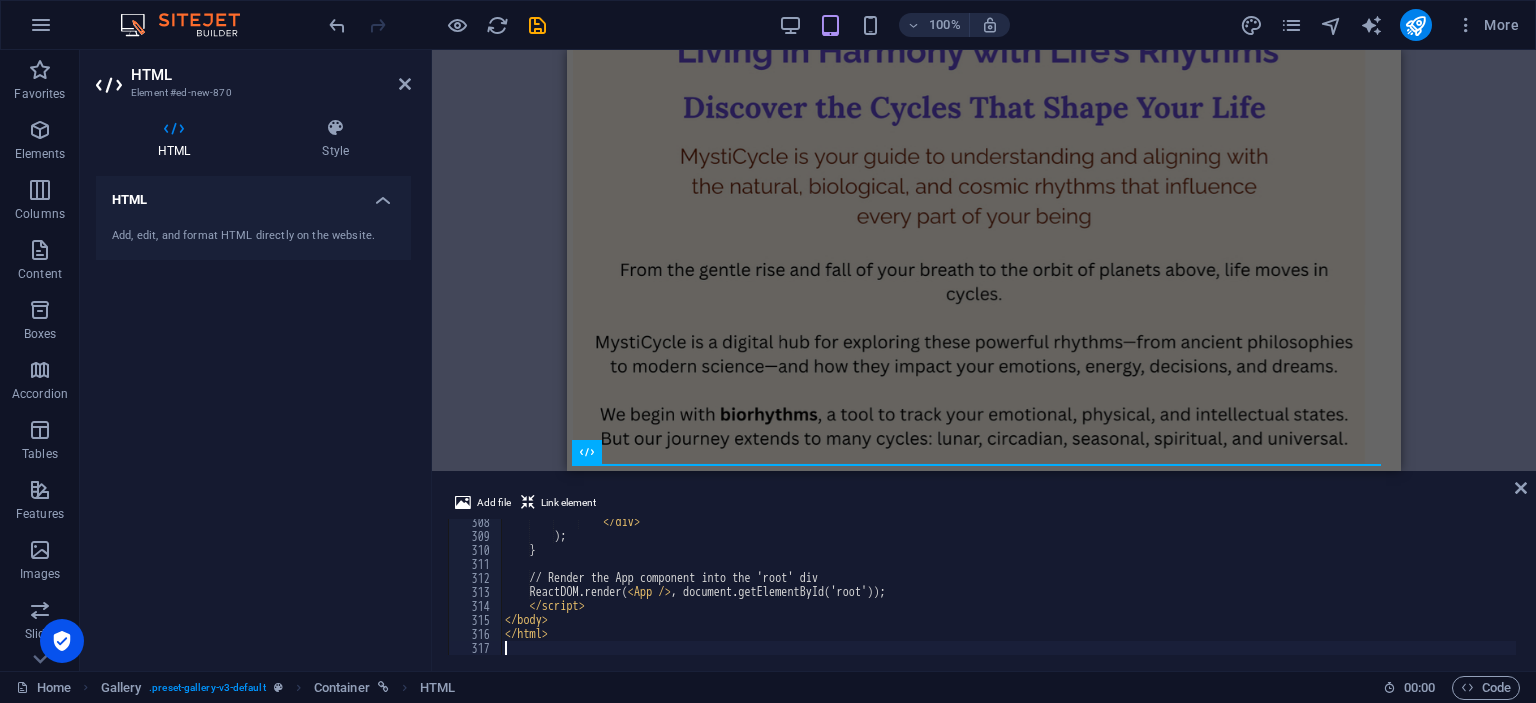 scroll, scrollTop: 4302, scrollLeft: 0, axis: vertical 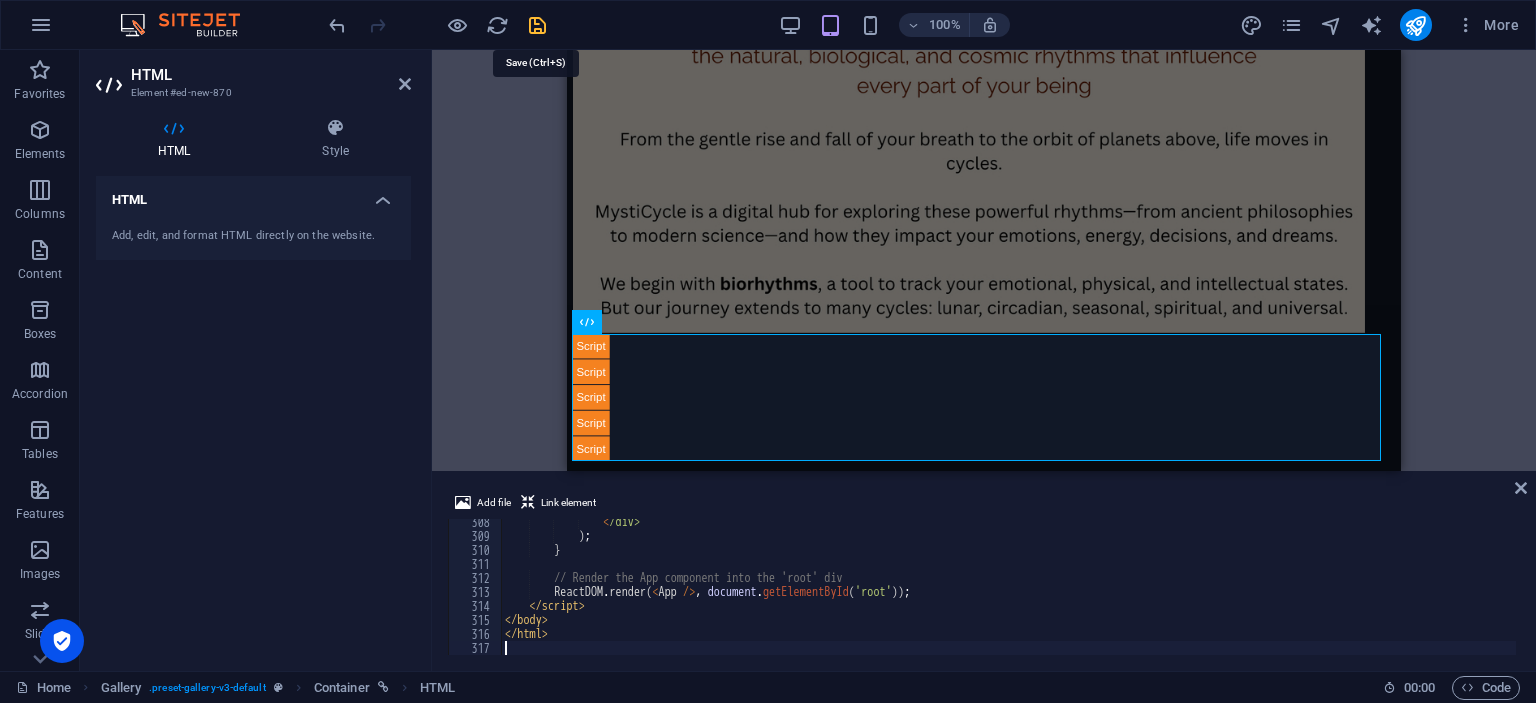 click at bounding box center (537, 25) 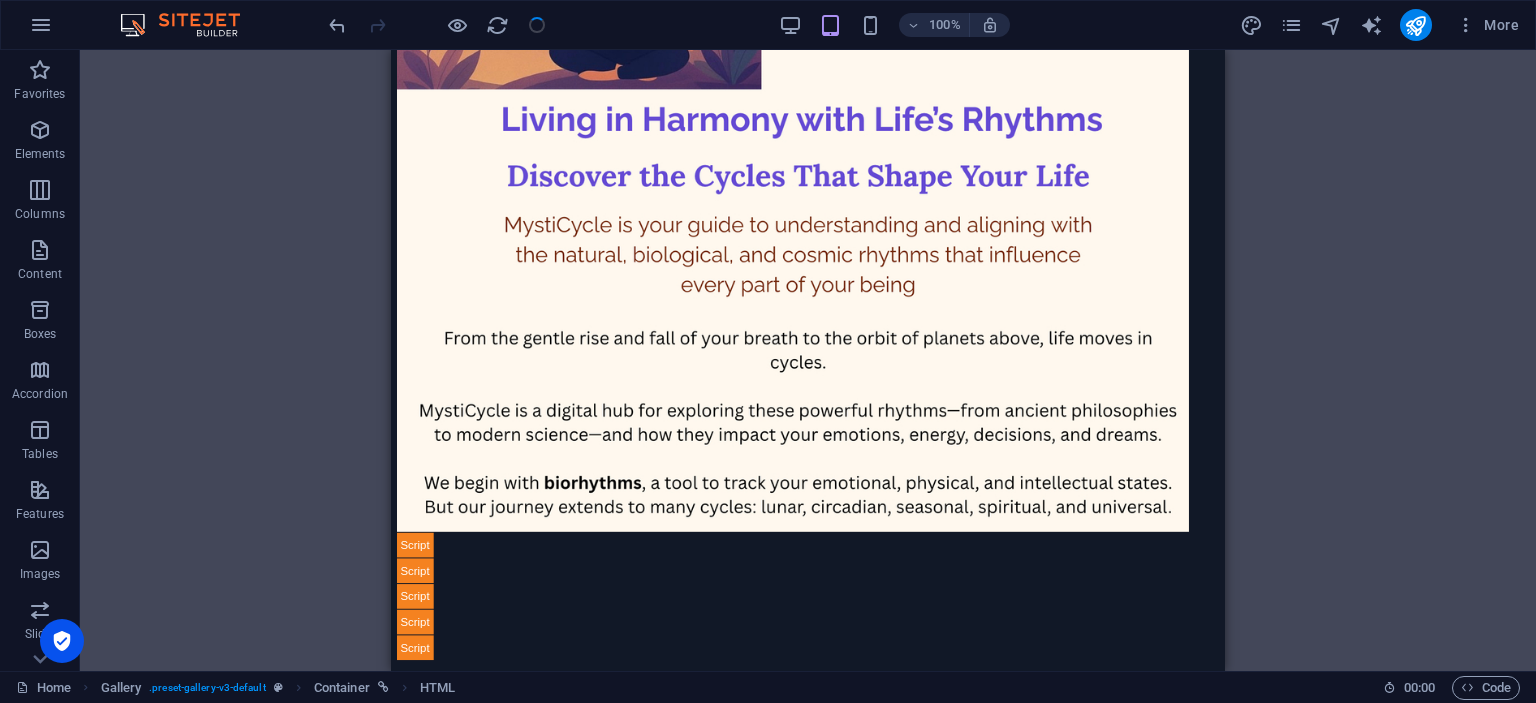 scroll, scrollTop: 424, scrollLeft: 0, axis: vertical 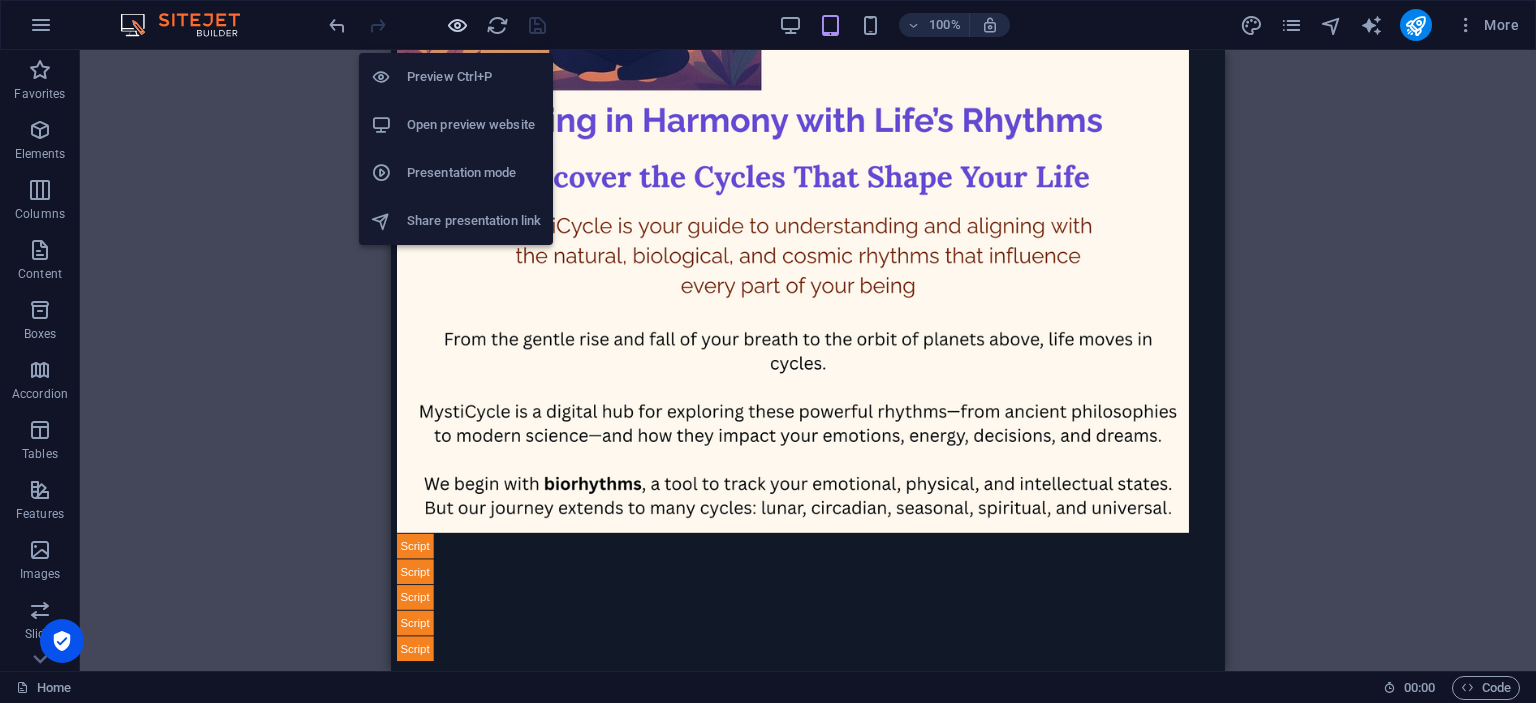 click at bounding box center (457, 25) 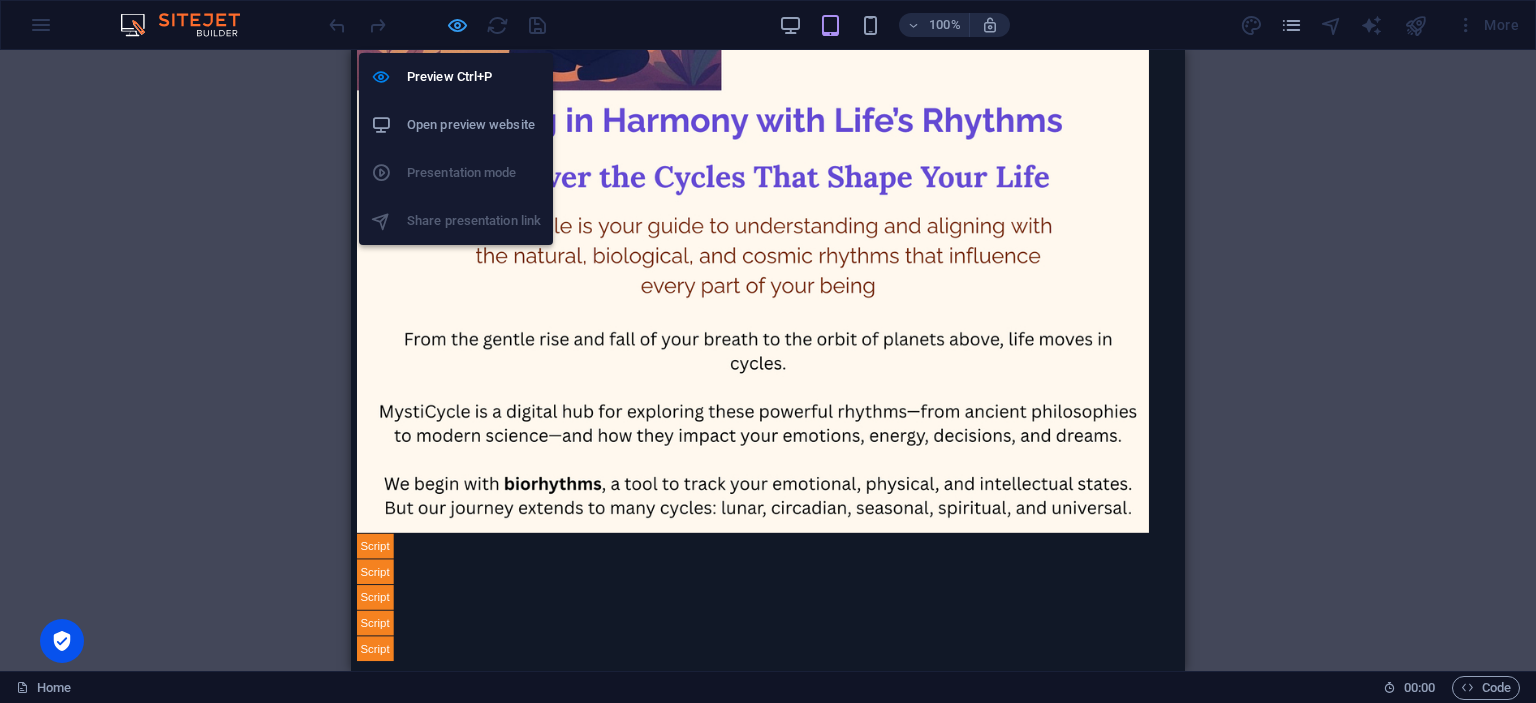 scroll, scrollTop: 290, scrollLeft: 0, axis: vertical 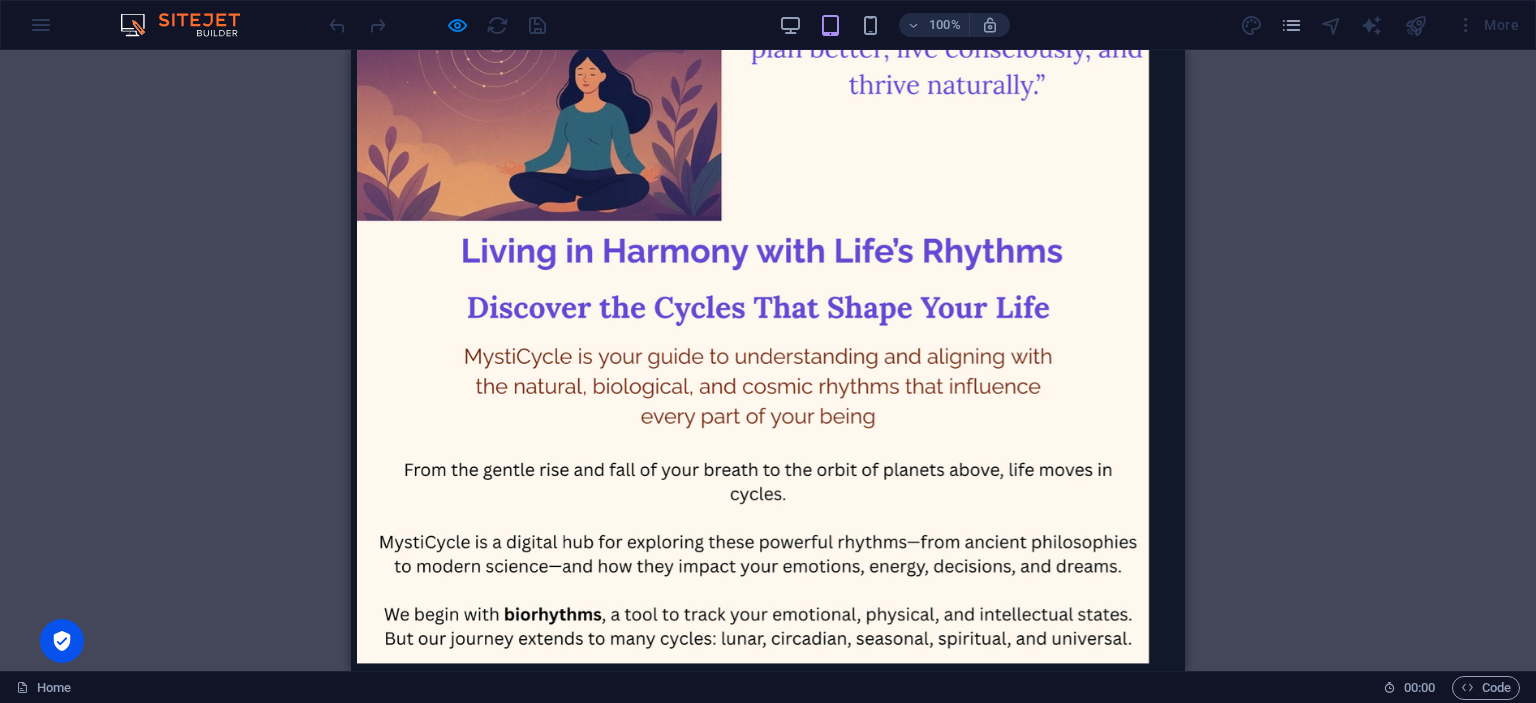 click on "Biorhythm Calculator" at bounding box center (768, 215) 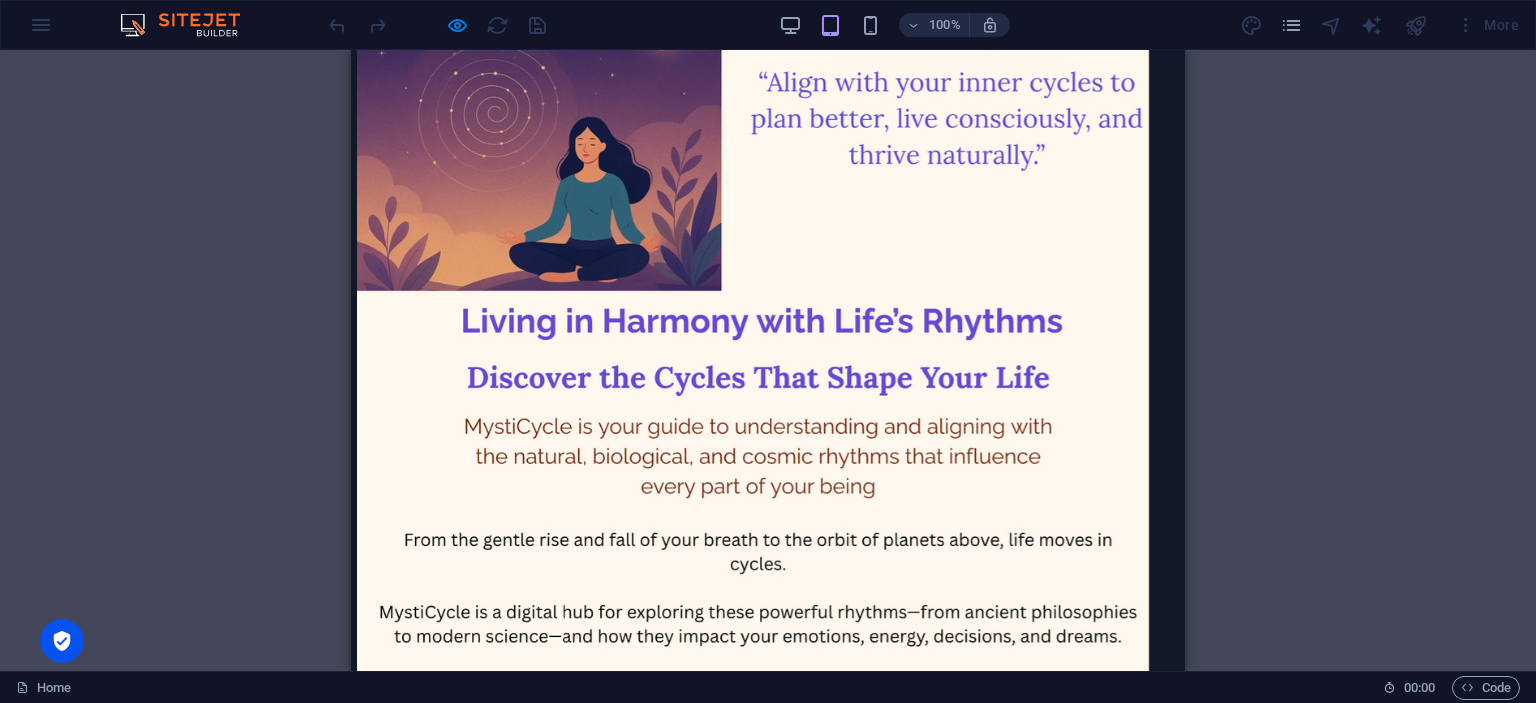 scroll, scrollTop: 290, scrollLeft: 0, axis: vertical 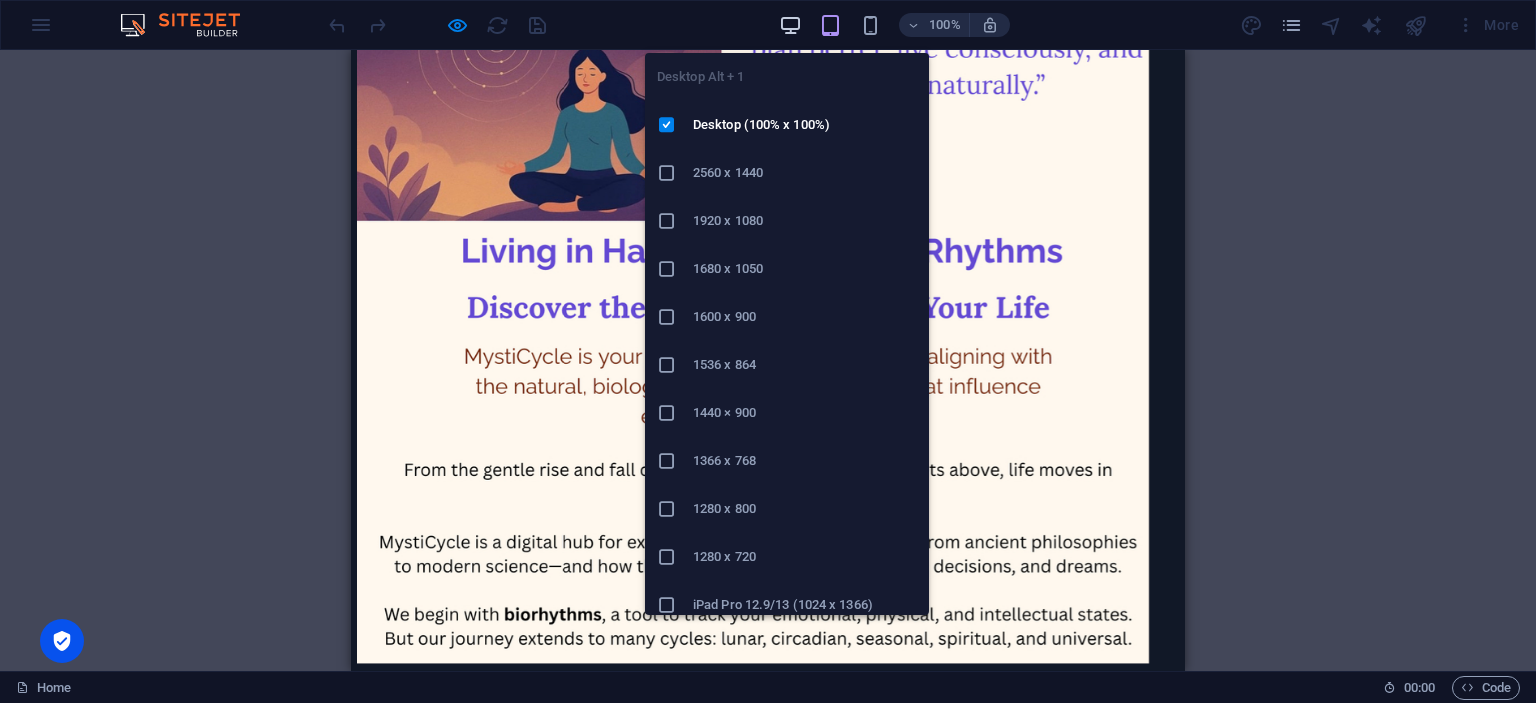 click at bounding box center [790, 25] 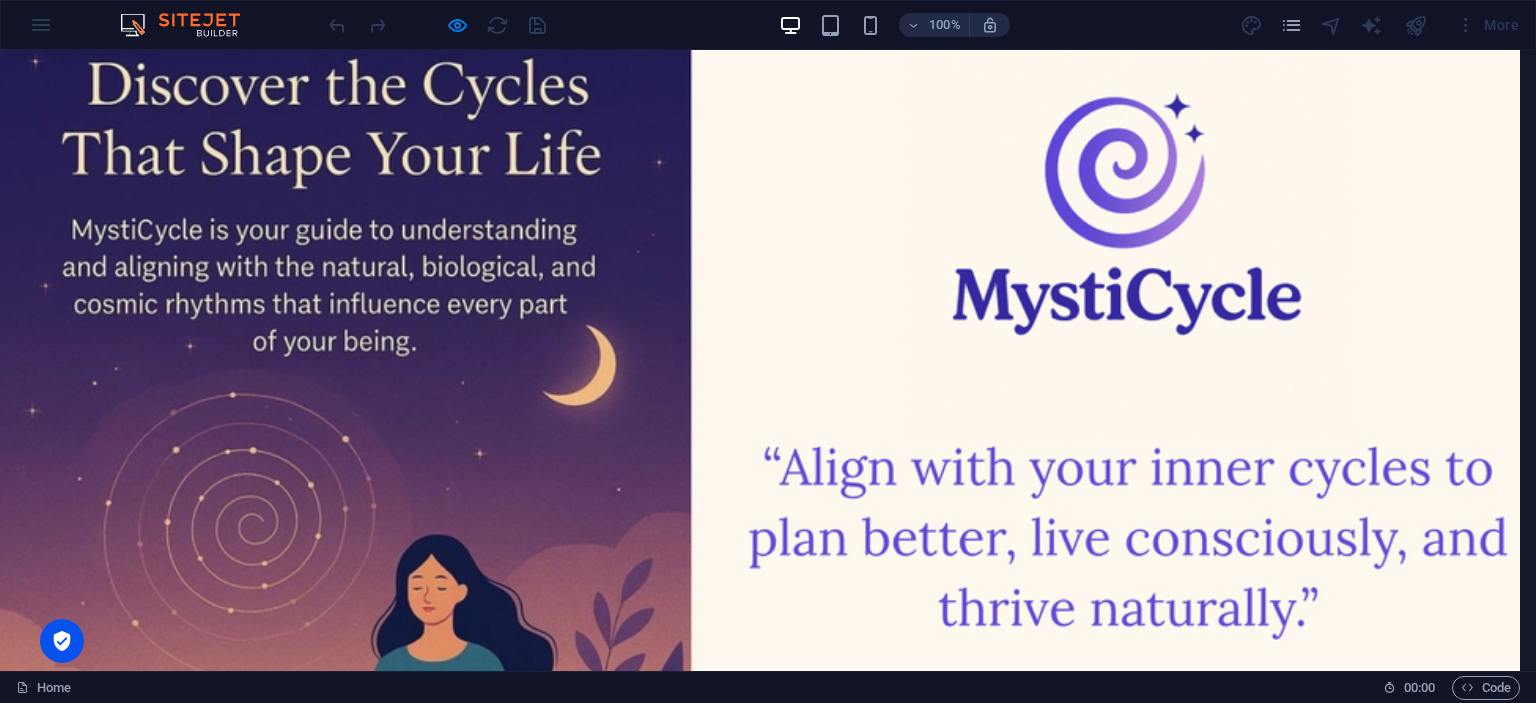 scroll, scrollTop: 0, scrollLeft: 0, axis: both 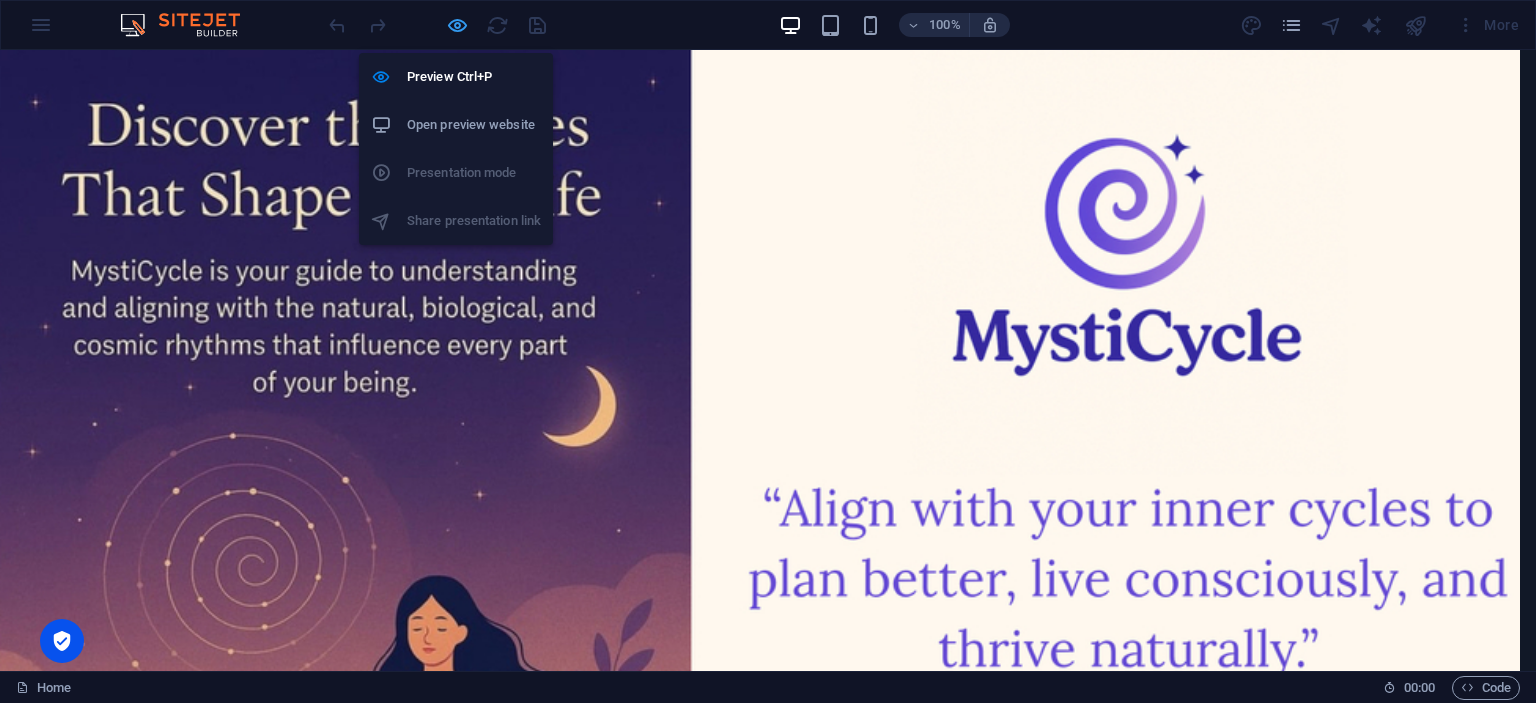 click at bounding box center [457, 25] 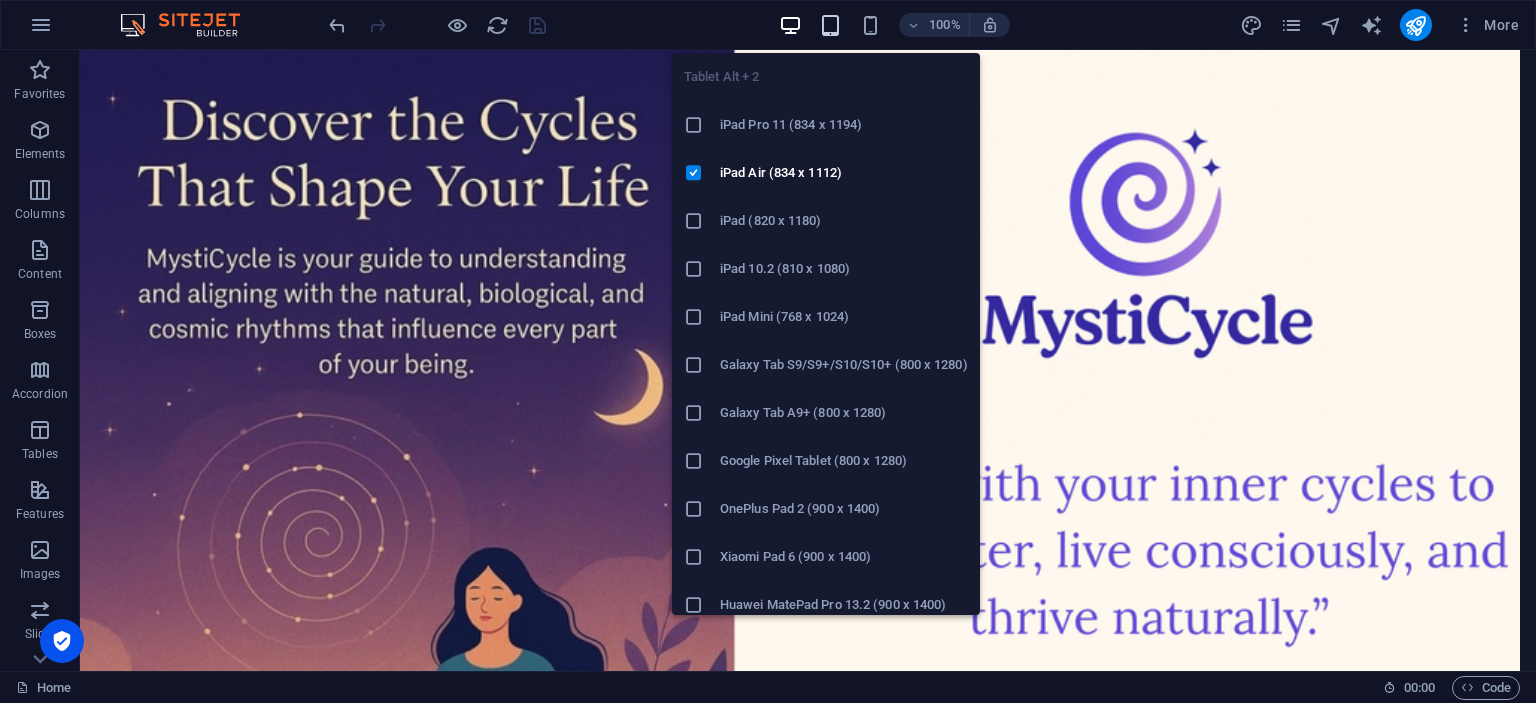 click at bounding box center (830, 25) 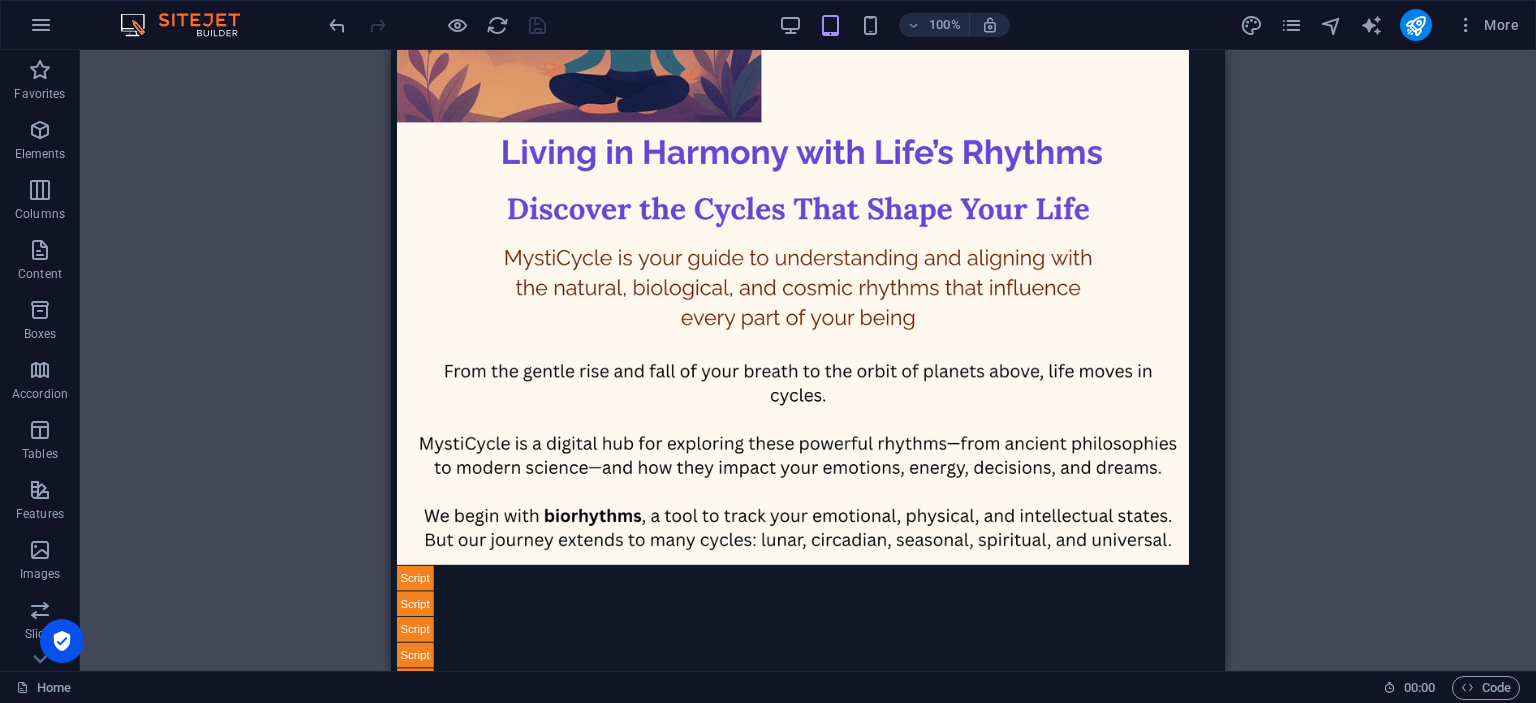 scroll, scrollTop: 424, scrollLeft: 0, axis: vertical 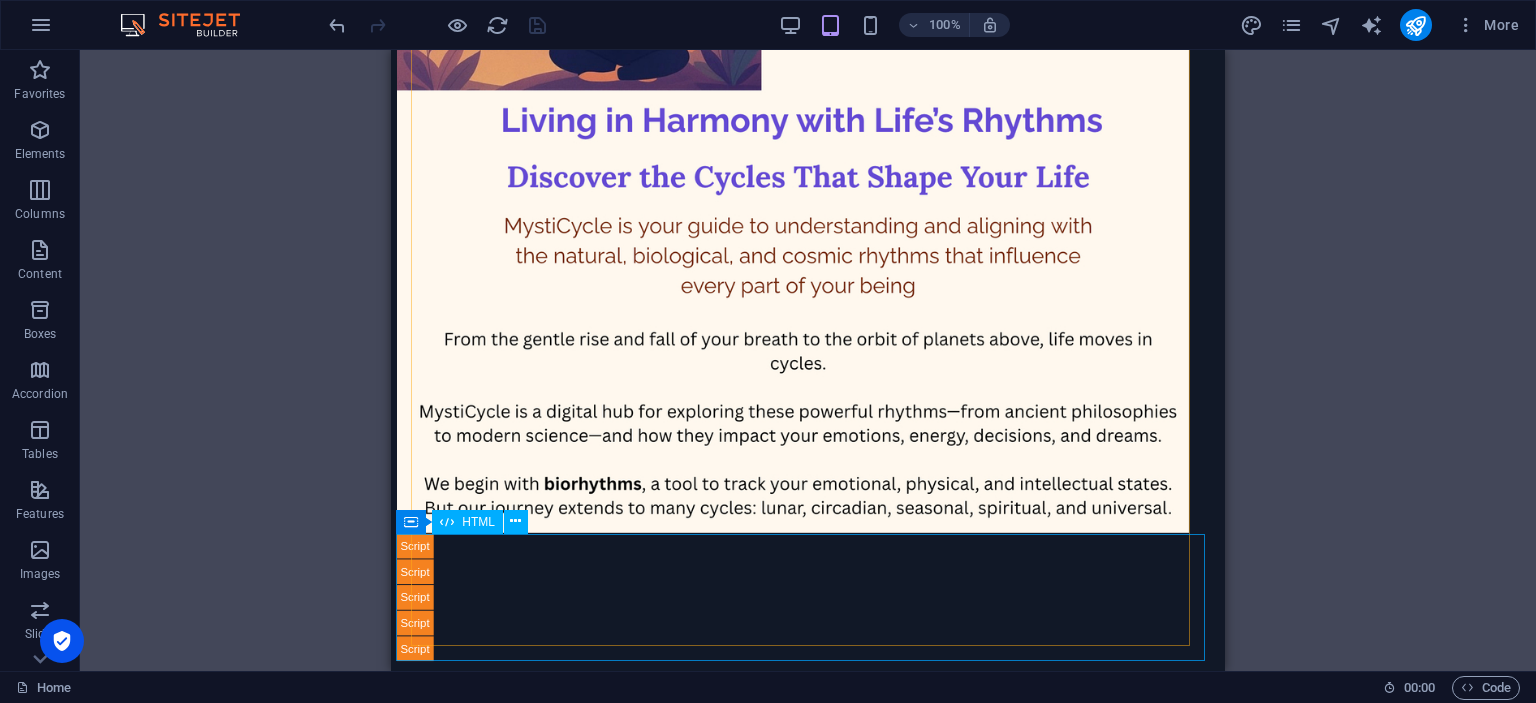click on "Biorhythm Calculator" at bounding box center (808, 597) 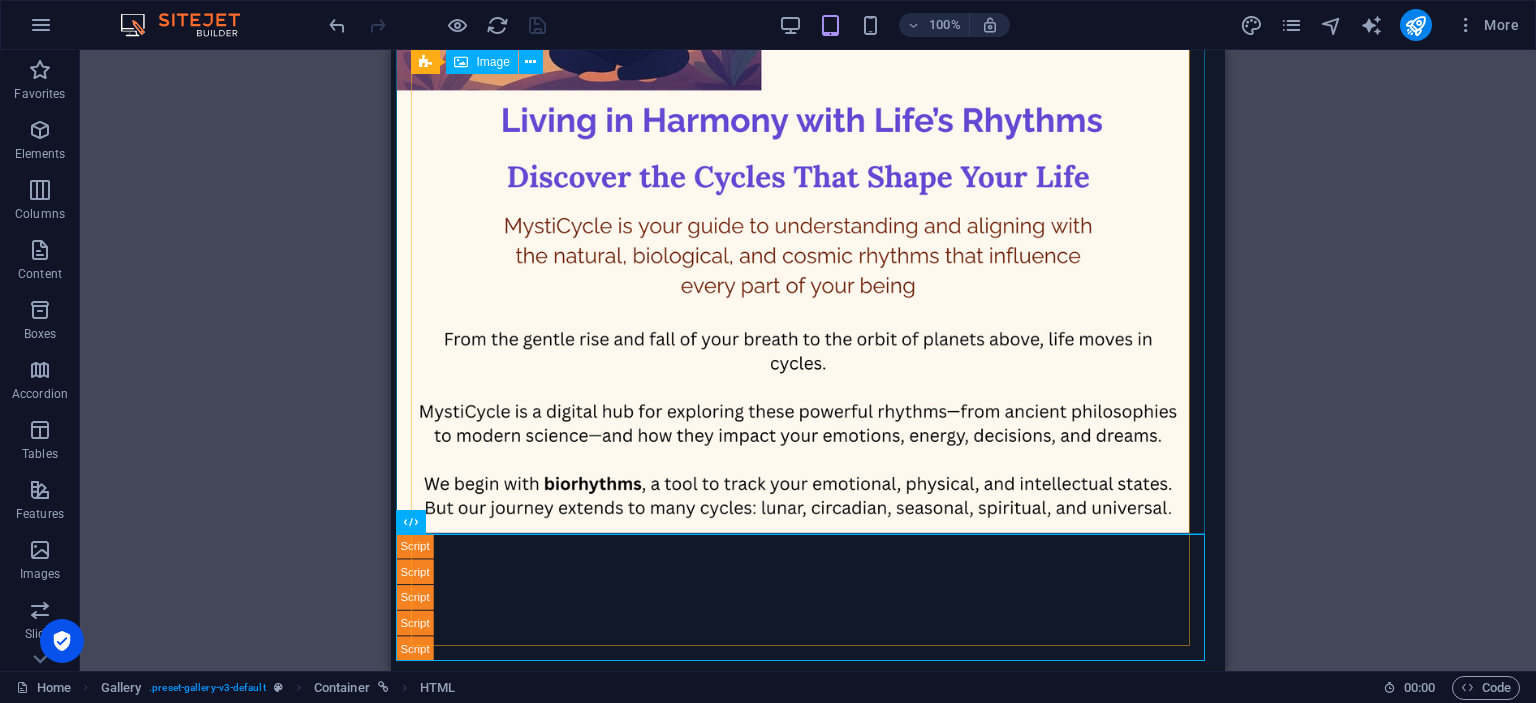 click at bounding box center (808, 85) 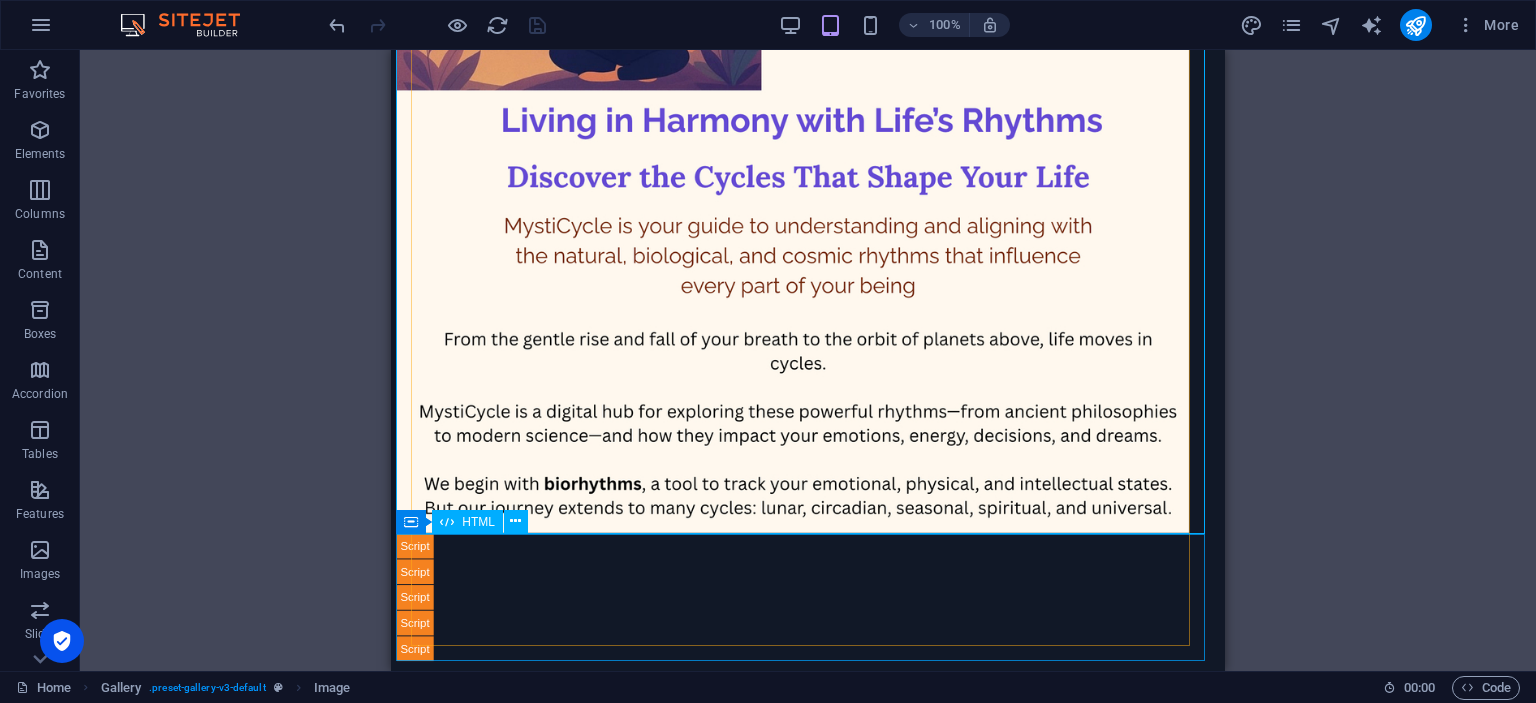 click on "Biorhythm Calculator" at bounding box center (808, 597) 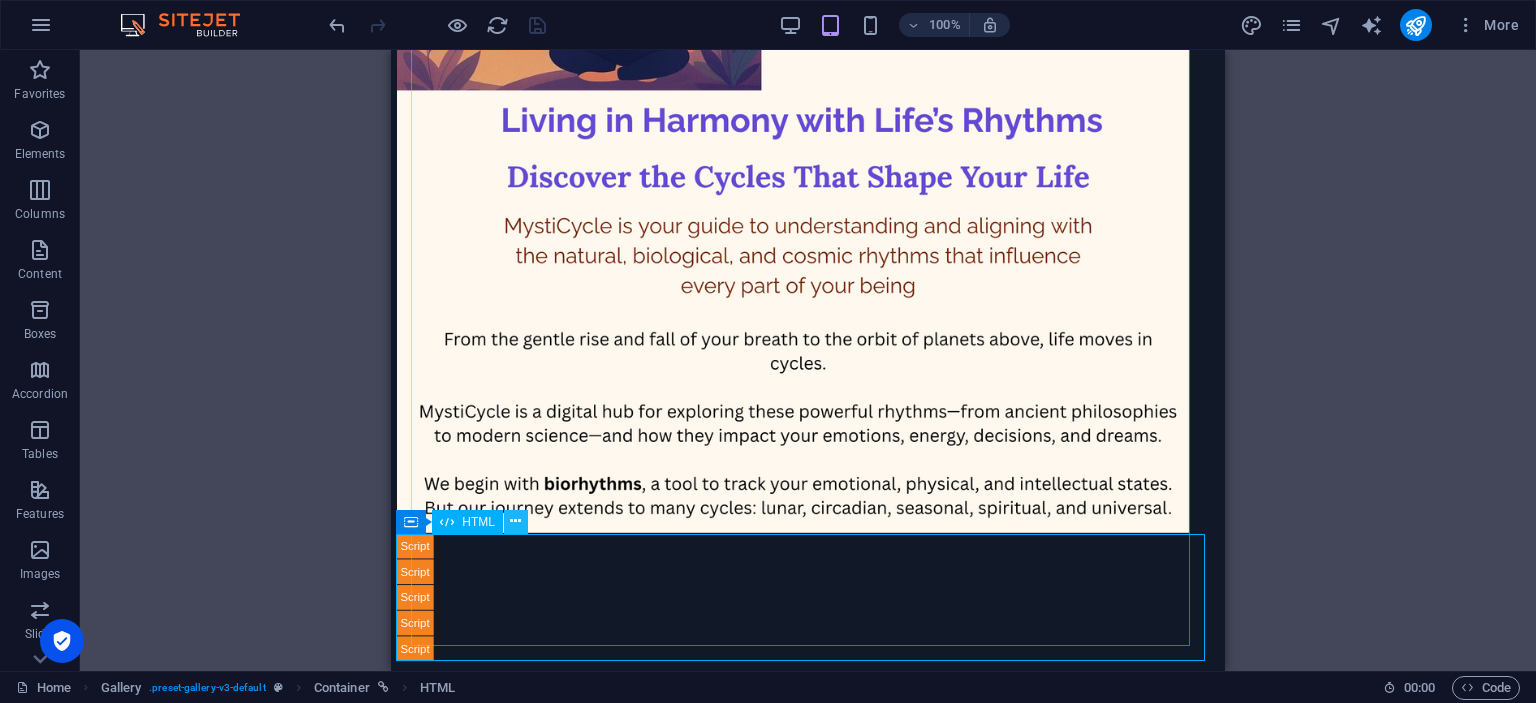 click at bounding box center (516, 522) 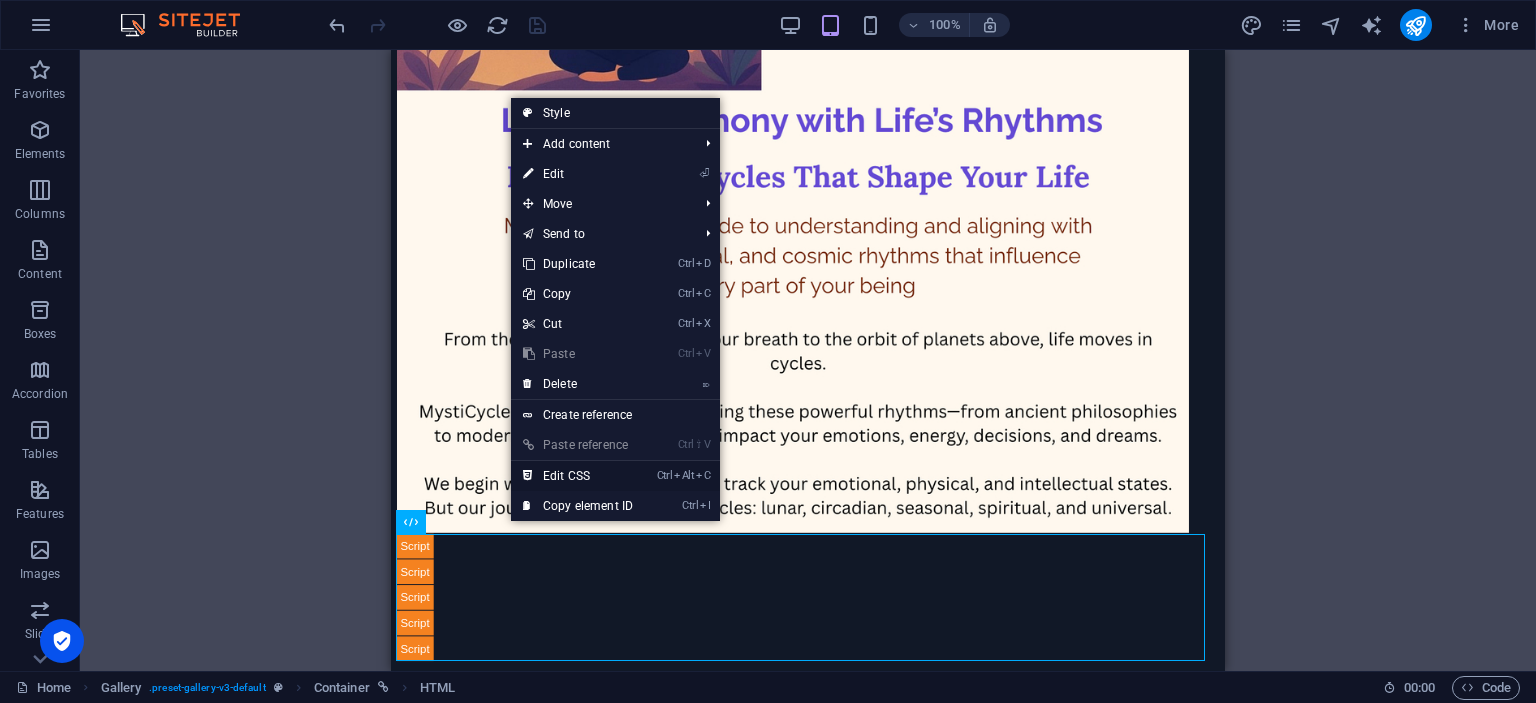 click on "Ctrl Alt C  Edit CSS" at bounding box center (578, 476) 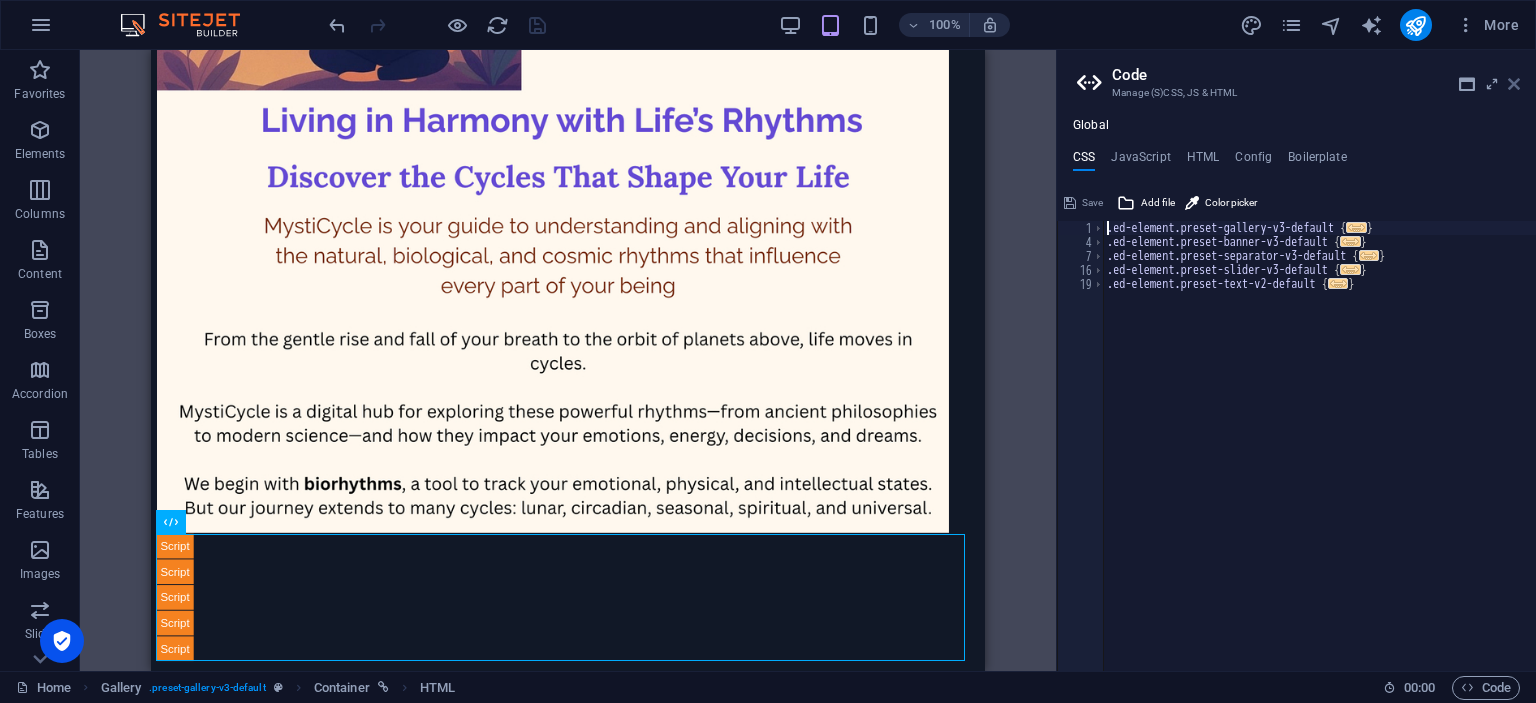 click at bounding box center (1514, 84) 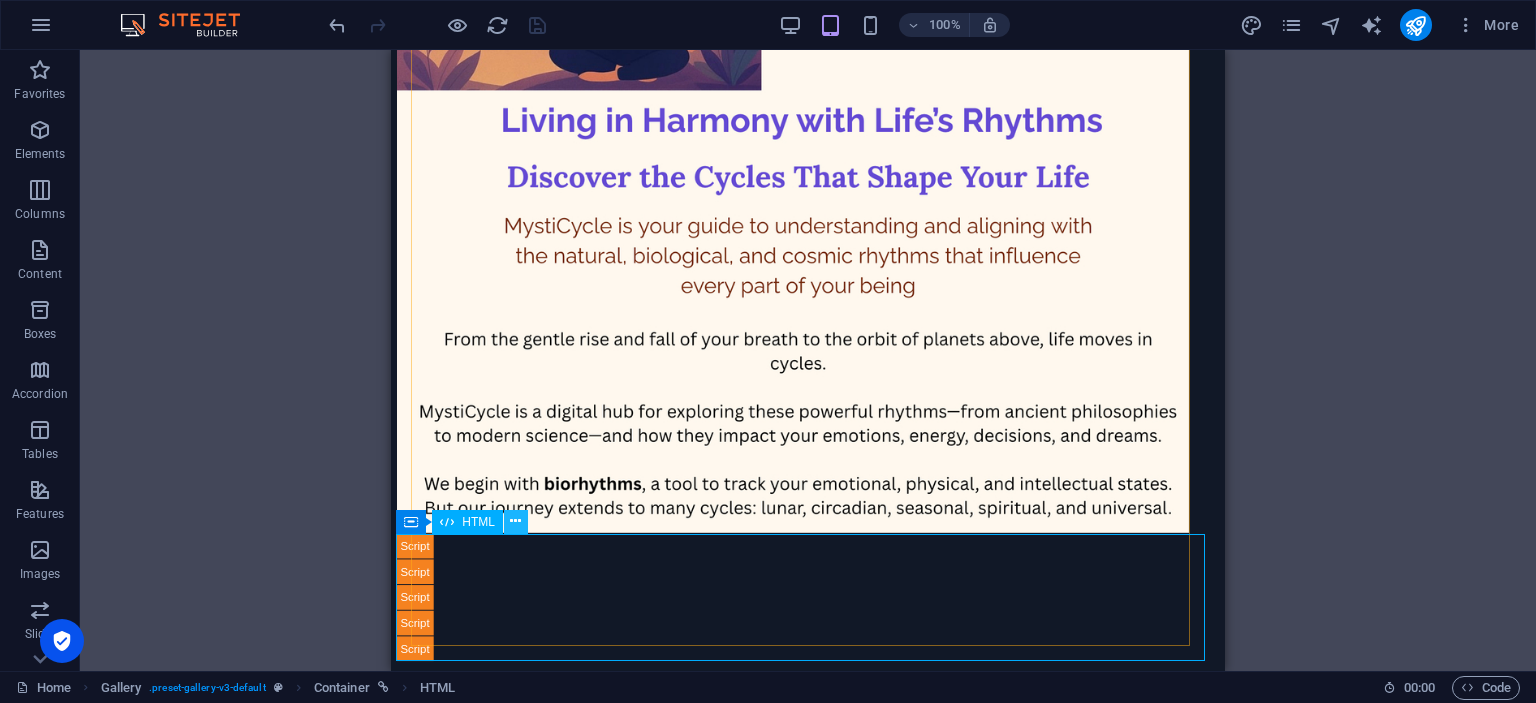 click at bounding box center (515, 521) 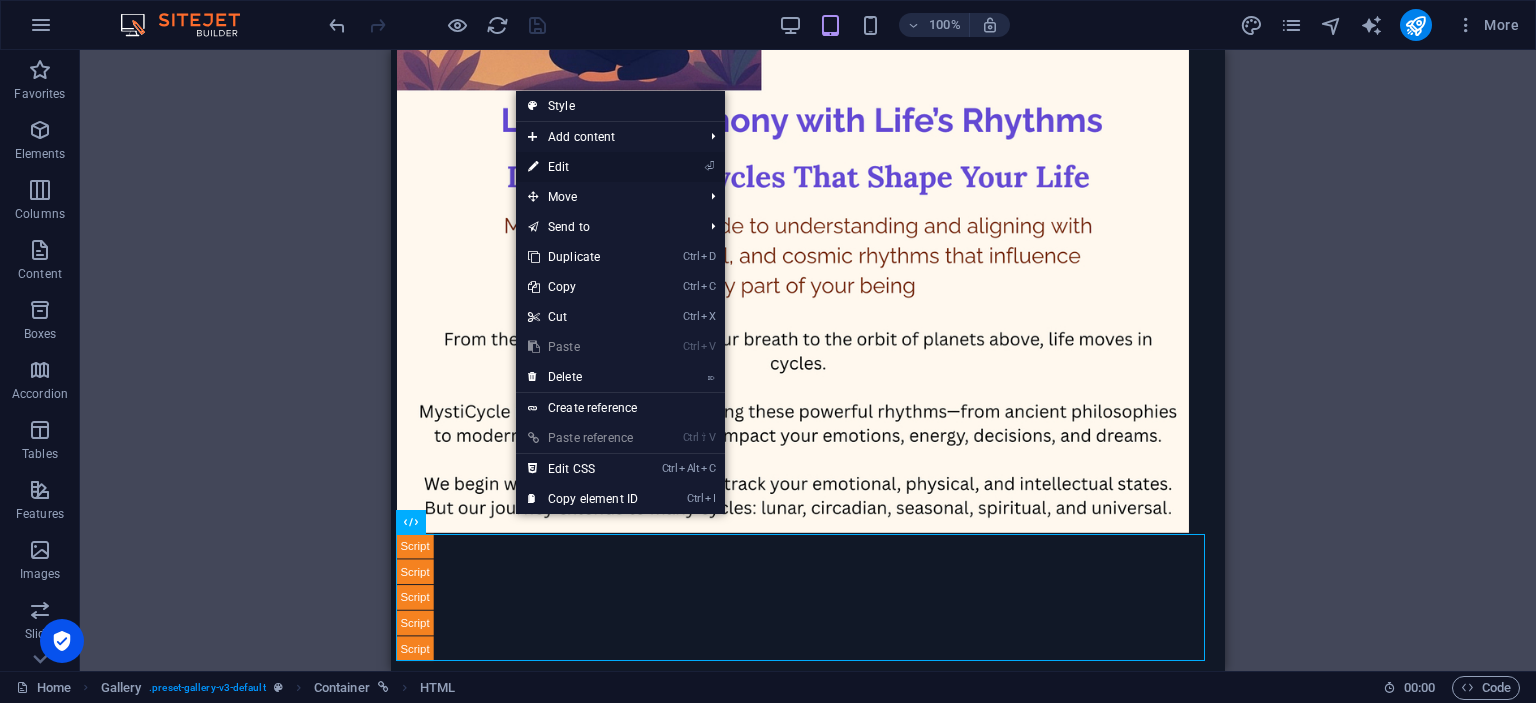 click on "⏎  Edit" at bounding box center (583, 167) 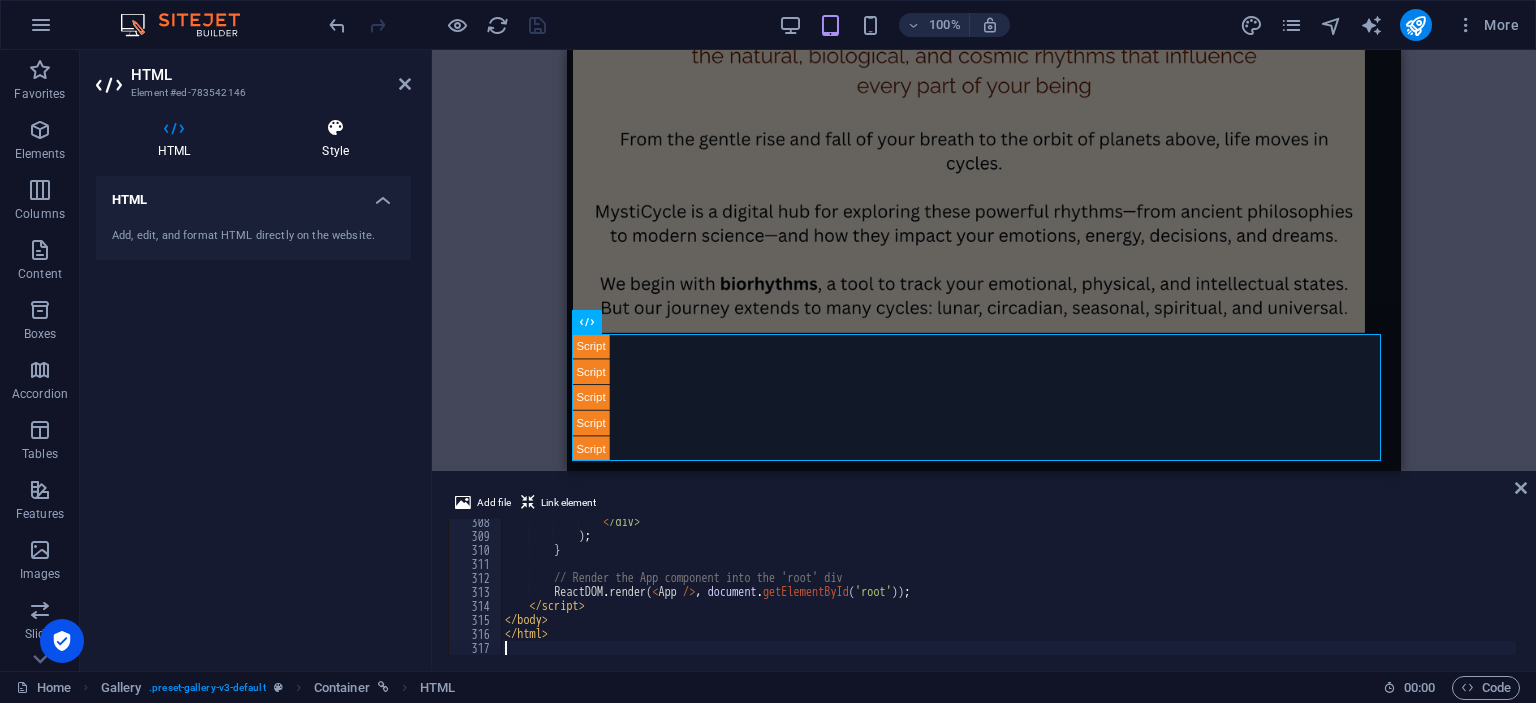 click on "Style" at bounding box center [335, 139] 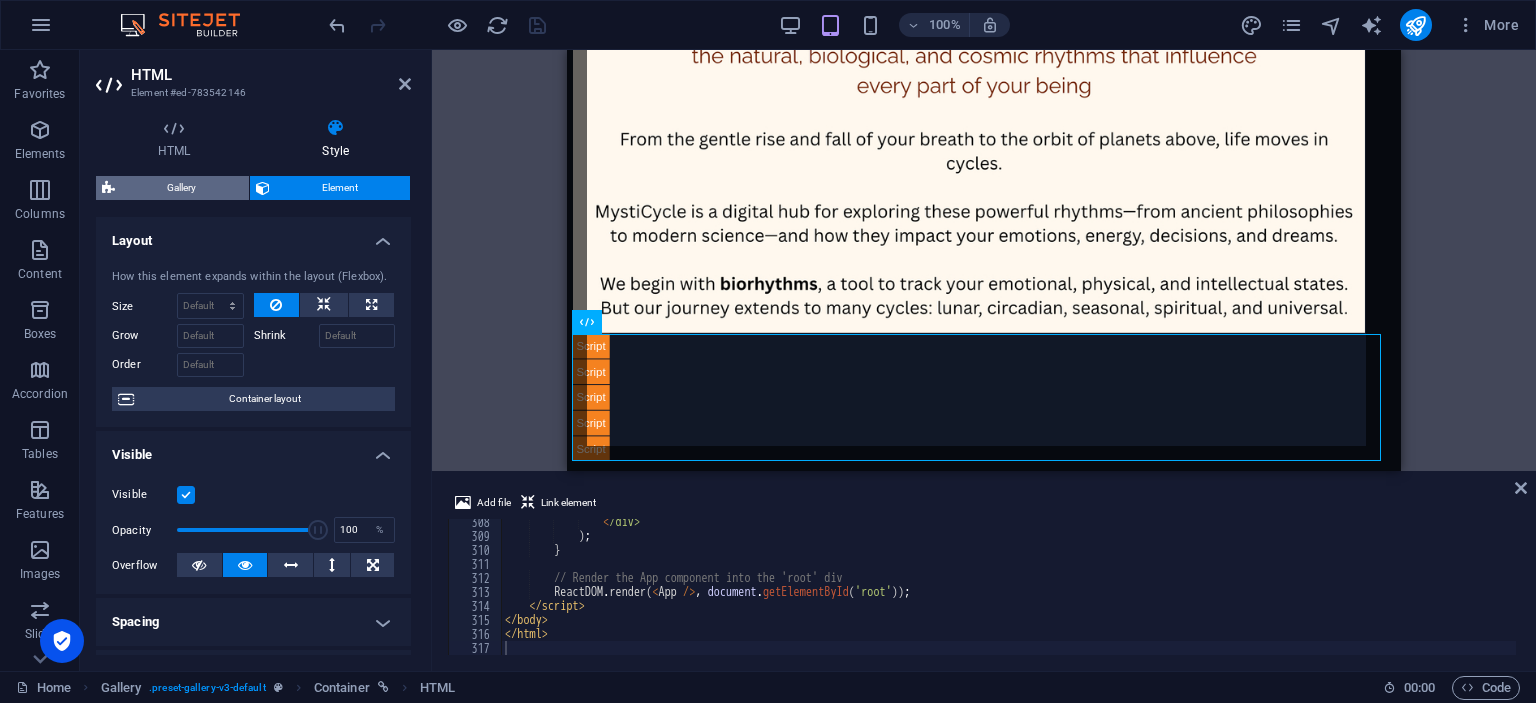 click on "Gallery" at bounding box center [182, 188] 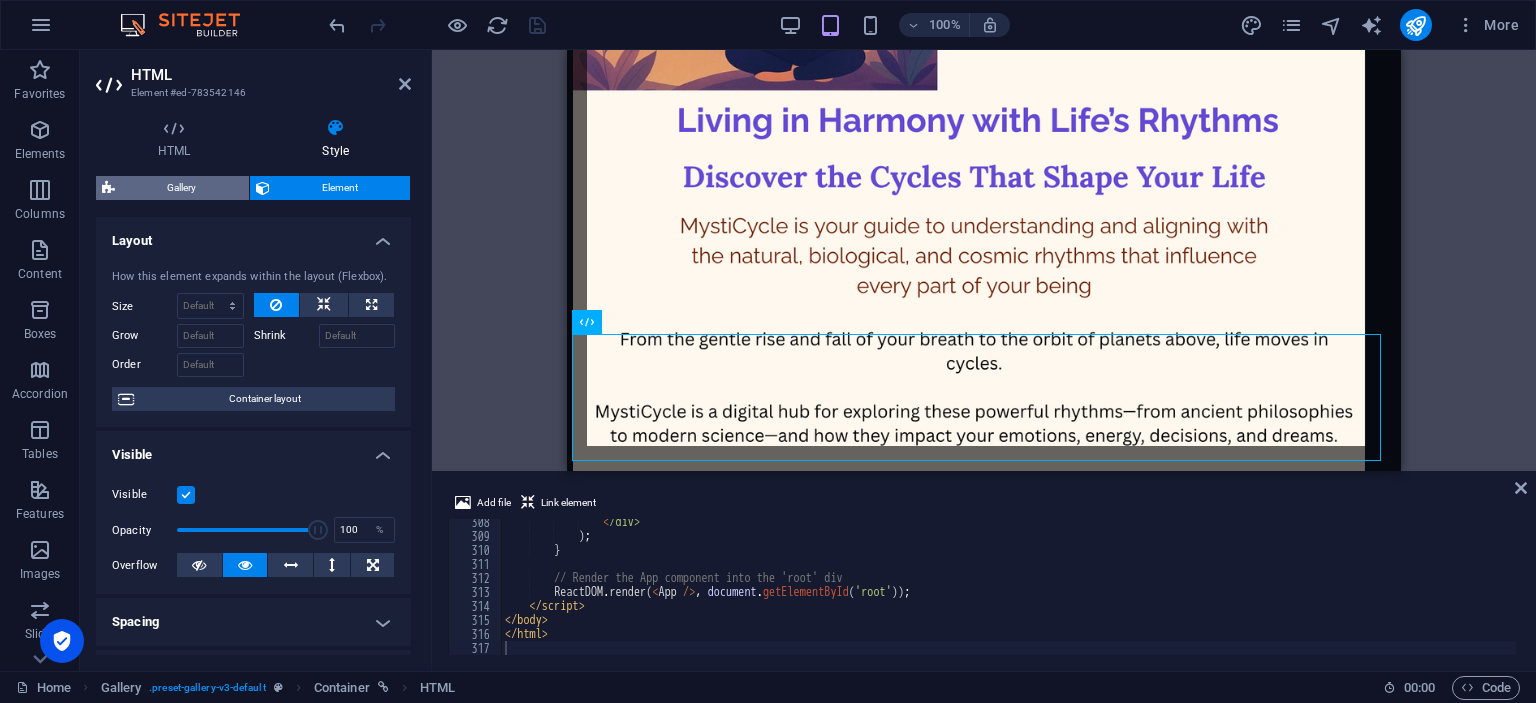 select on "rem" 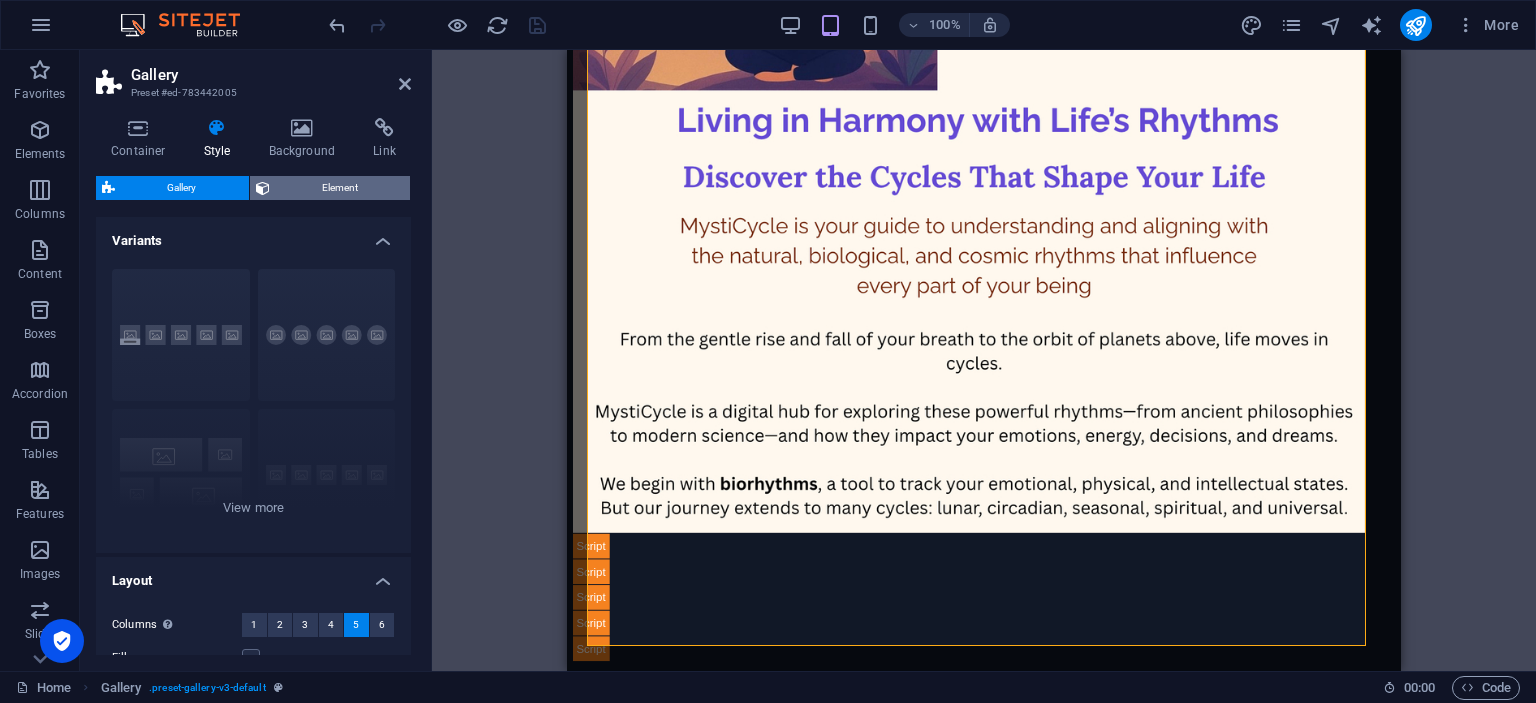 click on "Element" at bounding box center [340, 188] 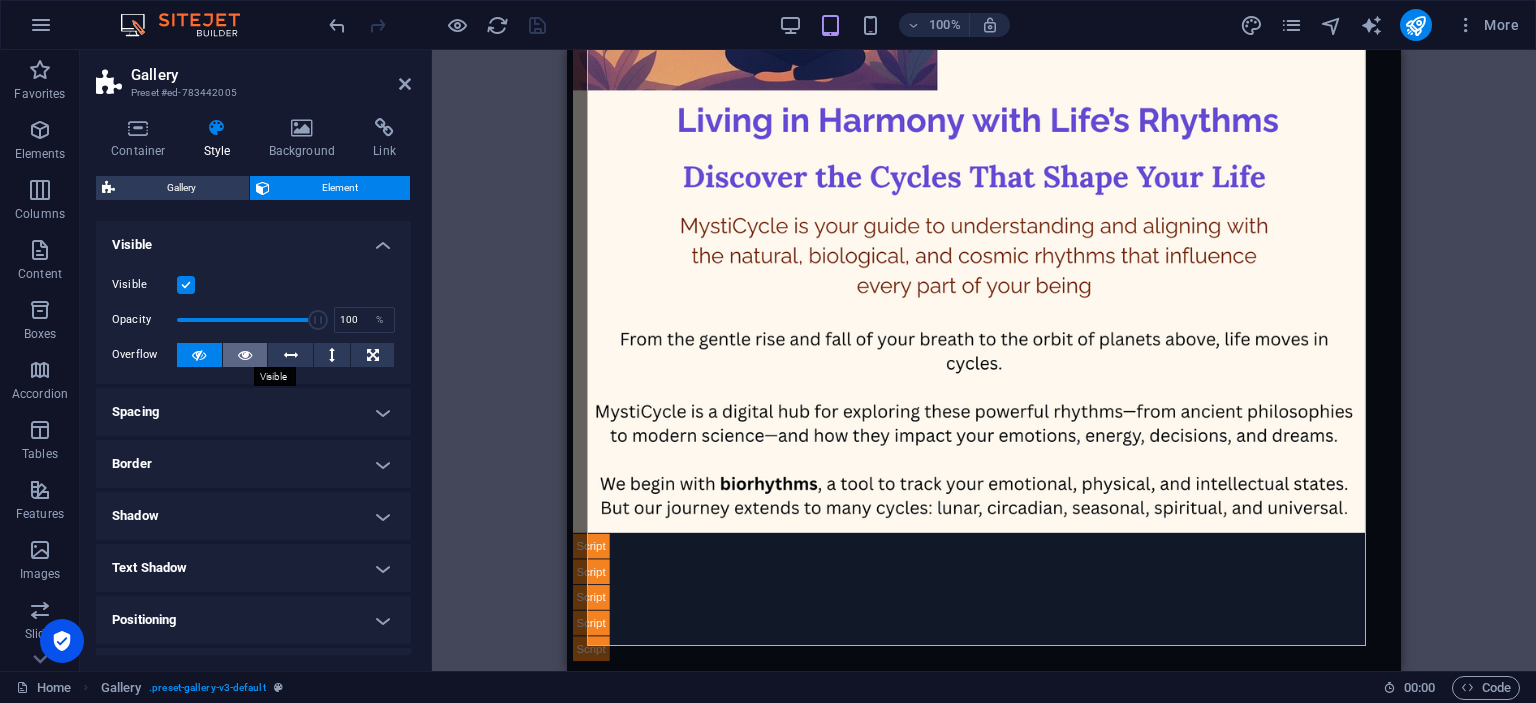 click at bounding box center (245, 355) 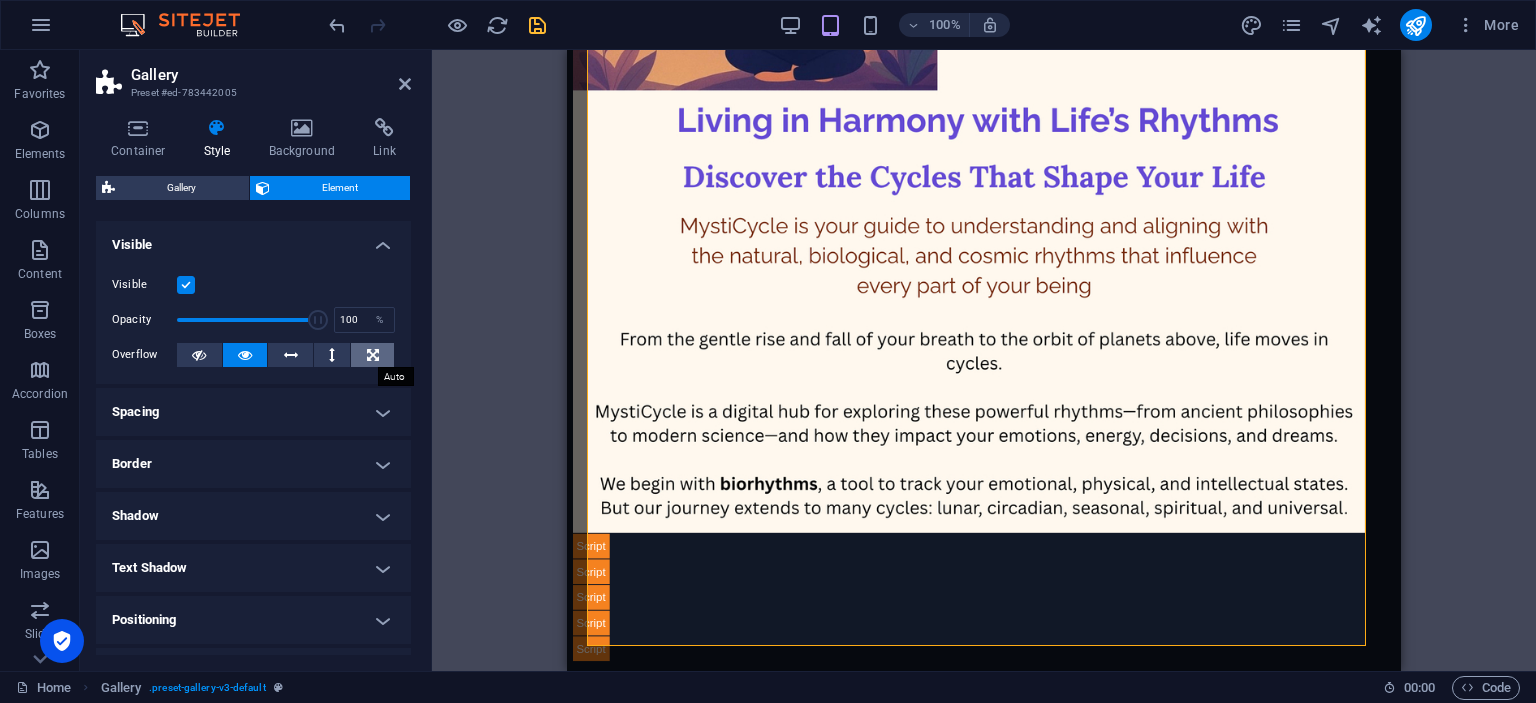 click at bounding box center [373, 355] 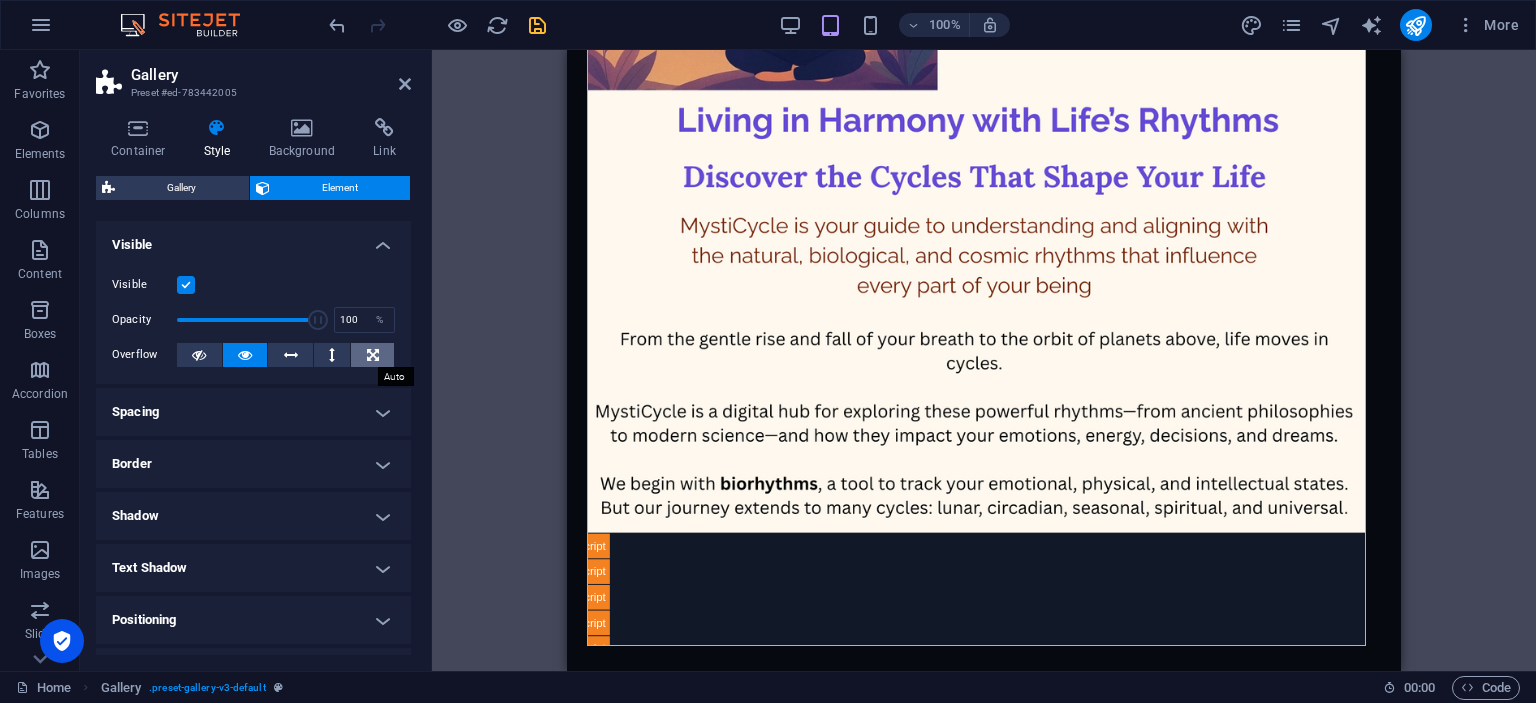 scroll, scrollTop: 439, scrollLeft: 0, axis: vertical 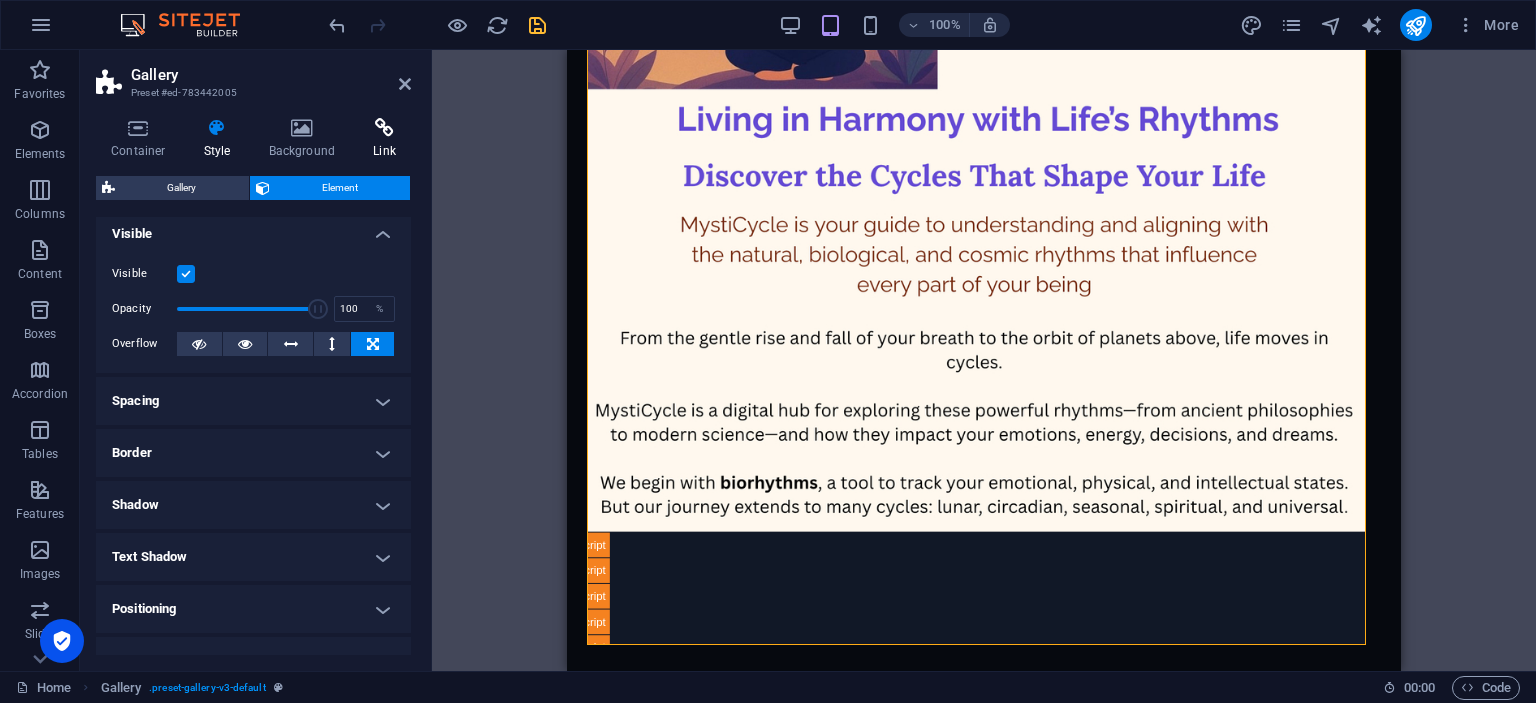 click on "Link" at bounding box center (384, 139) 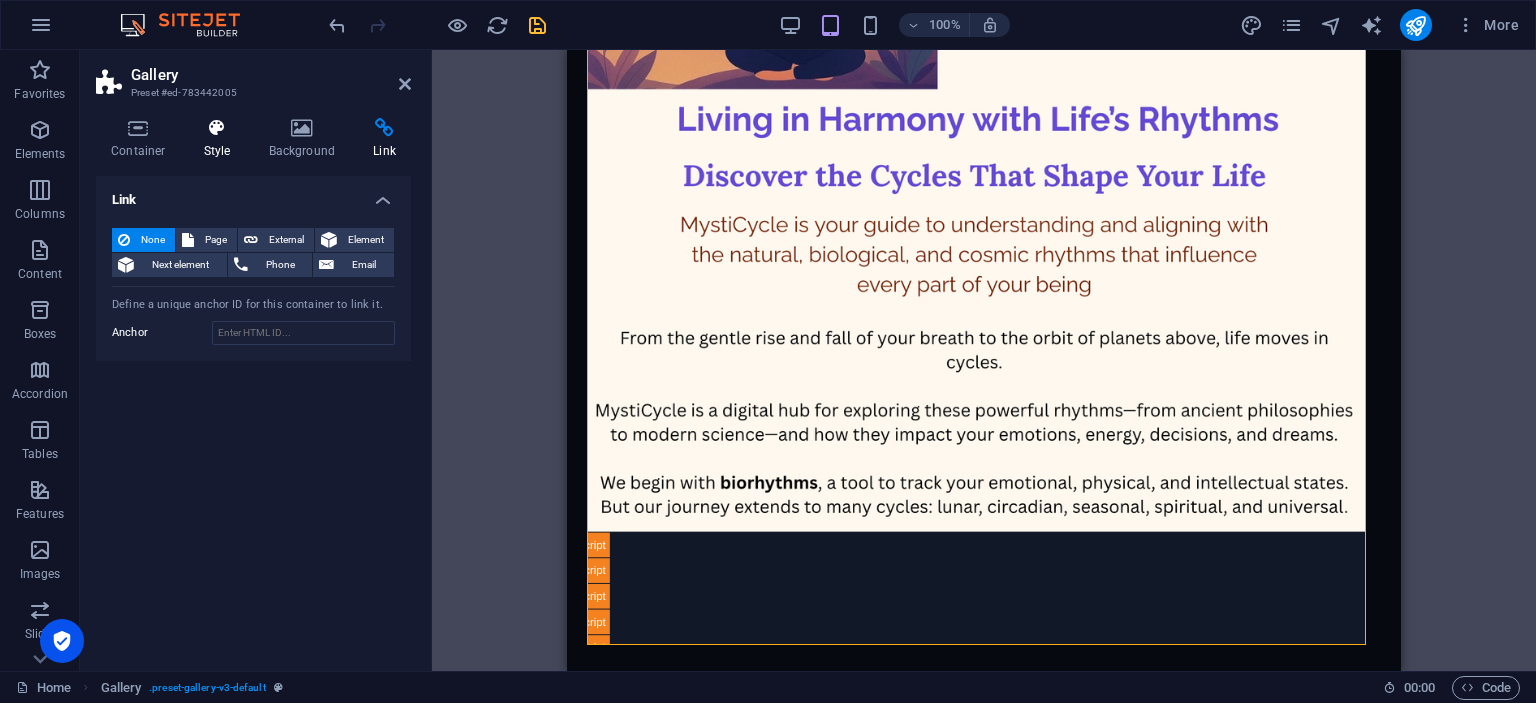 click at bounding box center [217, 128] 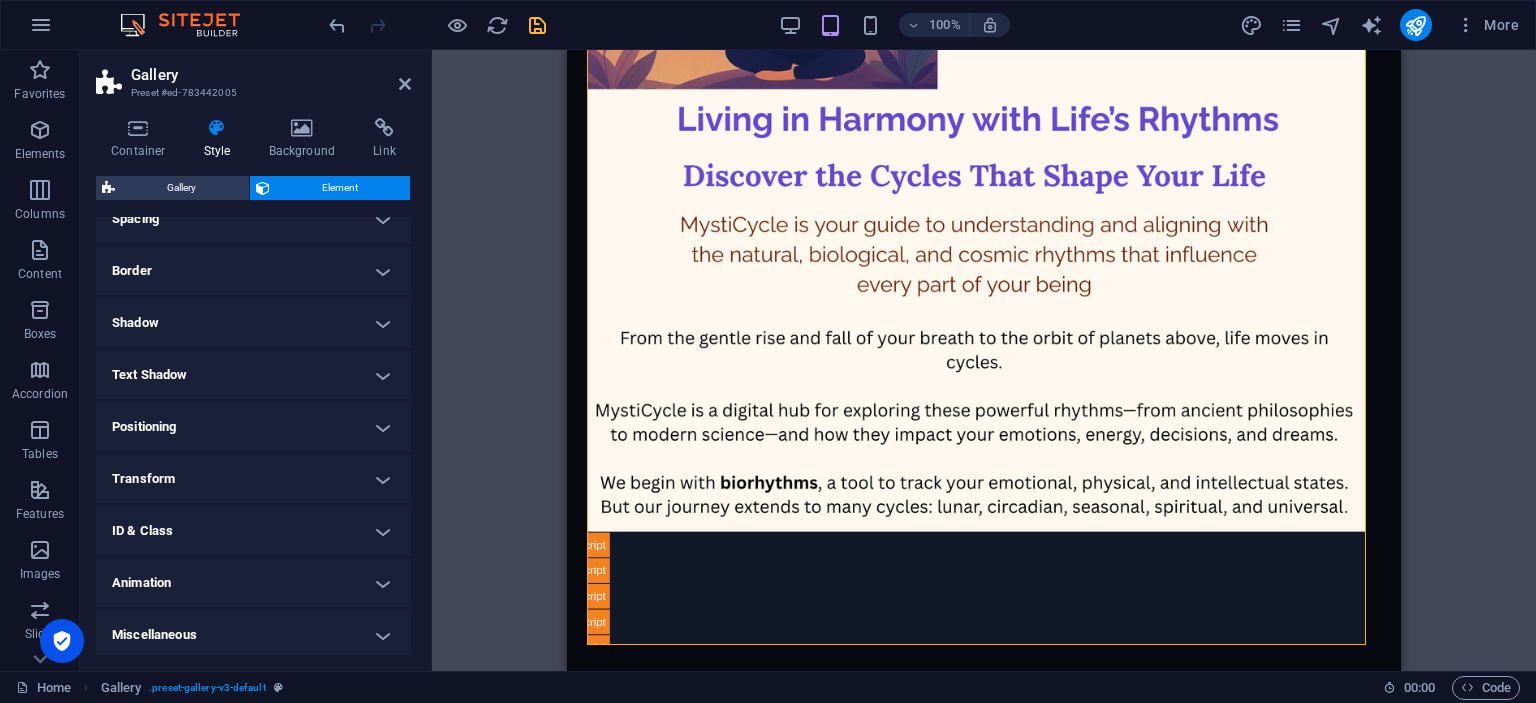 scroll, scrollTop: 196, scrollLeft: 0, axis: vertical 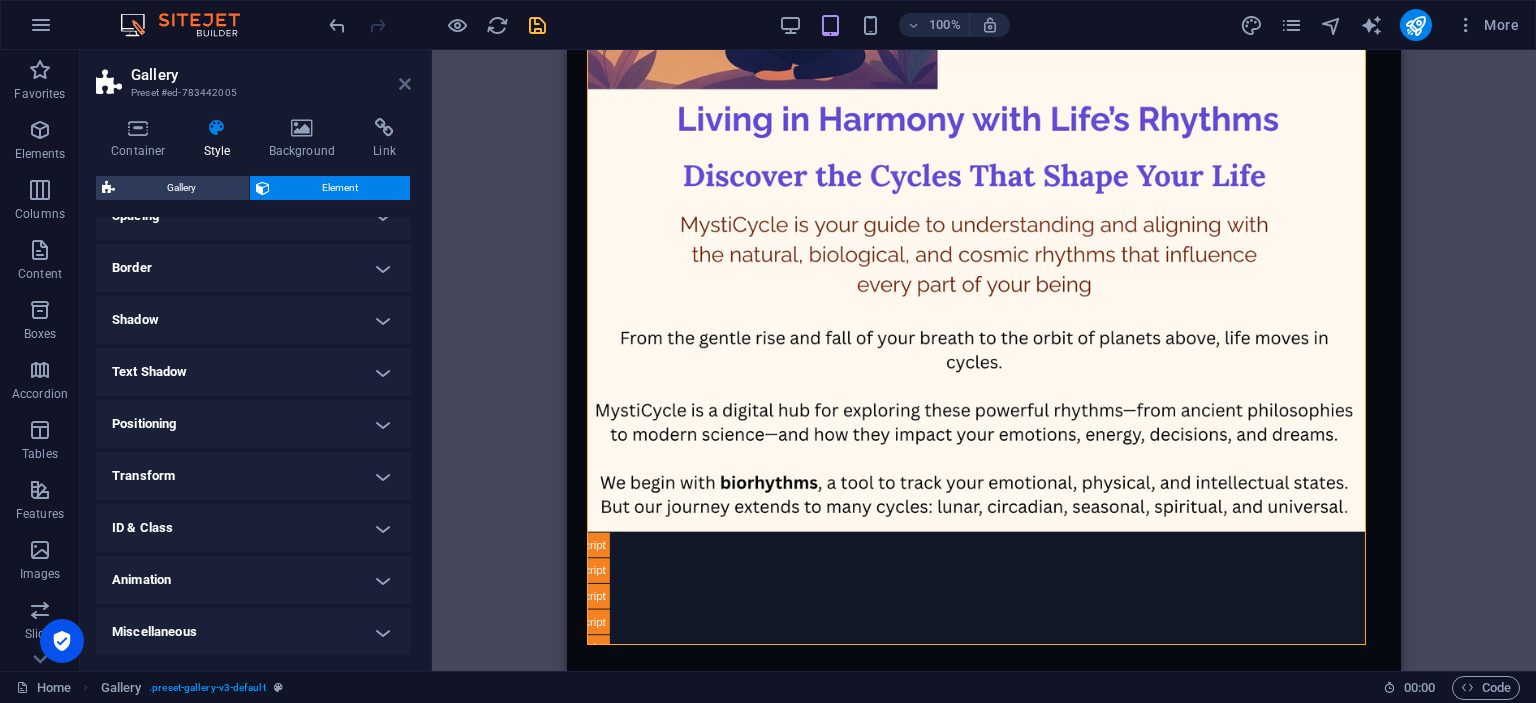 click at bounding box center [405, 84] 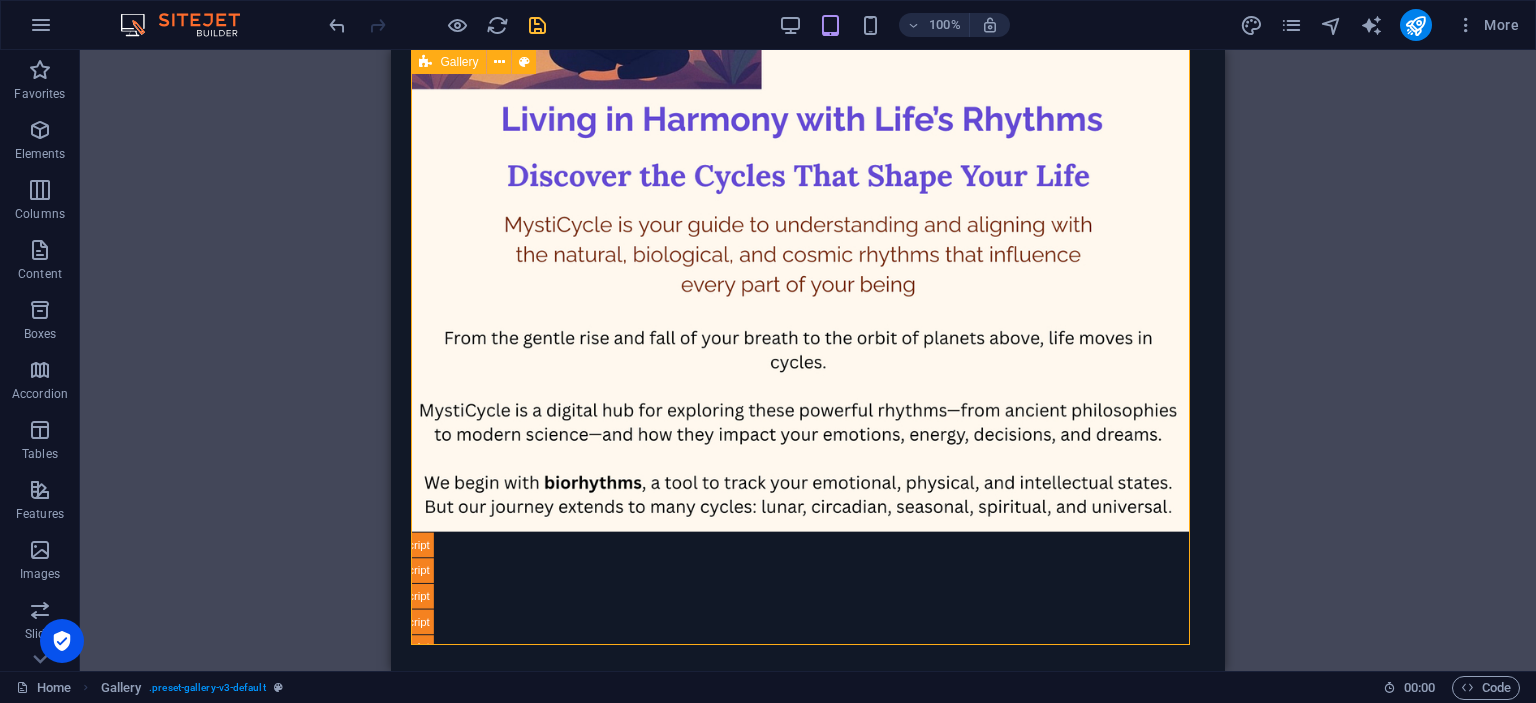 scroll, scrollTop: 16, scrollLeft: 0, axis: vertical 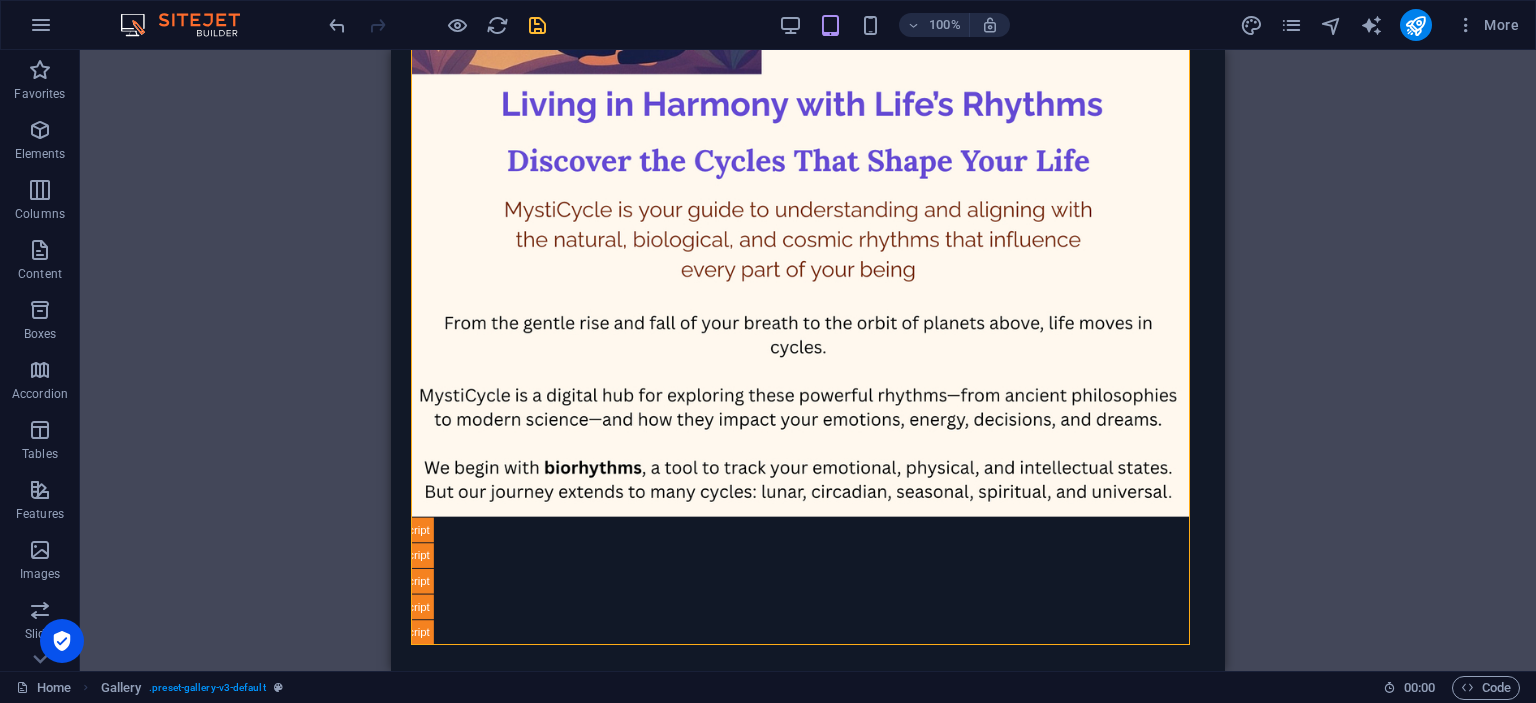 drag, startPoint x: 1220, startPoint y: 519, endPoint x: 1581, endPoint y: 736, distance: 421.20065 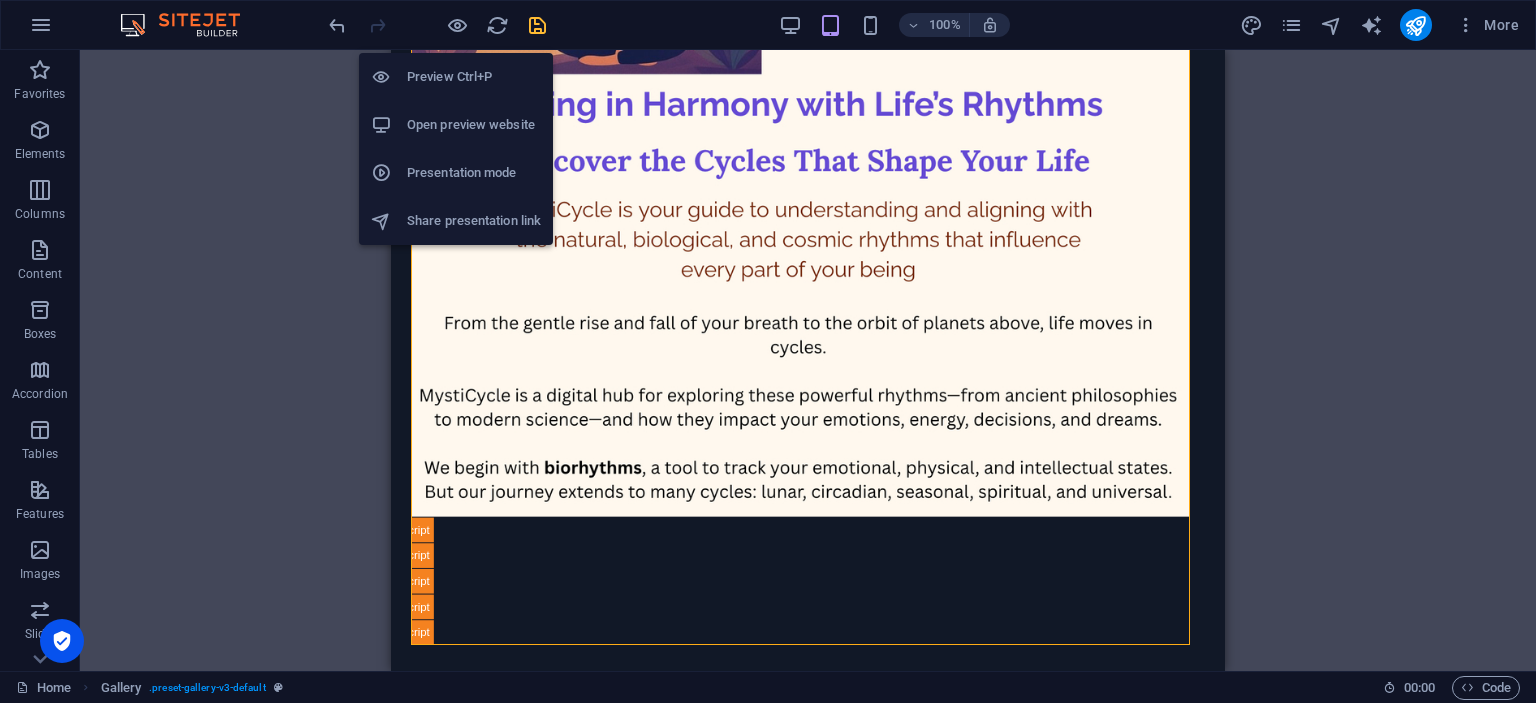 click on "Preview Ctrl+P" at bounding box center (474, 77) 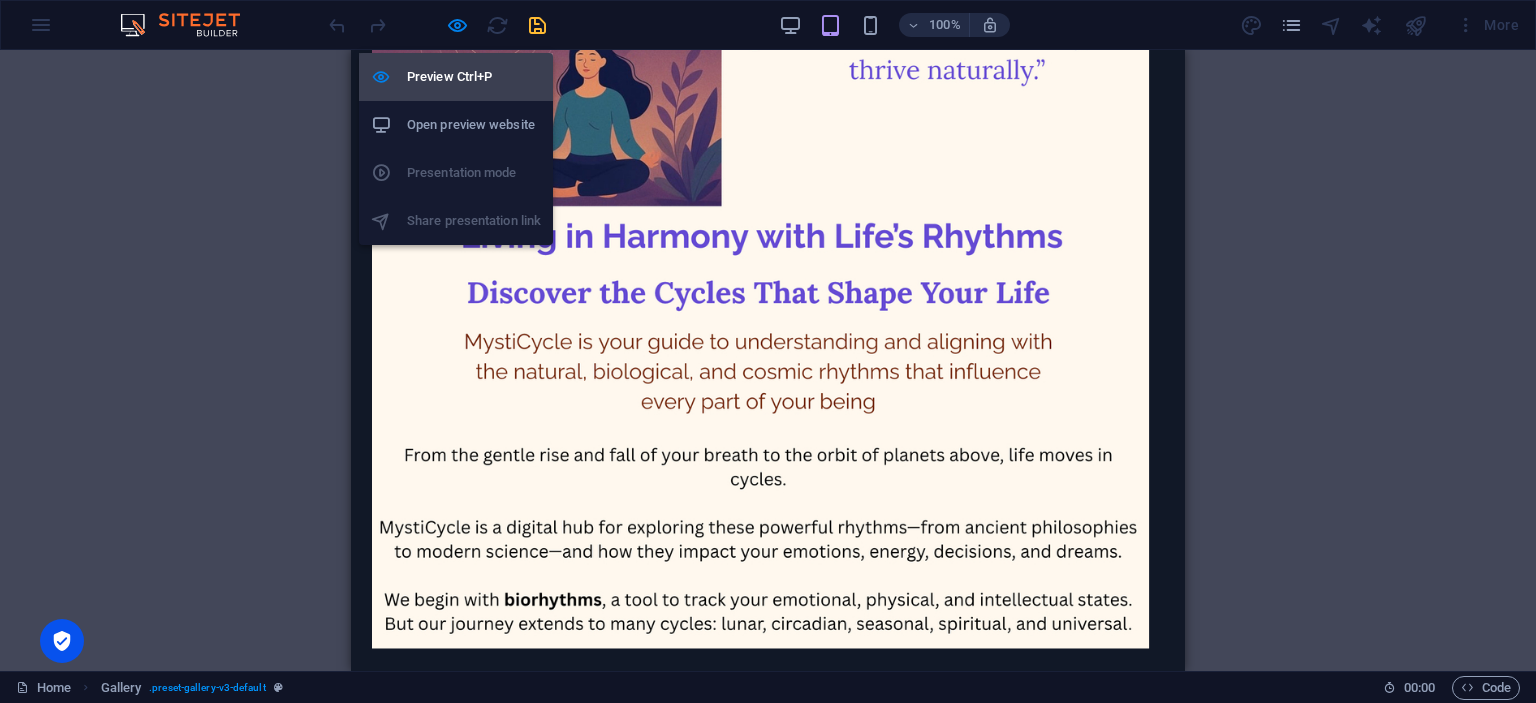 scroll, scrollTop: 305, scrollLeft: 0, axis: vertical 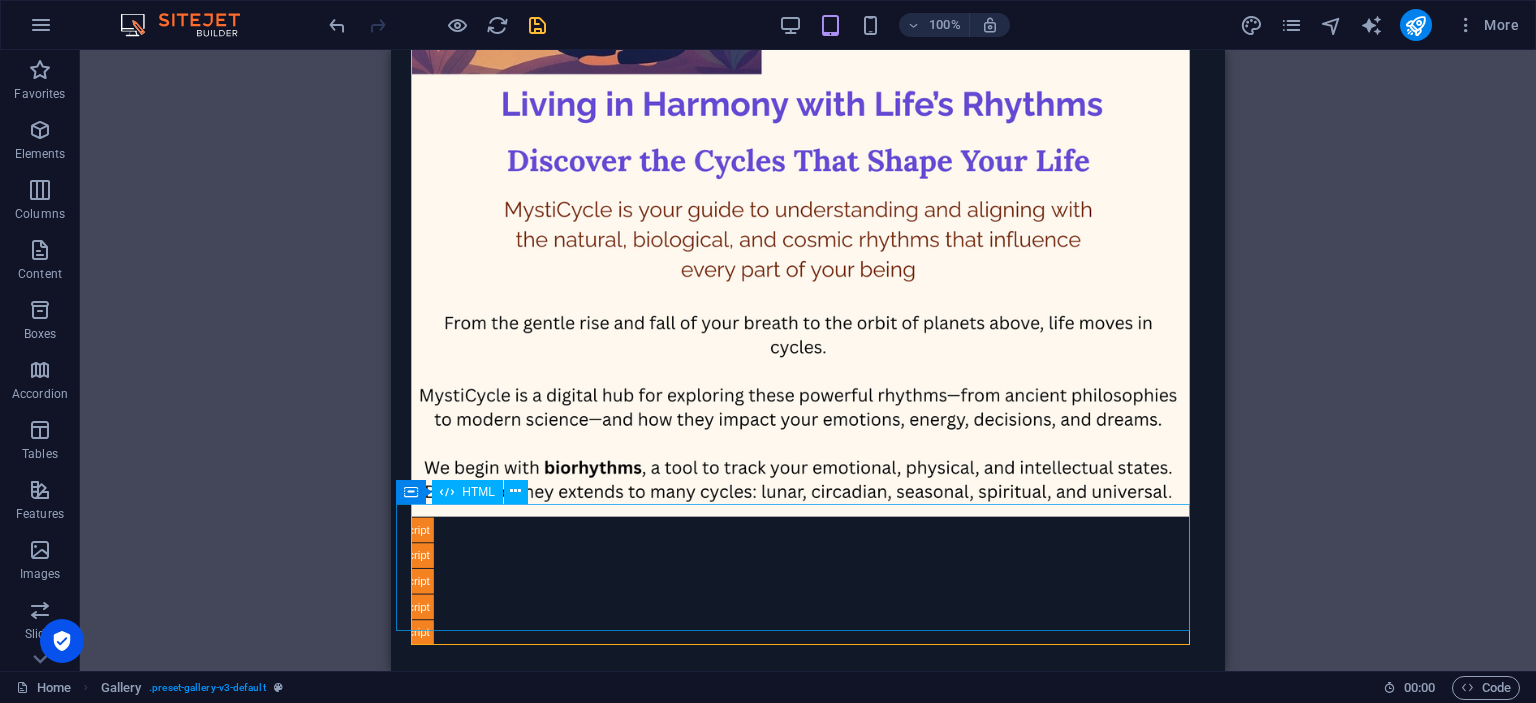 click on "Biorhythm Calculator" at bounding box center [808, 581] 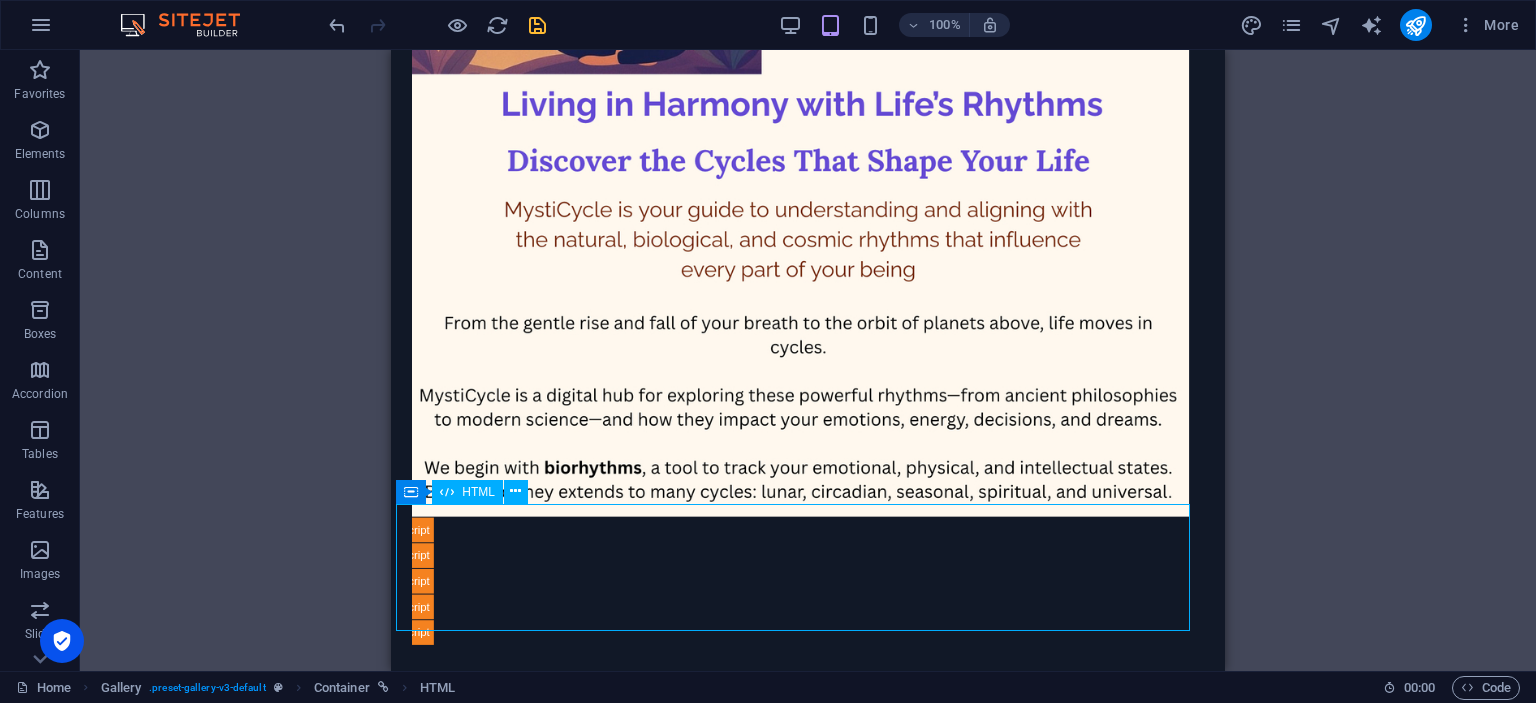 click on "Biorhythm Calculator" at bounding box center (808, 581) 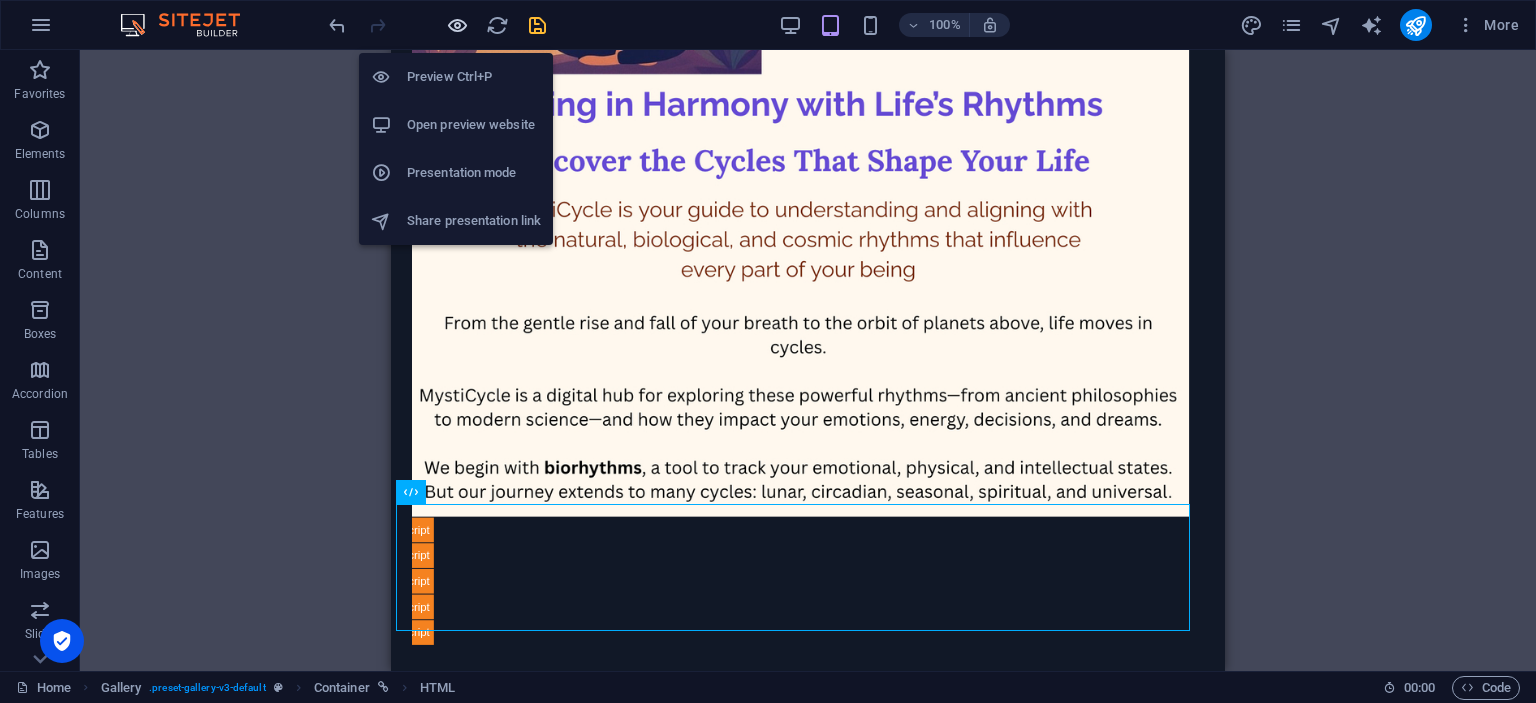 click at bounding box center [457, 25] 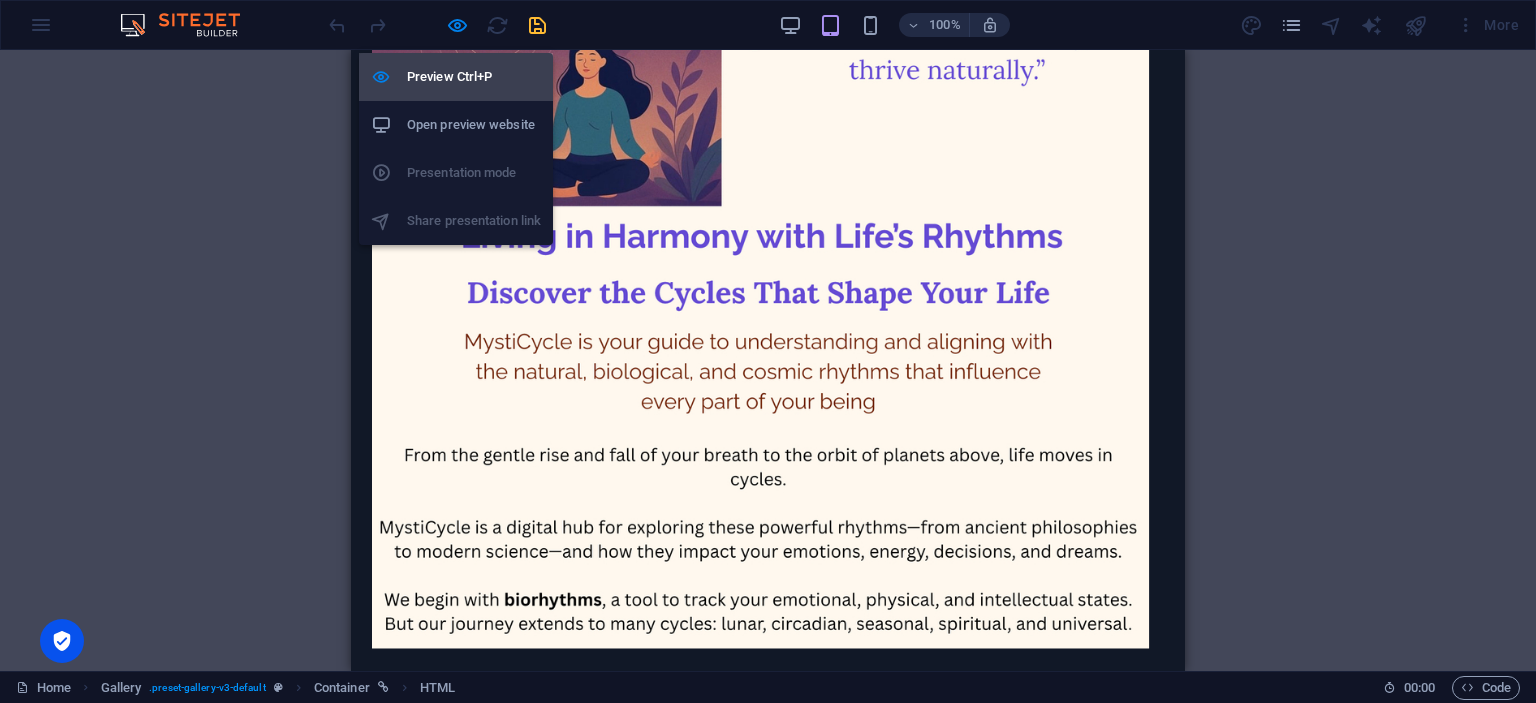 click on "Preview Ctrl+P" at bounding box center [474, 77] 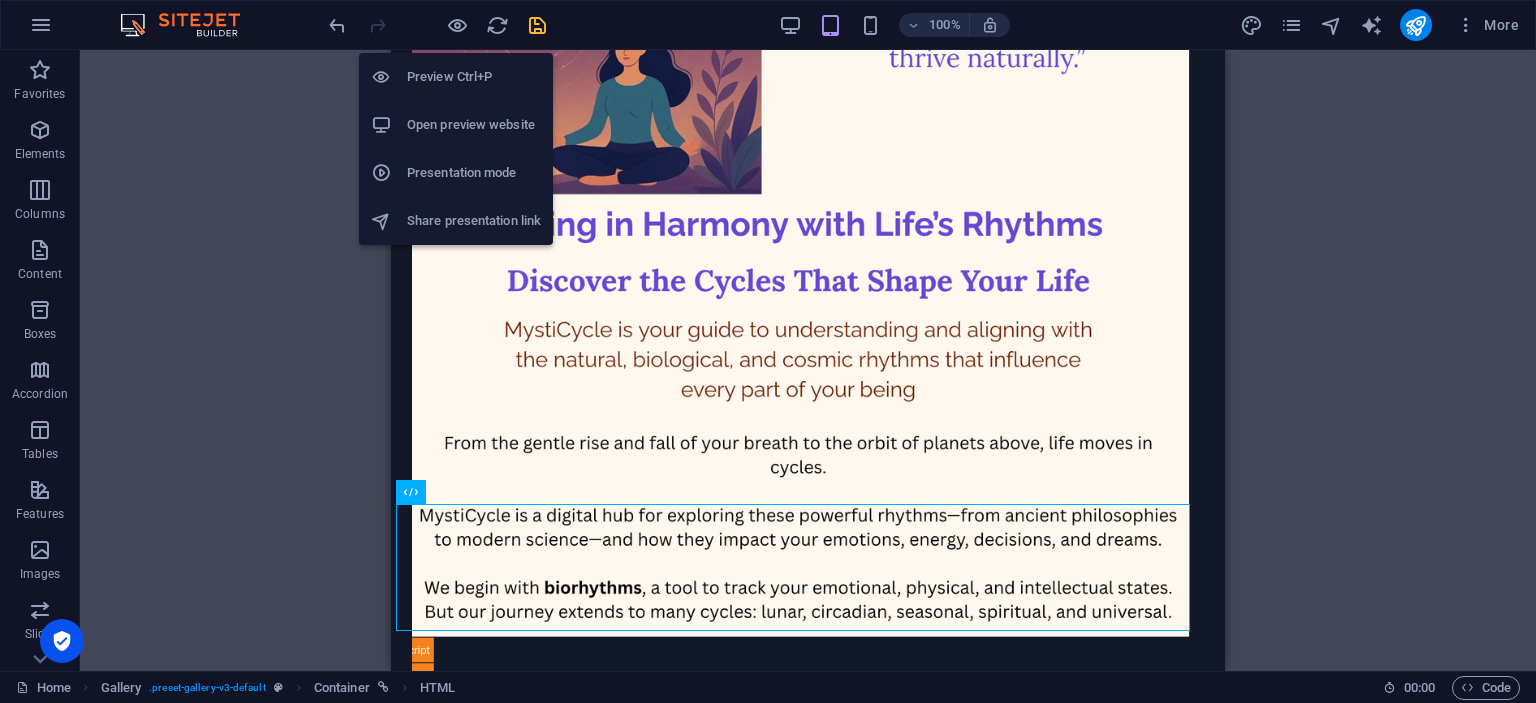 scroll, scrollTop: 439, scrollLeft: 0, axis: vertical 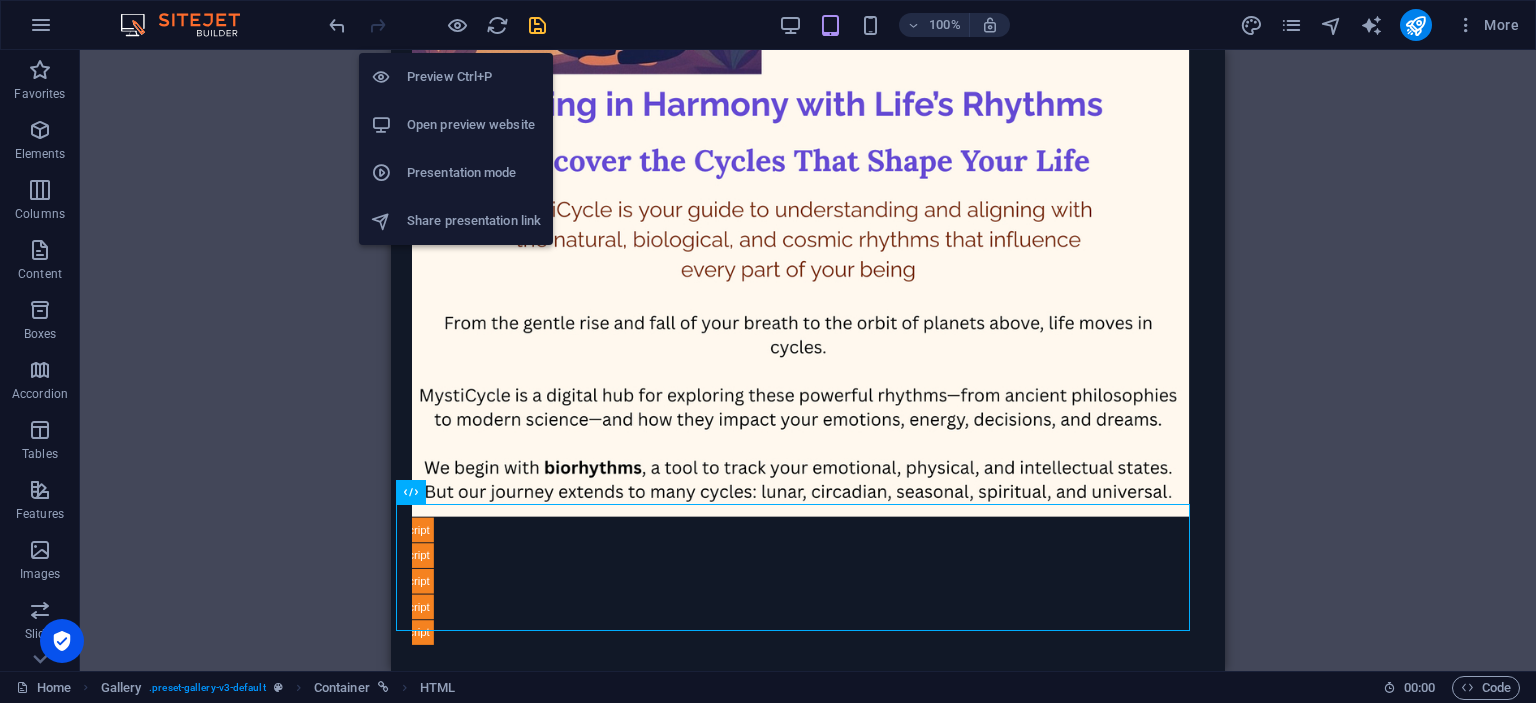 click on "Preview Ctrl+P" at bounding box center (474, 77) 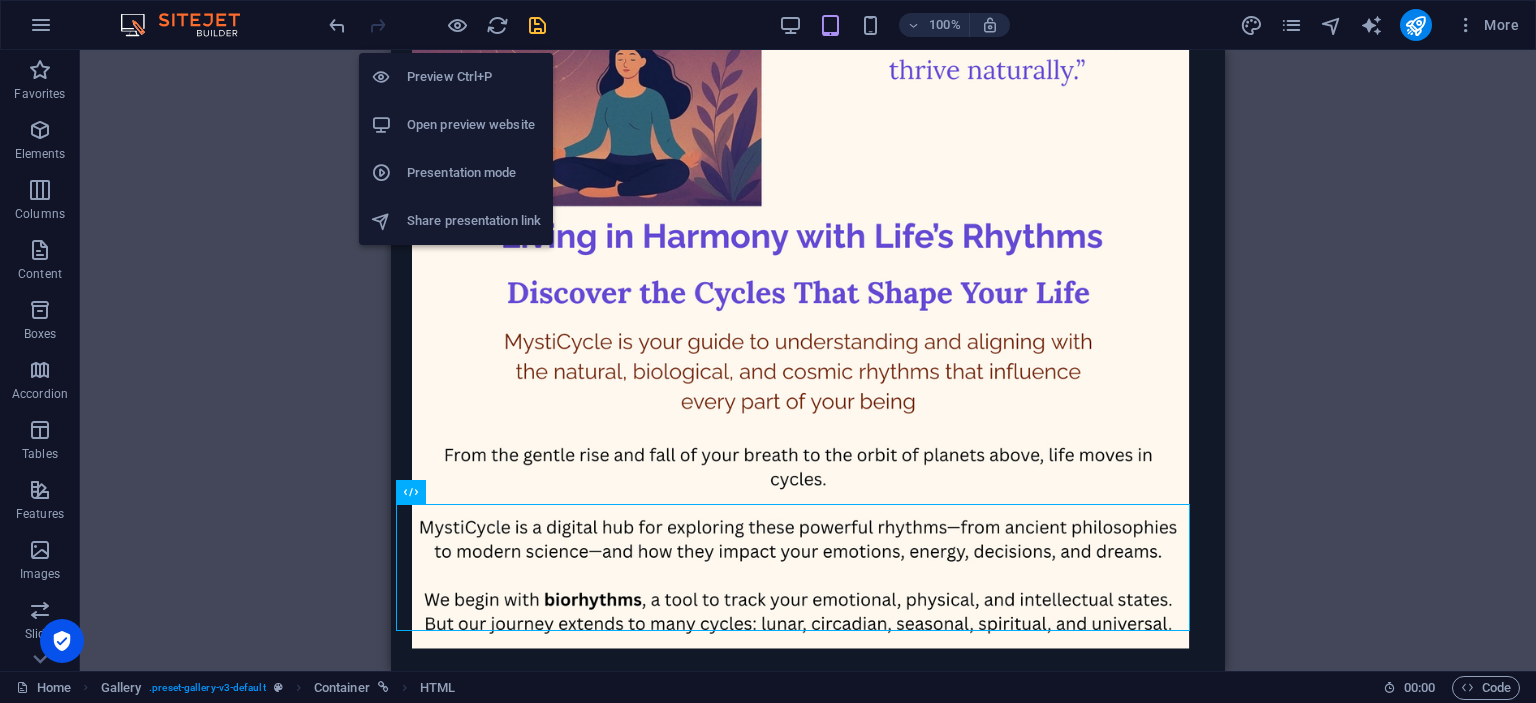scroll, scrollTop: 305, scrollLeft: 0, axis: vertical 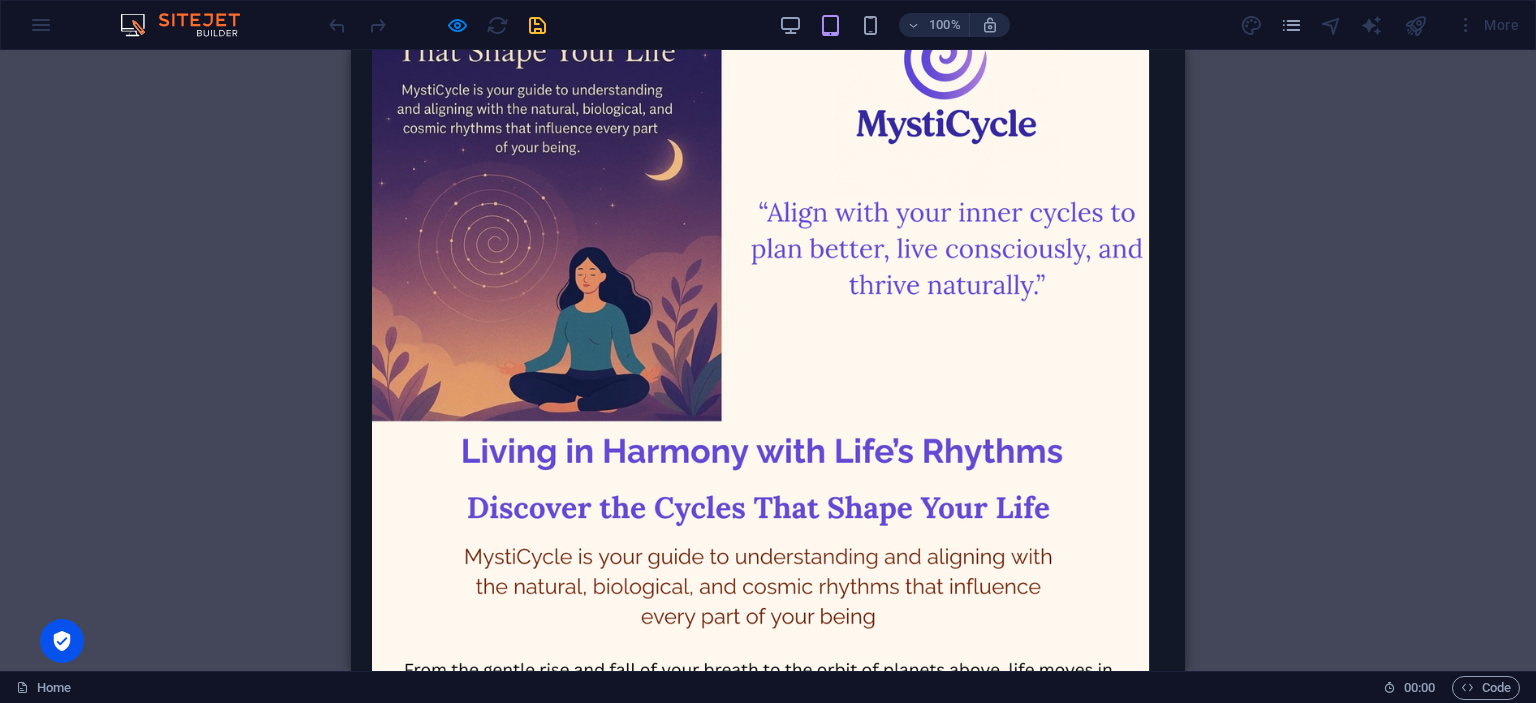 click at bounding box center [753, 415] 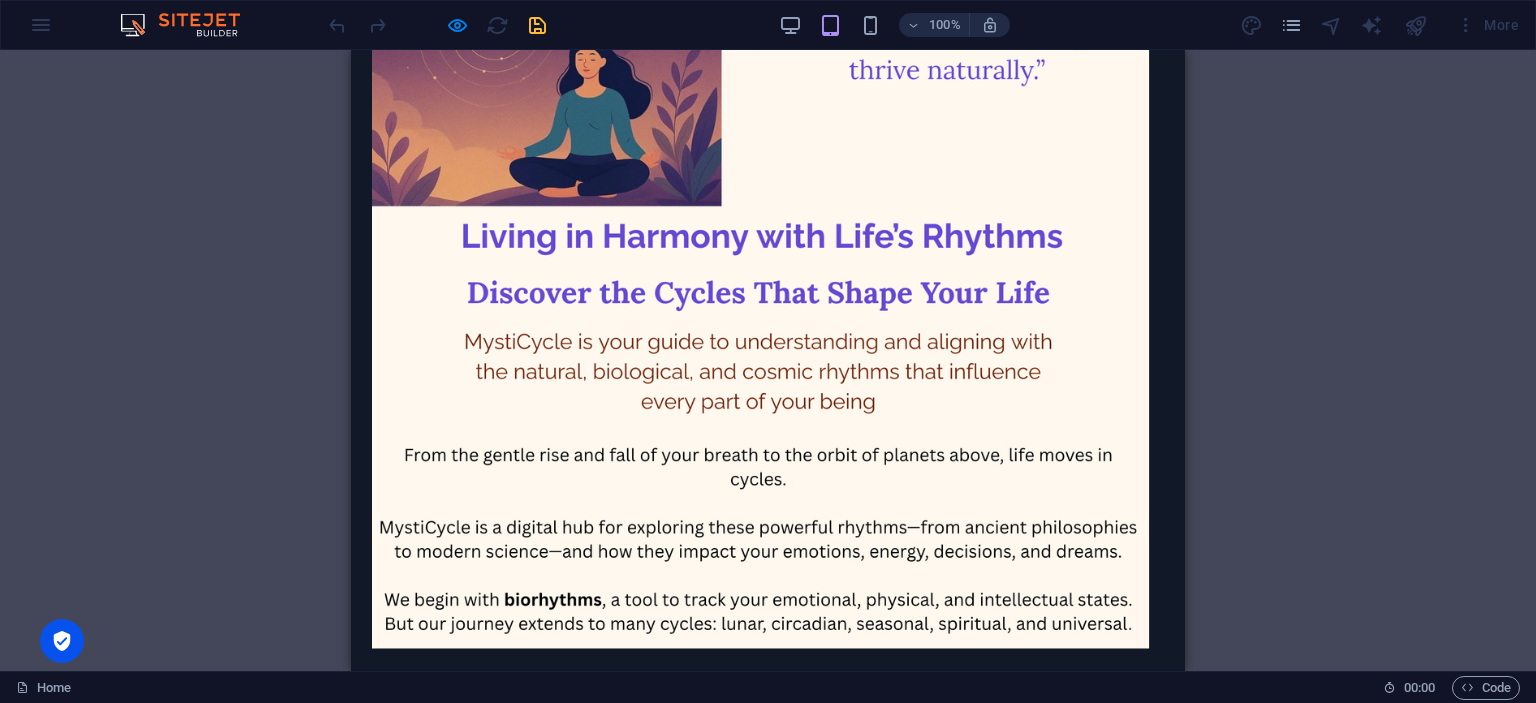 scroll, scrollTop: 305, scrollLeft: 0, axis: vertical 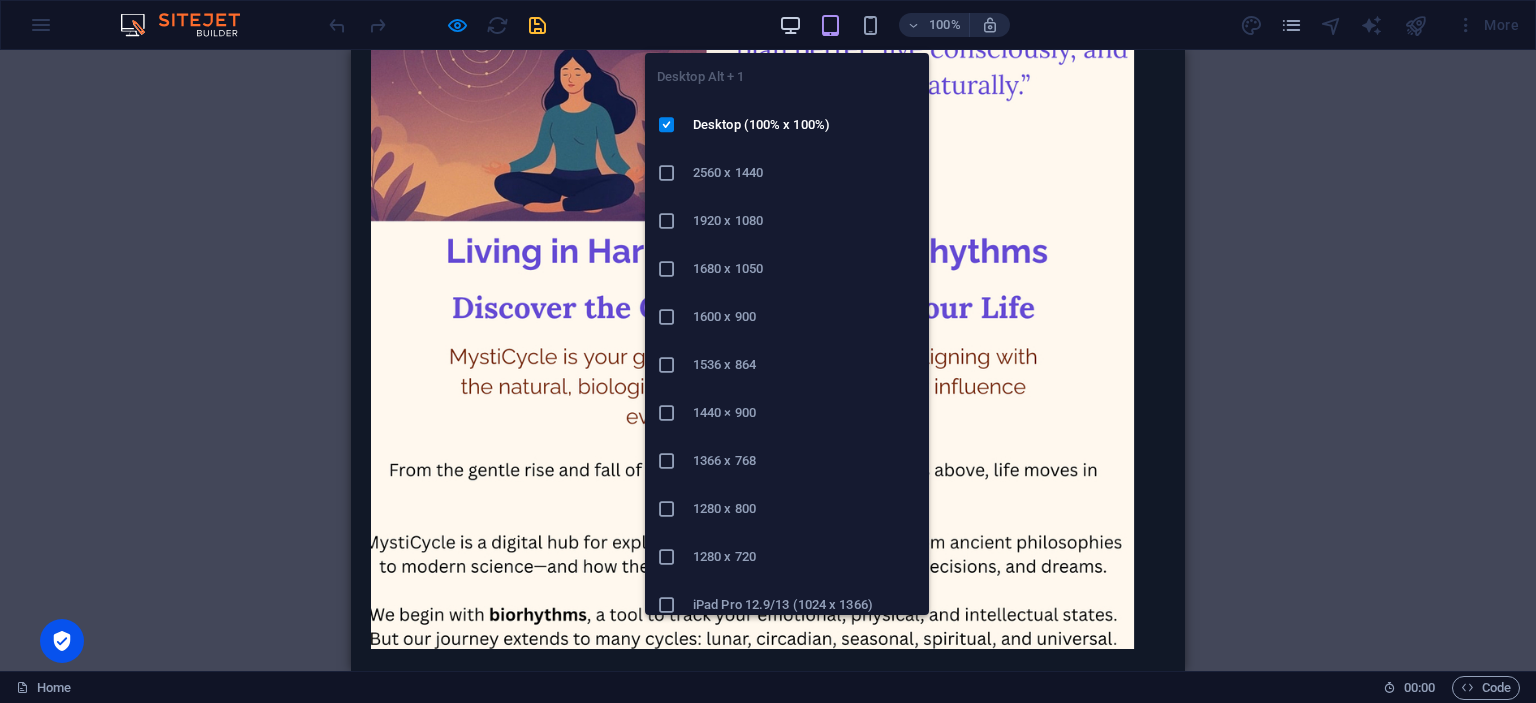 click at bounding box center [790, 25] 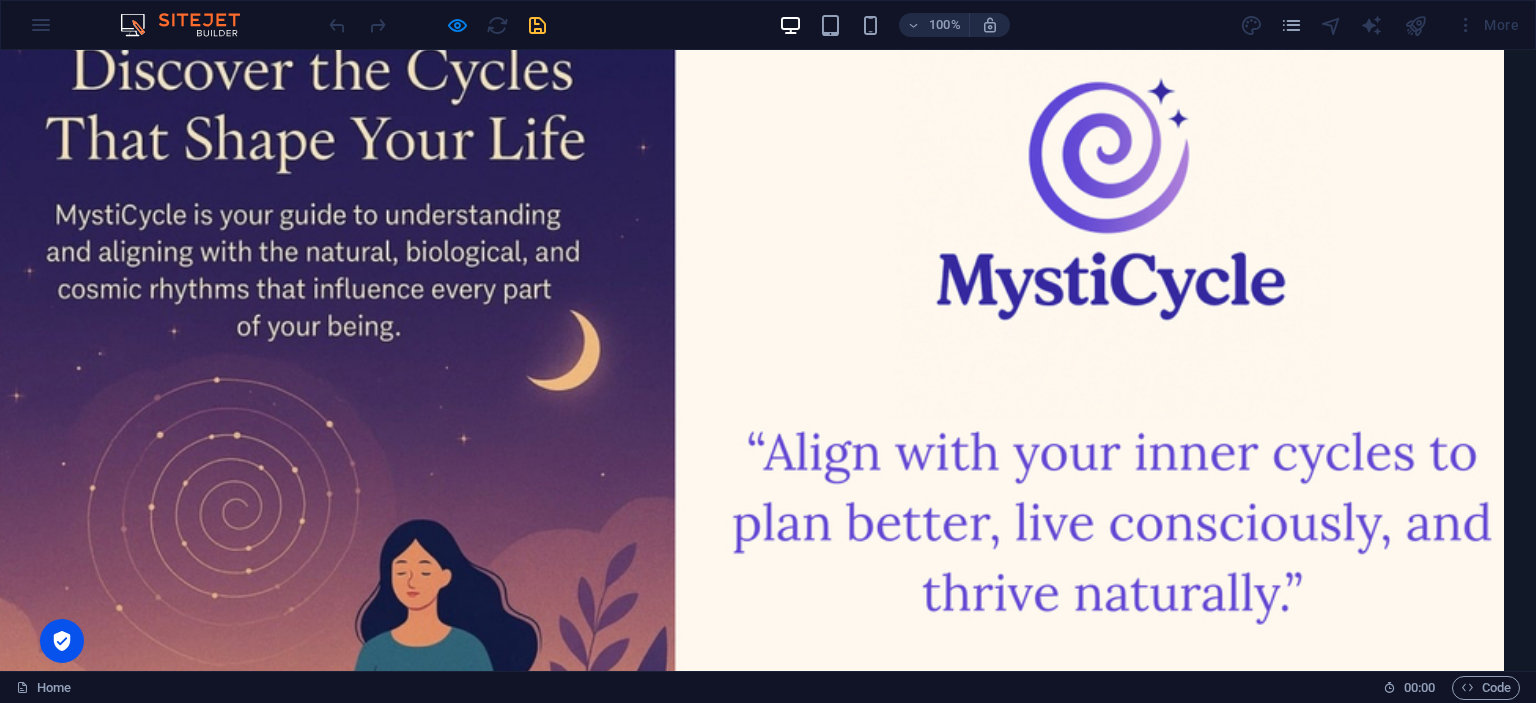 scroll, scrollTop: 0, scrollLeft: 0, axis: both 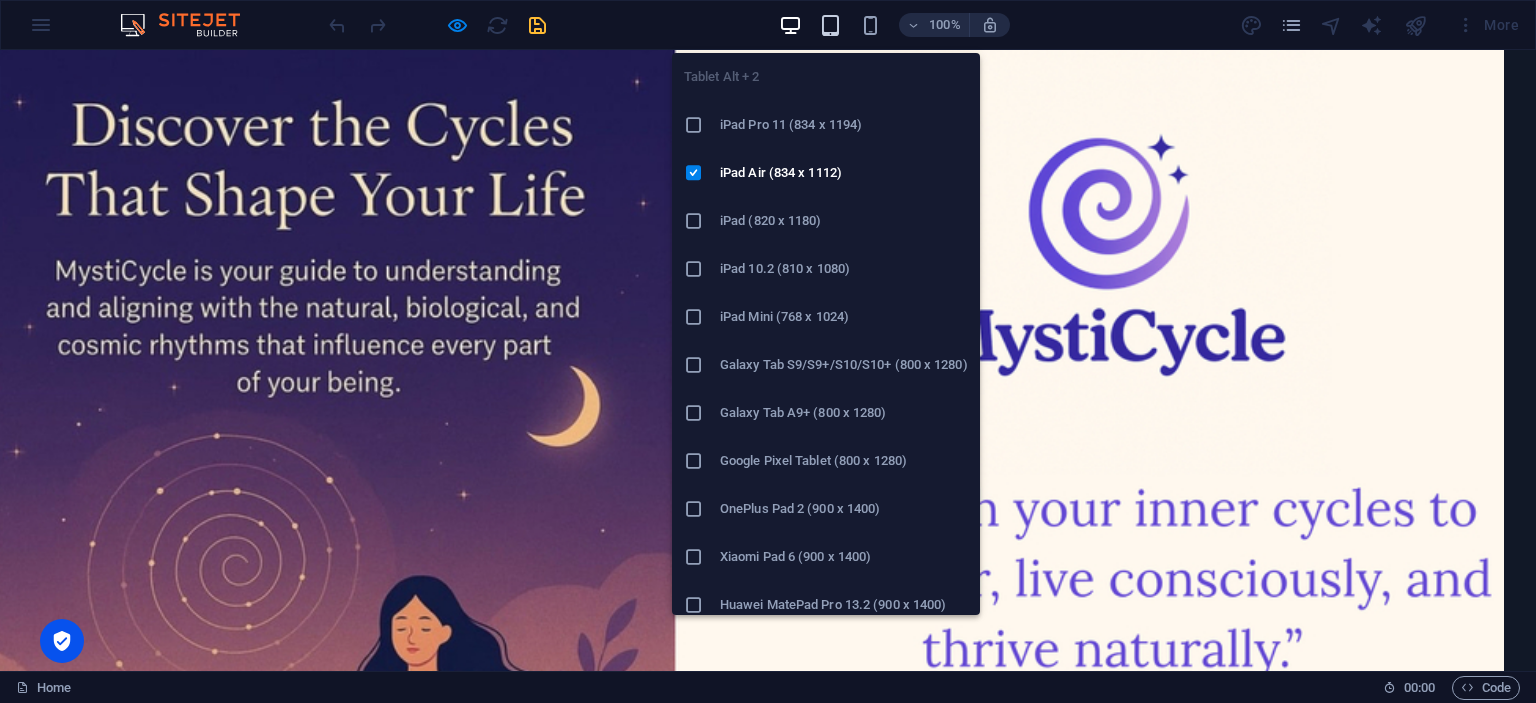 click at bounding box center (830, 25) 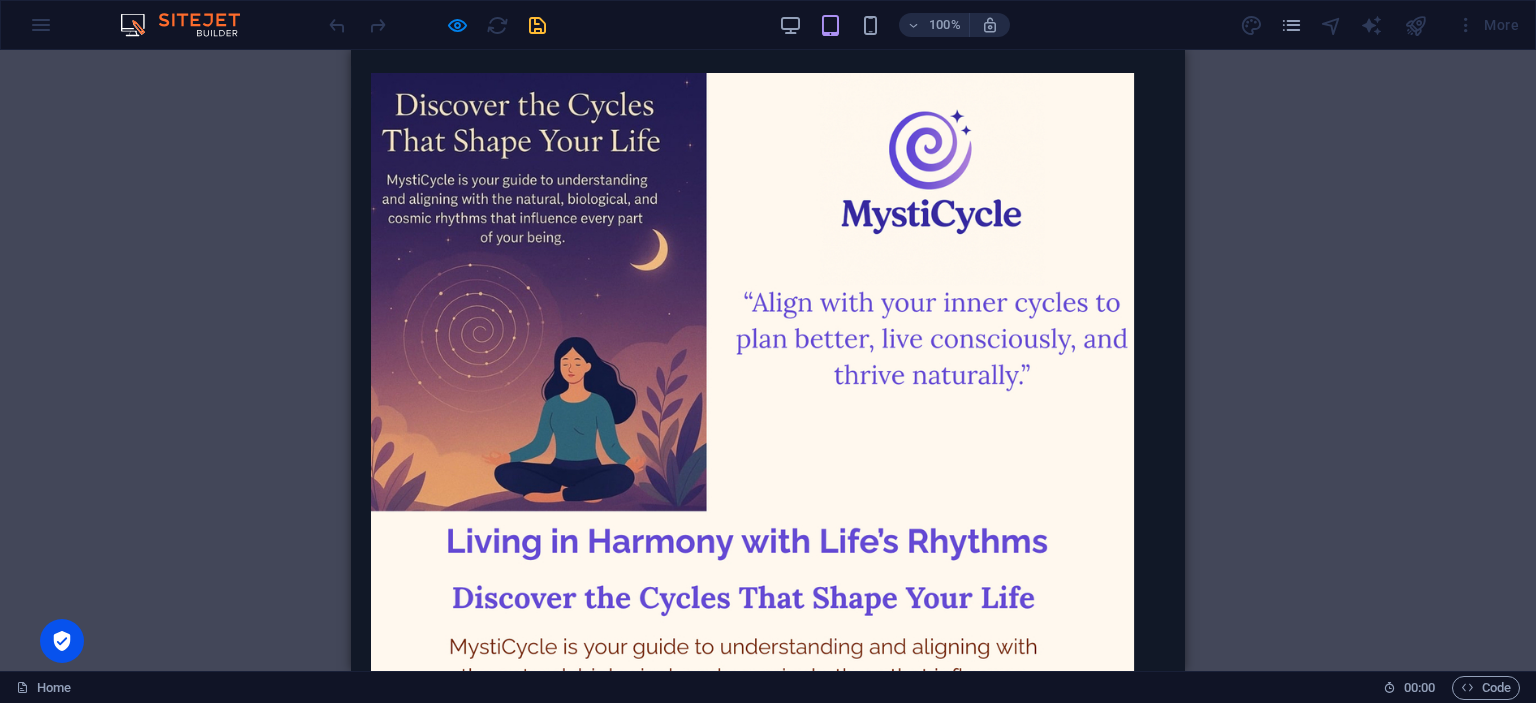click on "Drag here to replace the existing content. Press “Ctrl” if you want to create a new element.
Gallery   Image   Gallery   Container   Placeholder   Container   HTML   HTML   HTML   Container   Placeholder   HTML   Container   HTML   Container   HTML" at bounding box center (768, 360) 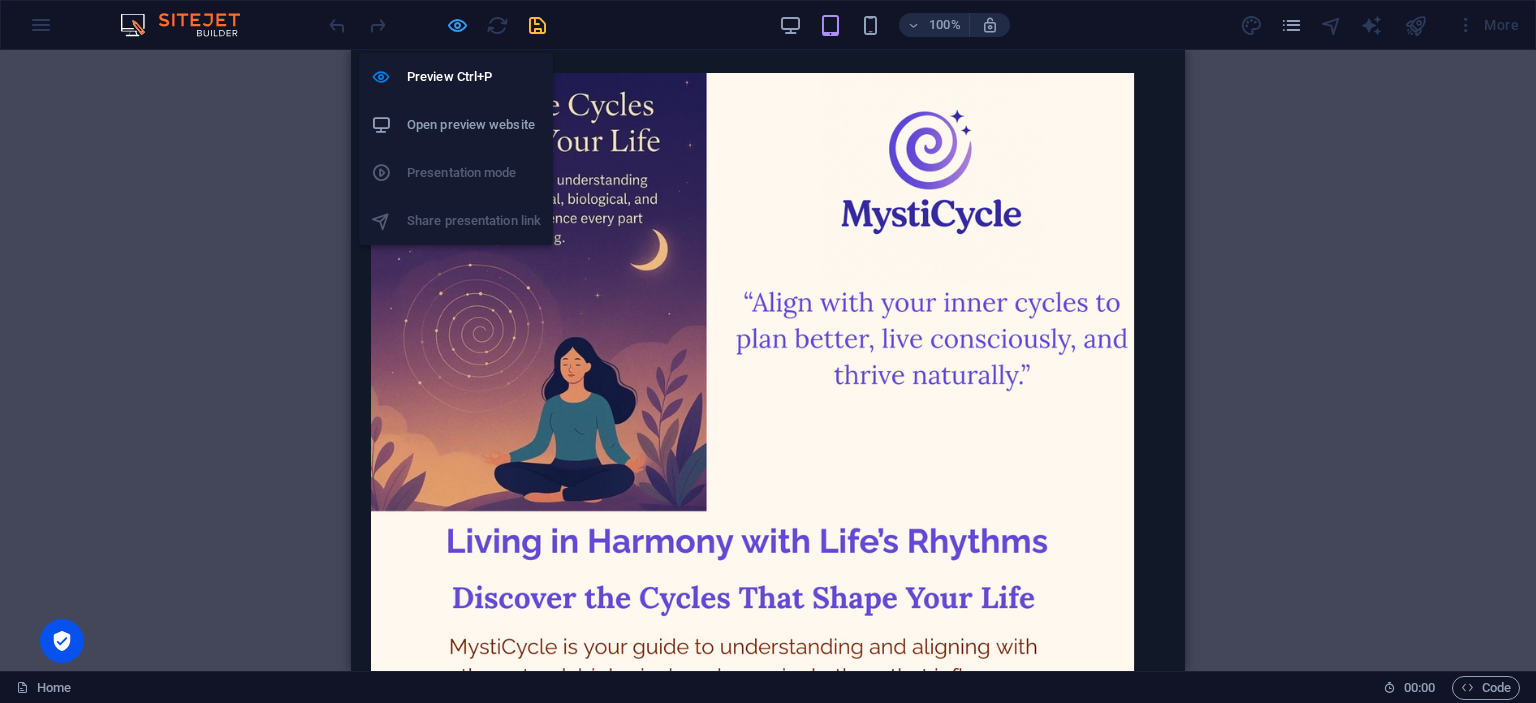 click at bounding box center (457, 25) 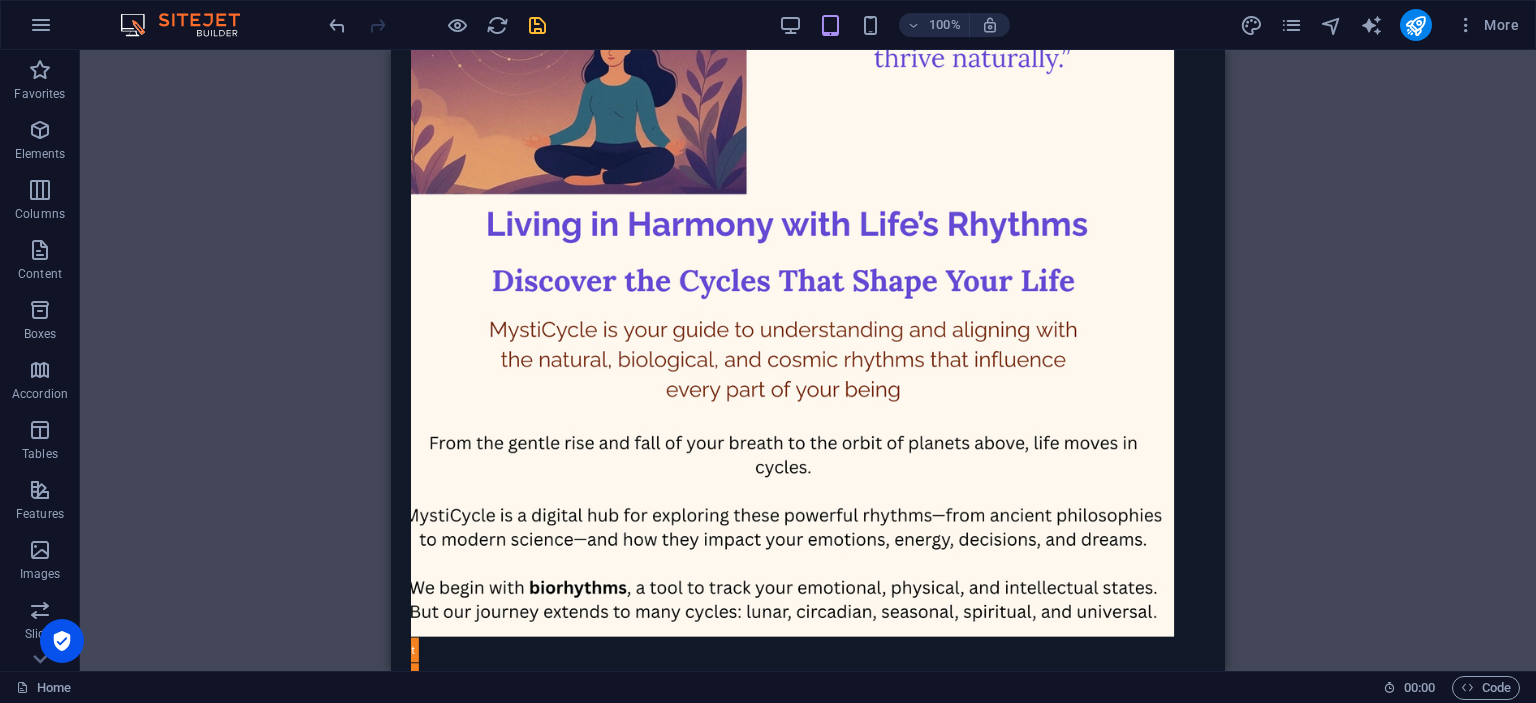 scroll, scrollTop: 439, scrollLeft: 0, axis: vertical 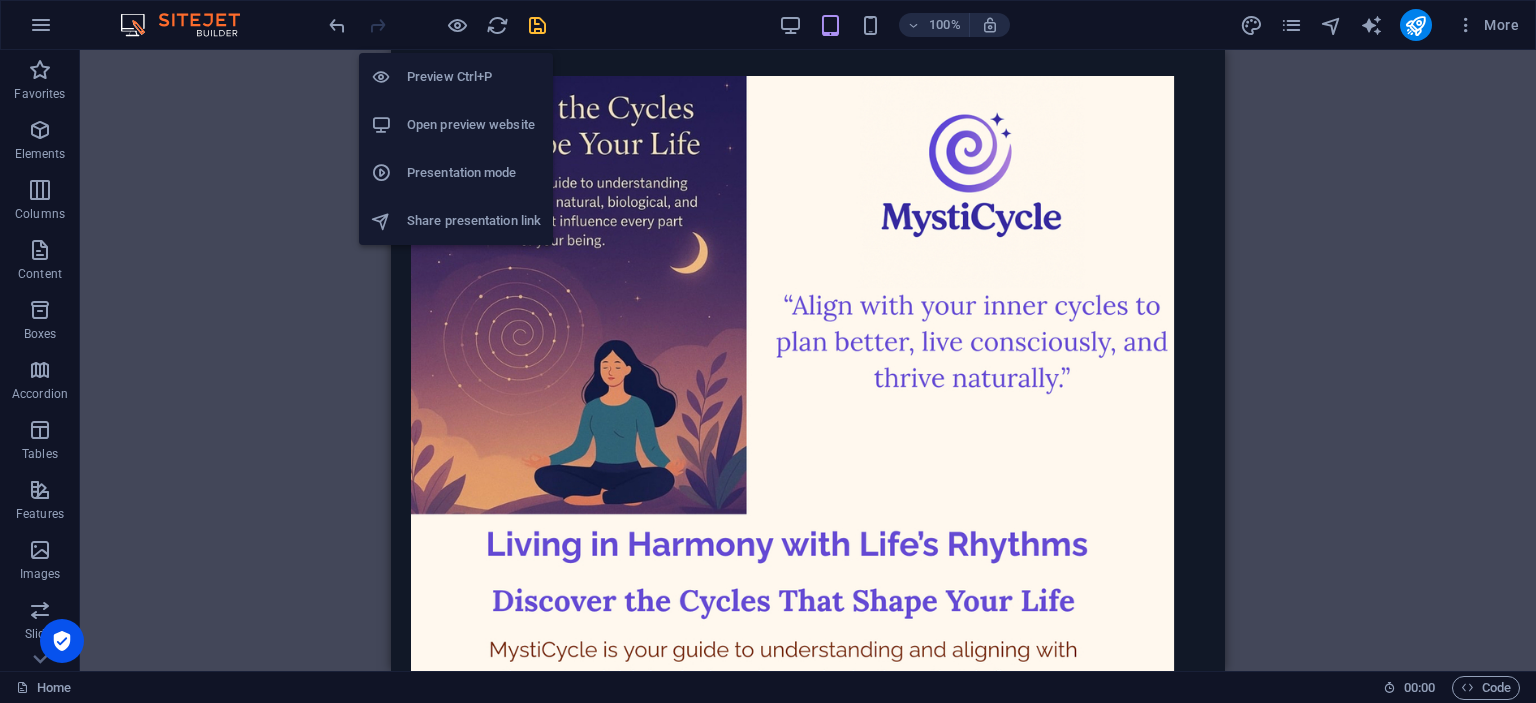 click on "Preview Ctrl+P" at bounding box center [474, 77] 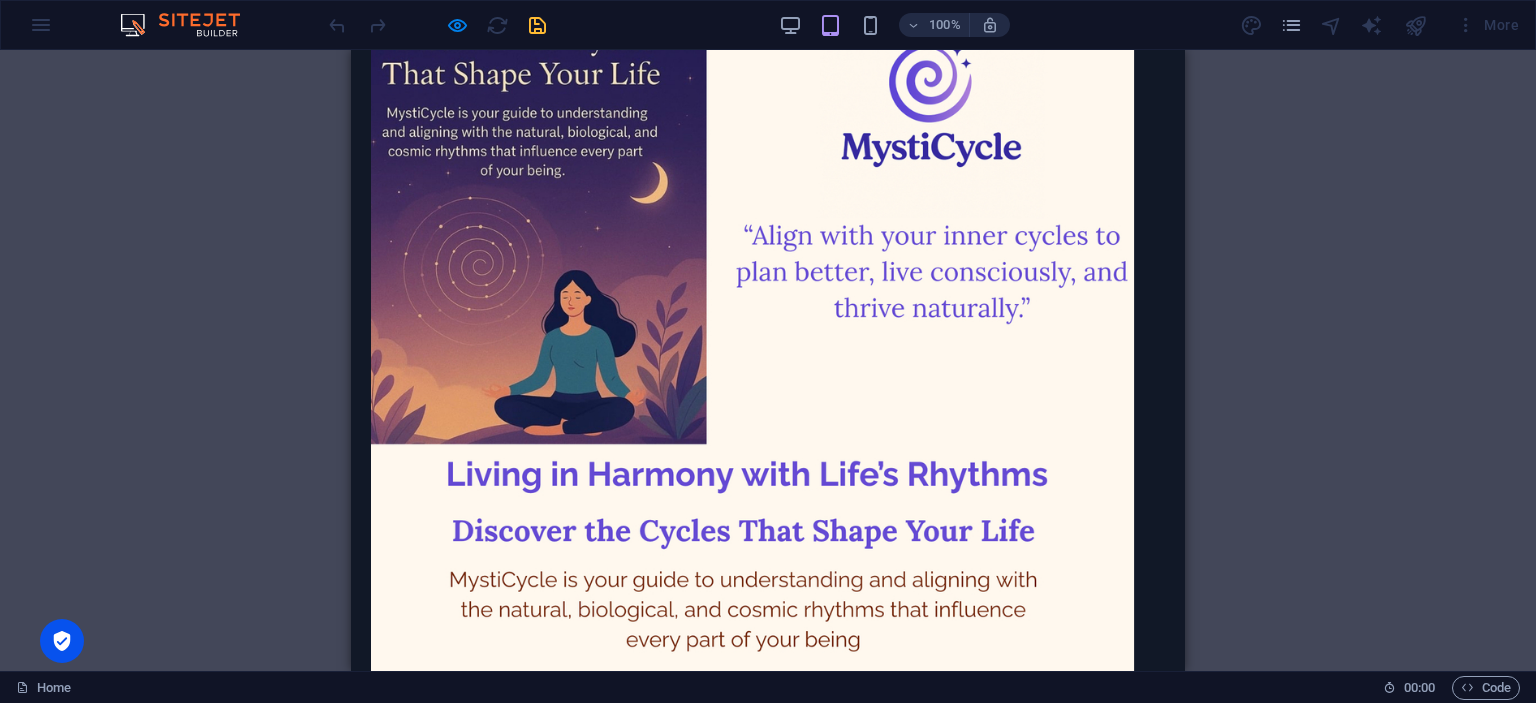 scroll, scrollTop: 0, scrollLeft: 0, axis: both 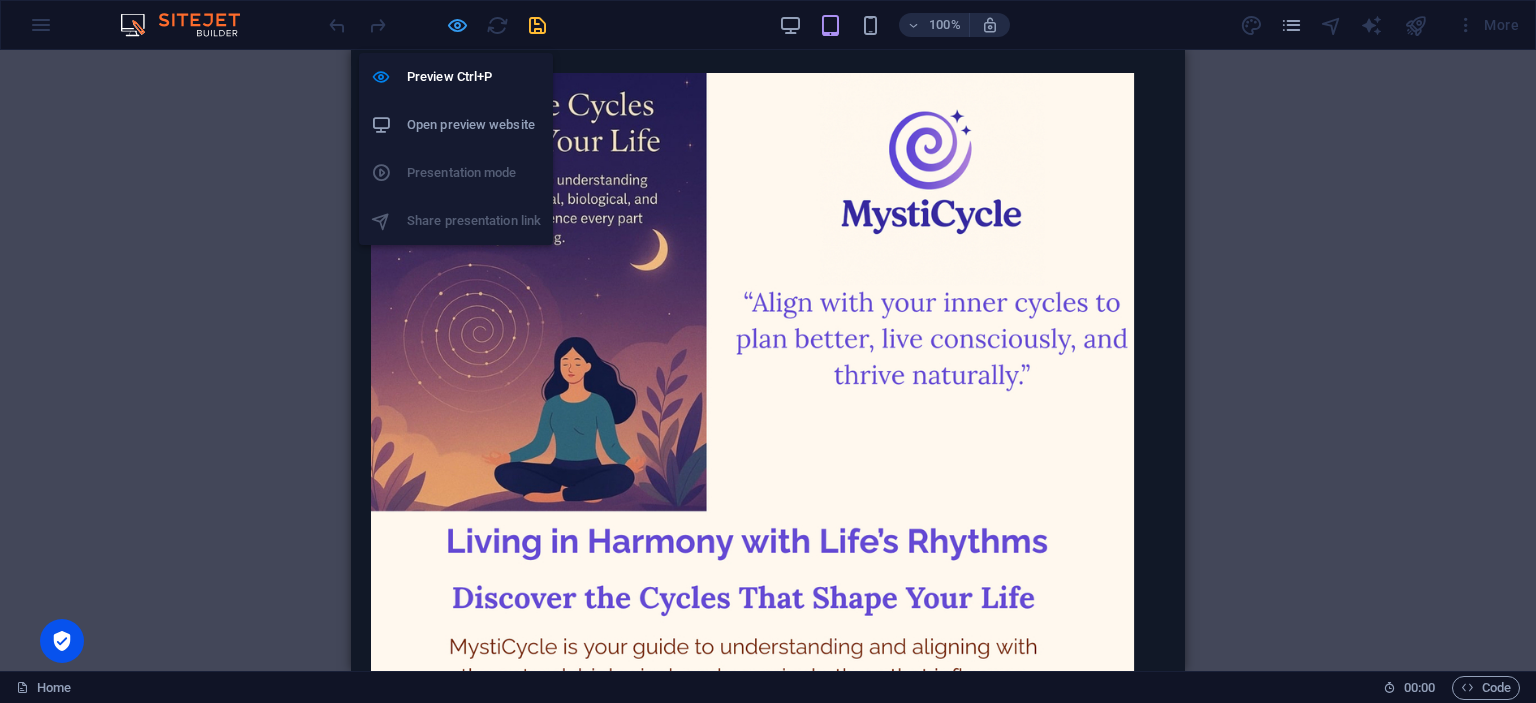 click at bounding box center (457, 25) 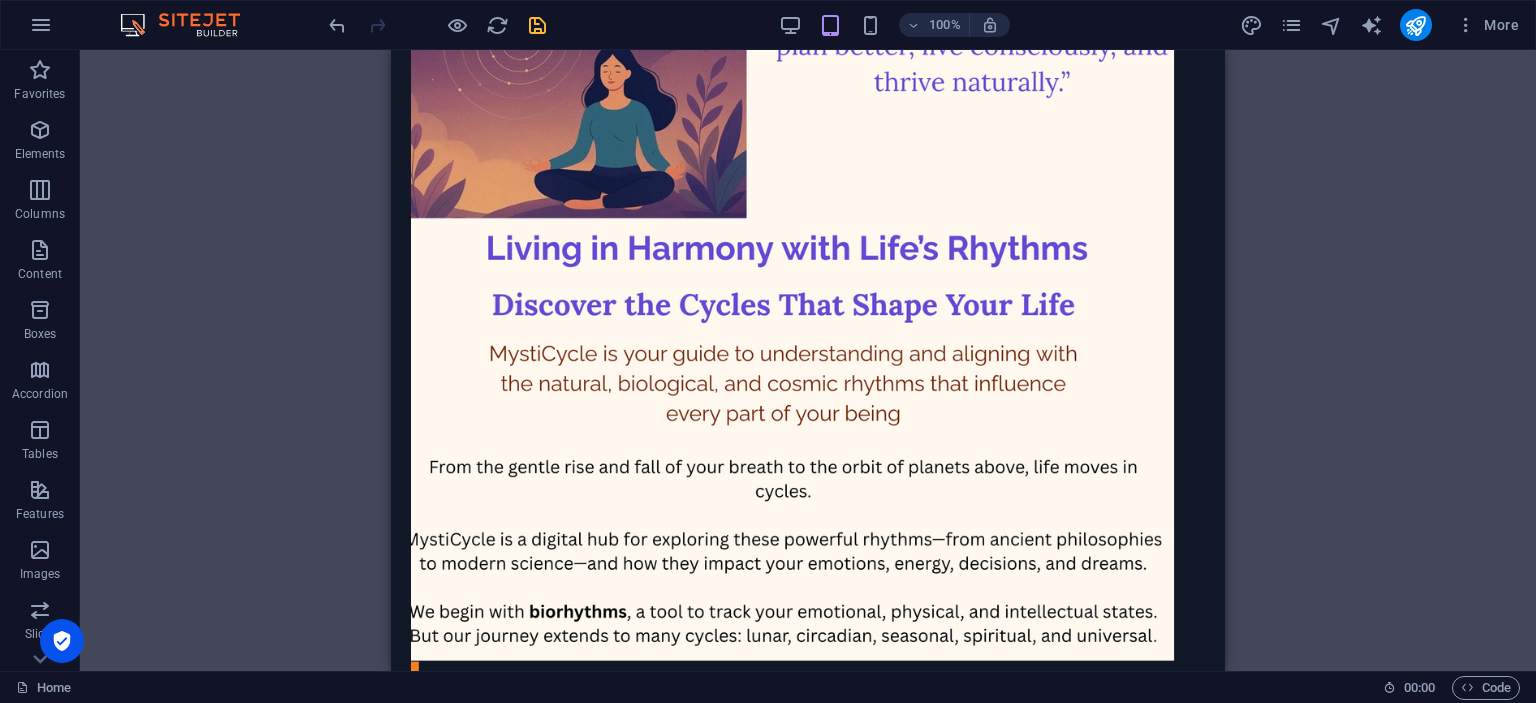 scroll, scrollTop: 439, scrollLeft: 0, axis: vertical 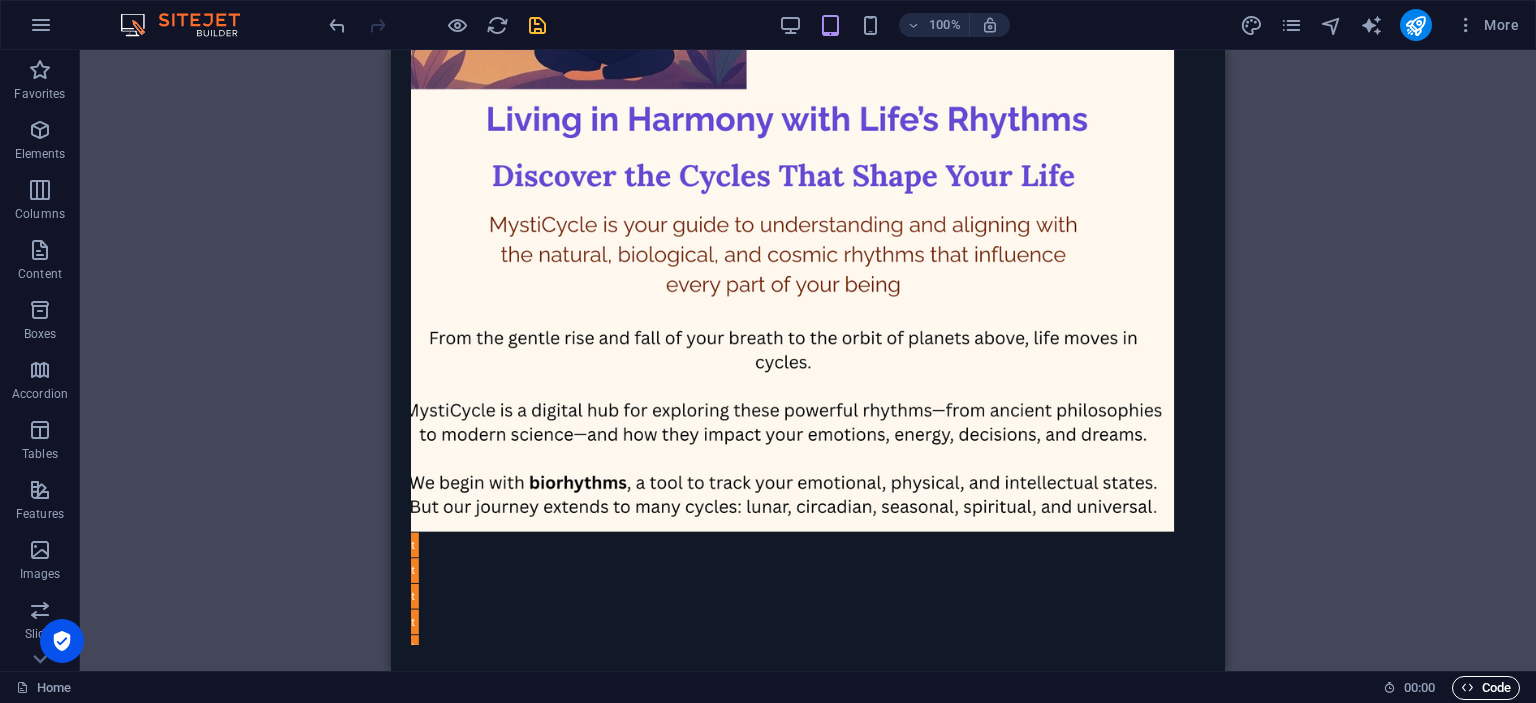 click on "Code" at bounding box center (1486, 688) 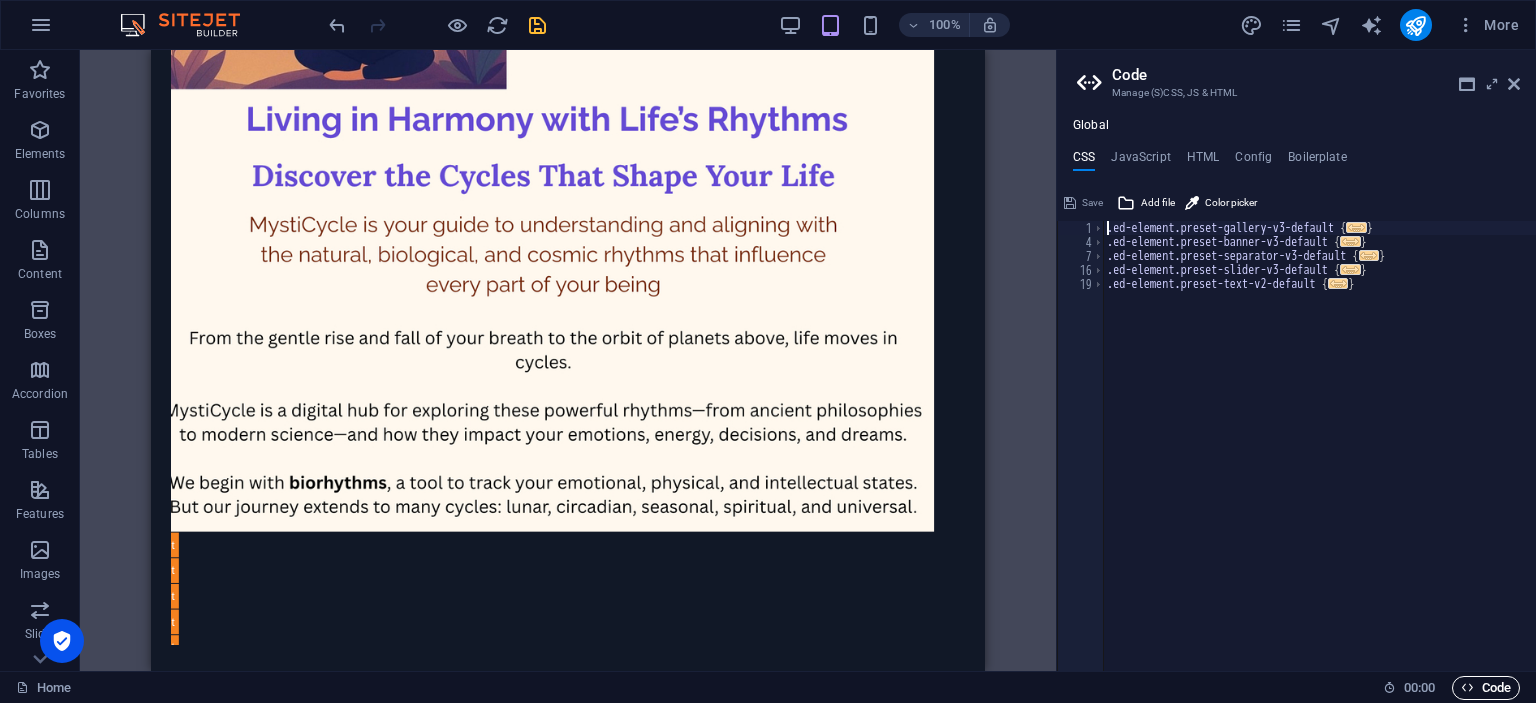 click on "Code" at bounding box center (1486, 688) 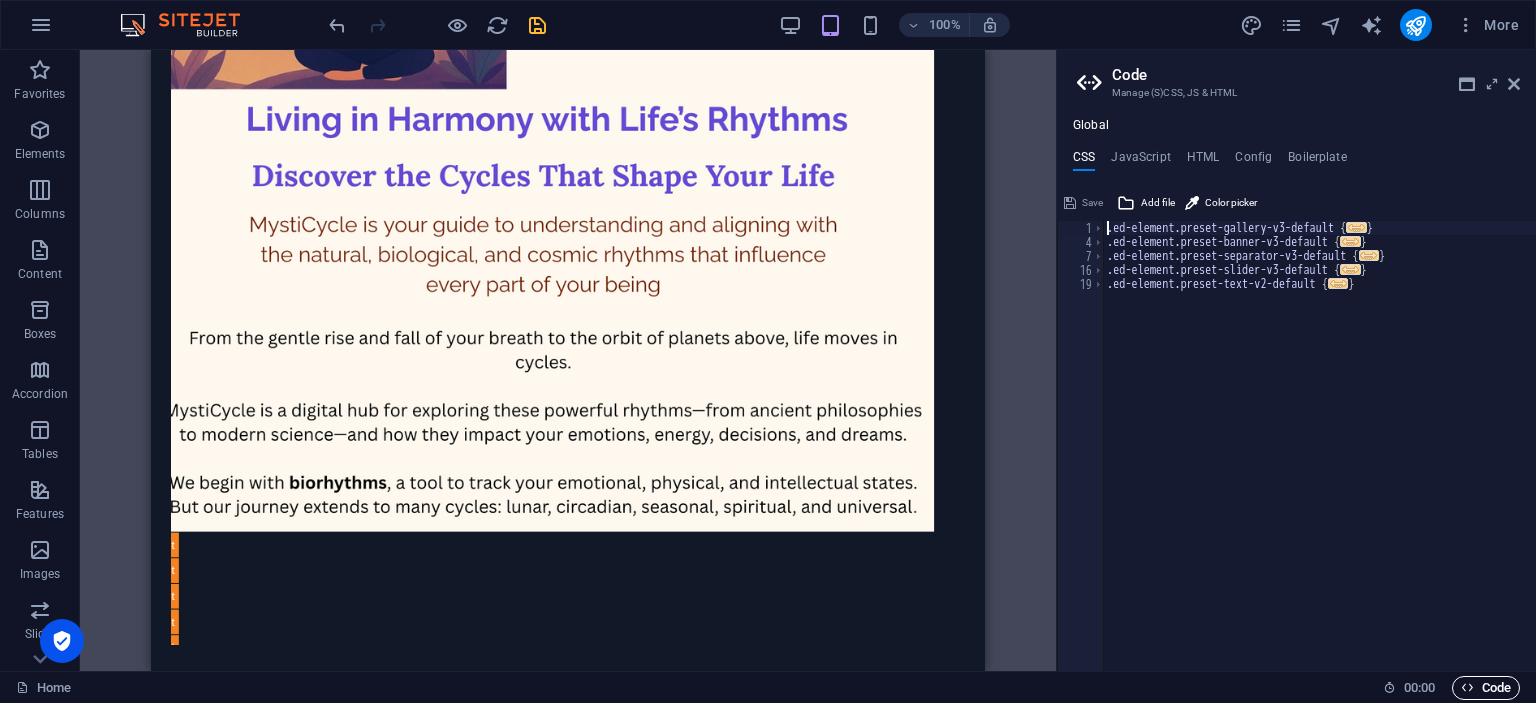 click on "Code" at bounding box center [1486, 688] 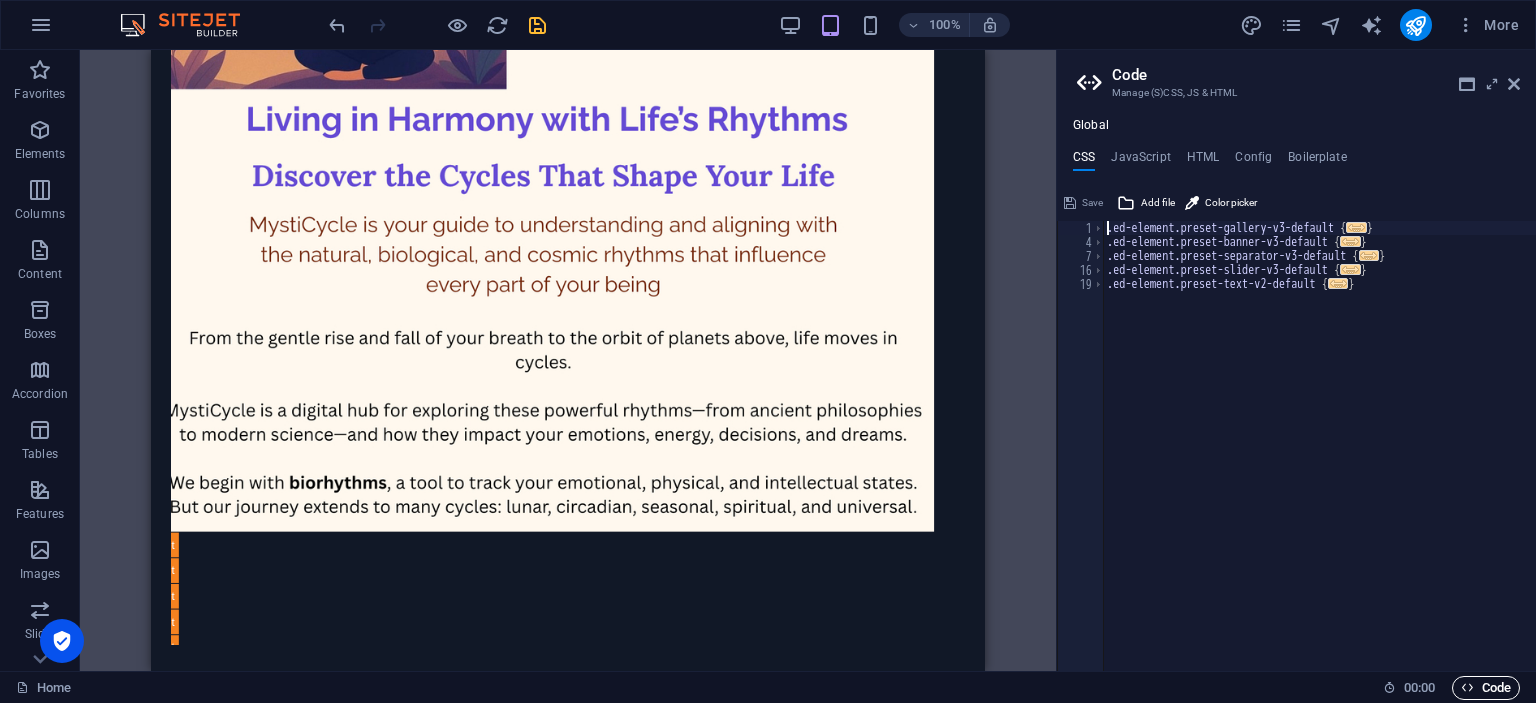 click on "Code" at bounding box center (1486, 688) 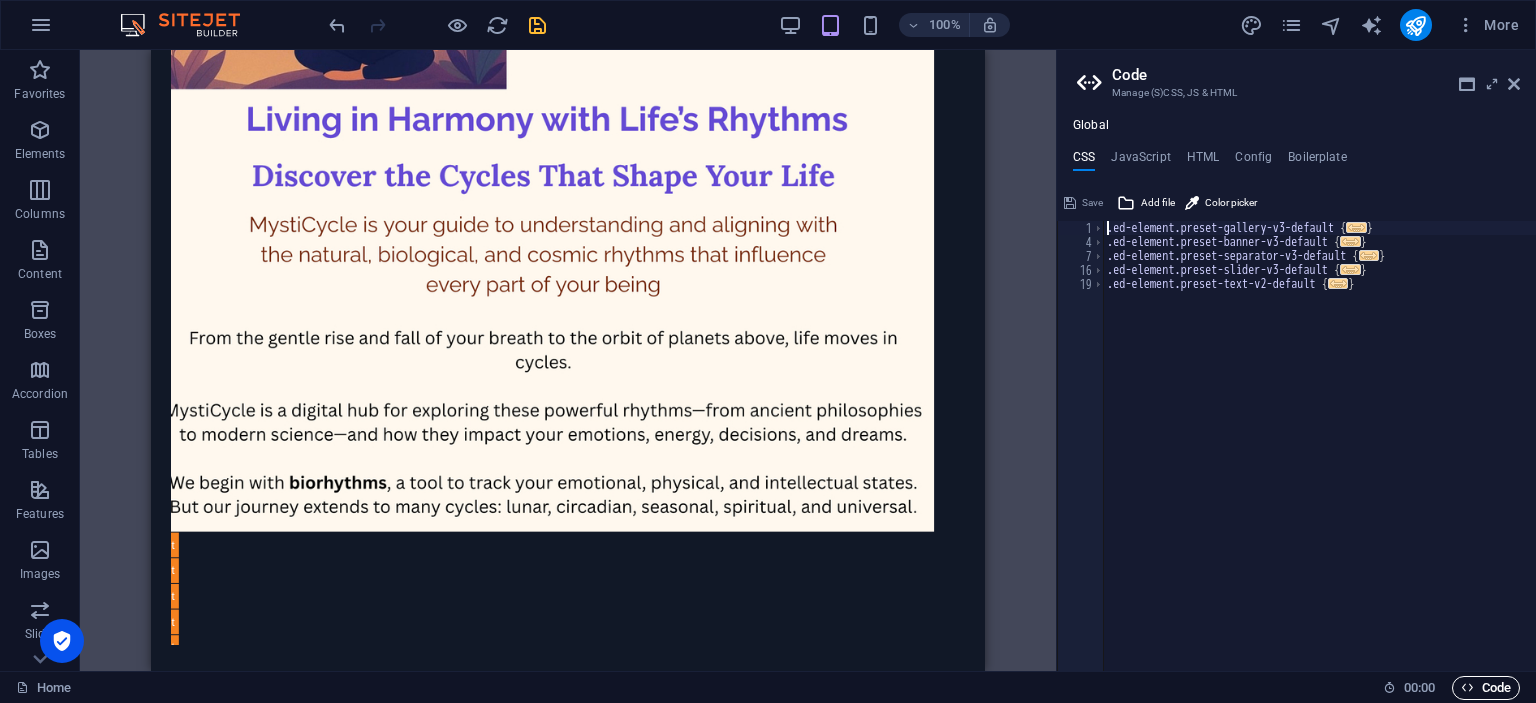 click on "Code" at bounding box center [1486, 688] 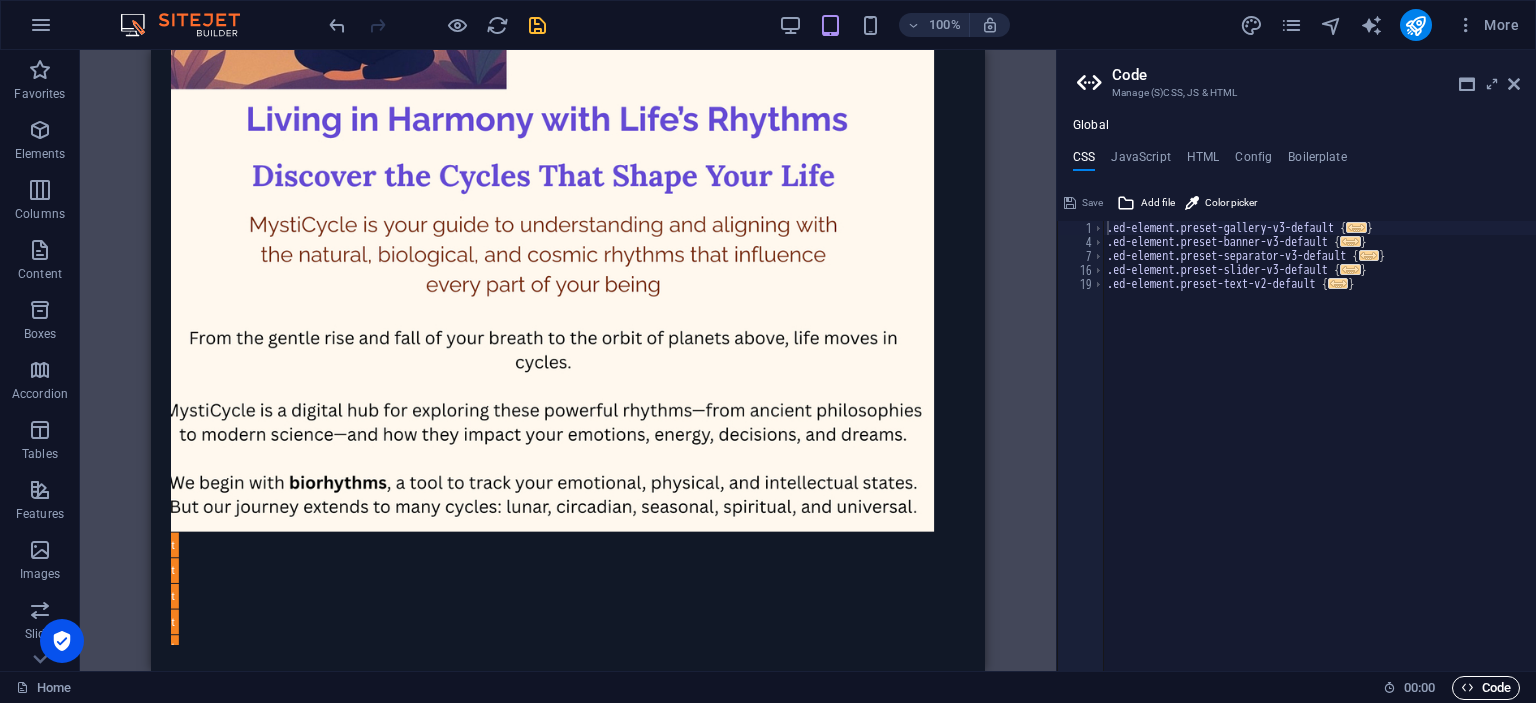 click on "Code" at bounding box center [1486, 688] 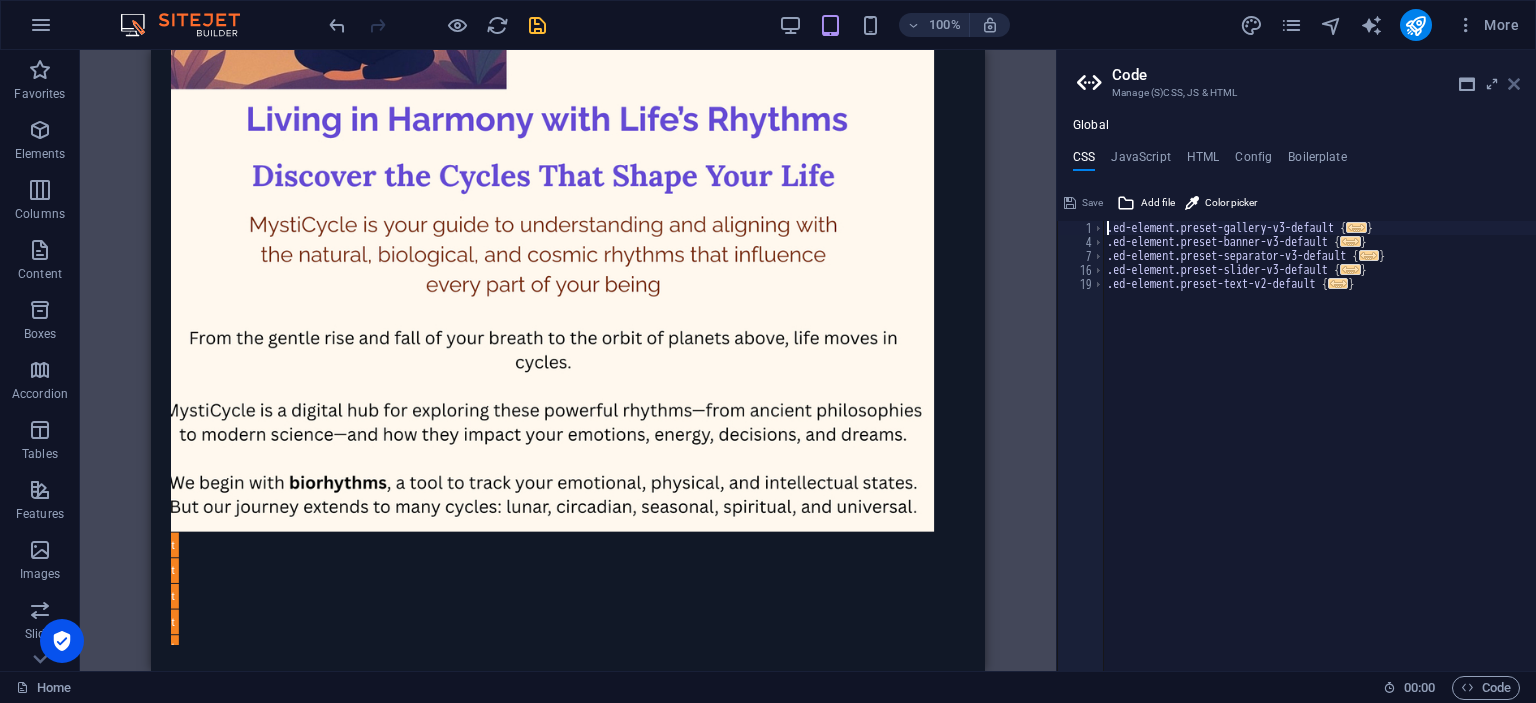 click at bounding box center (1514, 84) 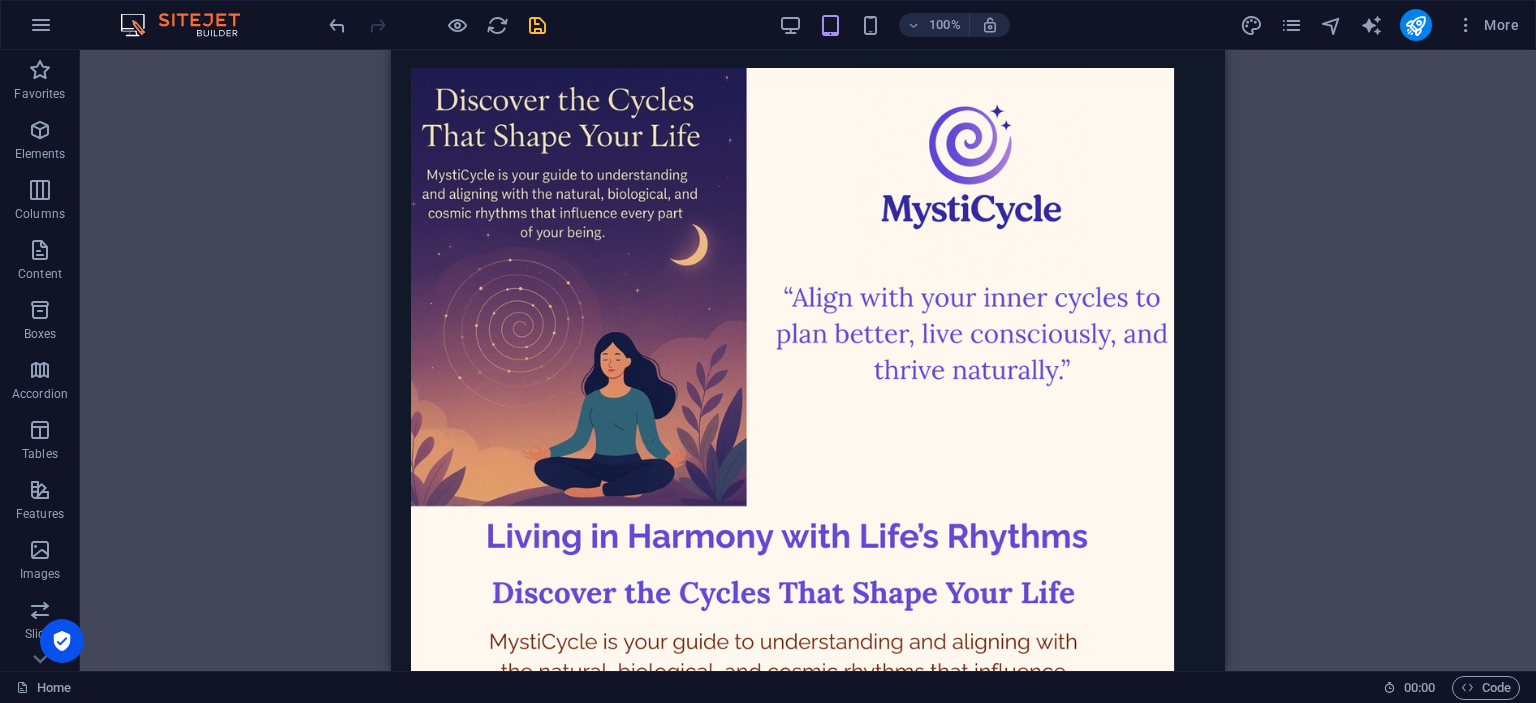 scroll, scrollTop: 0, scrollLeft: 0, axis: both 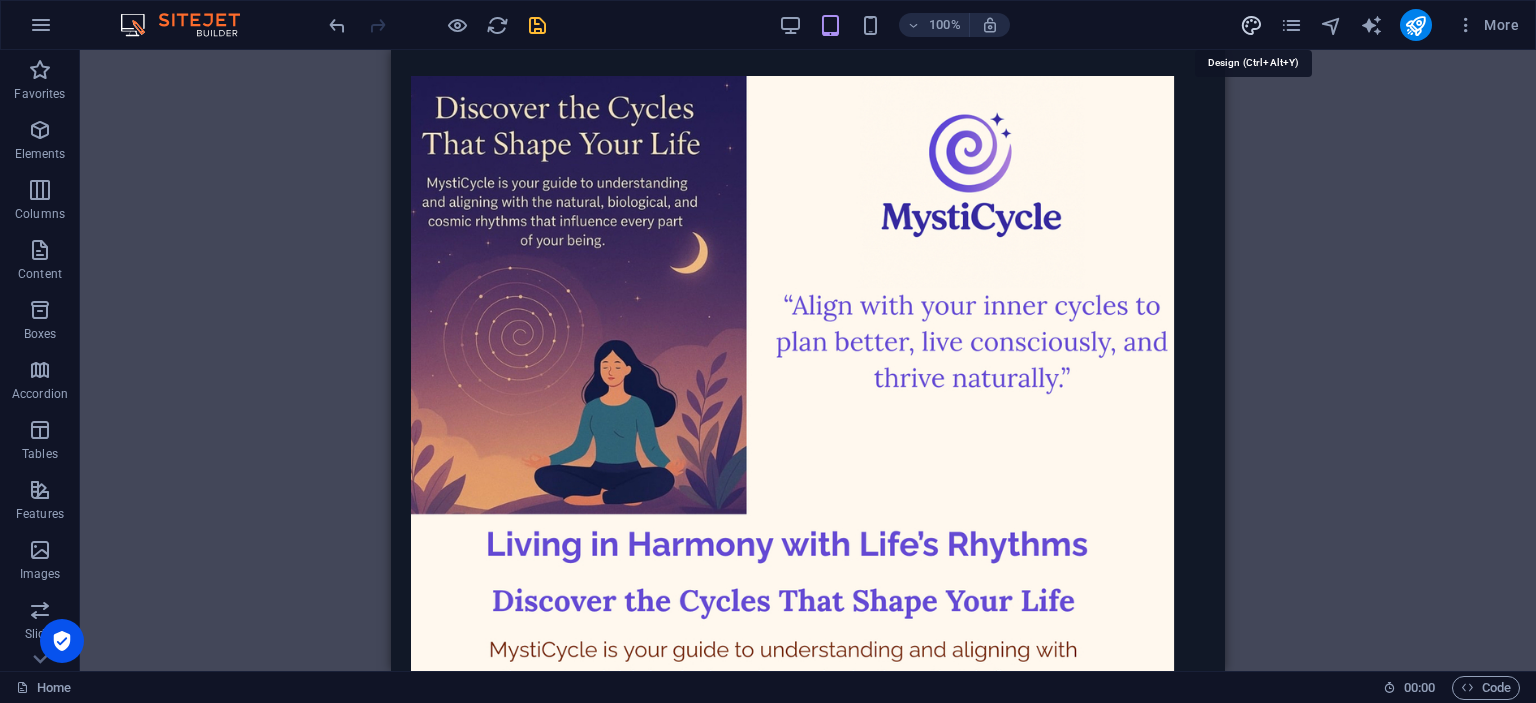 click at bounding box center [1251, 25] 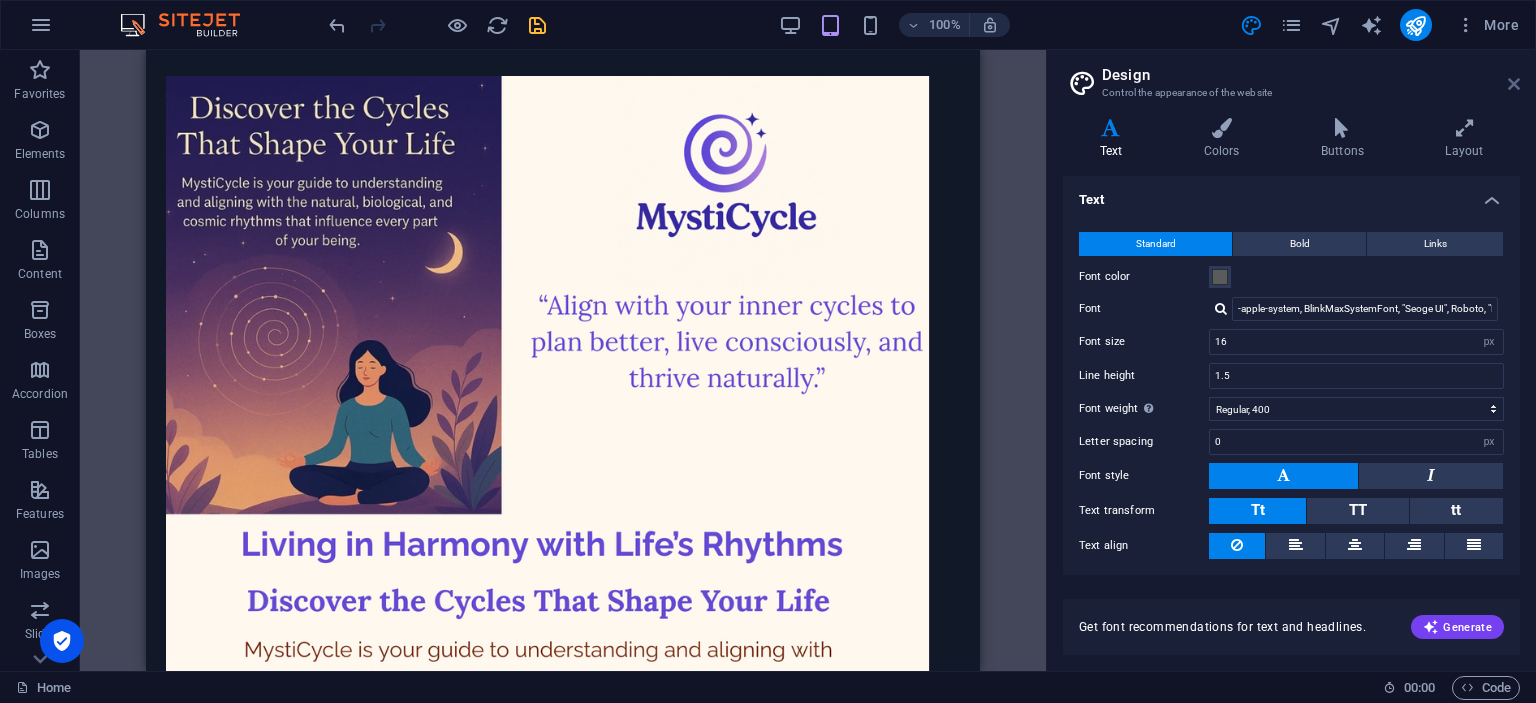 click at bounding box center [1514, 84] 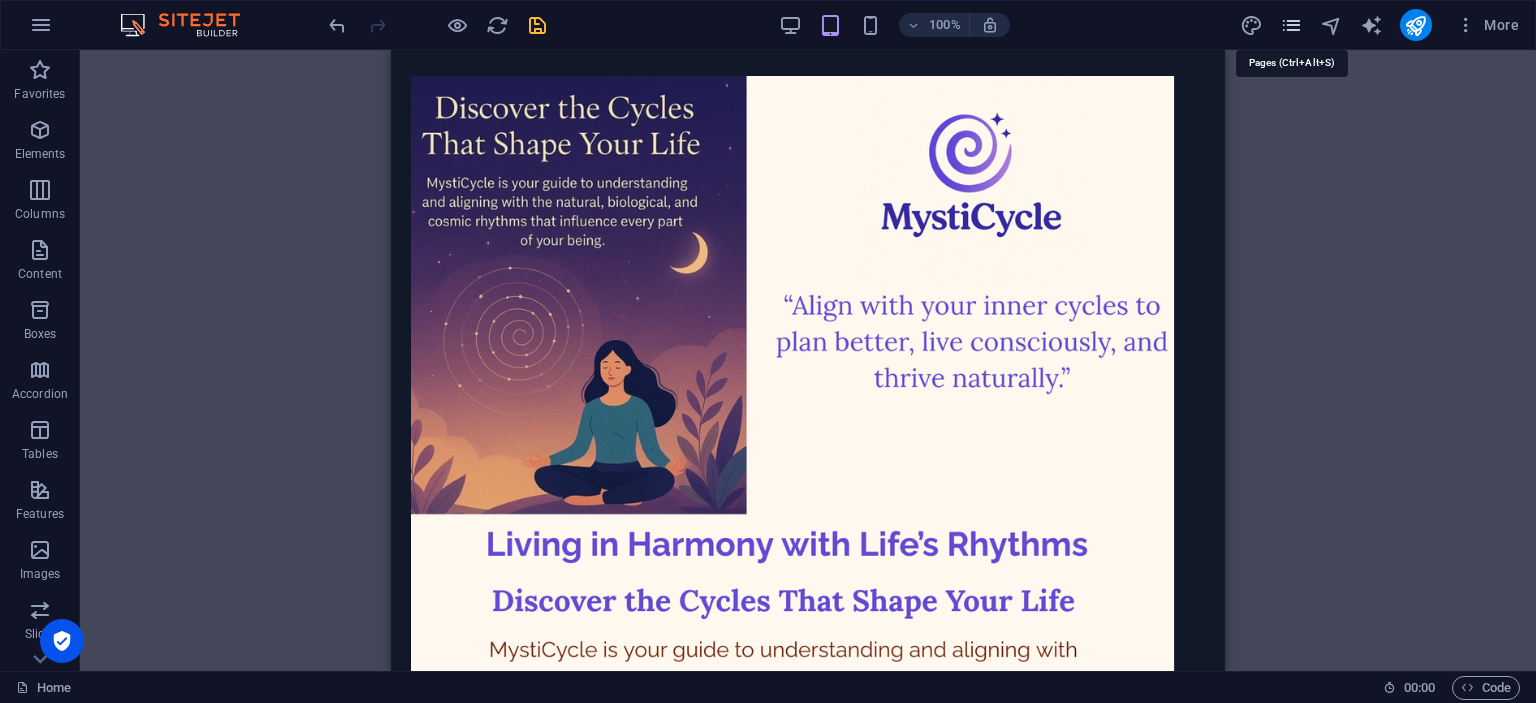 click at bounding box center (1291, 25) 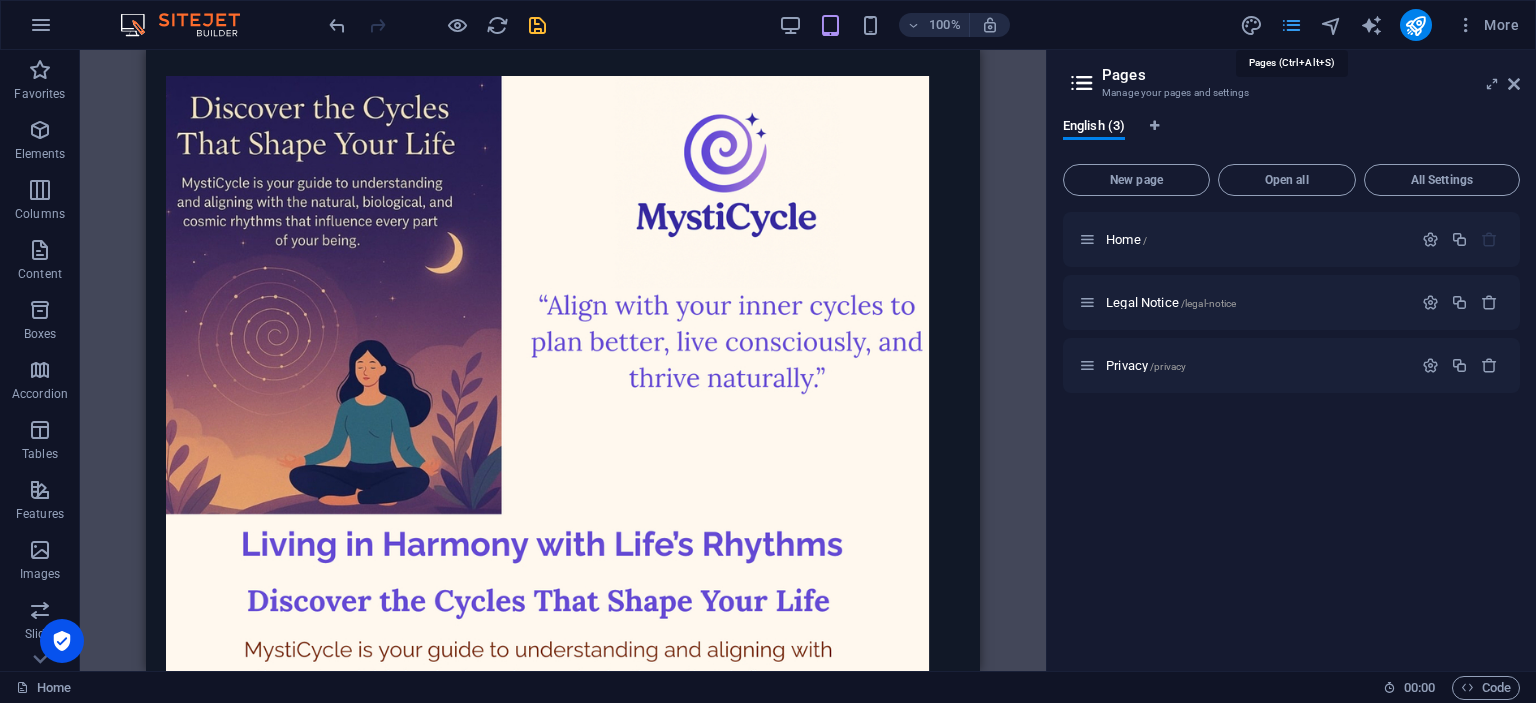 click at bounding box center [1291, 25] 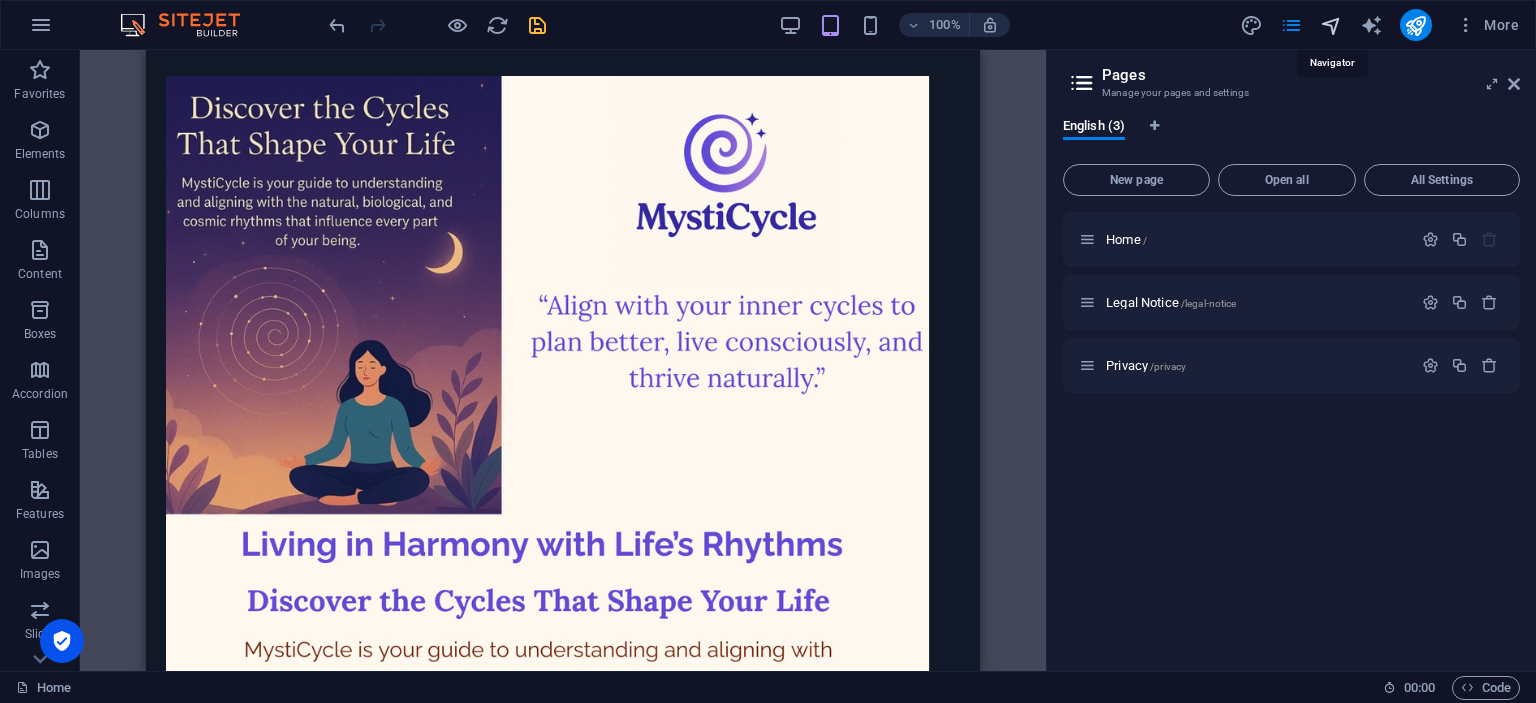 click at bounding box center (1331, 25) 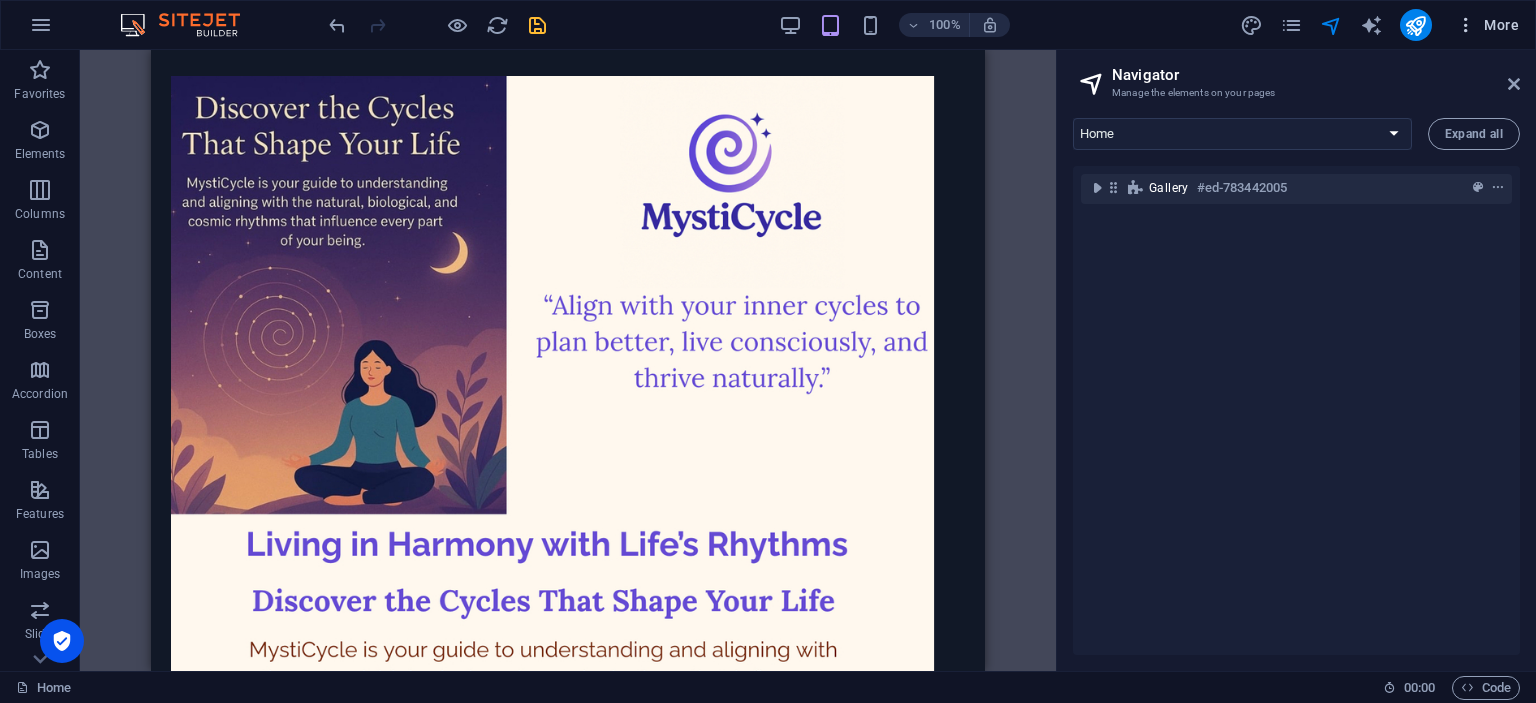 click at bounding box center [1466, 25] 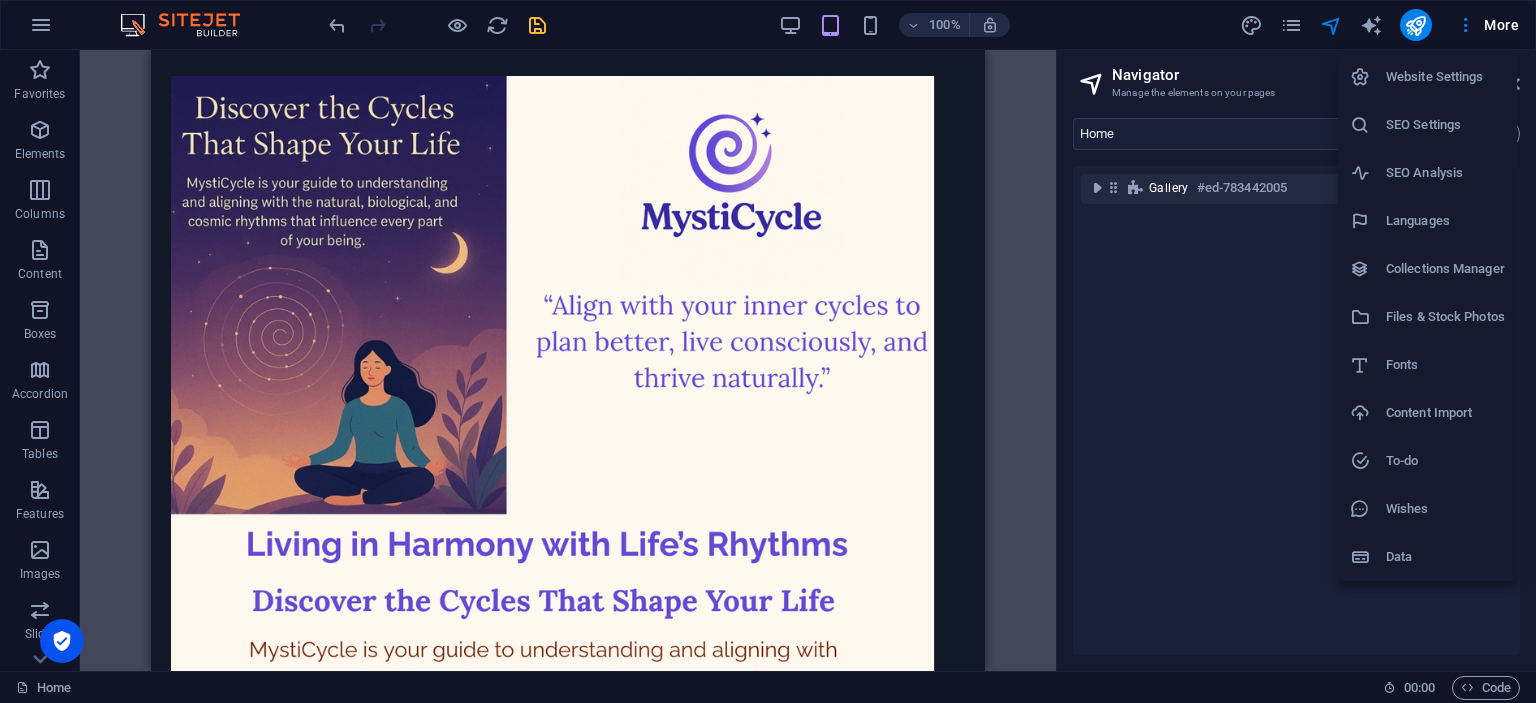 click at bounding box center [768, 351] 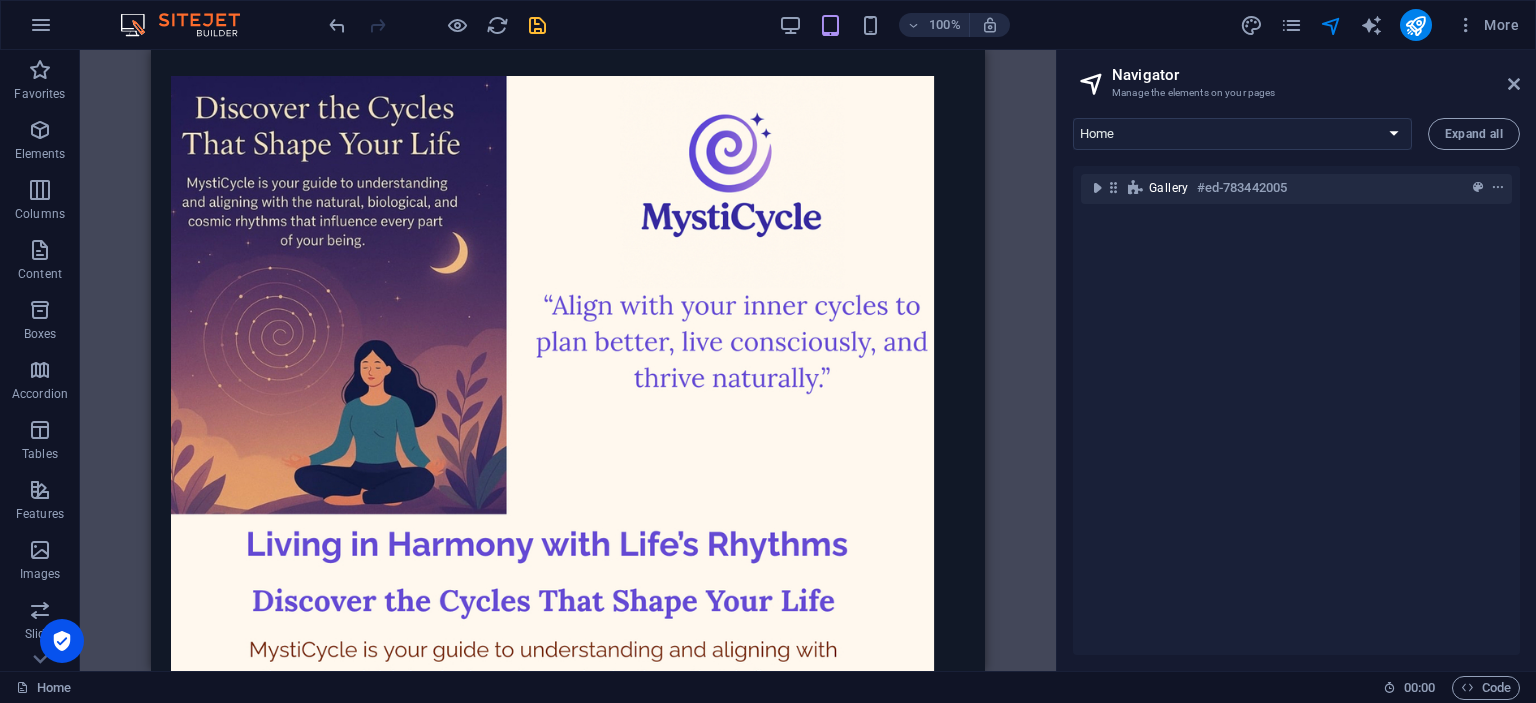 click on "More" at bounding box center [1487, 25] 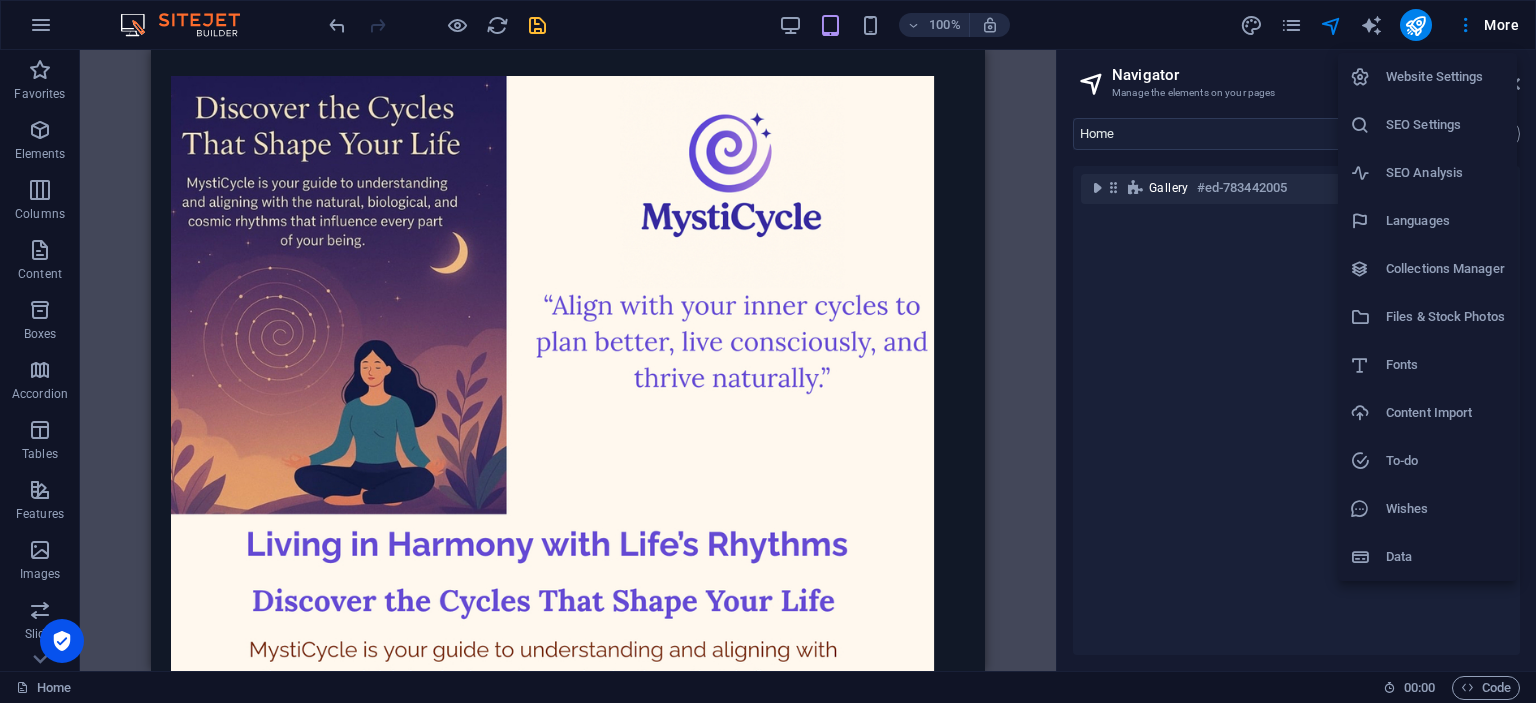 click at bounding box center (768, 351) 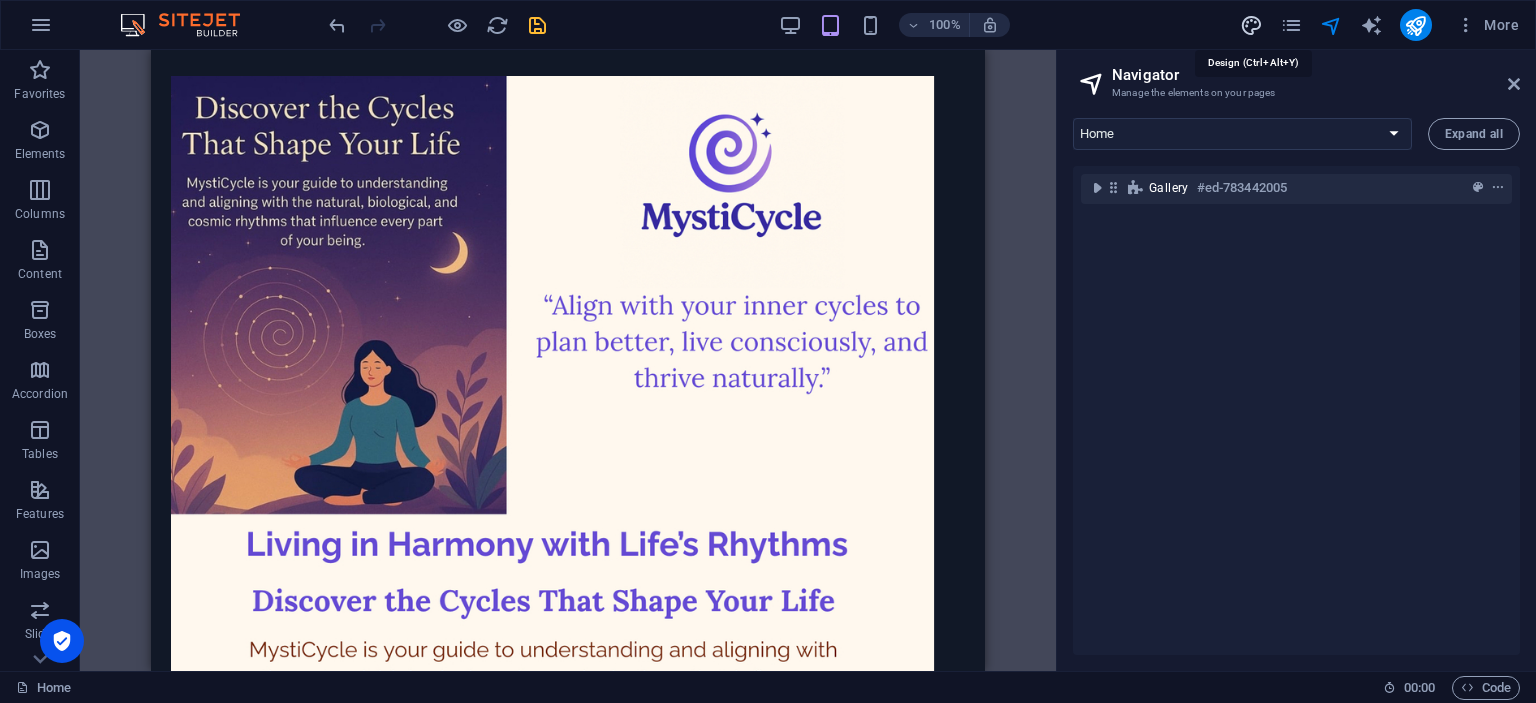 click at bounding box center [1251, 25] 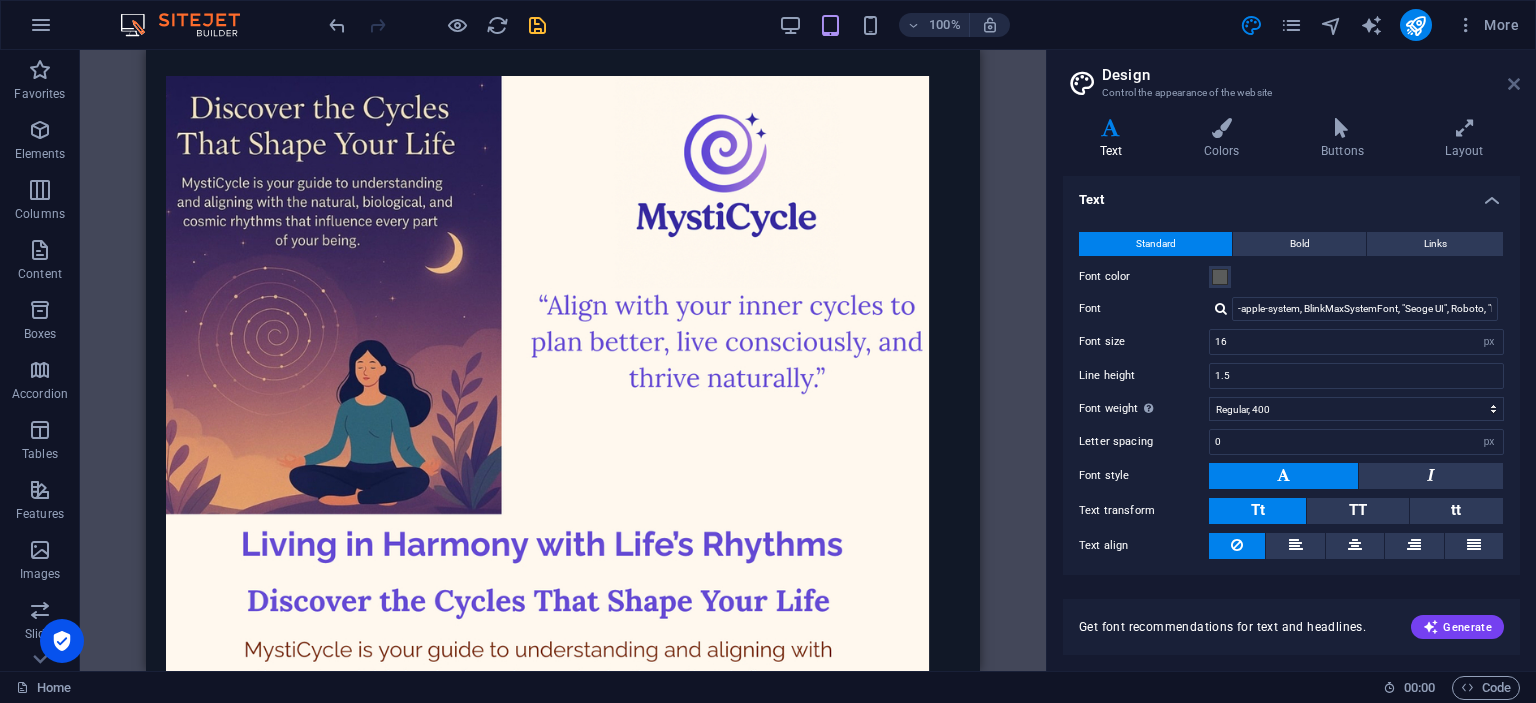 click at bounding box center (1514, 84) 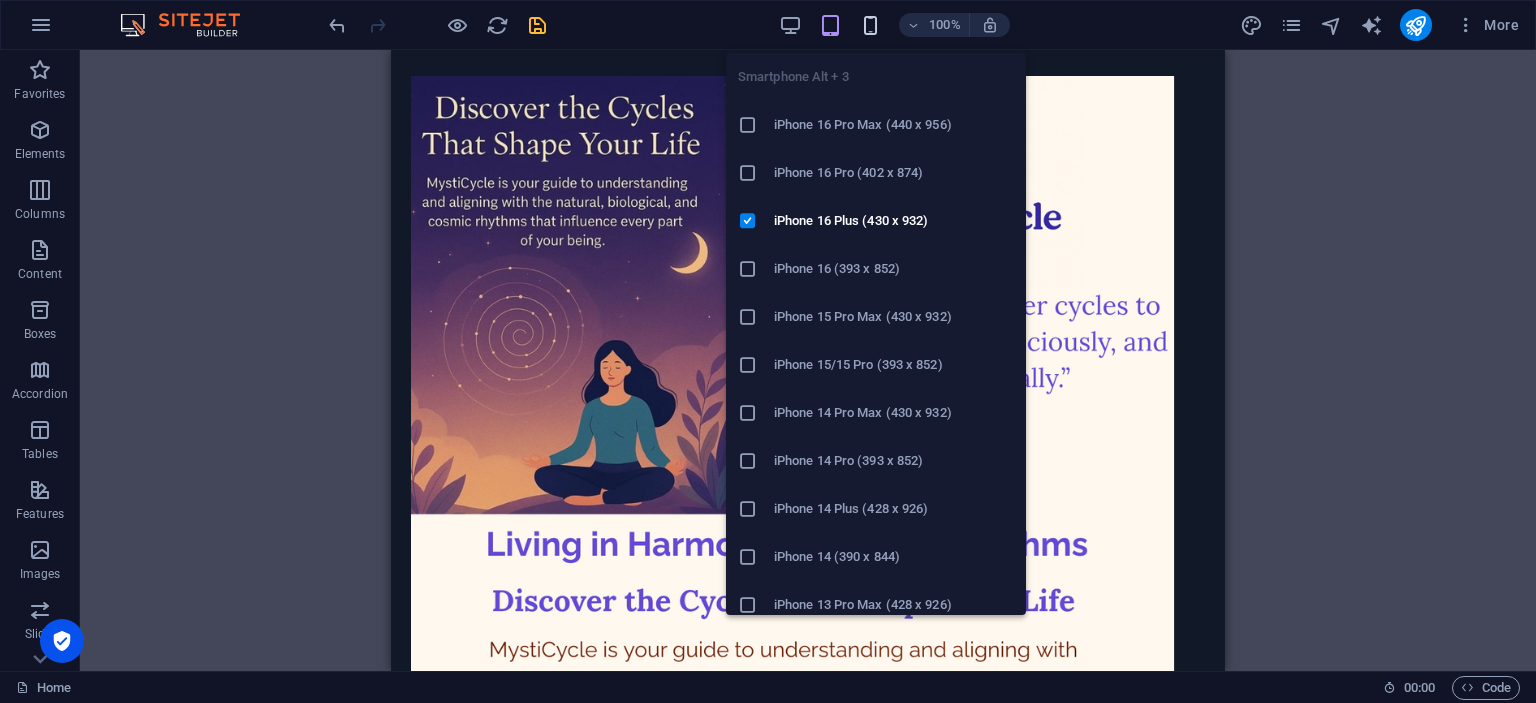 click at bounding box center (870, 25) 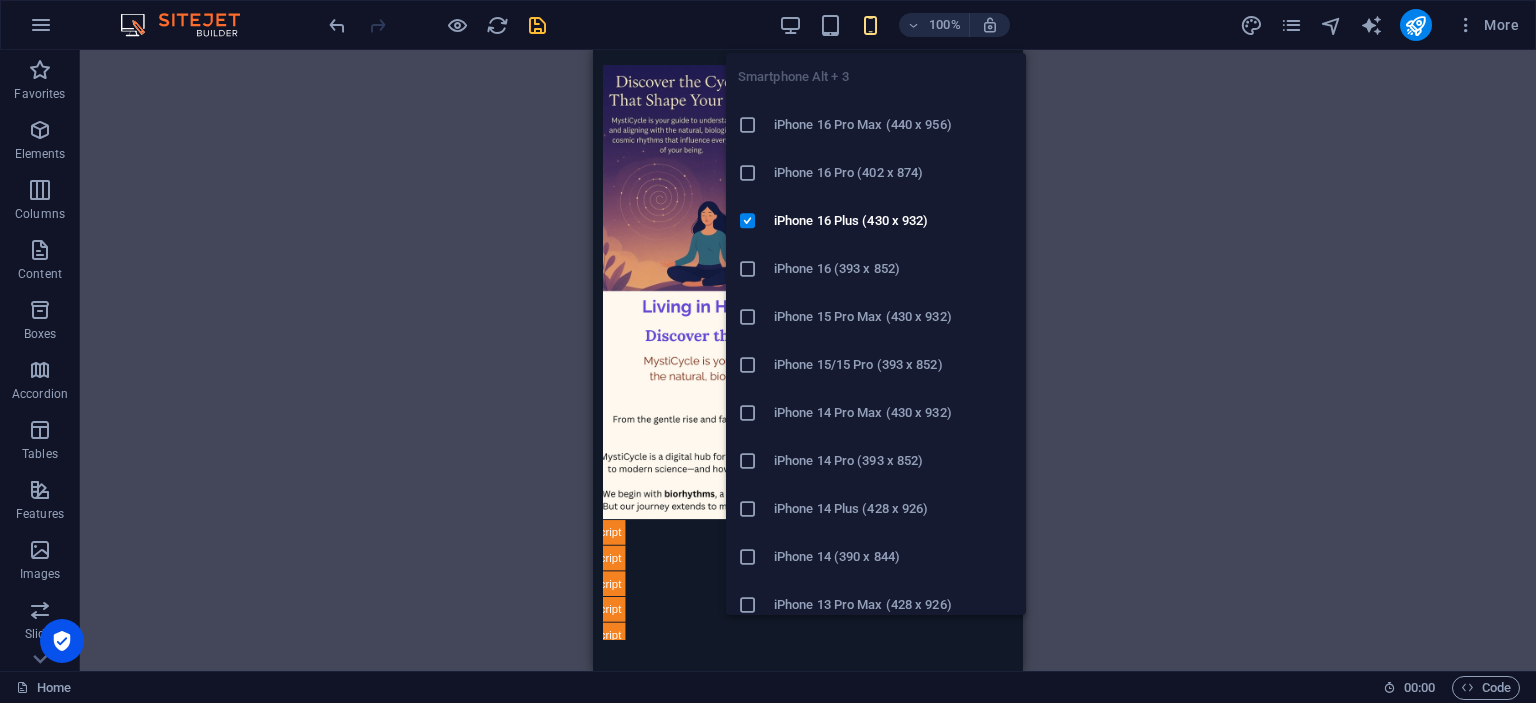 scroll, scrollTop: 0, scrollLeft: 8, axis: horizontal 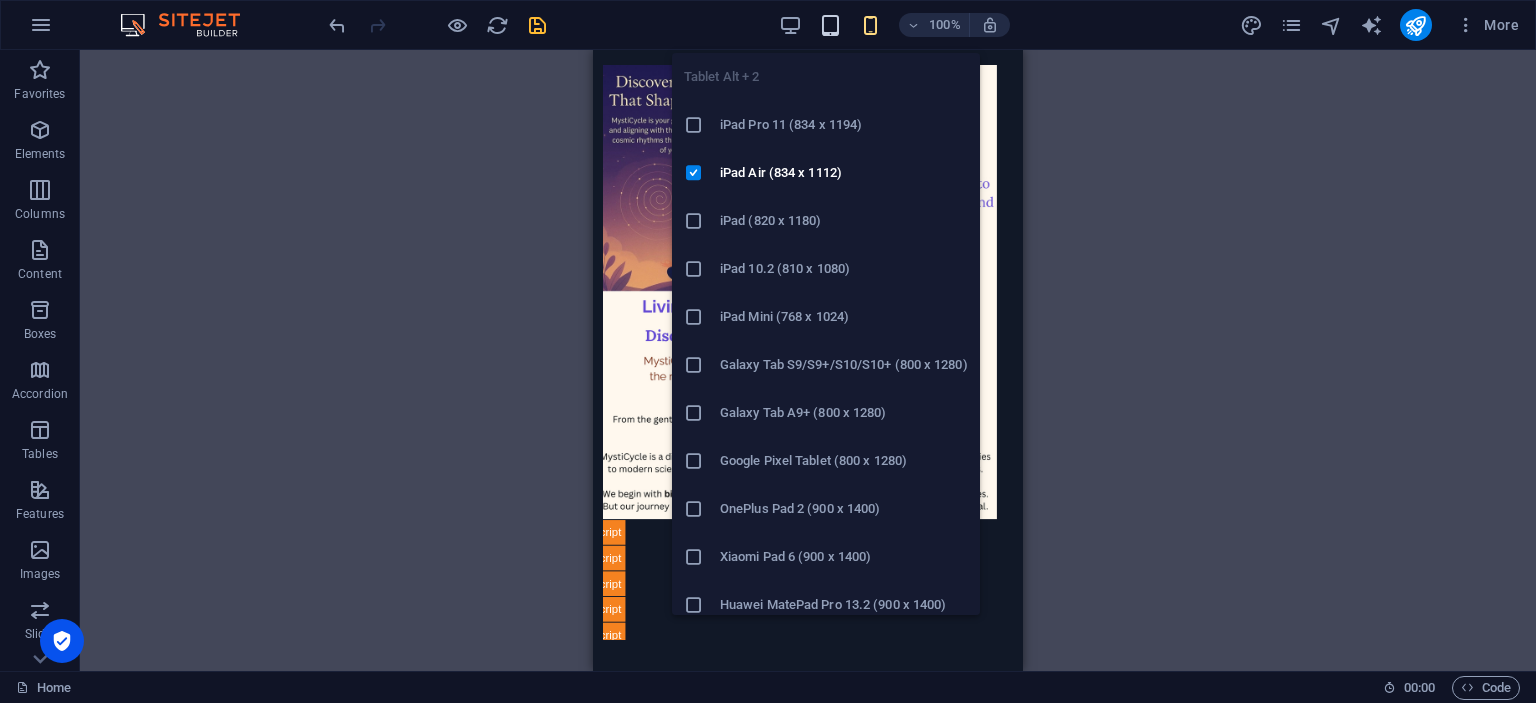 click at bounding box center [830, 25] 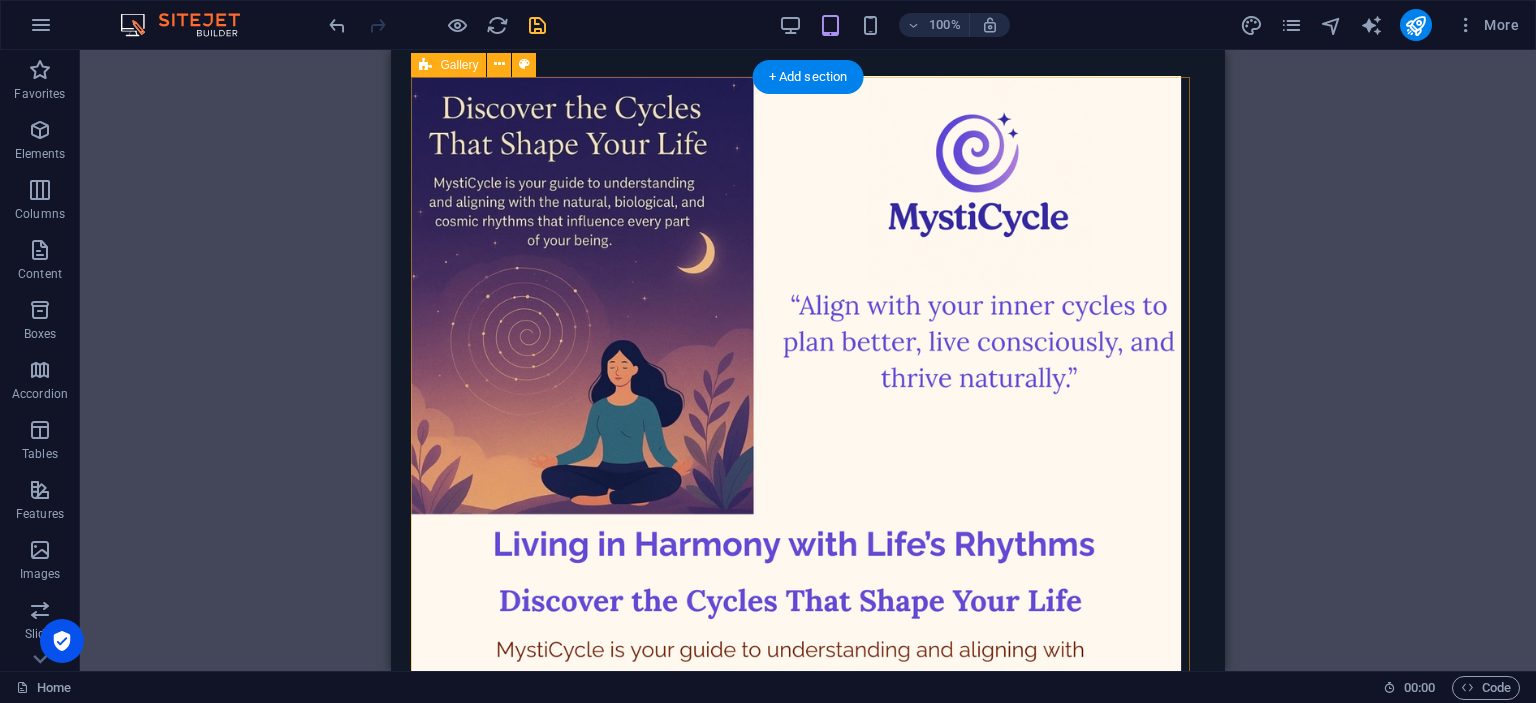 scroll, scrollTop: 16, scrollLeft: 8, axis: both 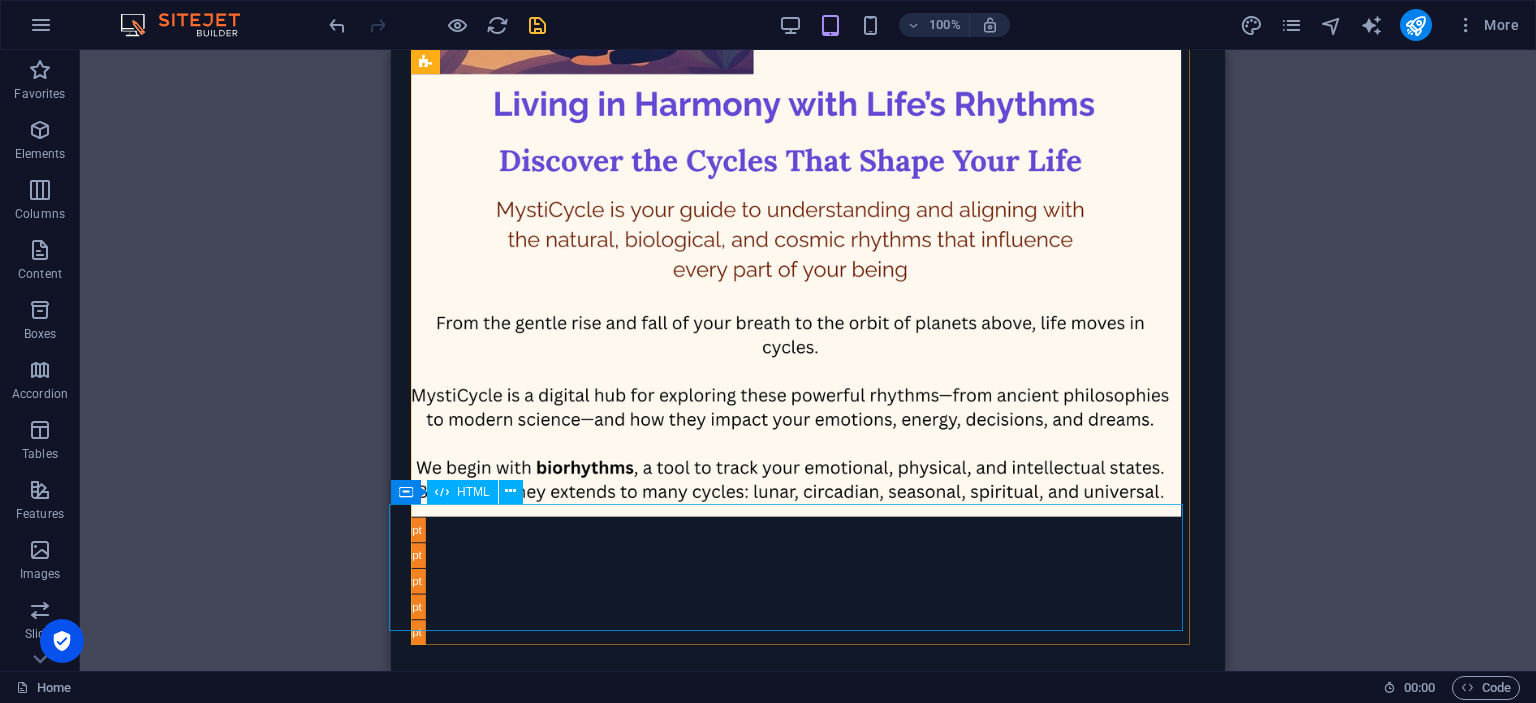 click on "Biorhythm Calculator" at bounding box center [800, 581] 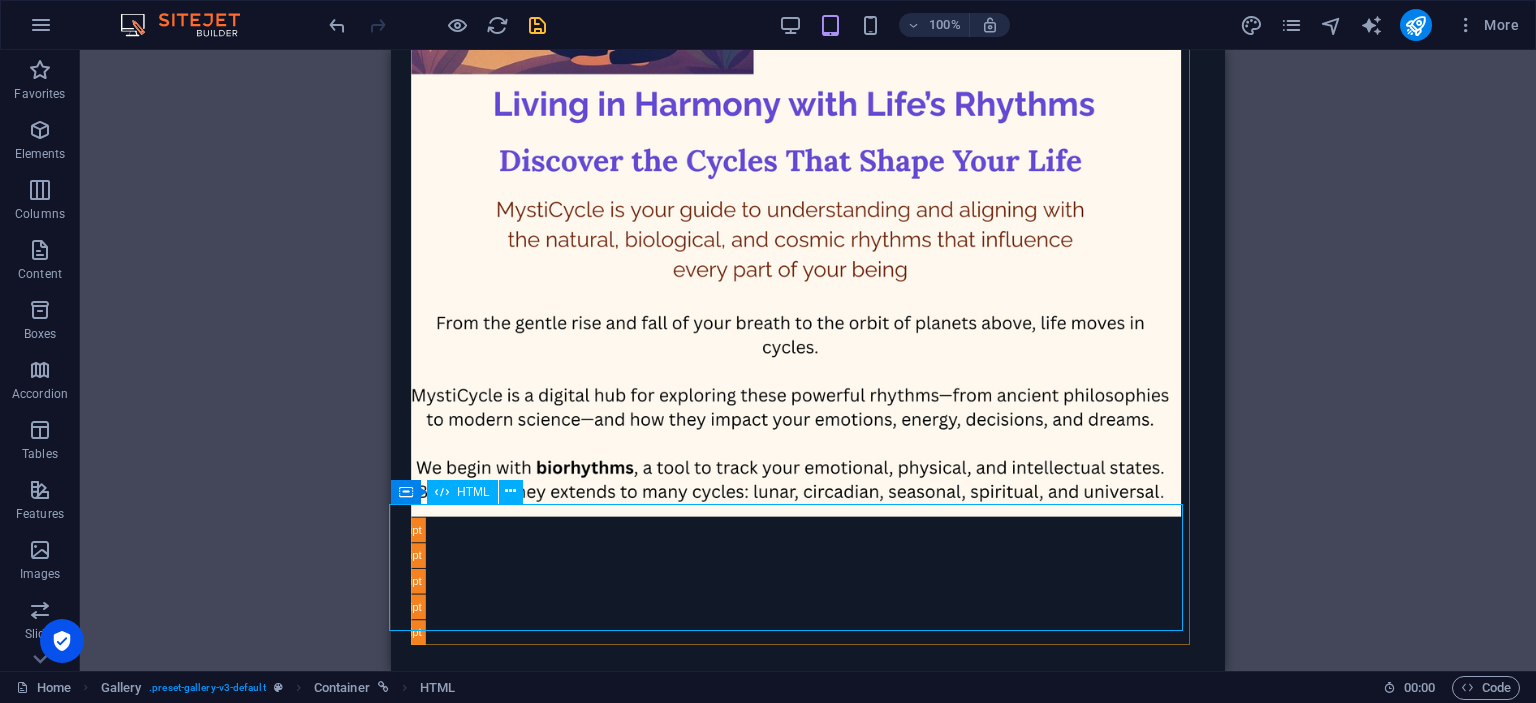 click on "HTML" at bounding box center (473, 492) 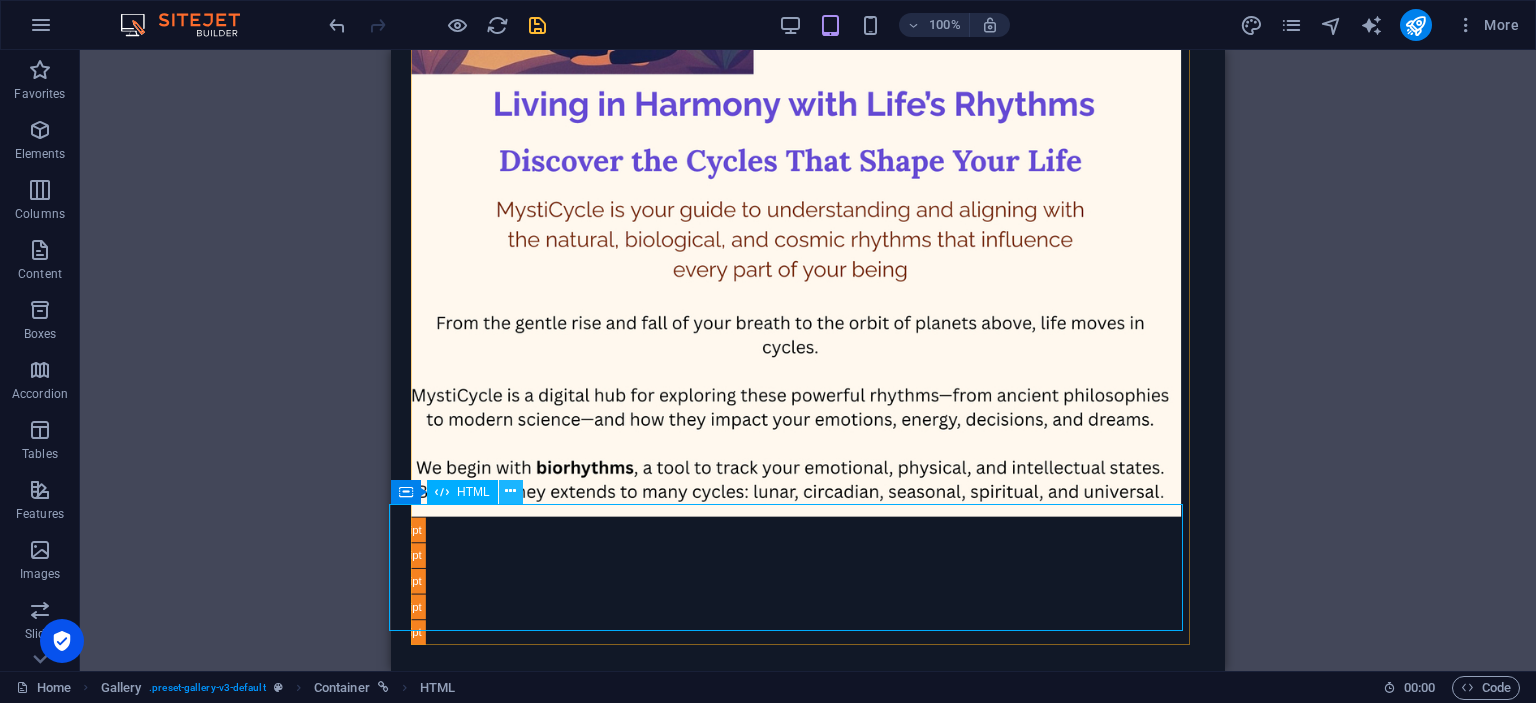 click at bounding box center [510, 491] 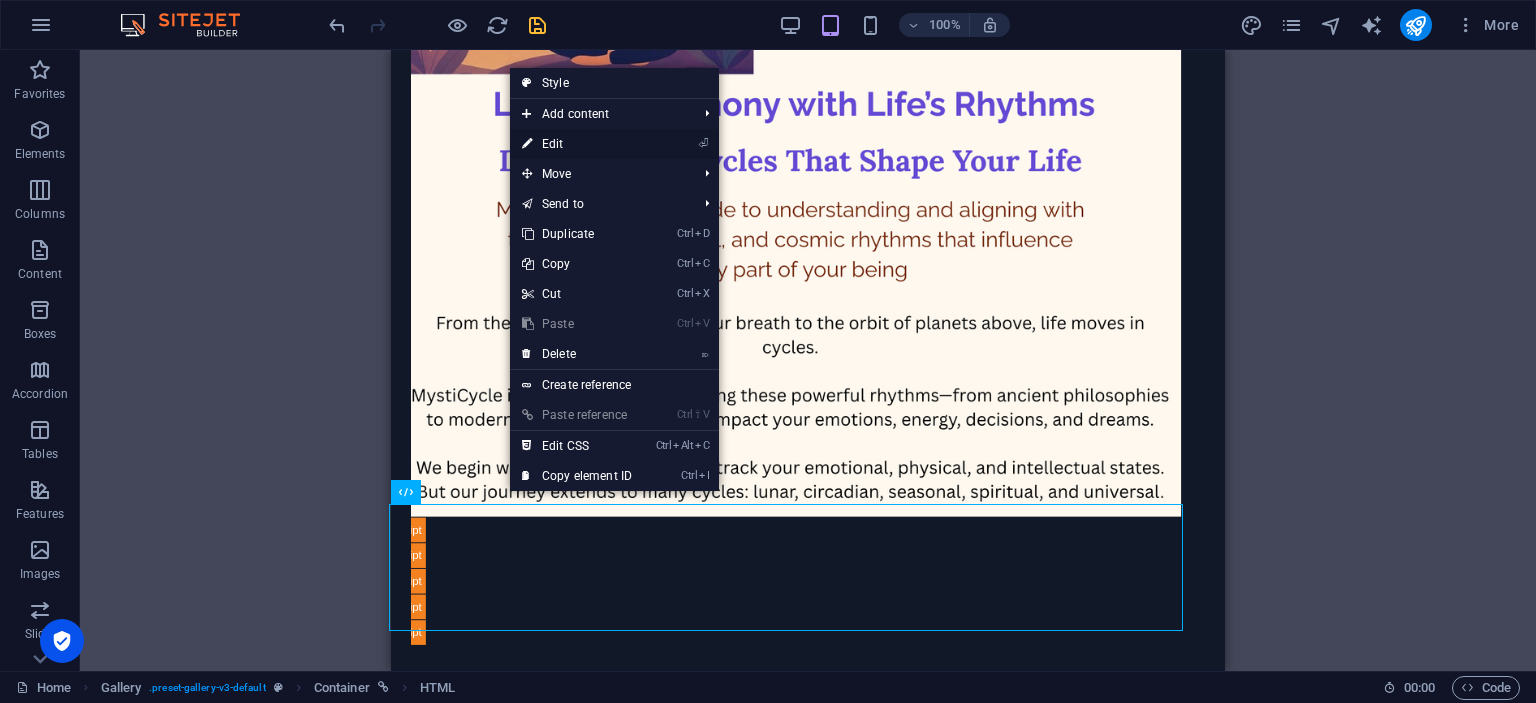 click on "⏎  Edit" at bounding box center [577, 144] 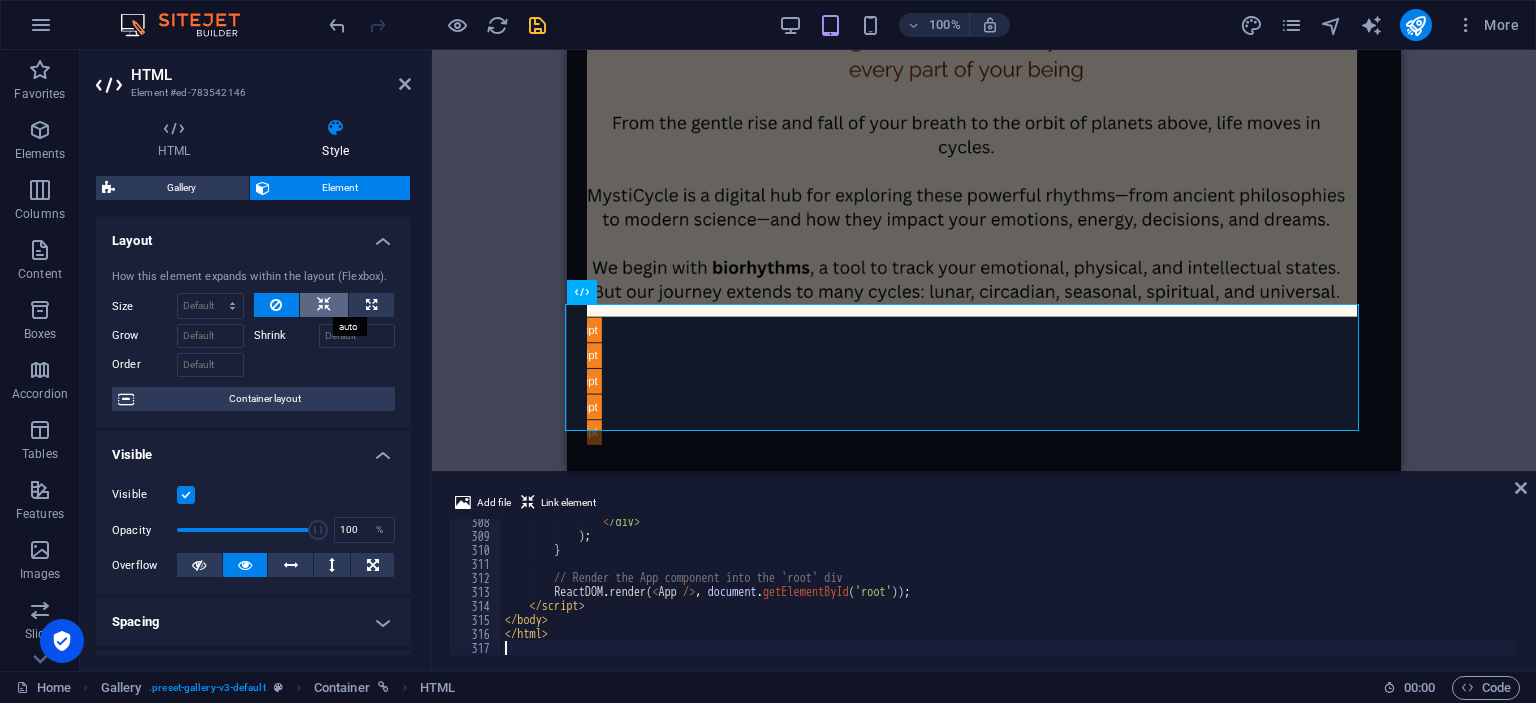 click at bounding box center [324, 305] 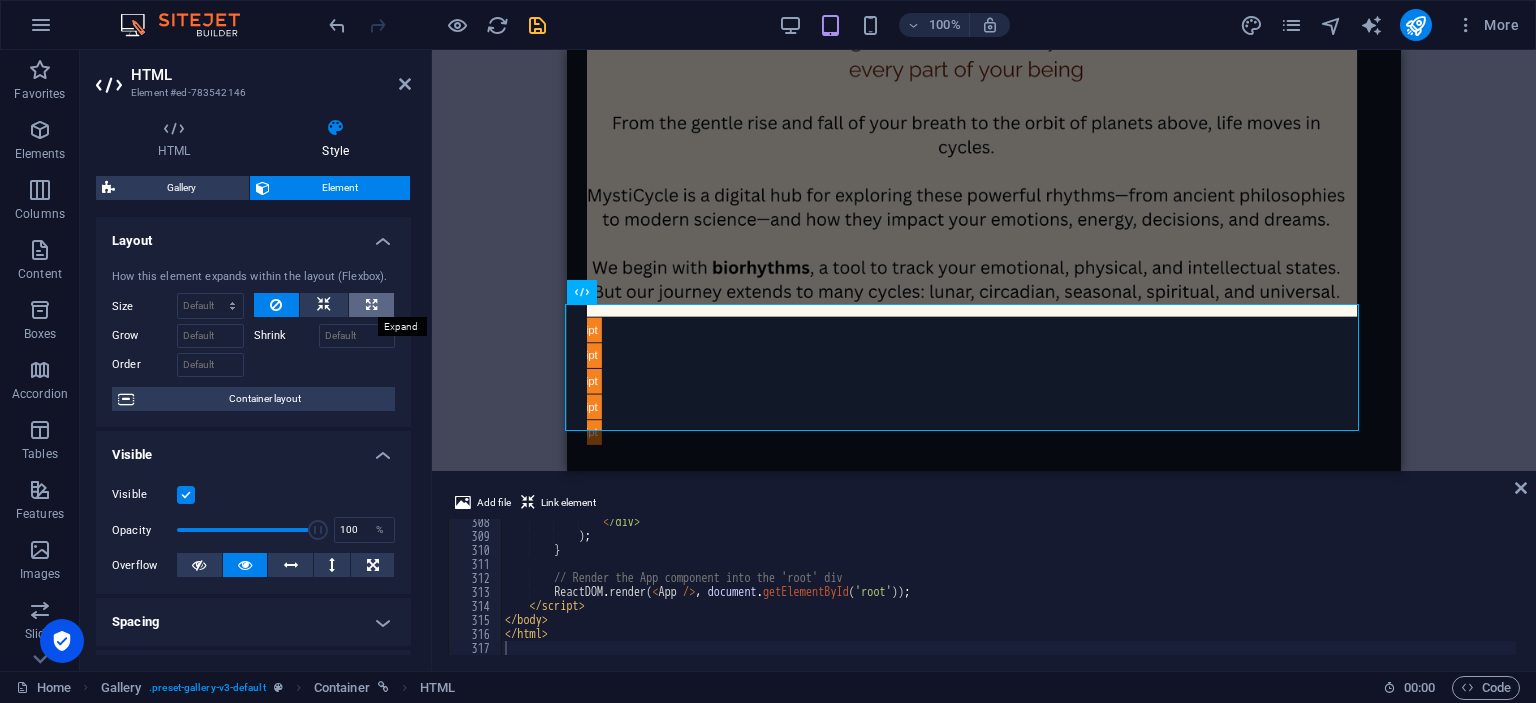 click at bounding box center [371, 305] 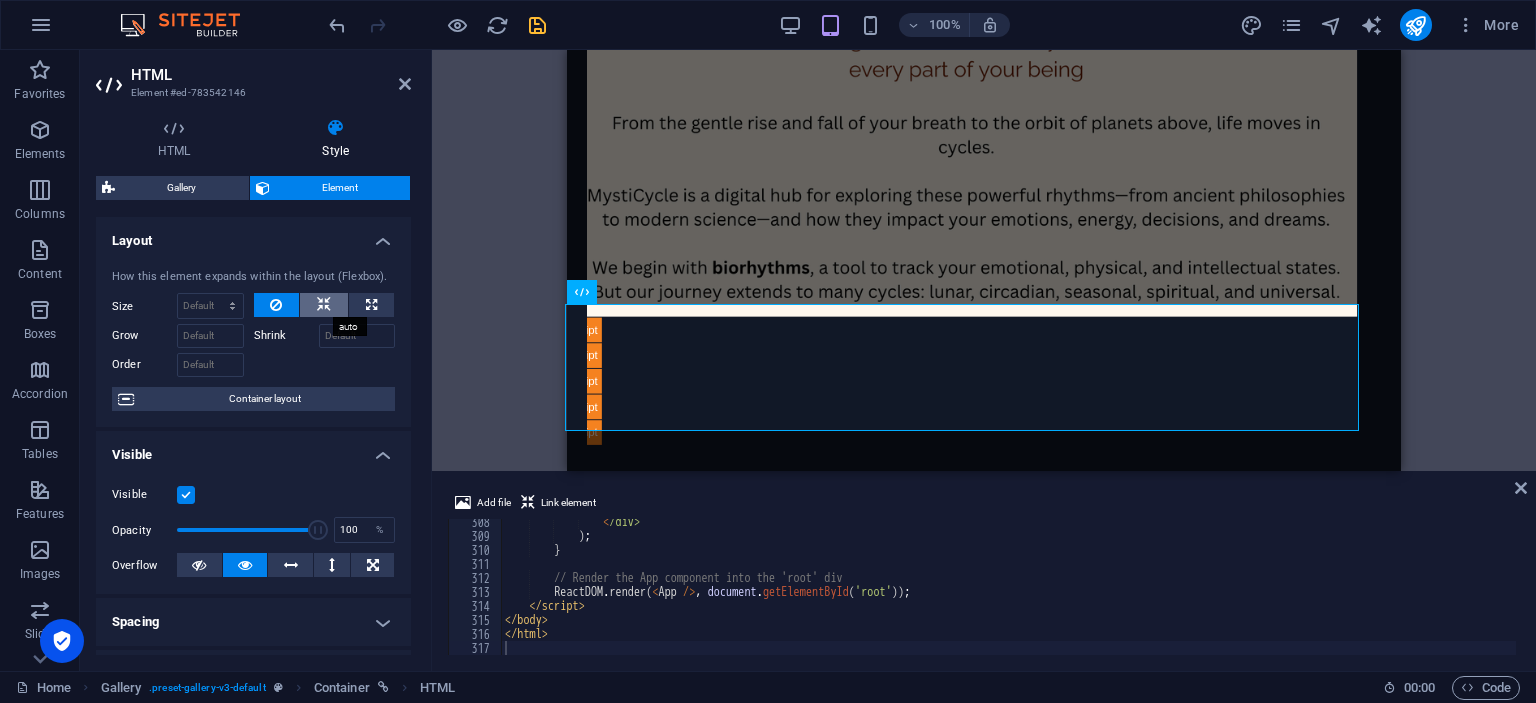 click at bounding box center [324, 305] 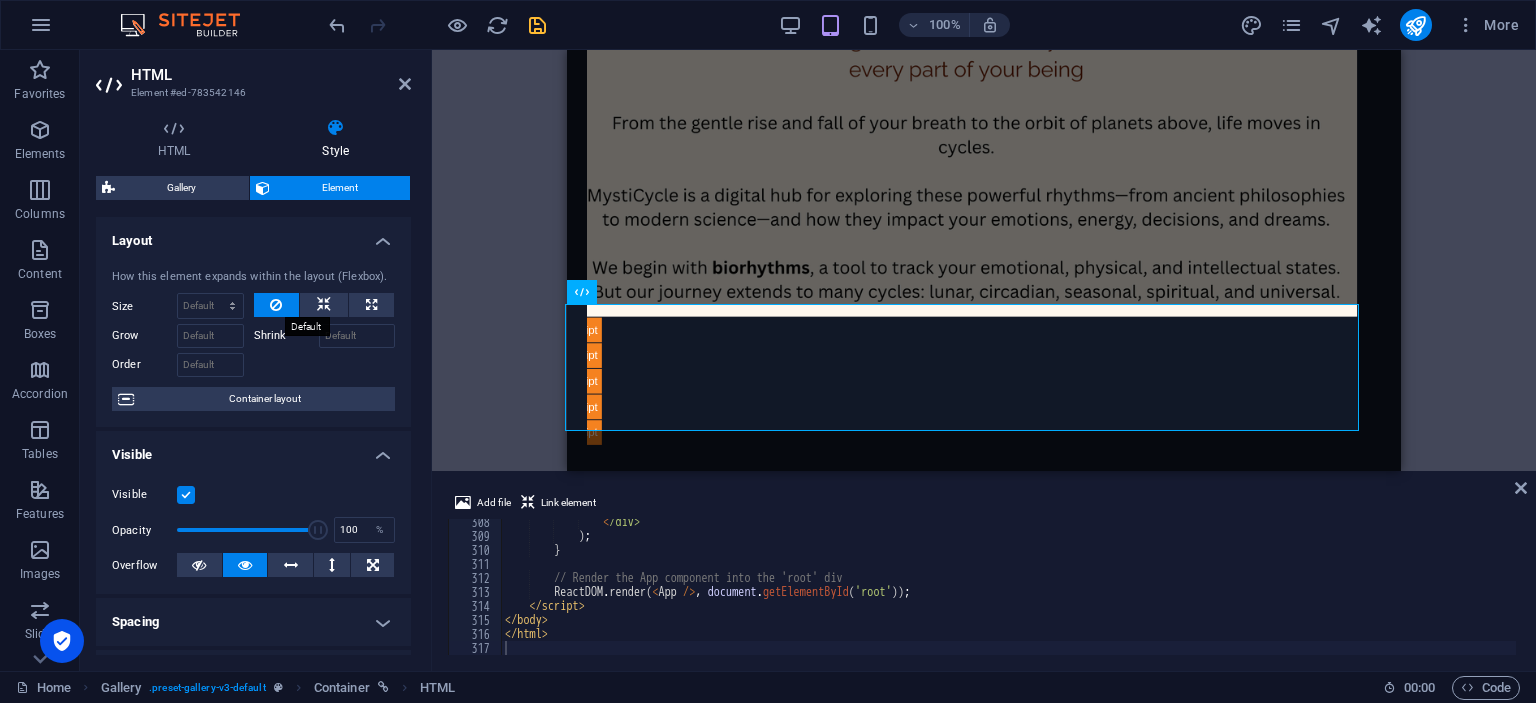 click at bounding box center (276, 305) 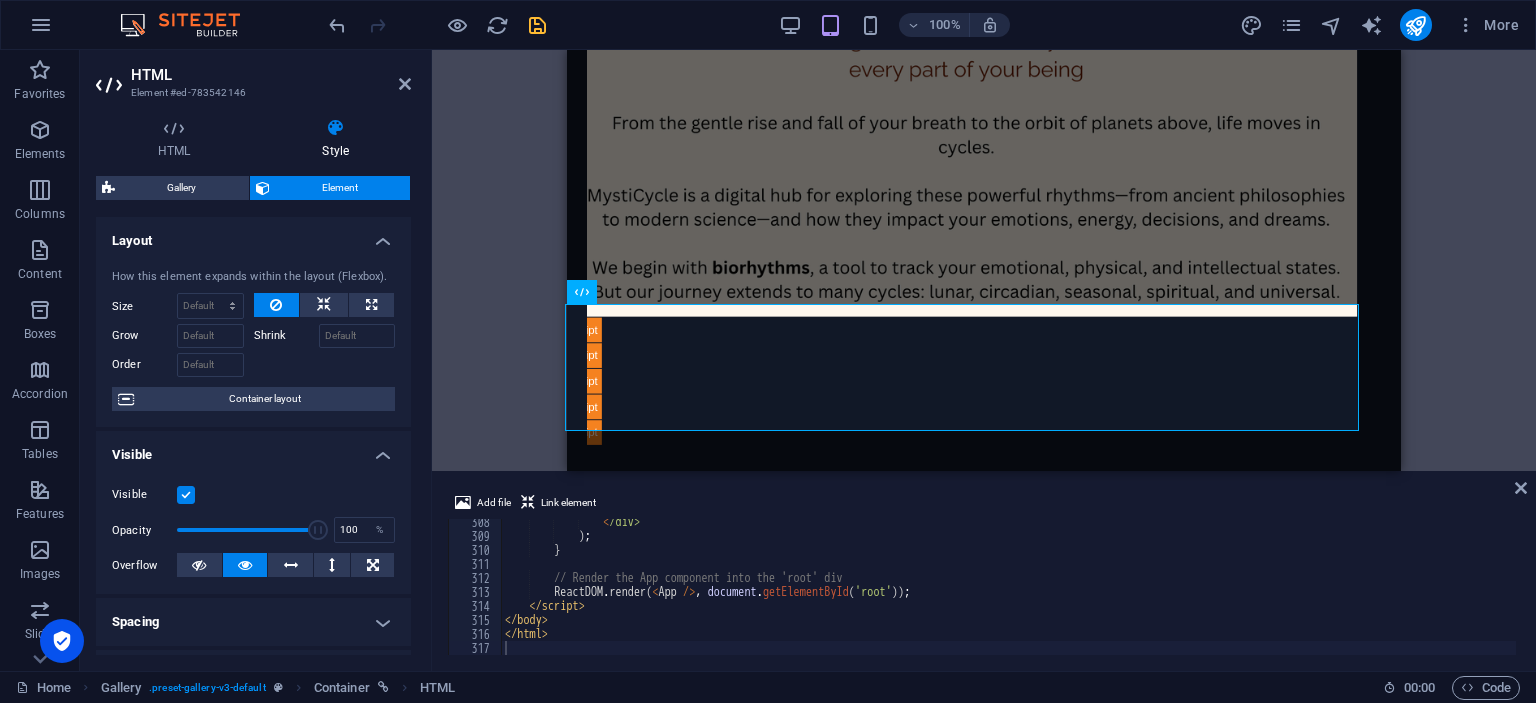 drag, startPoint x: 406, startPoint y: 273, endPoint x: 406, endPoint y: 327, distance: 54 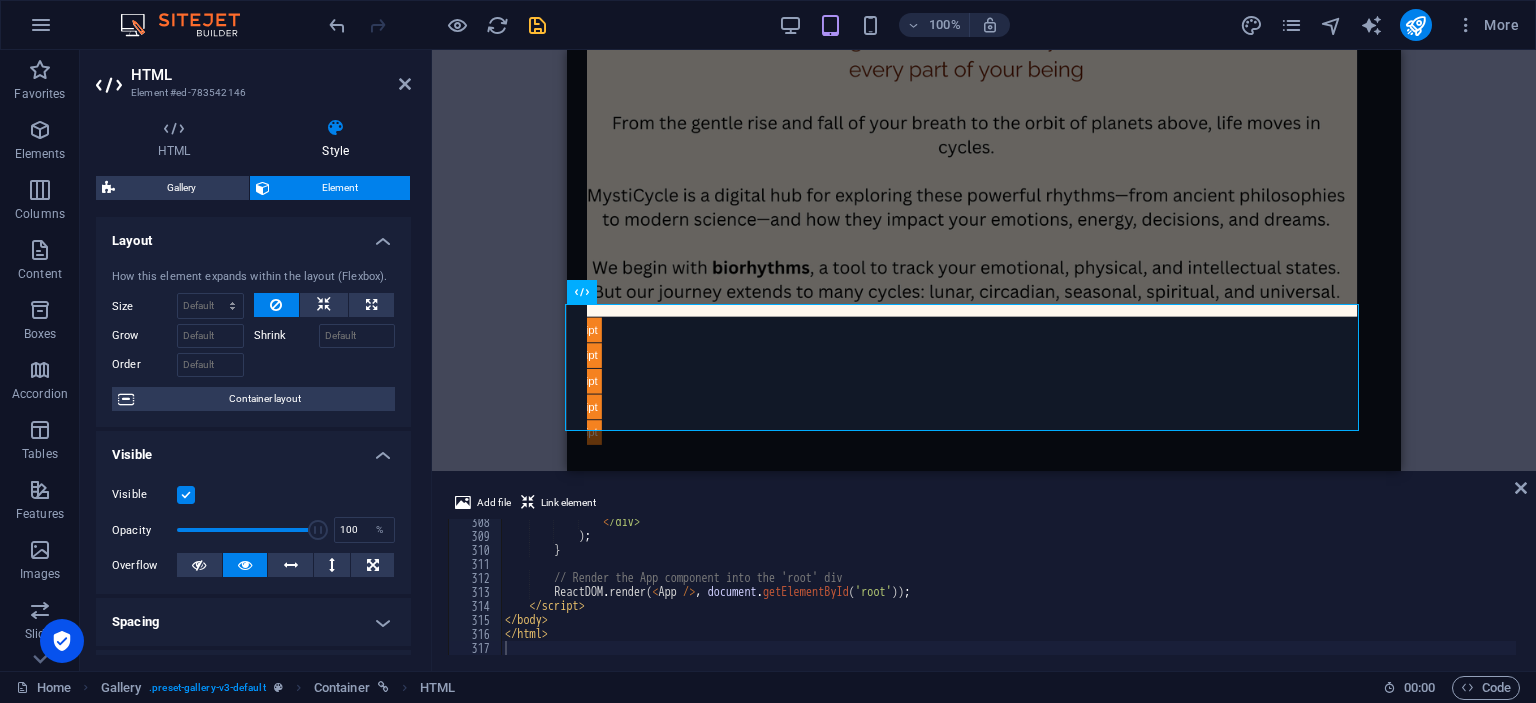 click on "How this element expands within the layout (Flexbox). Size Default auto px % 1/1 1/2 1/3 1/4 1/5 1/6 1/7 1/8 1/9 1/10 Grow Shrink Order Container layout" at bounding box center [253, 340] 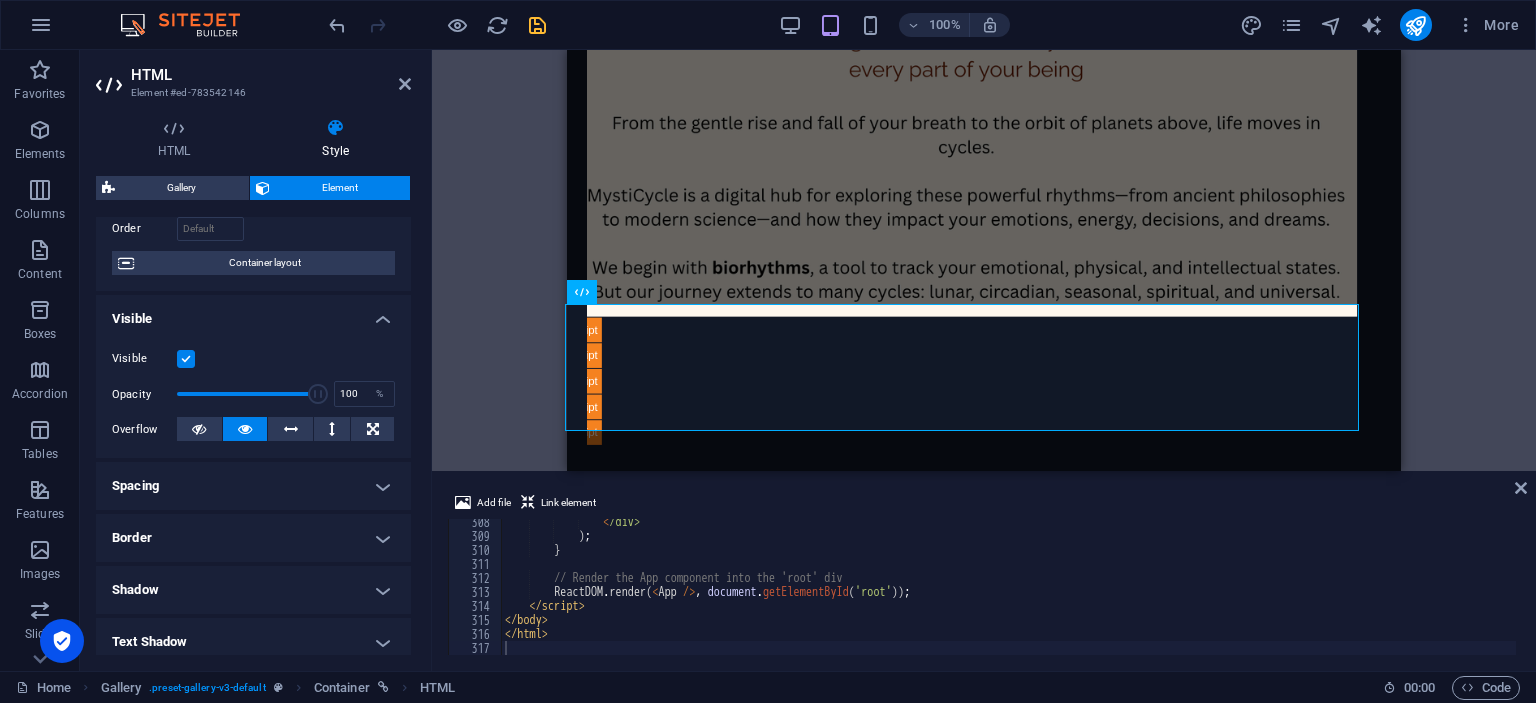 scroll, scrollTop: 138, scrollLeft: 0, axis: vertical 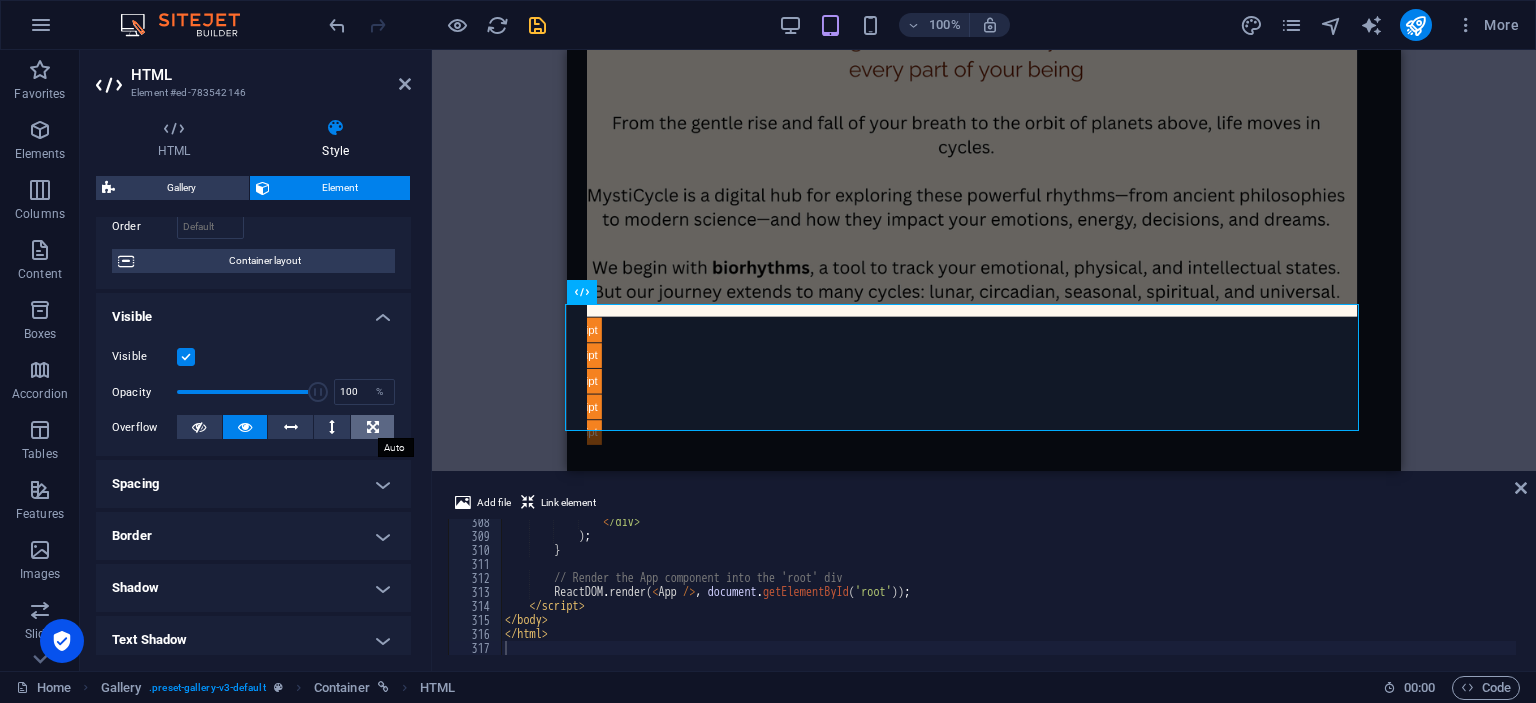 click at bounding box center [373, 427] 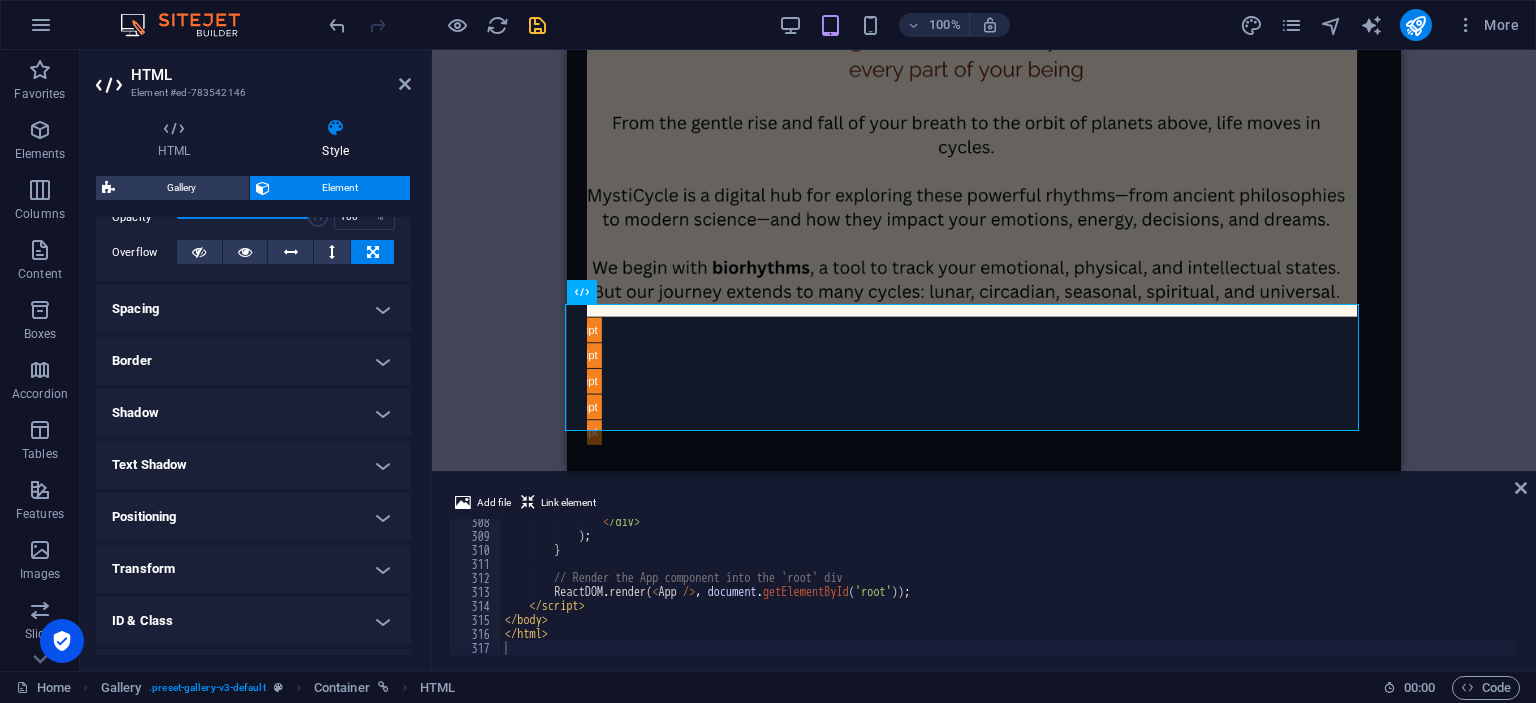scroll, scrollTop: 316, scrollLeft: 0, axis: vertical 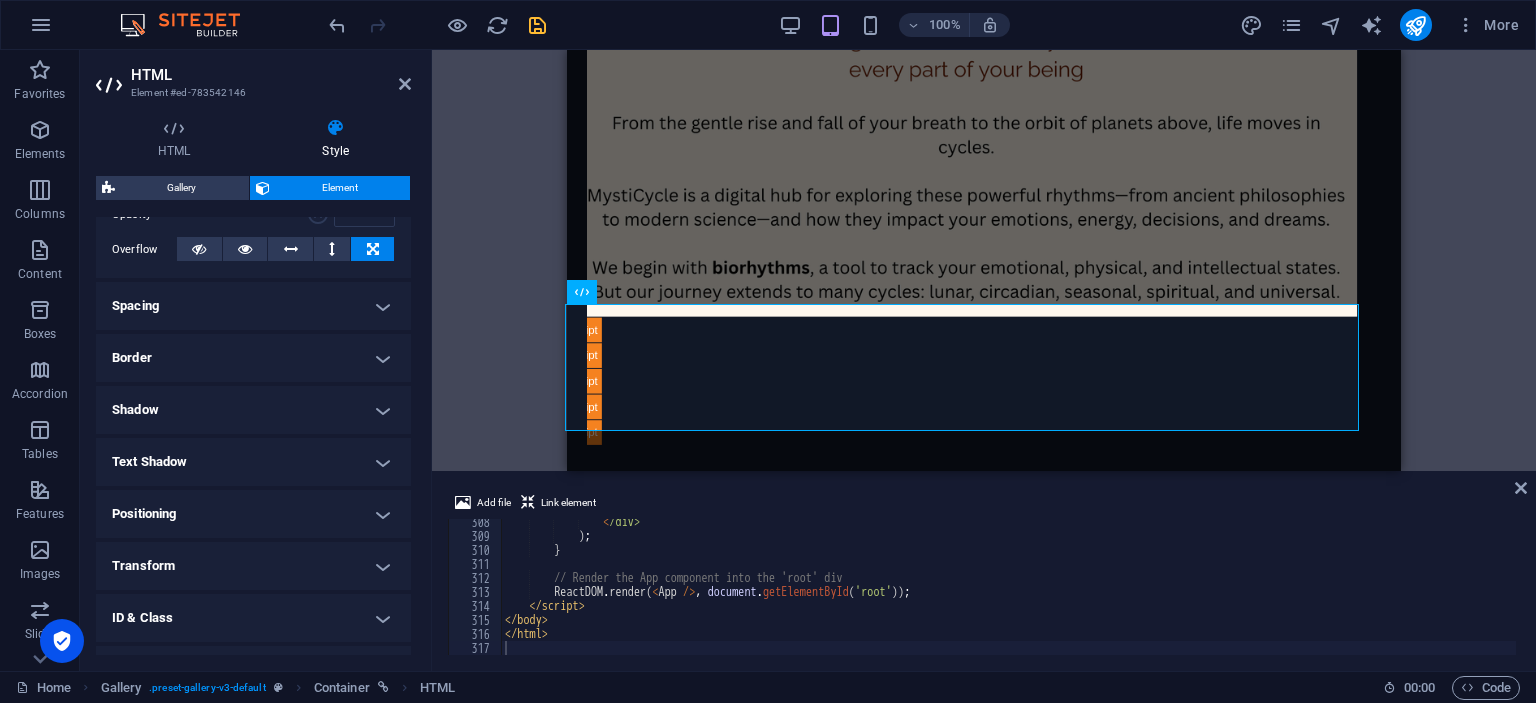 click on "Spacing" at bounding box center (253, 306) 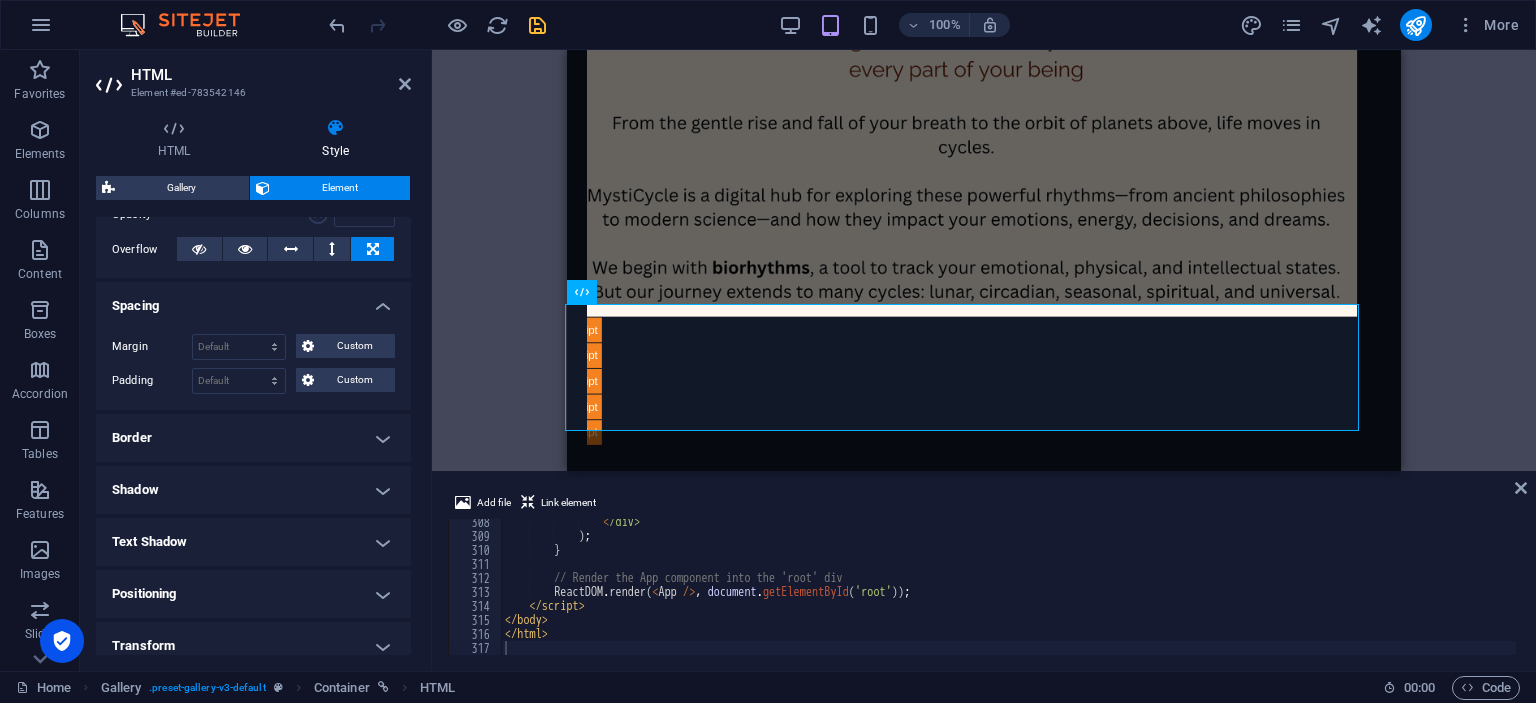 click on "Spacing" at bounding box center [253, 300] 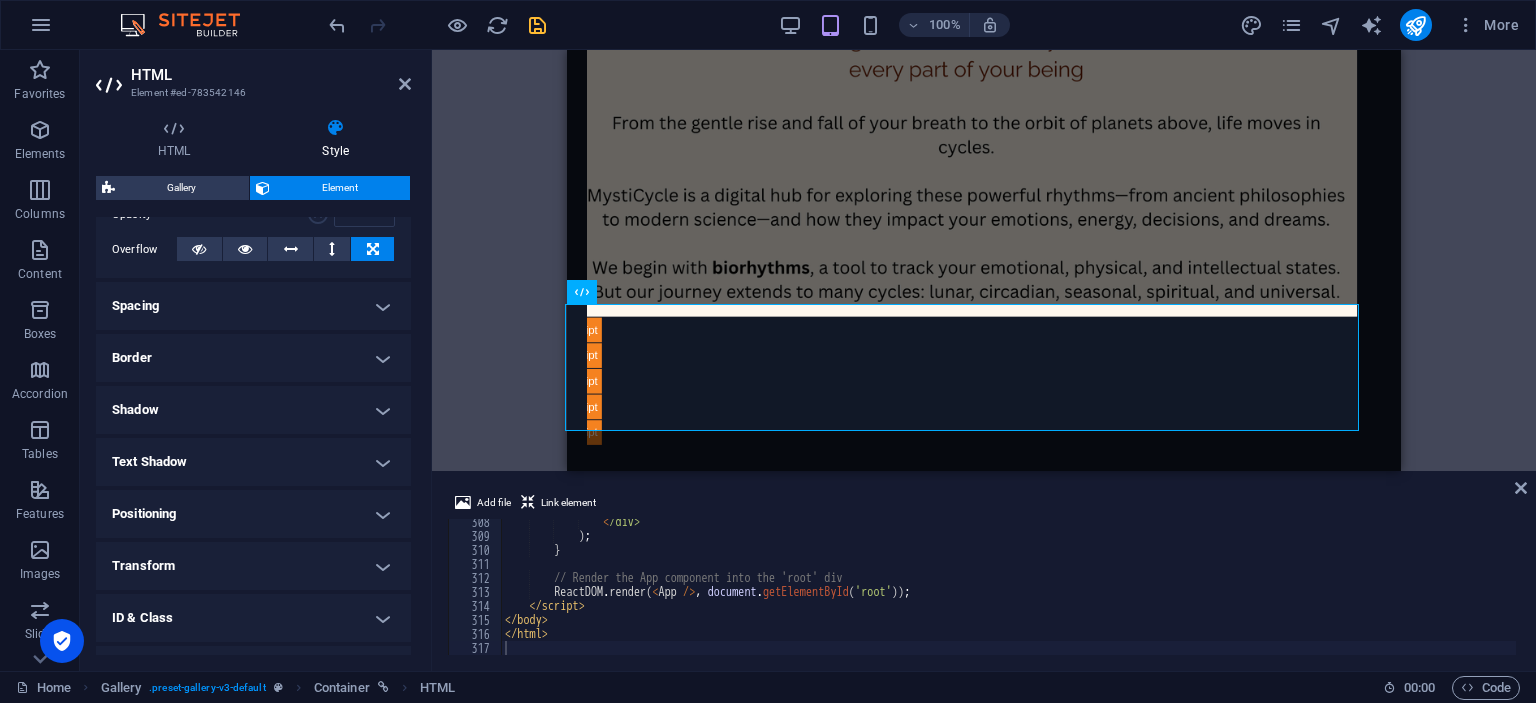 click on "Border" at bounding box center [253, 358] 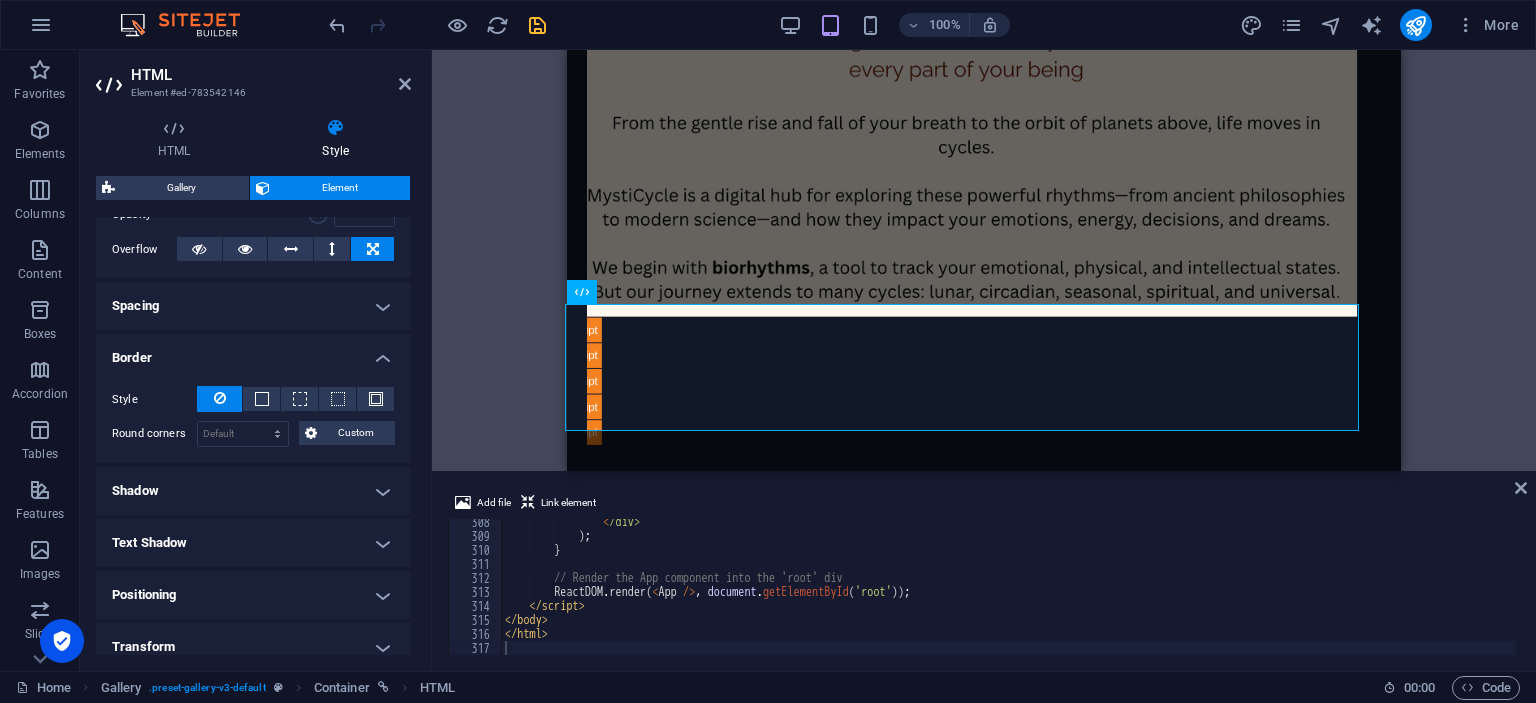 click on "Border" at bounding box center (253, 352) 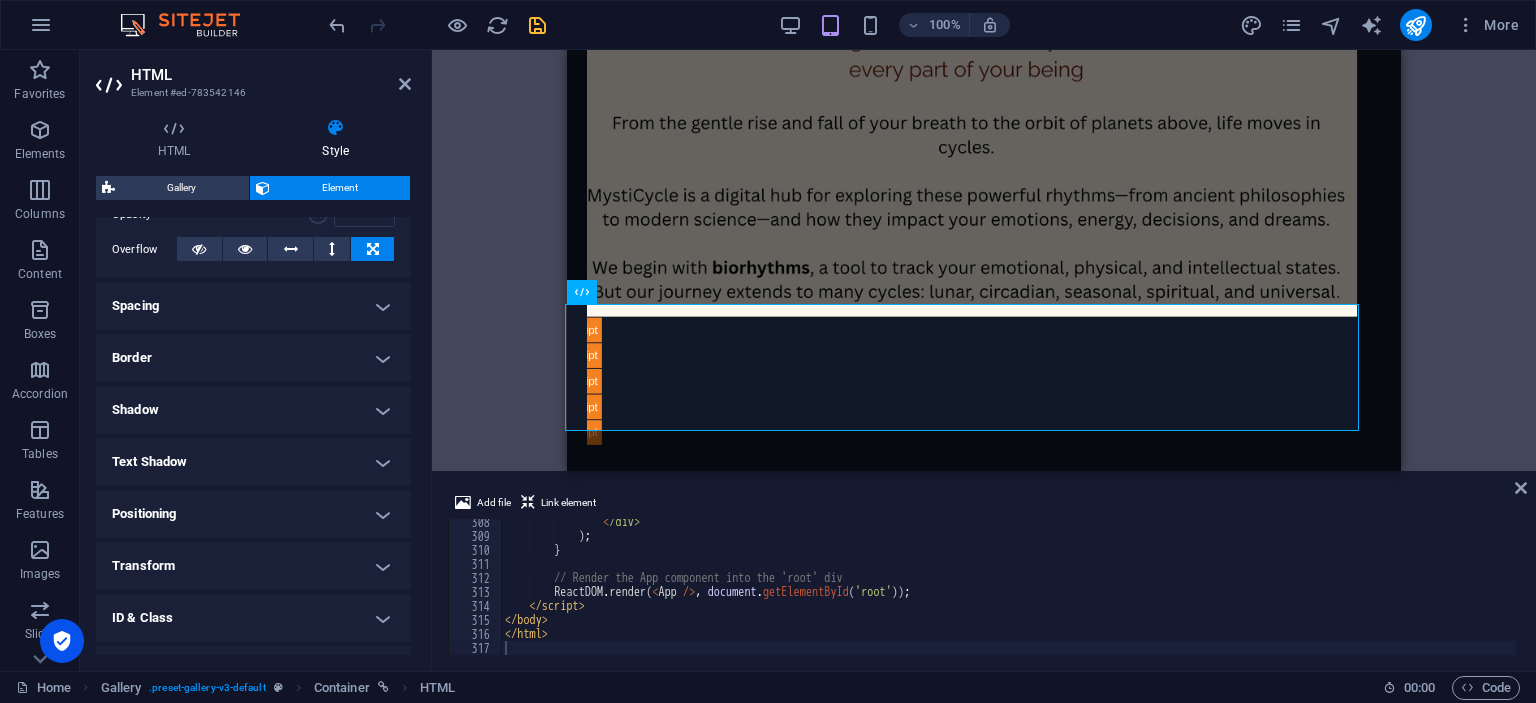 click on "Shadow" at bounding box center [253, 410] 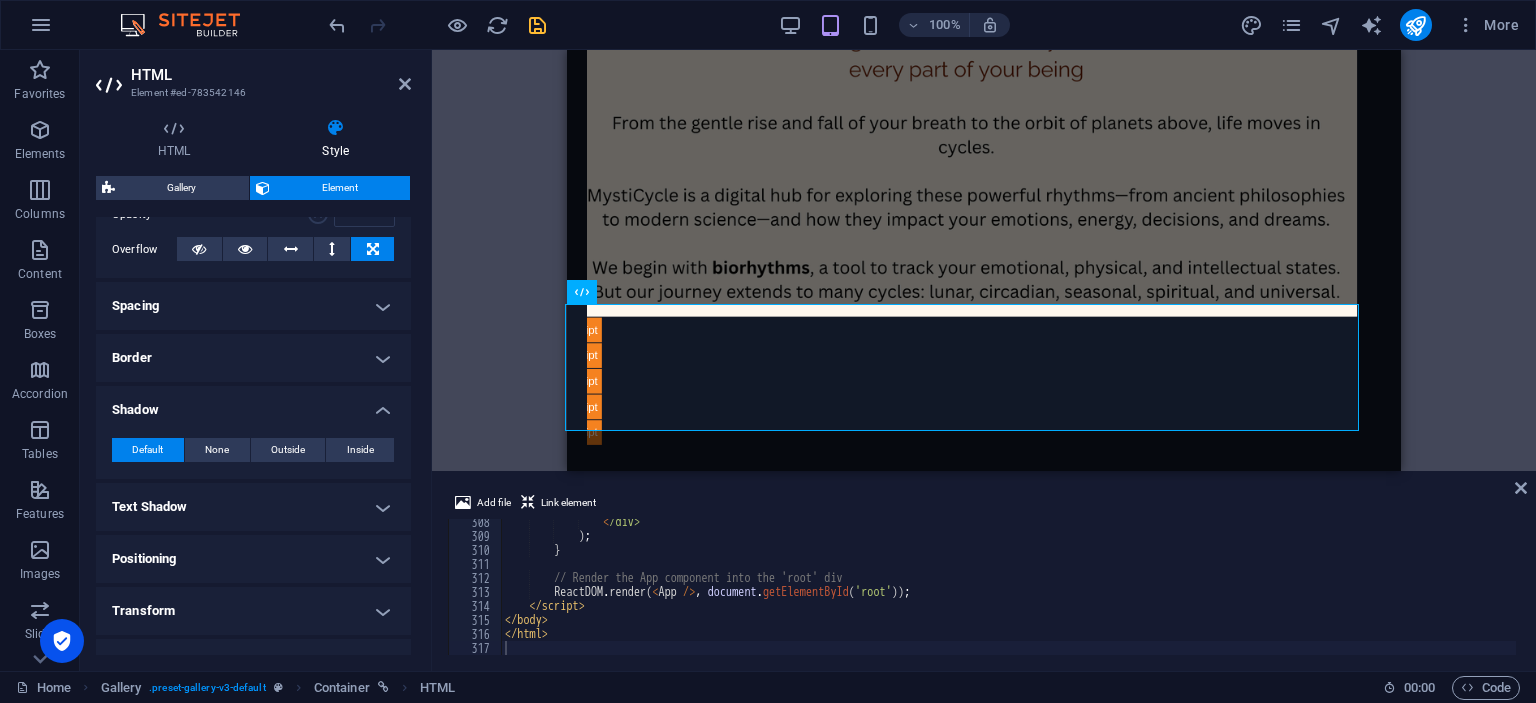 click on "Shadow" at bounding box center (253, 404) 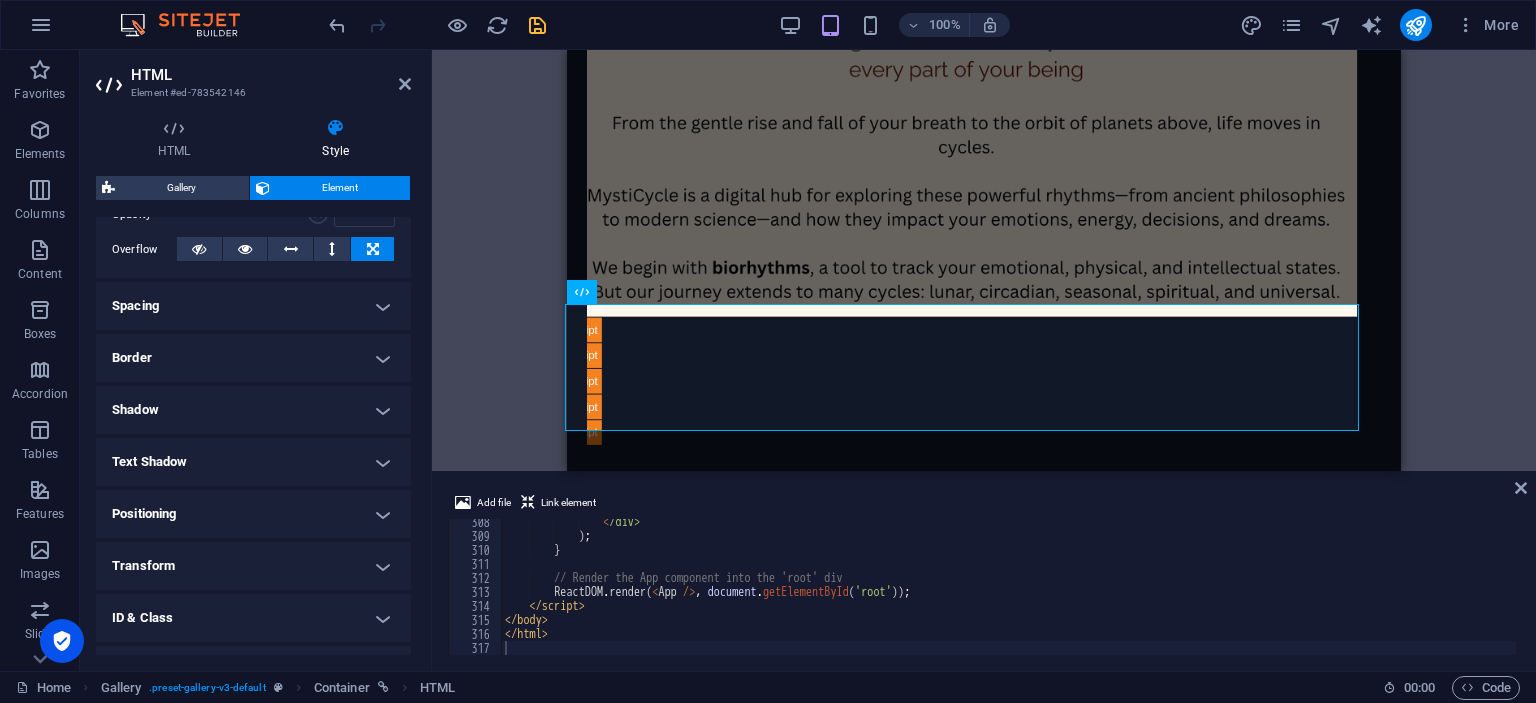 scroll, scrollTop: 406, scrollLeft: 0, axis: vertical 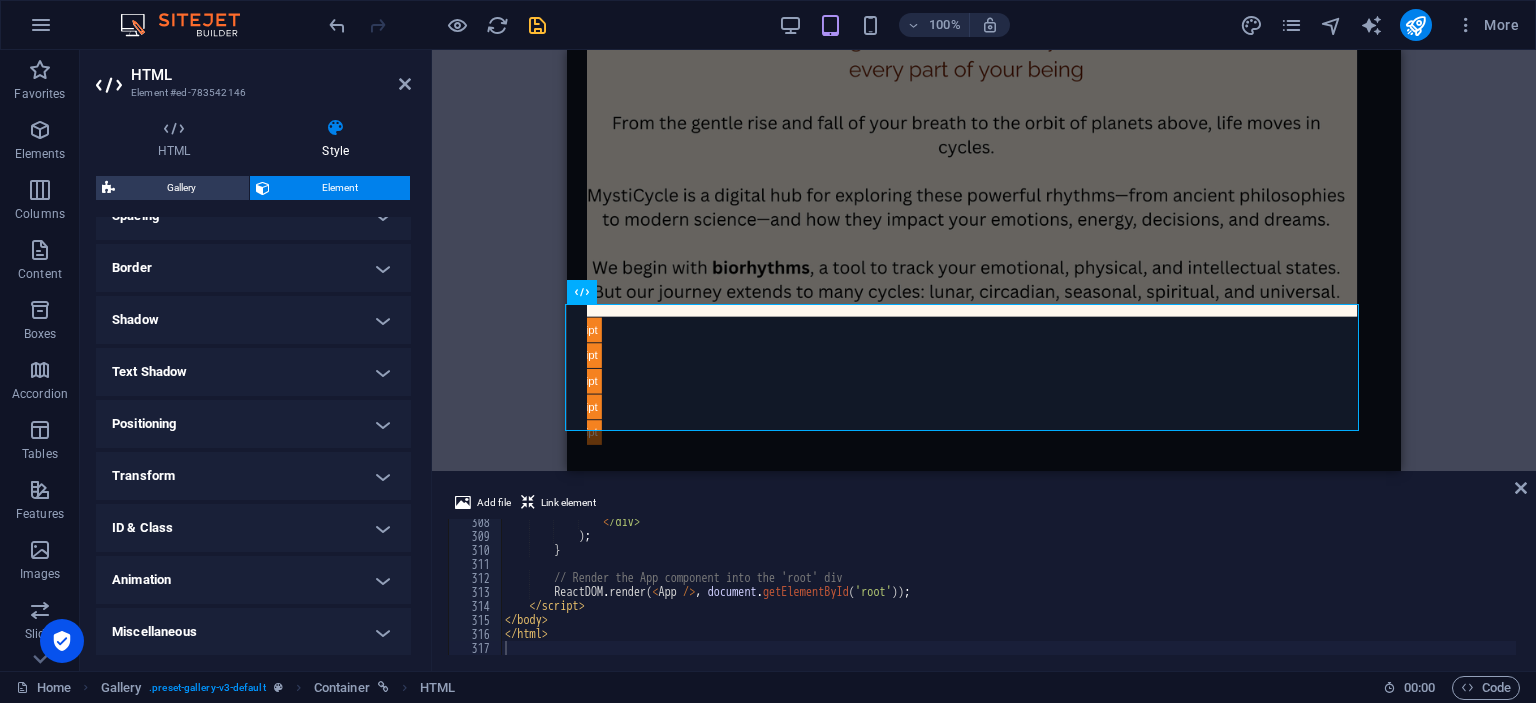 click on "Text Shadow" at bounding box center [253, 372] 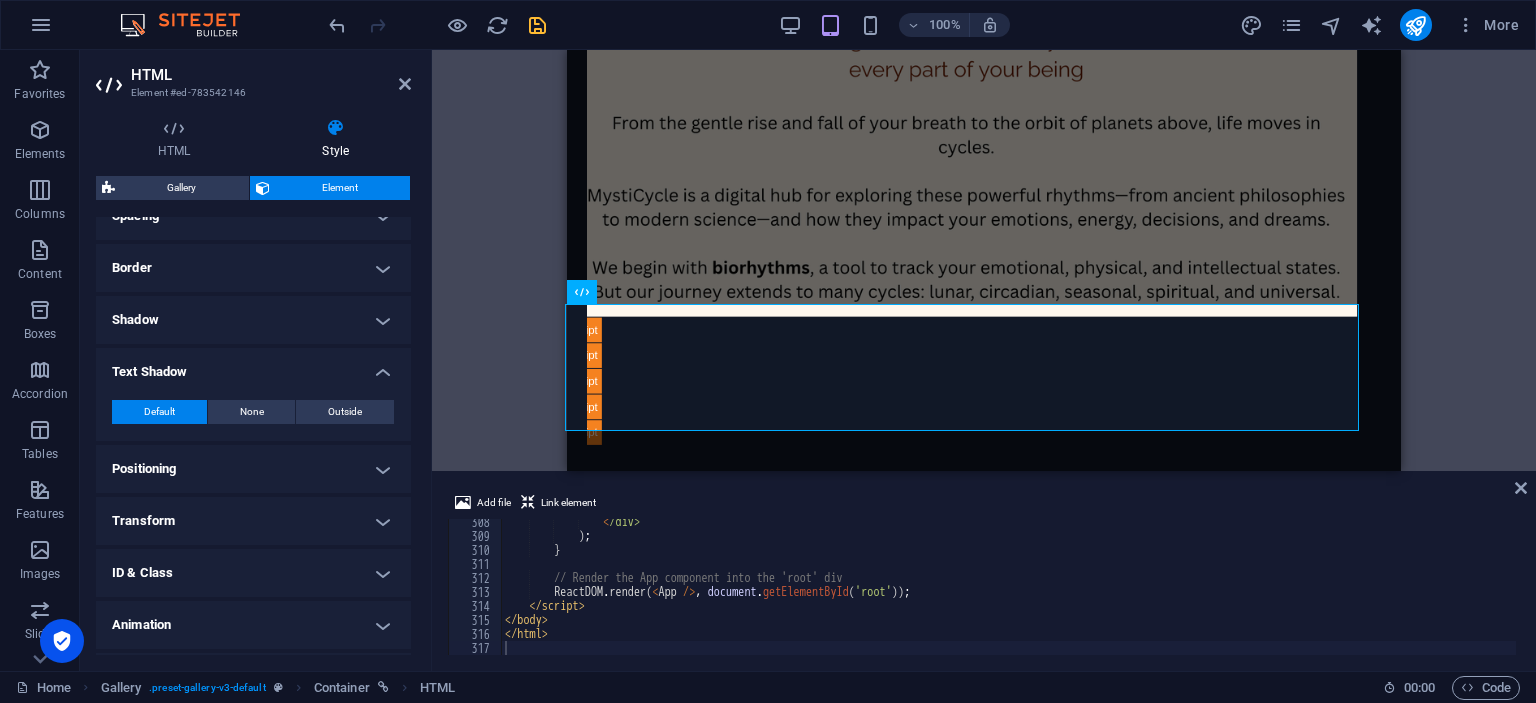 click on "Text Shadow" at bounding box center (253, 366) 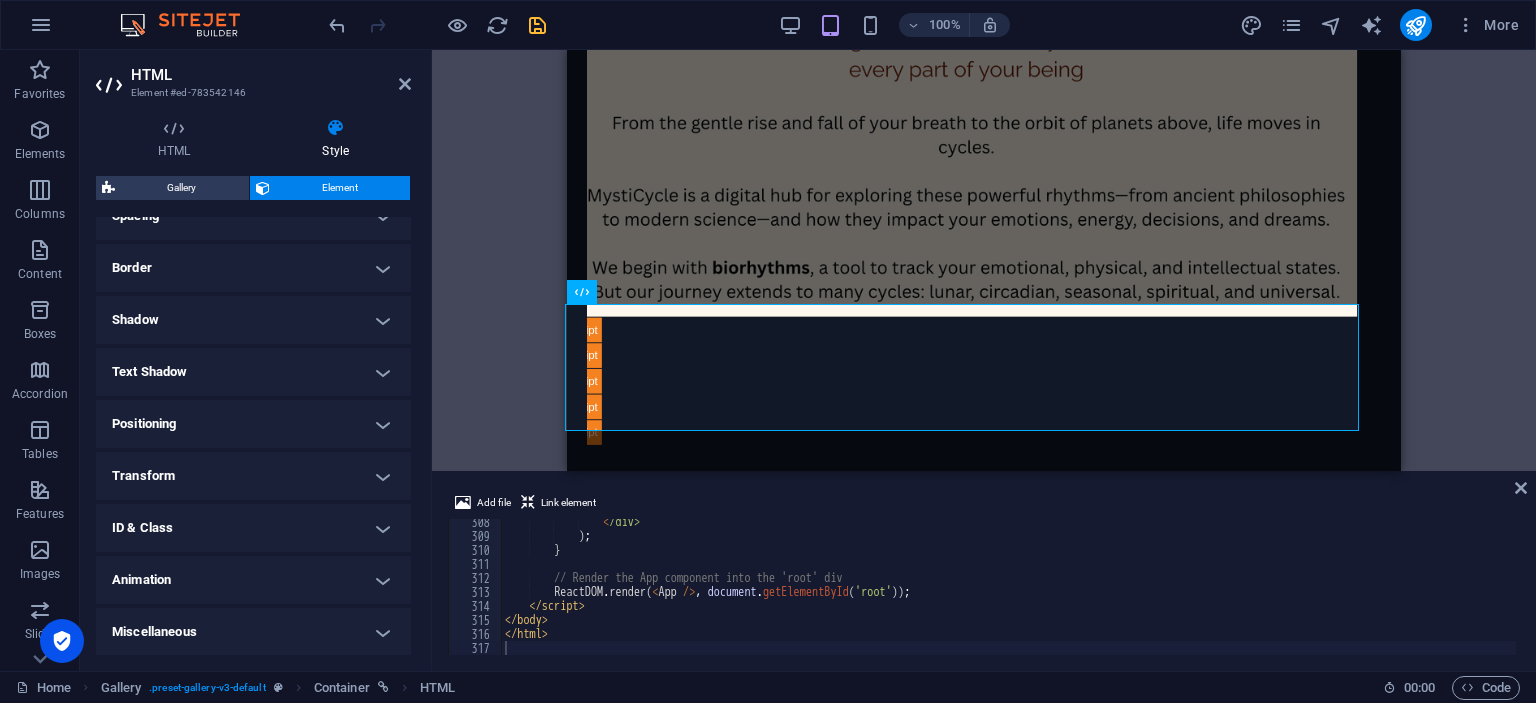 click on "Positioning" at bounding box center [253, 424] 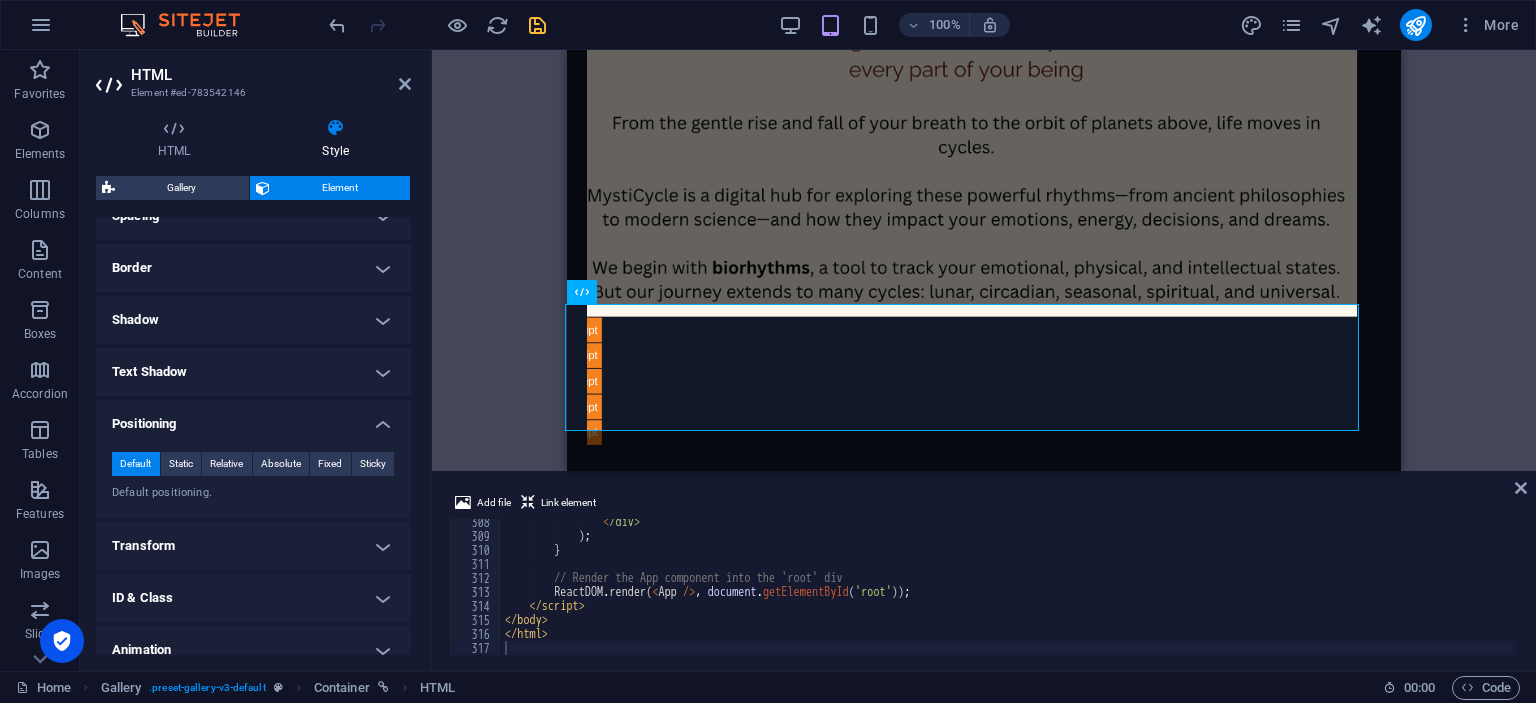 click on "Positioning" at bounding box center (253, 418) 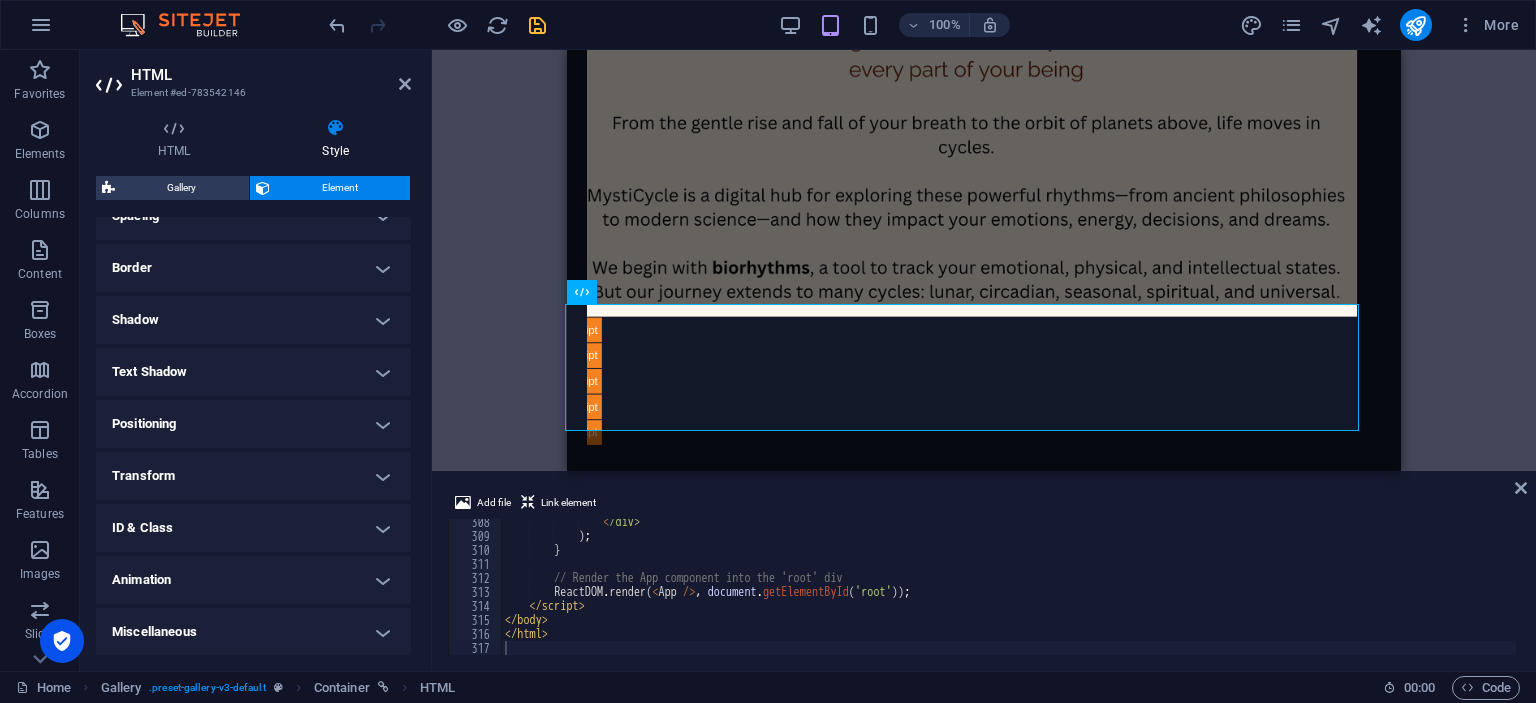 click on "Transform" at bounding box center [253, 476] 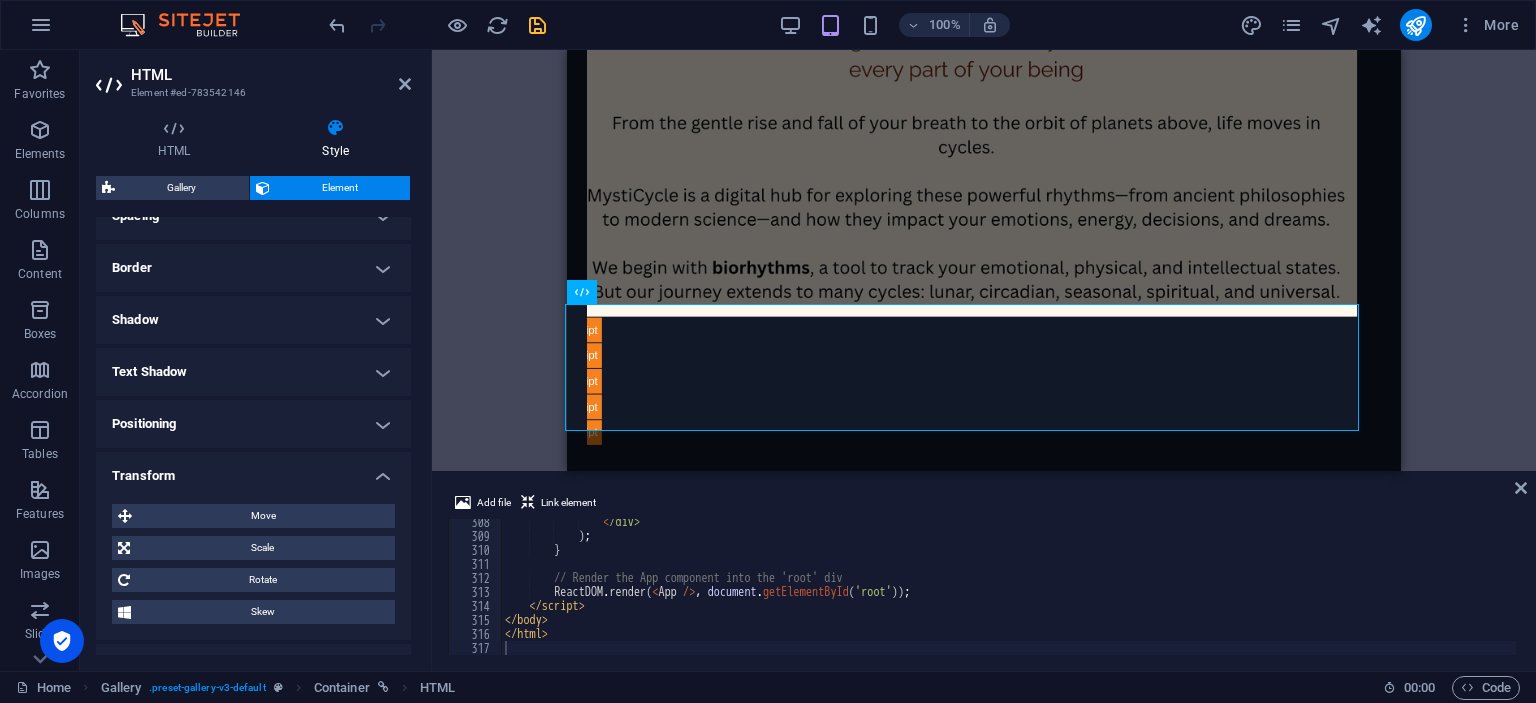 click on "Transform" at bounding box center (253, 470) 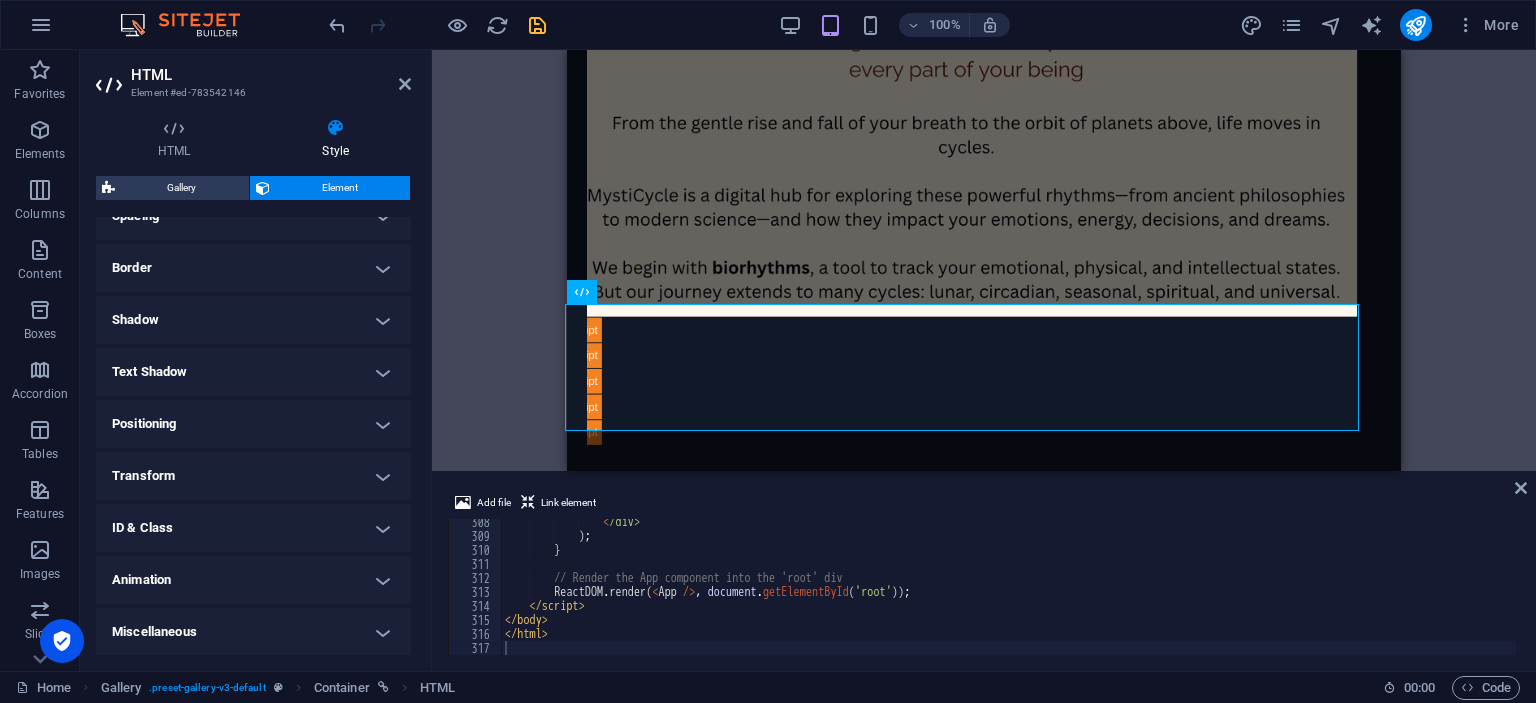 click on "ID & Class" at bounding box center [253, 528] 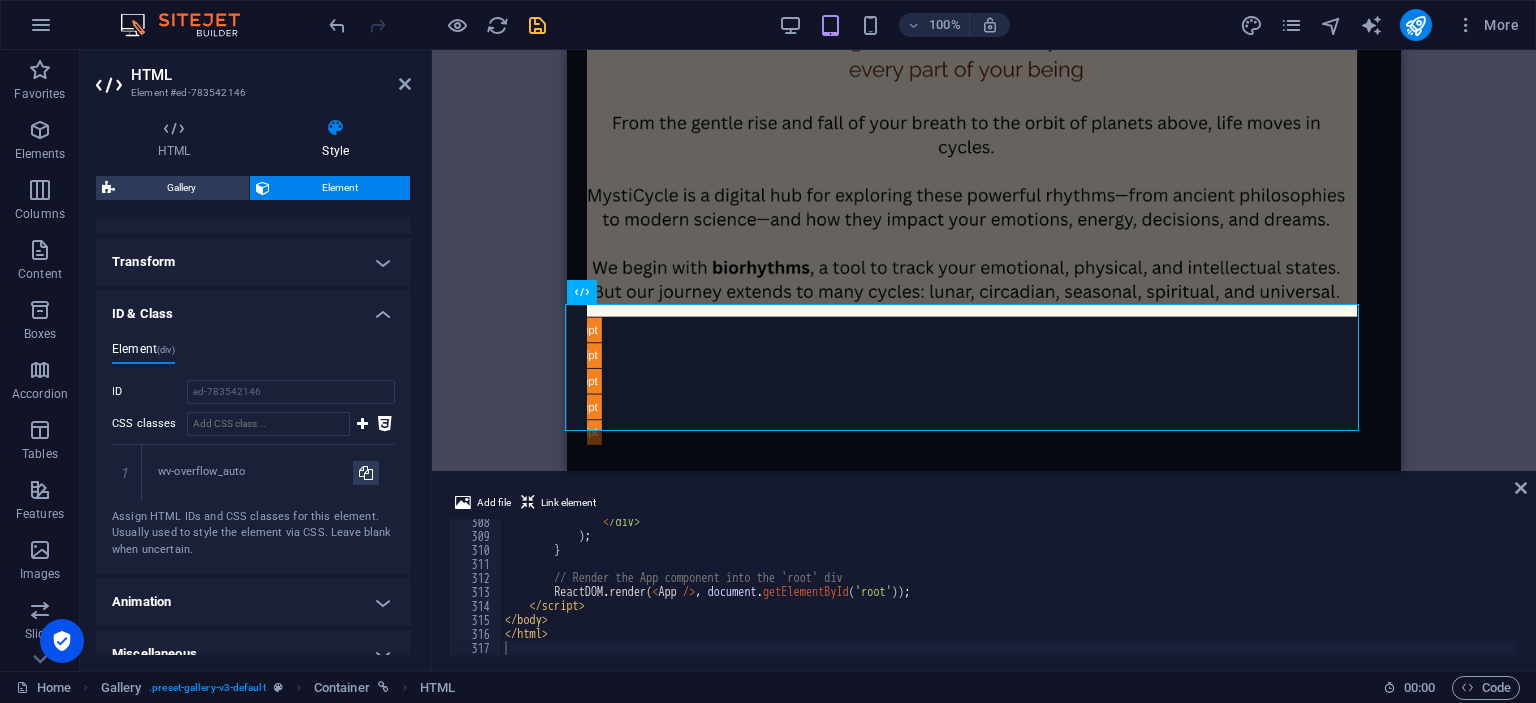 scroll, scrollTop: 642, scrollLeft: 0, axis: vertical 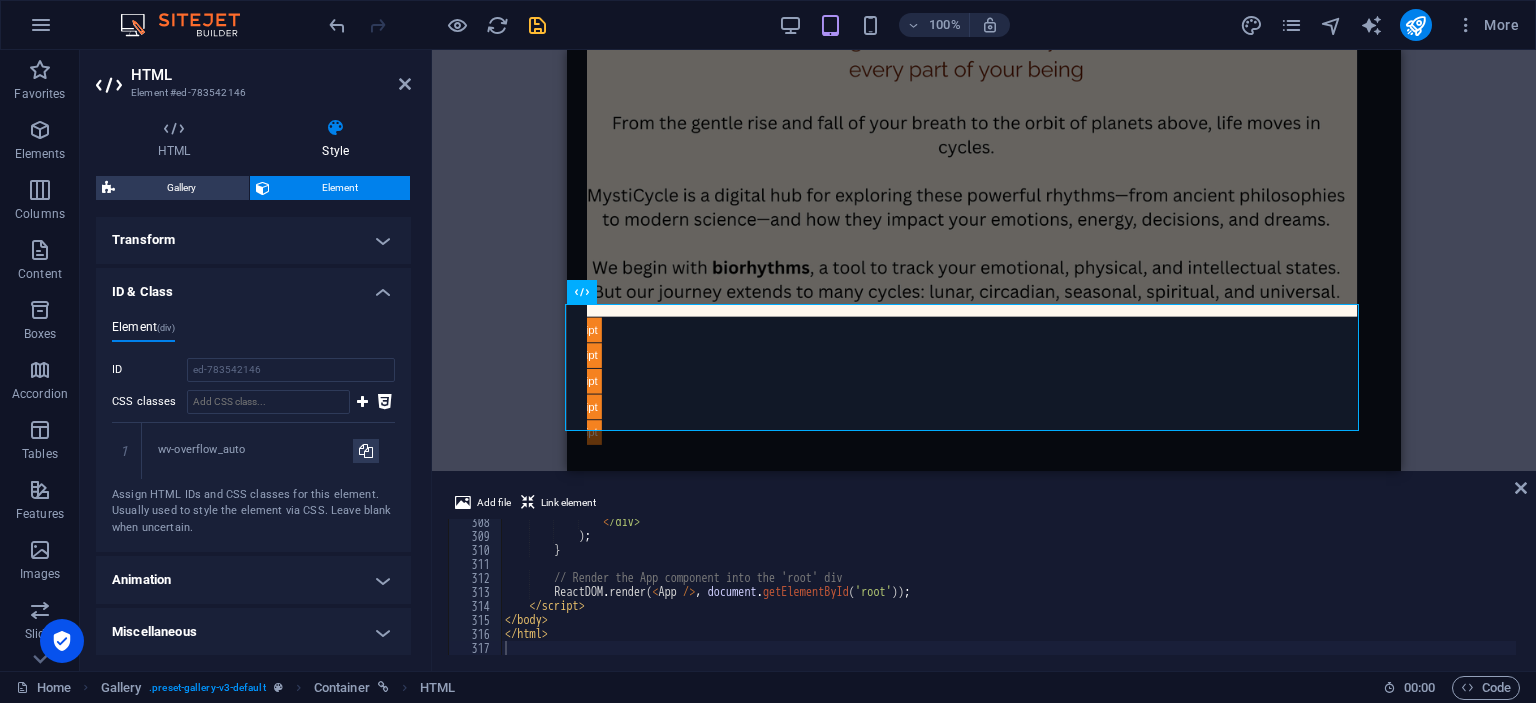 click on "ID & Class" at bounding box center [253, 286] 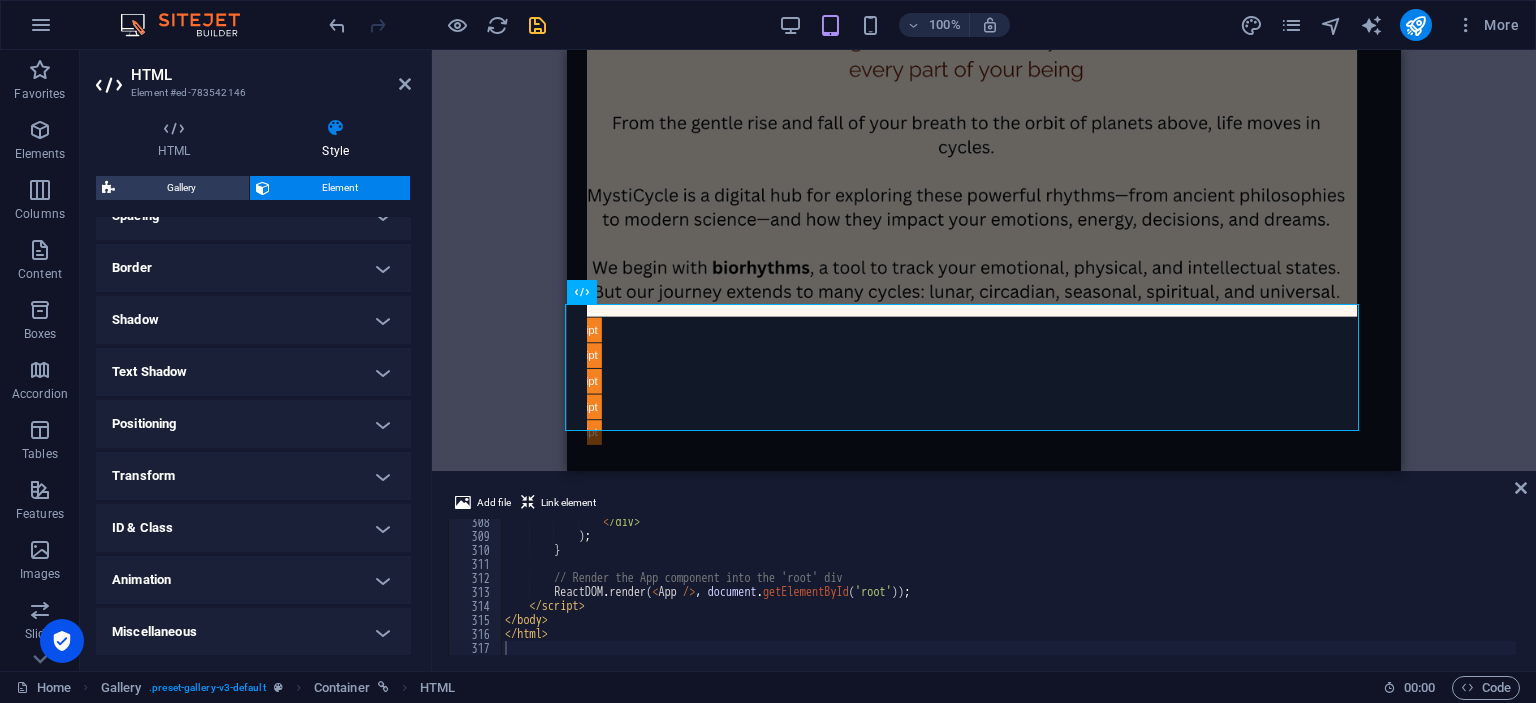 click on "Animation" at bounding box center (253, 580) 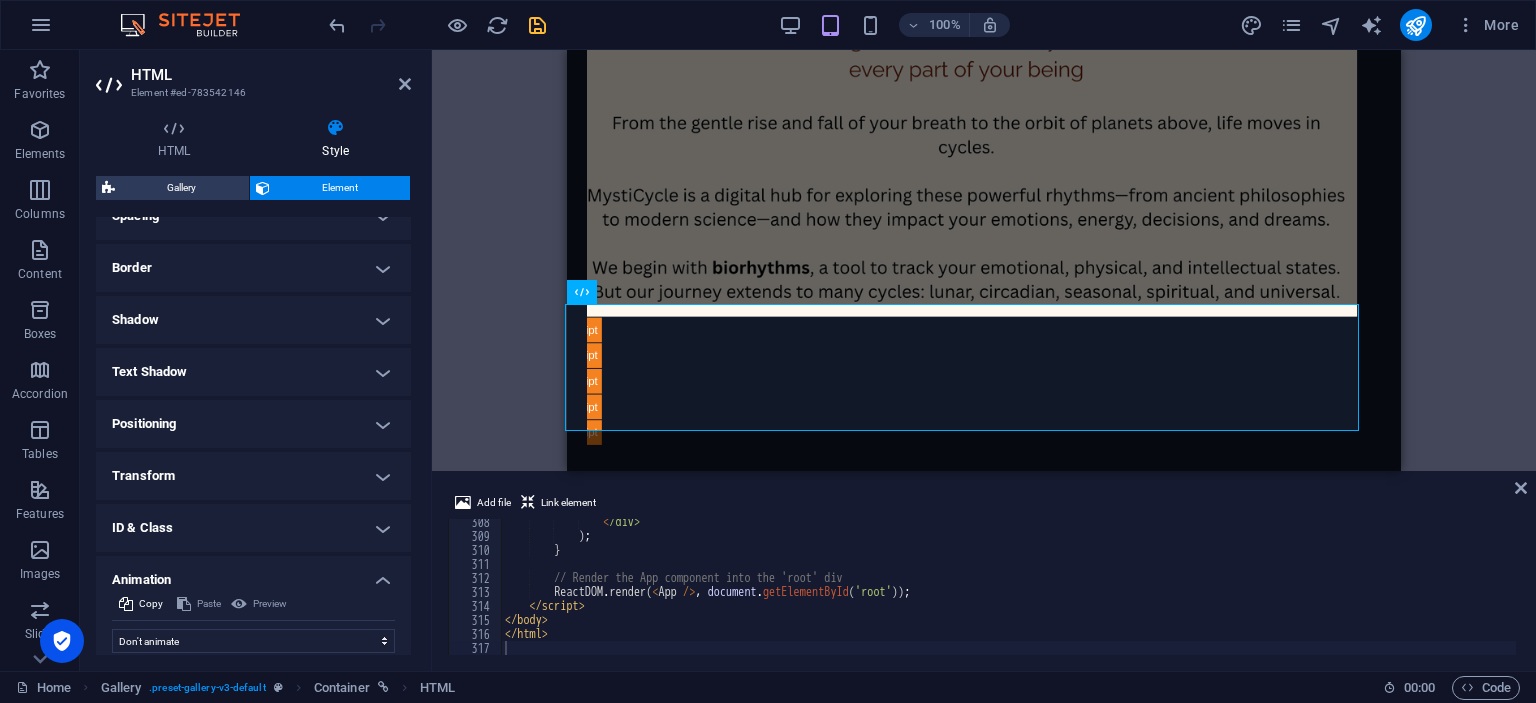 scroll, scrollTop: 471, scrollLeft: 0, axis: vertical 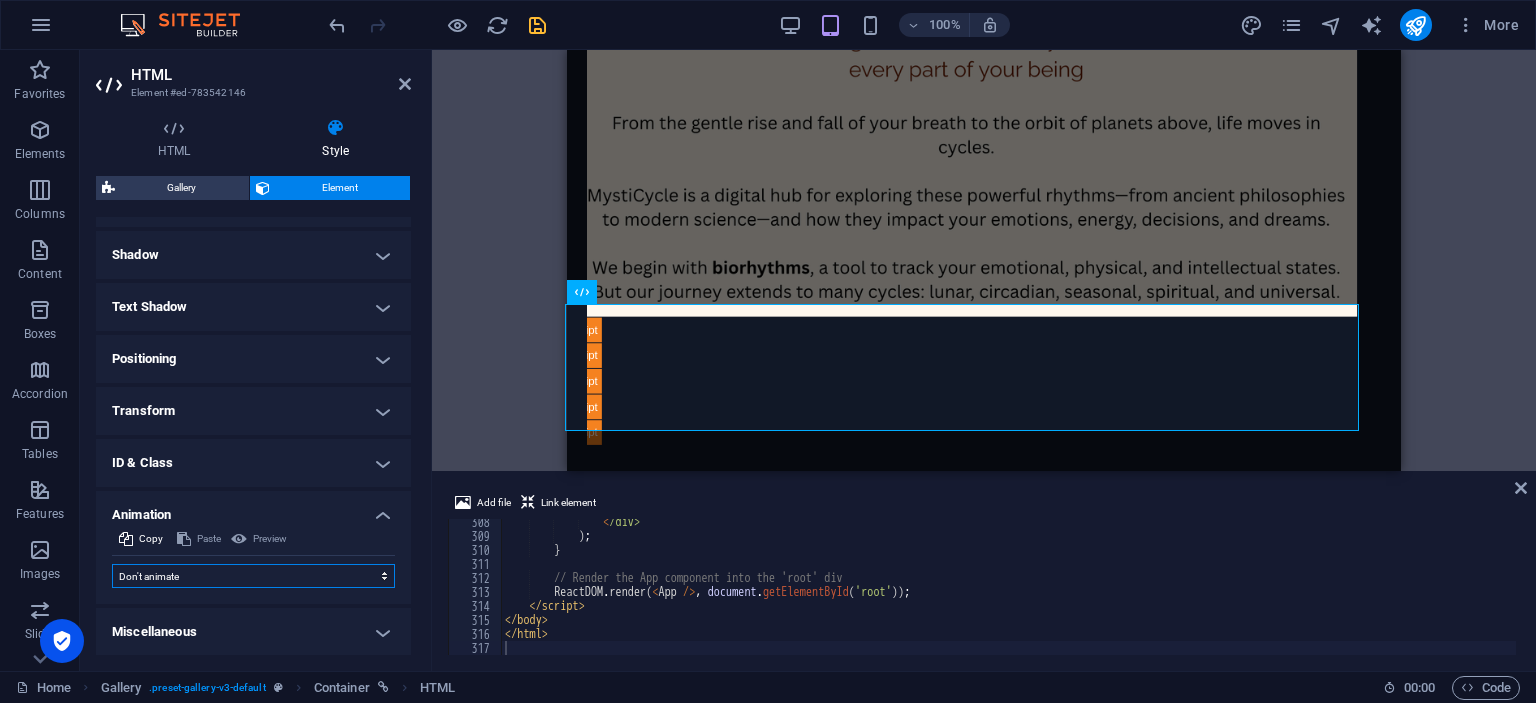 click on "Don't animate Show / Hide Slide up/down Zoom in/out Slide left to right Slide right to left Slide top to bottom Slide bottom to top Pulse Blink Open as overlay" at bounding box center (253, 576) 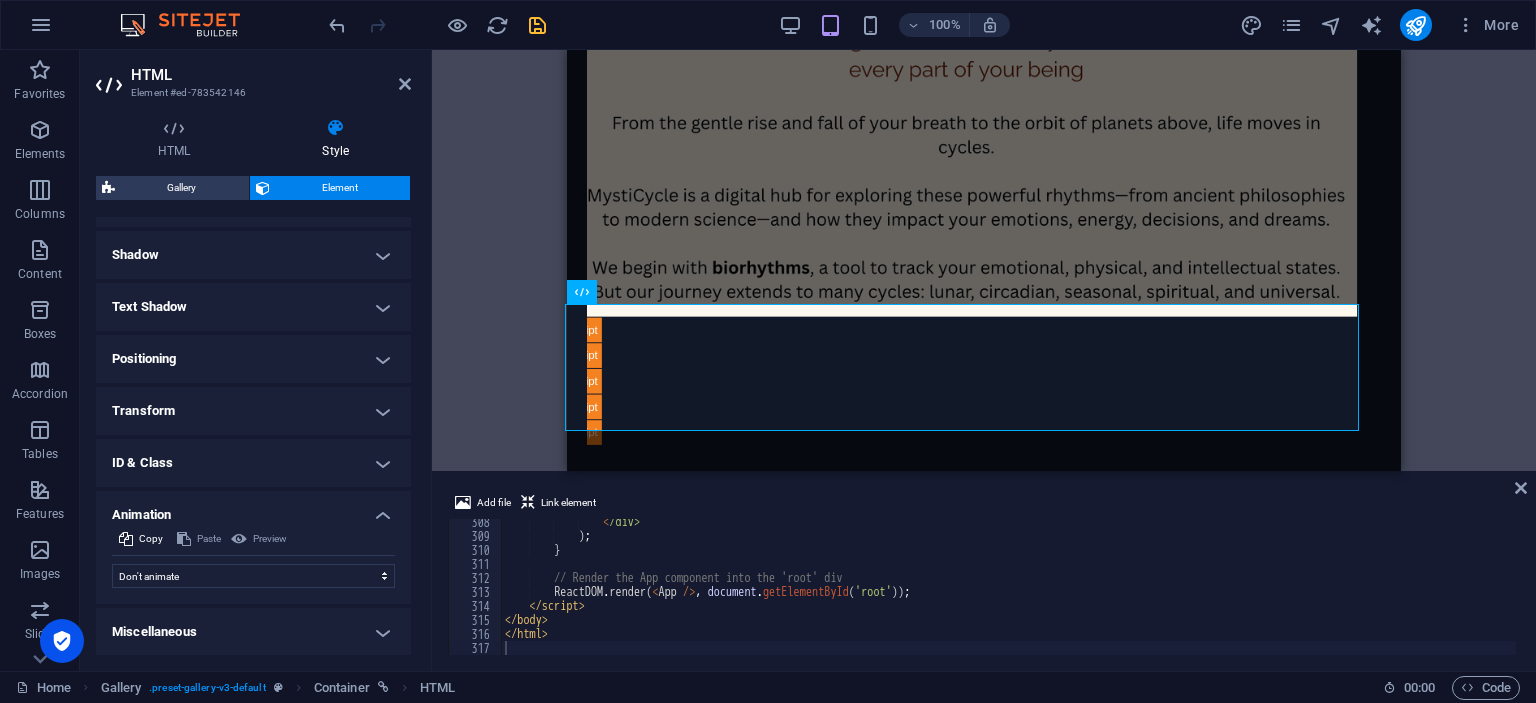 click on "Miscellaneous" at bounding box center (253, 632) 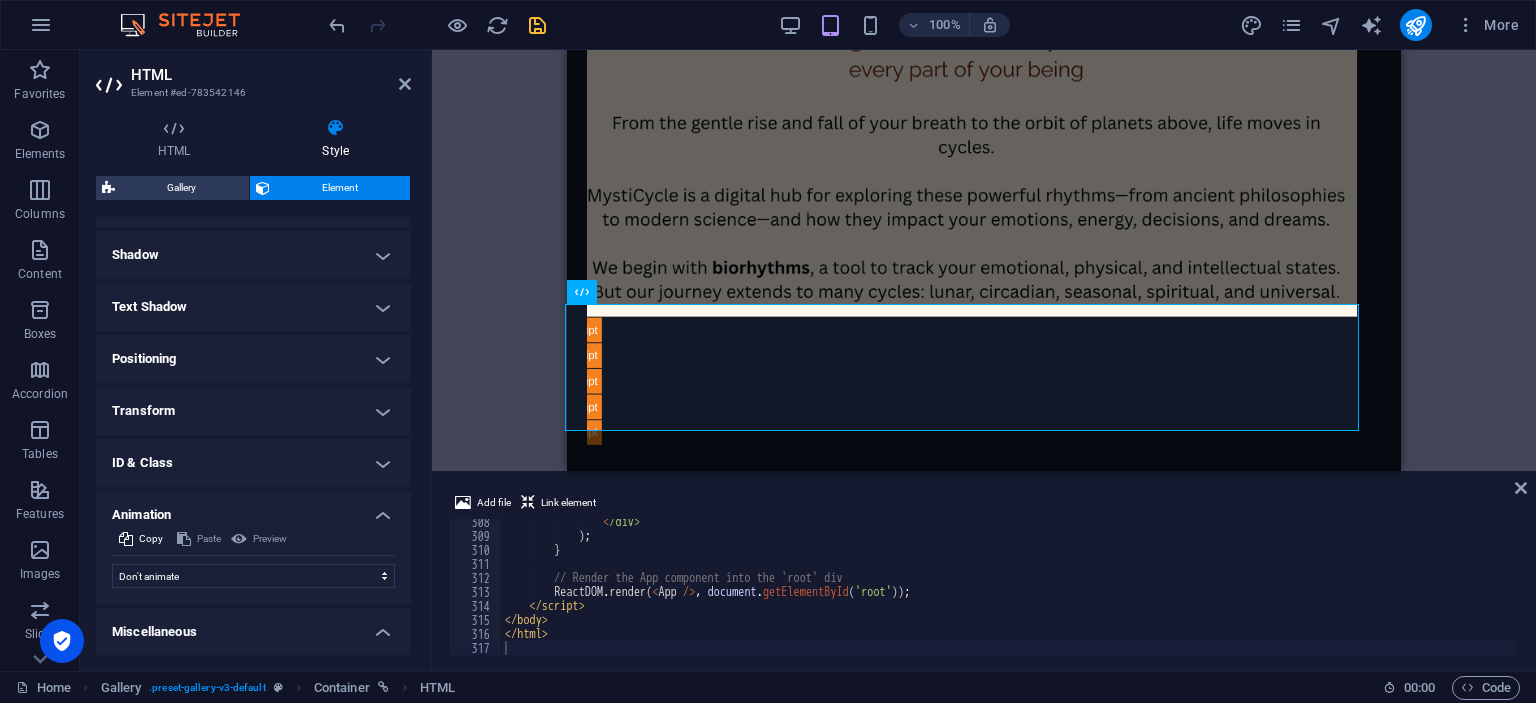 scroll, scrollTop: 594, scrollLeft: 0, axis: vertical 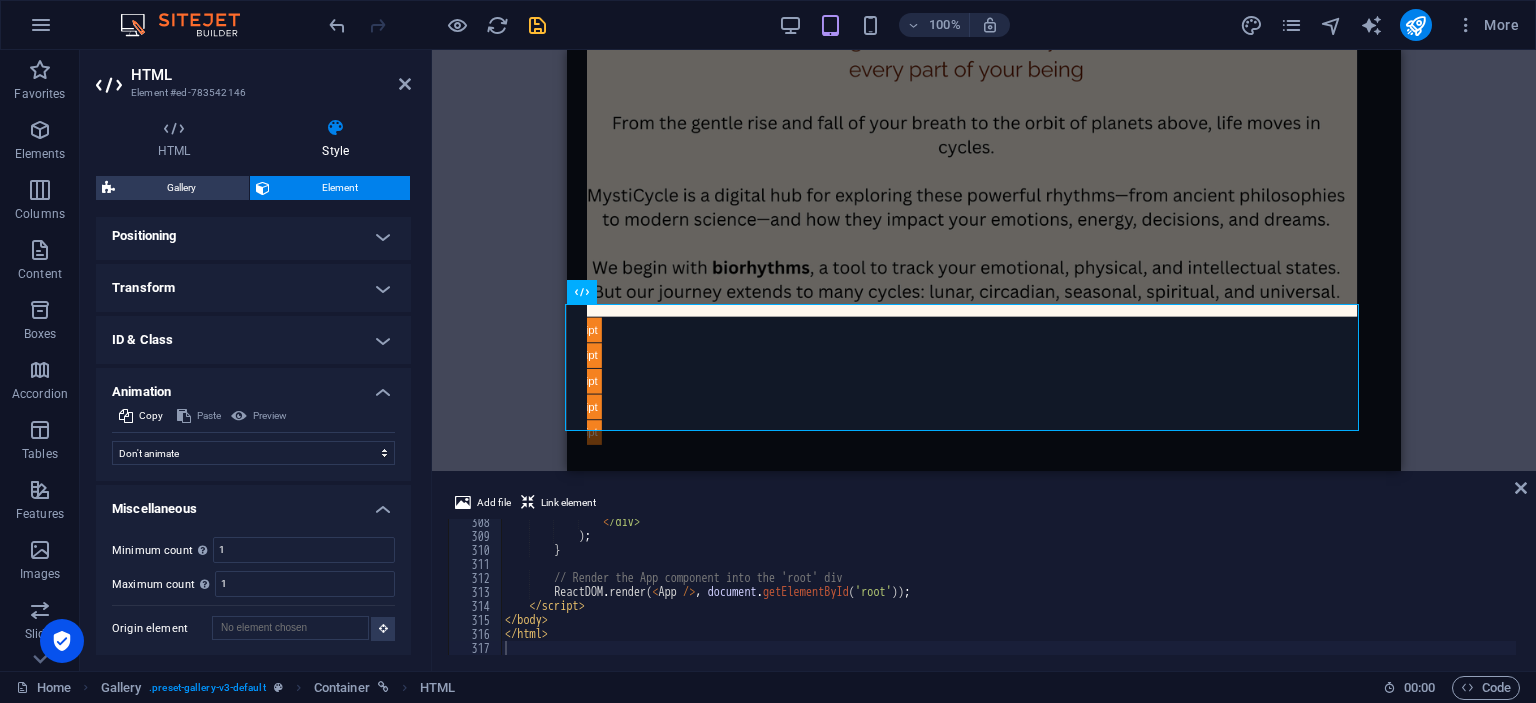 click on "Miscellaneous" at bounding box center [253, 503] 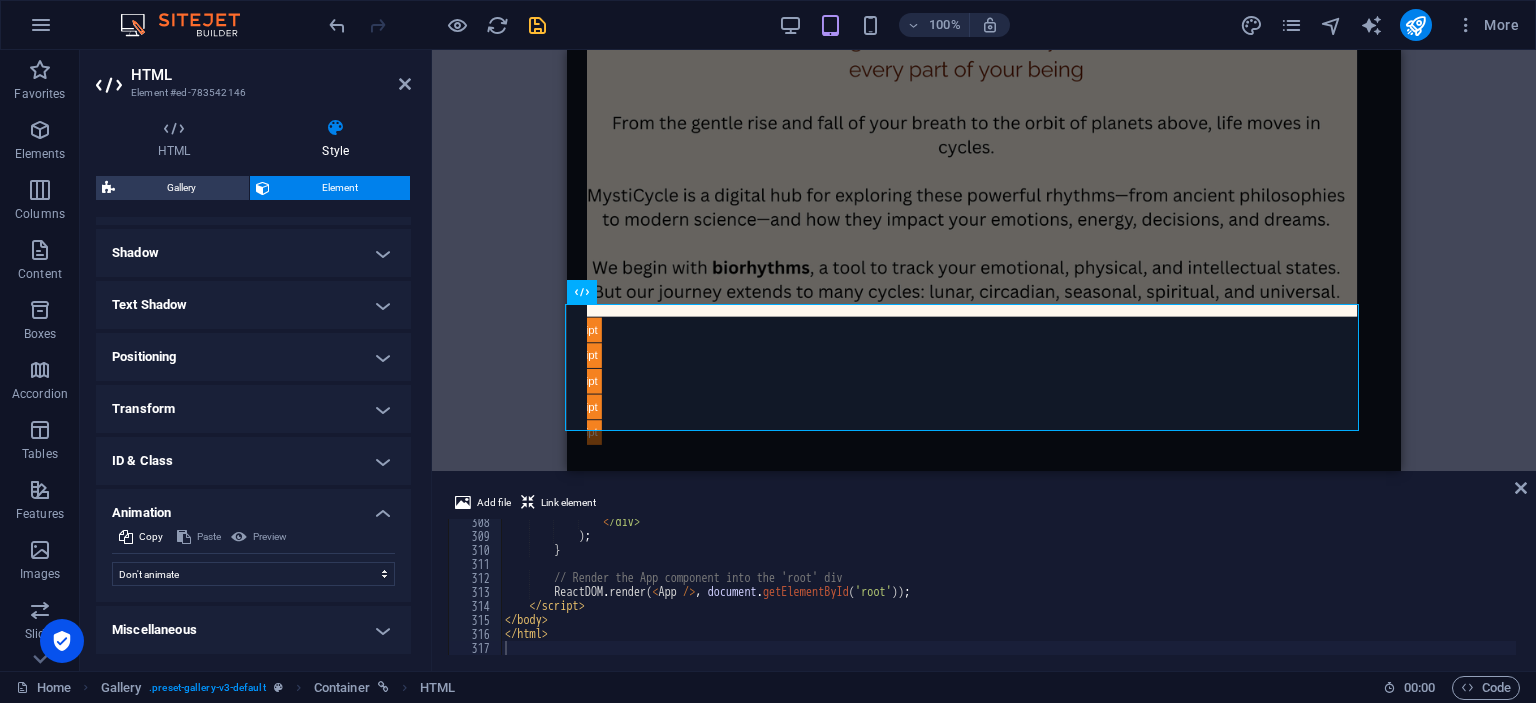 scroll, scrollTop: 471, scrollLeft: 0, axis: vertical 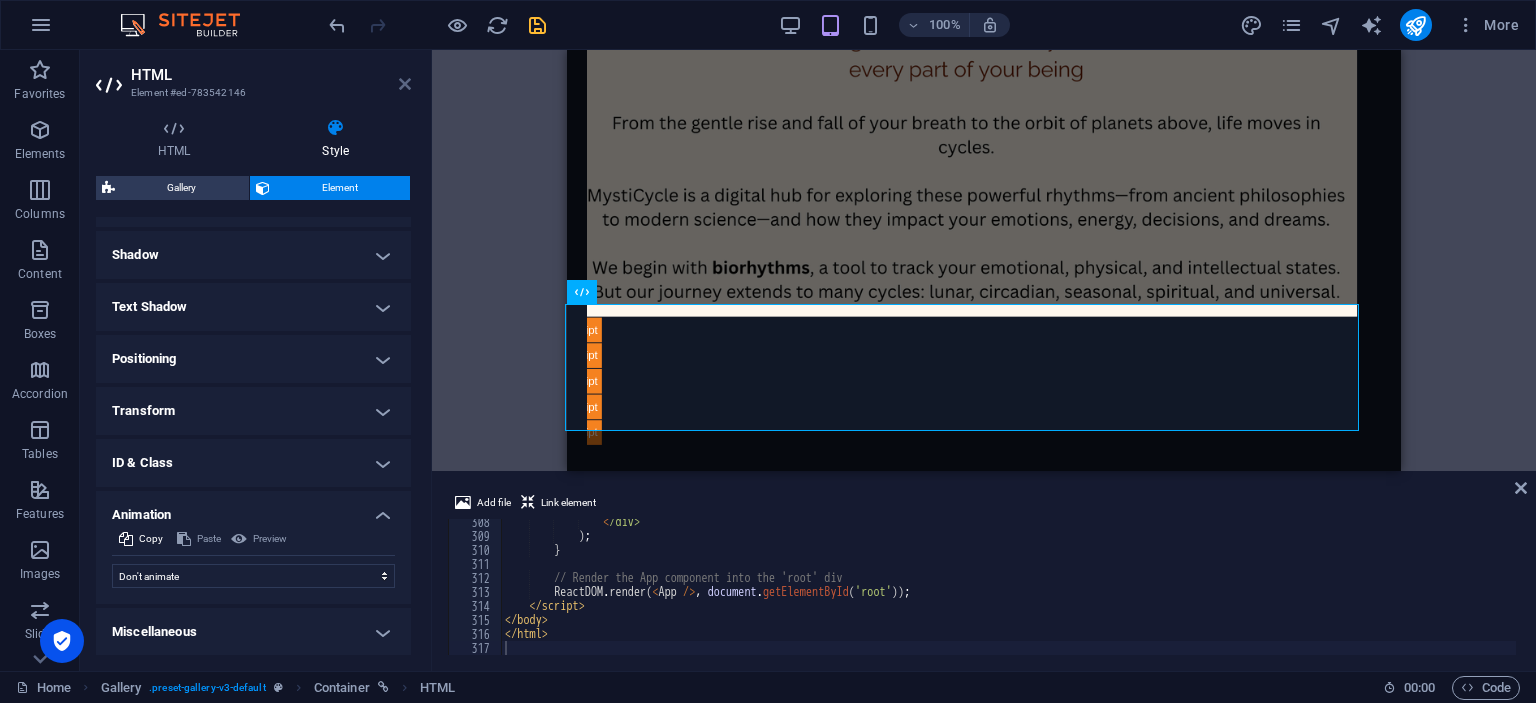 click at bounding box center (405, 84) 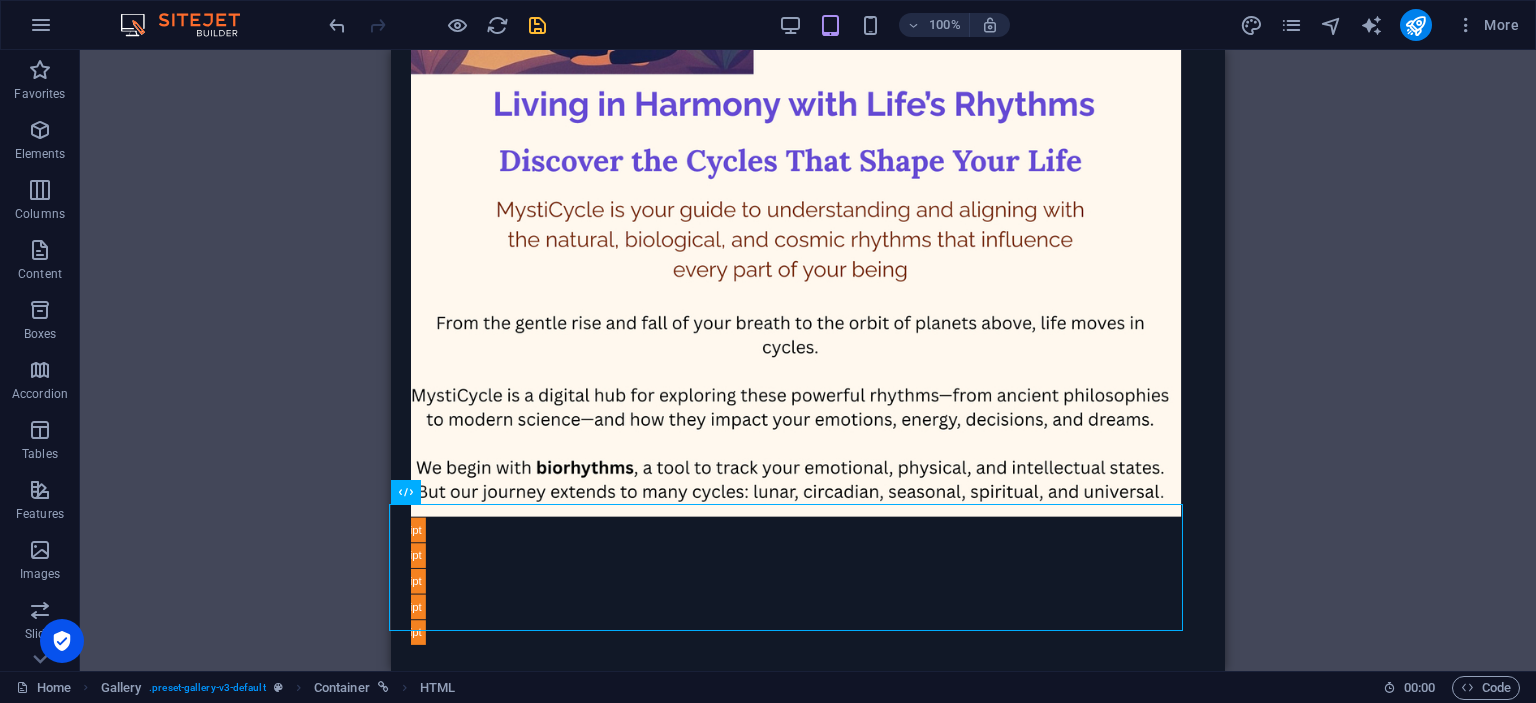 scroll, scrollTop: 439, scrollLeft: 0, axis: vertical 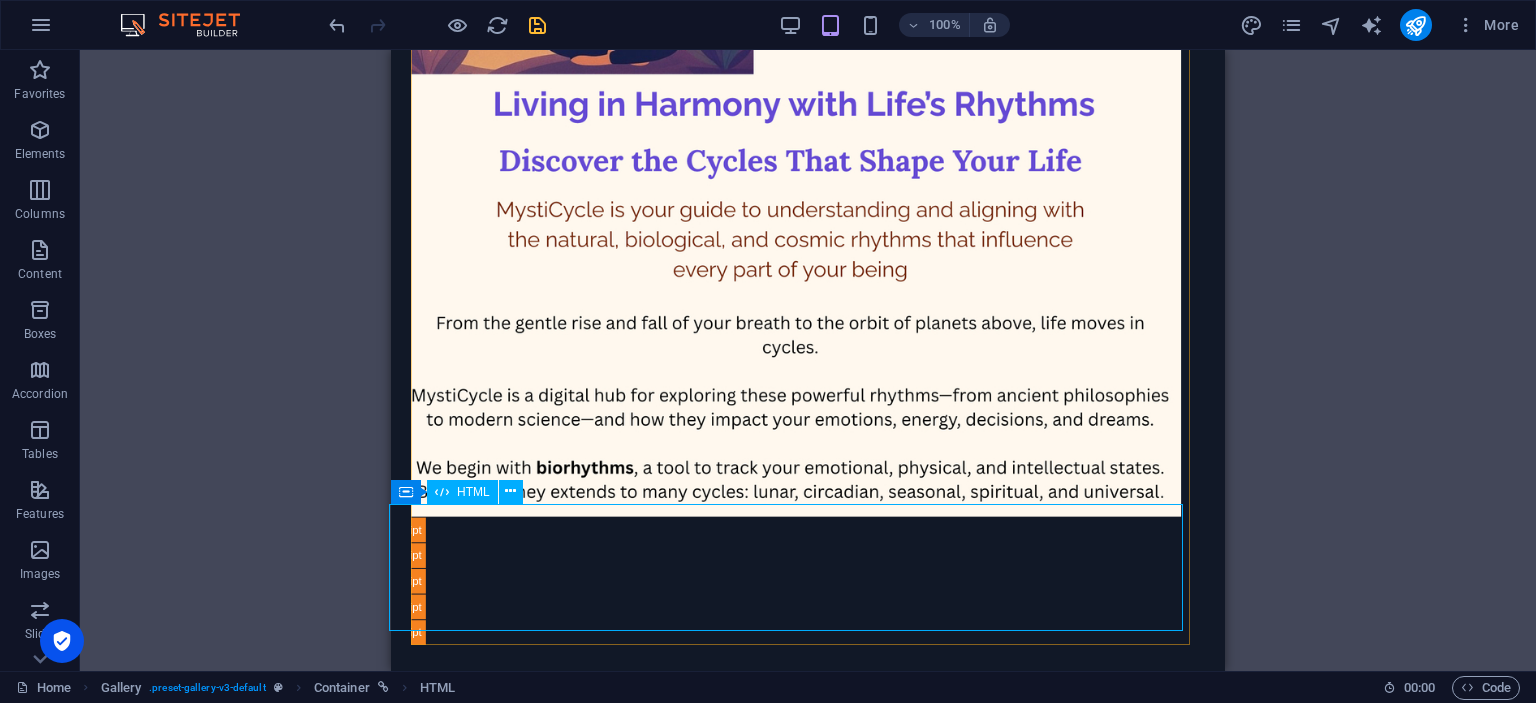 click on "Biorhythm Calculator" at bounding box center [800, 581] 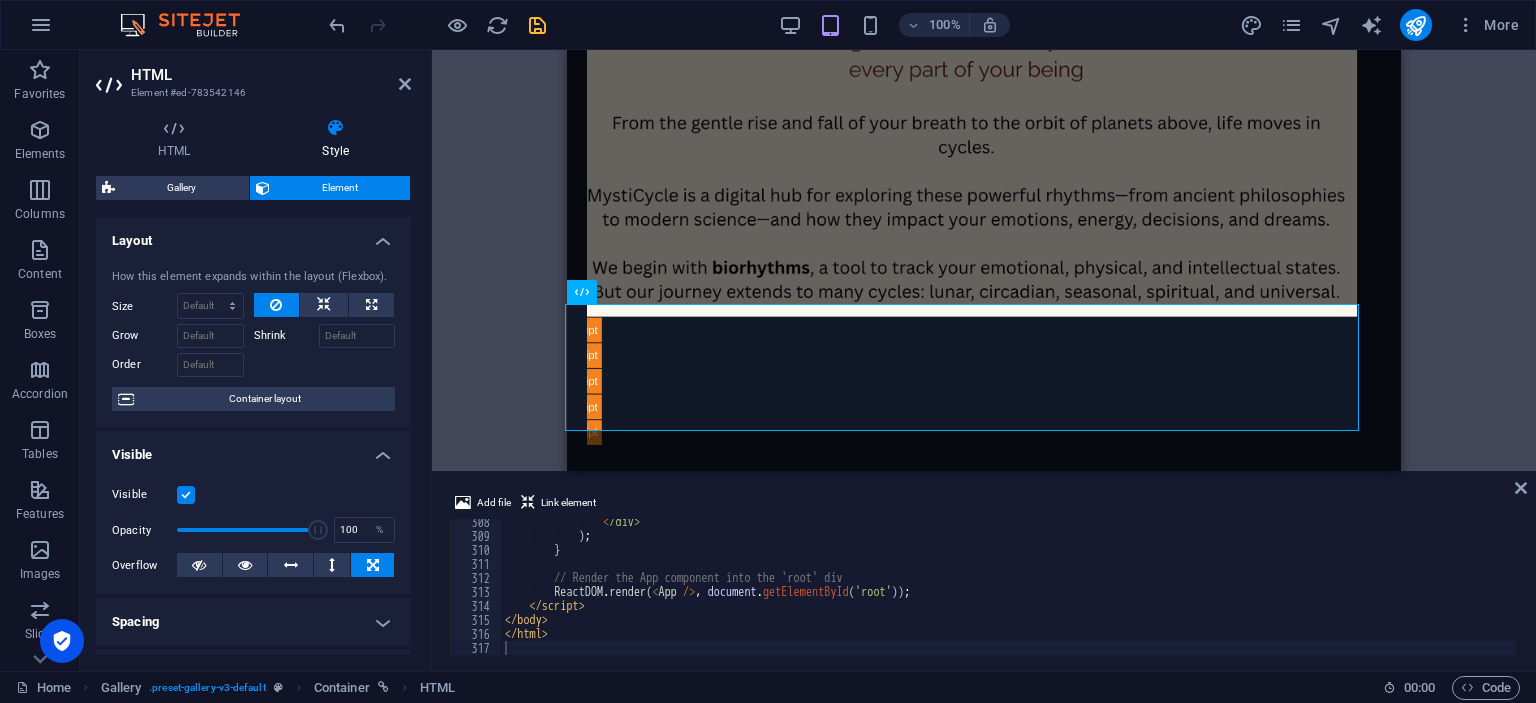 drag, startPoint x: 1520, startPoint y: 520, endPoint x: 1522, endPoint y: 575, distance: 55.03635 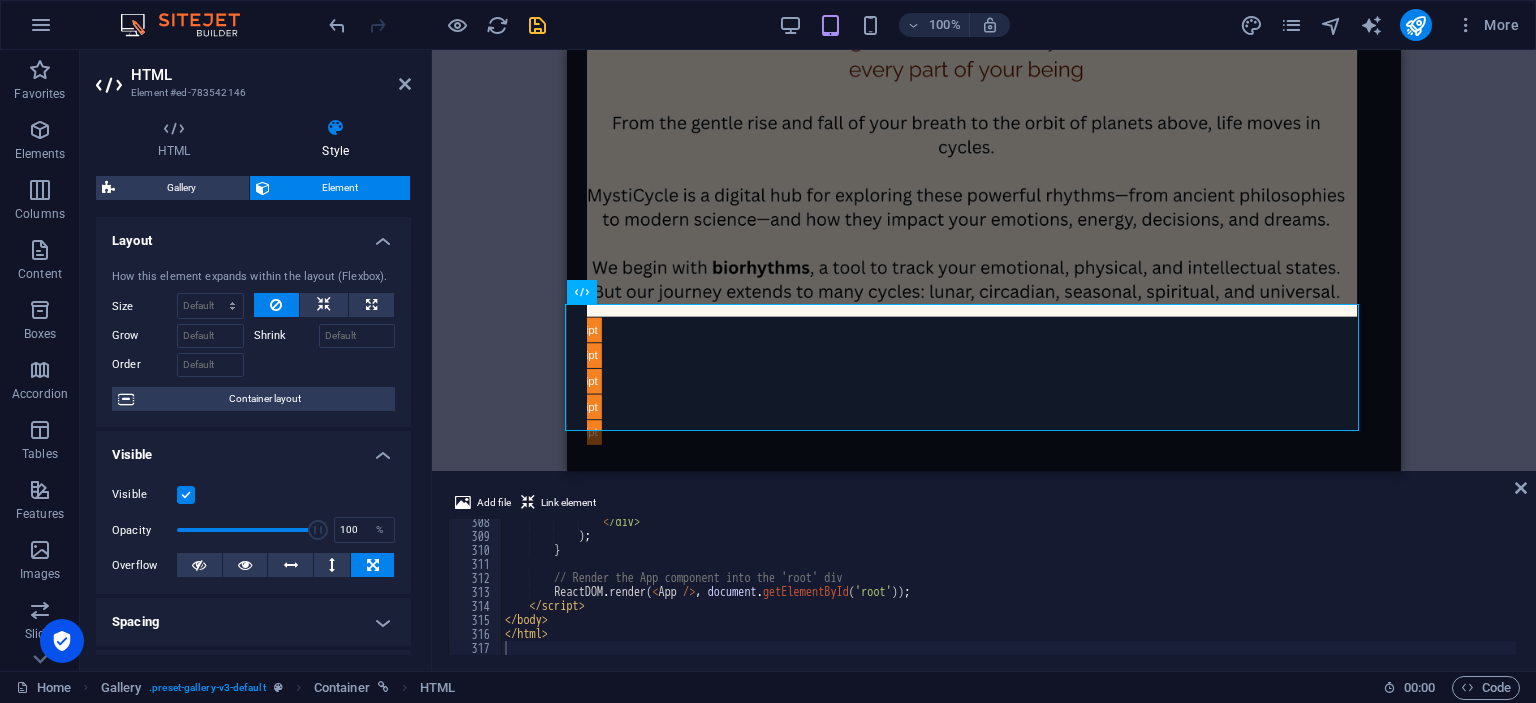 click on "Add file Link element 308 309 310 311 312 313 314 315 316 317                     < /div>                ) ;           }           // Render the App component into the 'root' div           ReactDOM . render ( < App   /> ,   document . getElementById ( 'root' )) ;      </ script > </ body > </ html >     הההההההההההההההההההההההההההההההההההההההההההההההההההההההההההההההההההההההההההההההההההההההההההההההההההההההההההההההההההההההההההההההההההההההההההההההההההההההההההההההההההההההההההההההההההההההההההההההההההההההההההההההההההההההההההההההההההההההההההההההההההההההההההההההה" at bounding box center [984, 573] 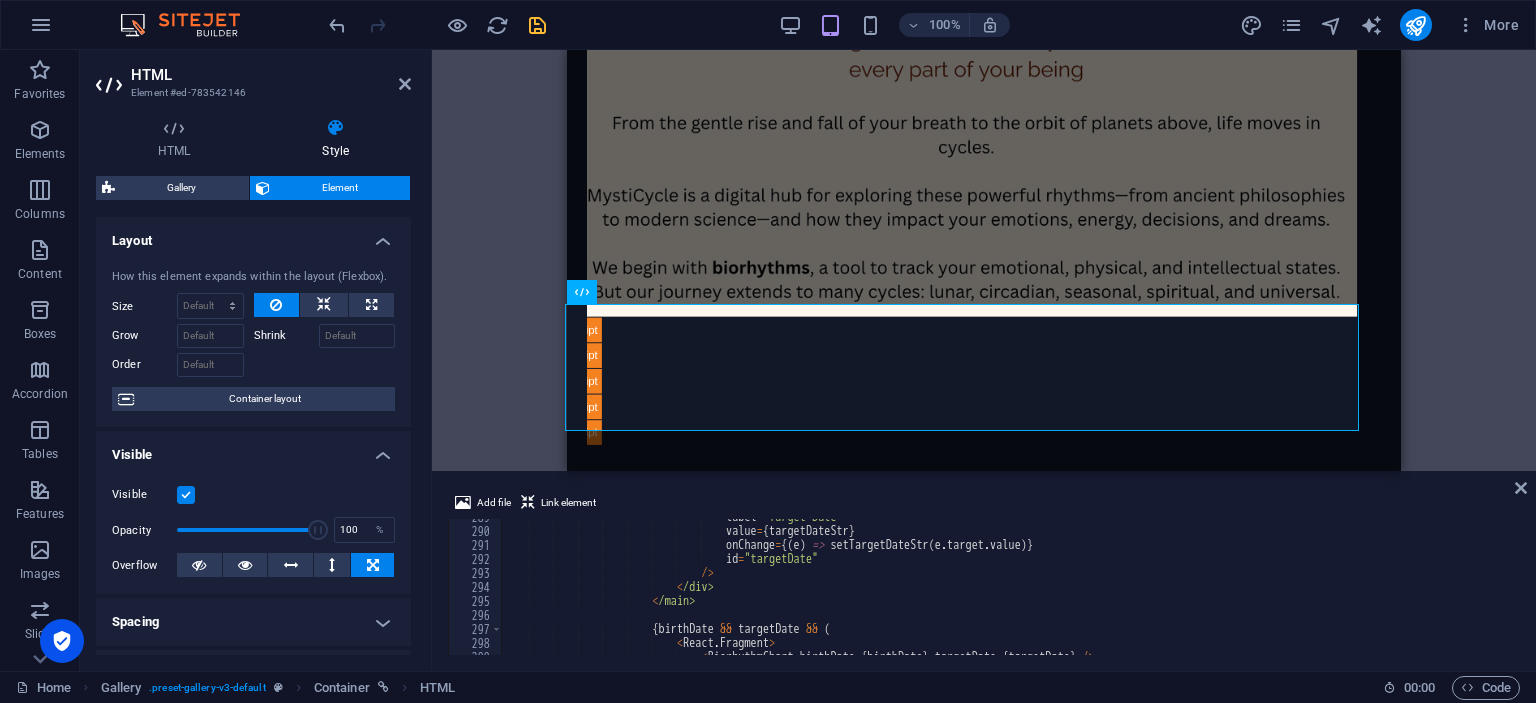 scroll, scrollTop: 4306, scrollLeft: 0, axis: vertical 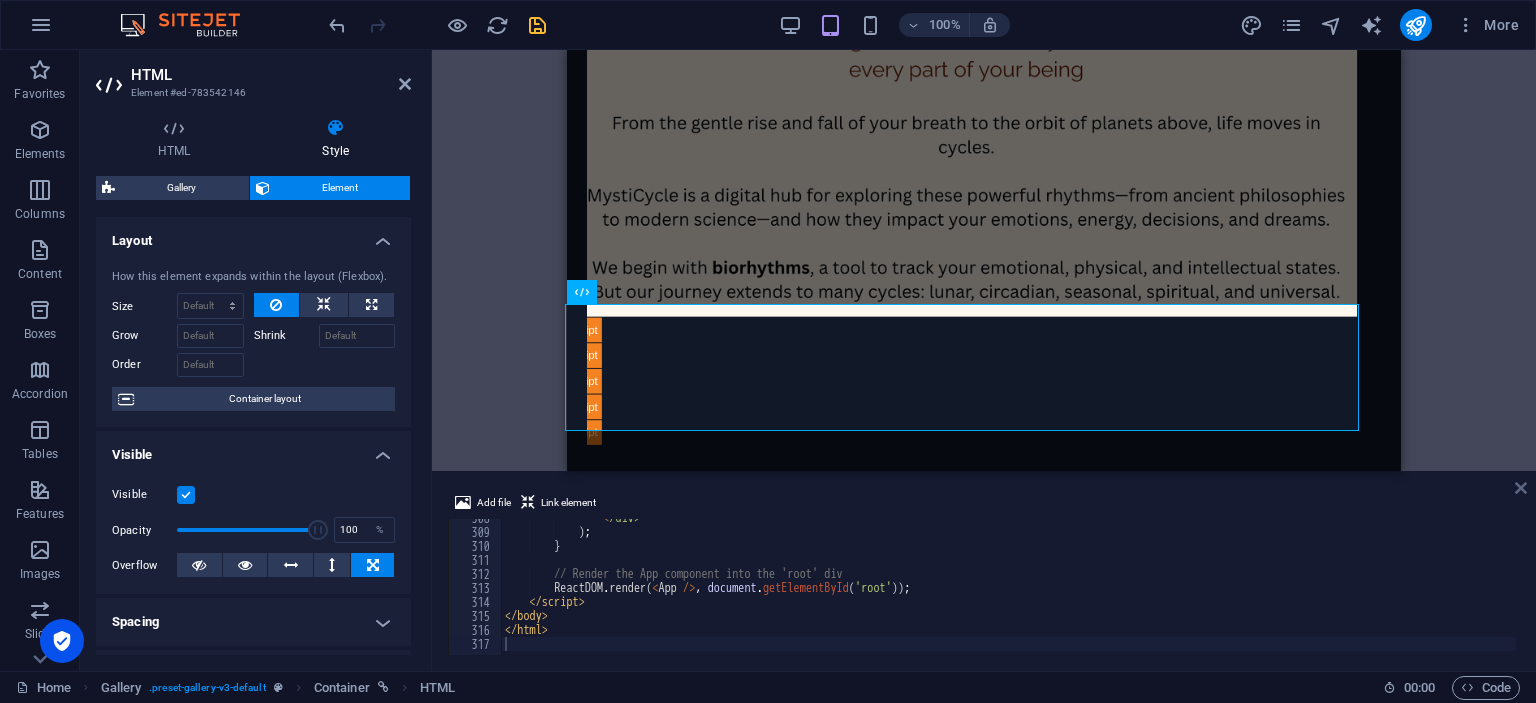 click at bounding box center [1521, 488] 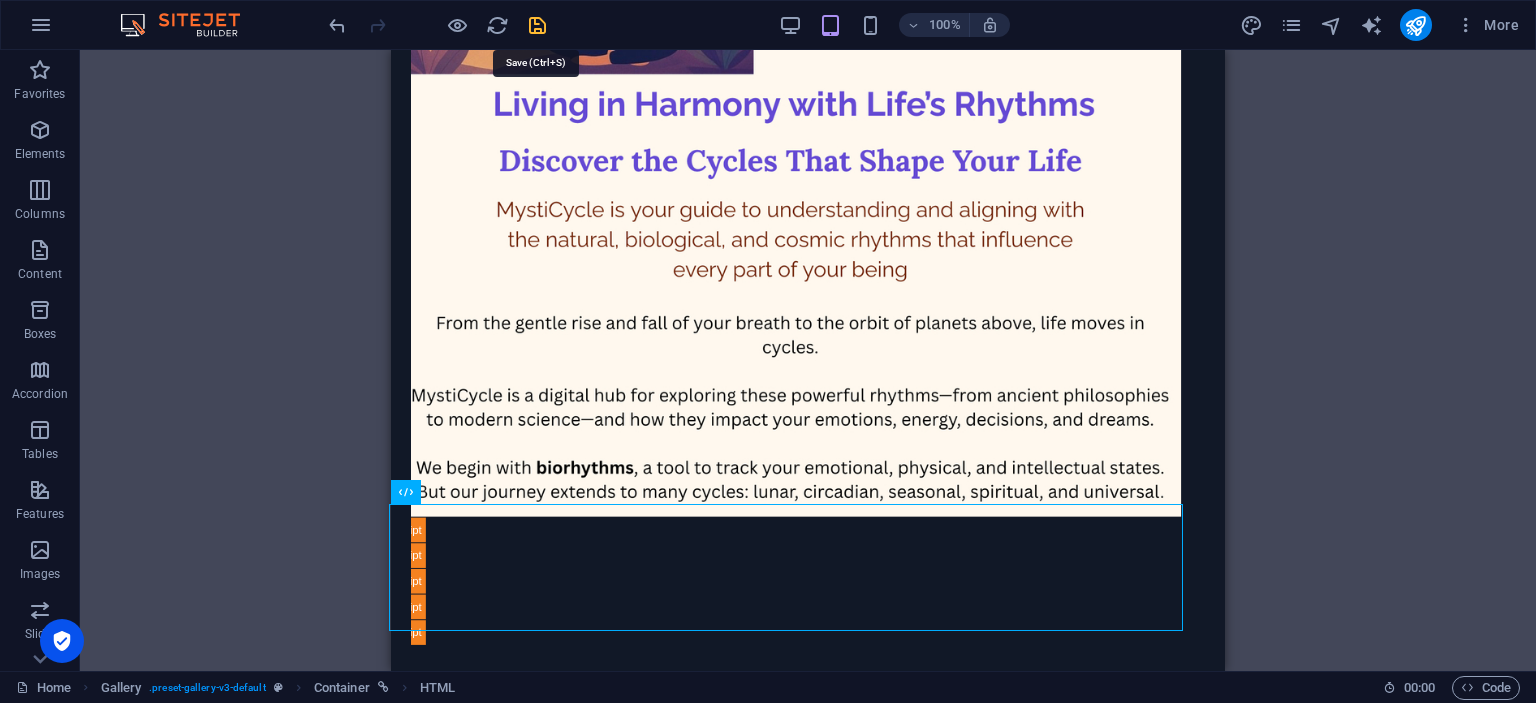 click at bounding box center [537, 25] 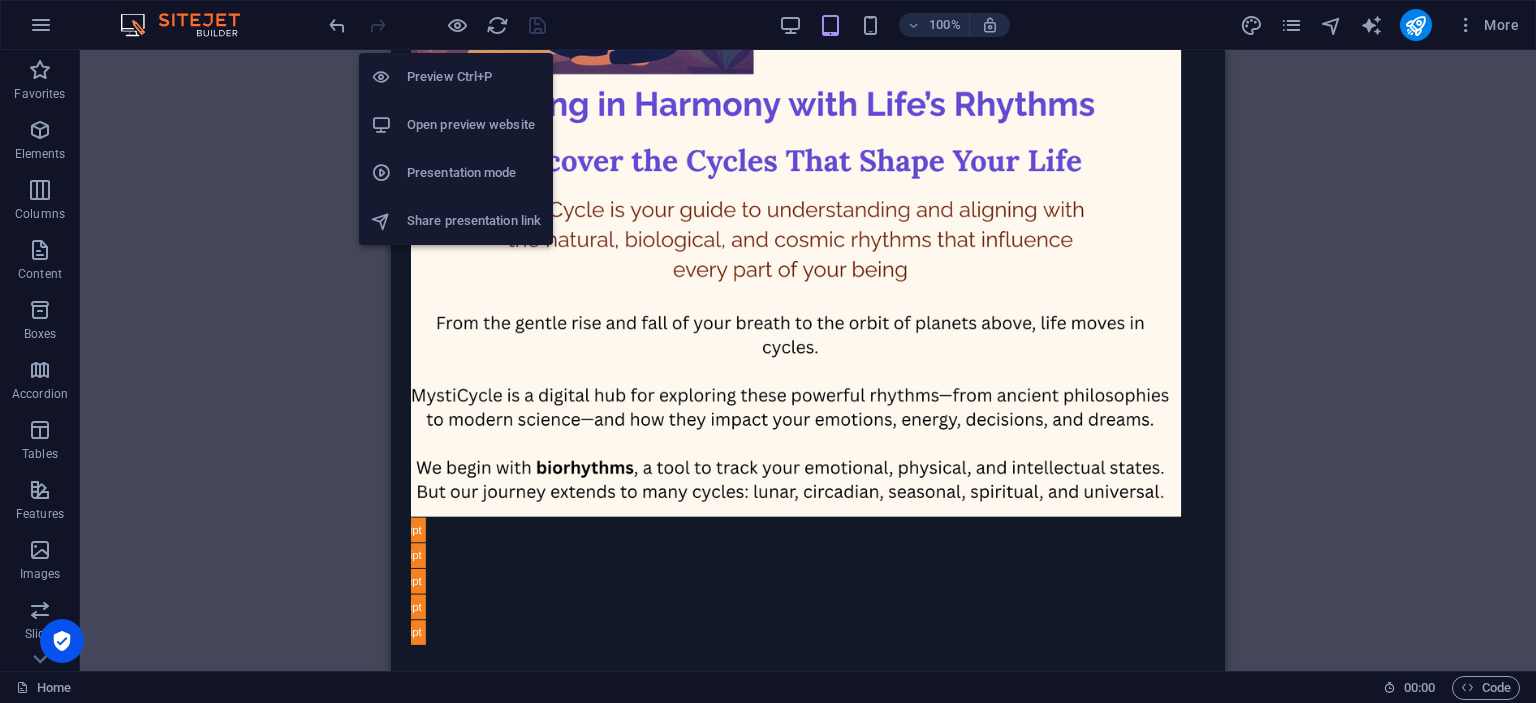 click on "Open preview website" at bounding box center (474, 125) 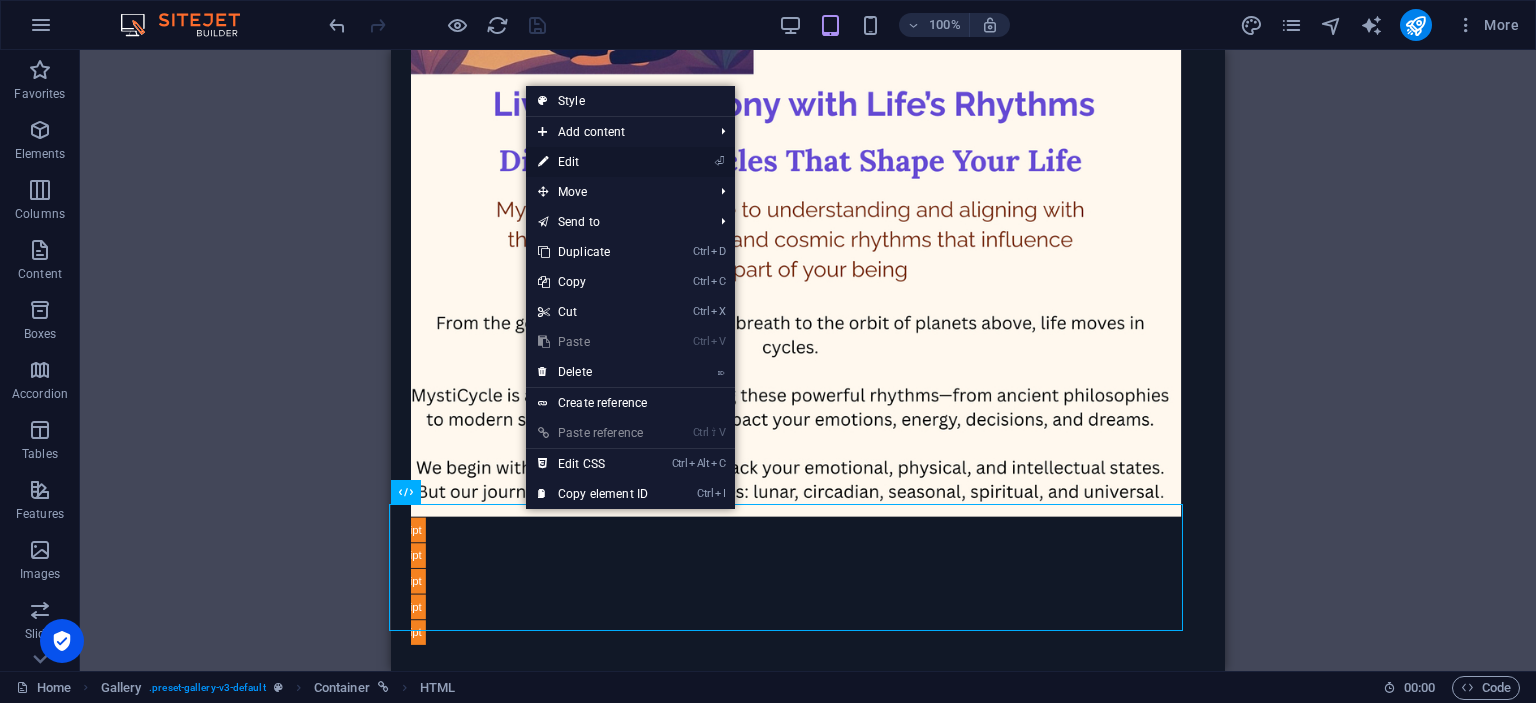 click on "⏎  Edit" at bounding box center [593, 162] 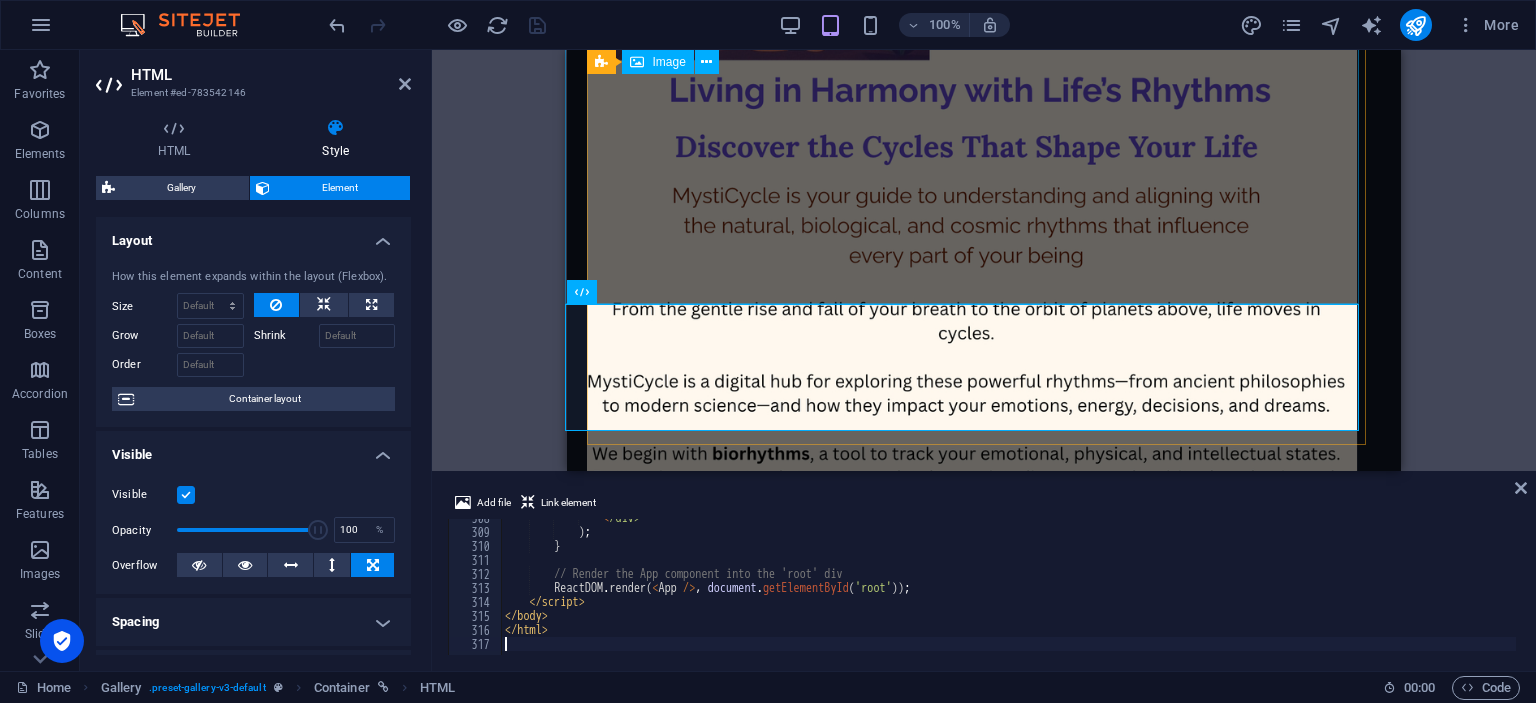 scroll, scrollTop: 639, scrollLeft: 0, axis: vertical 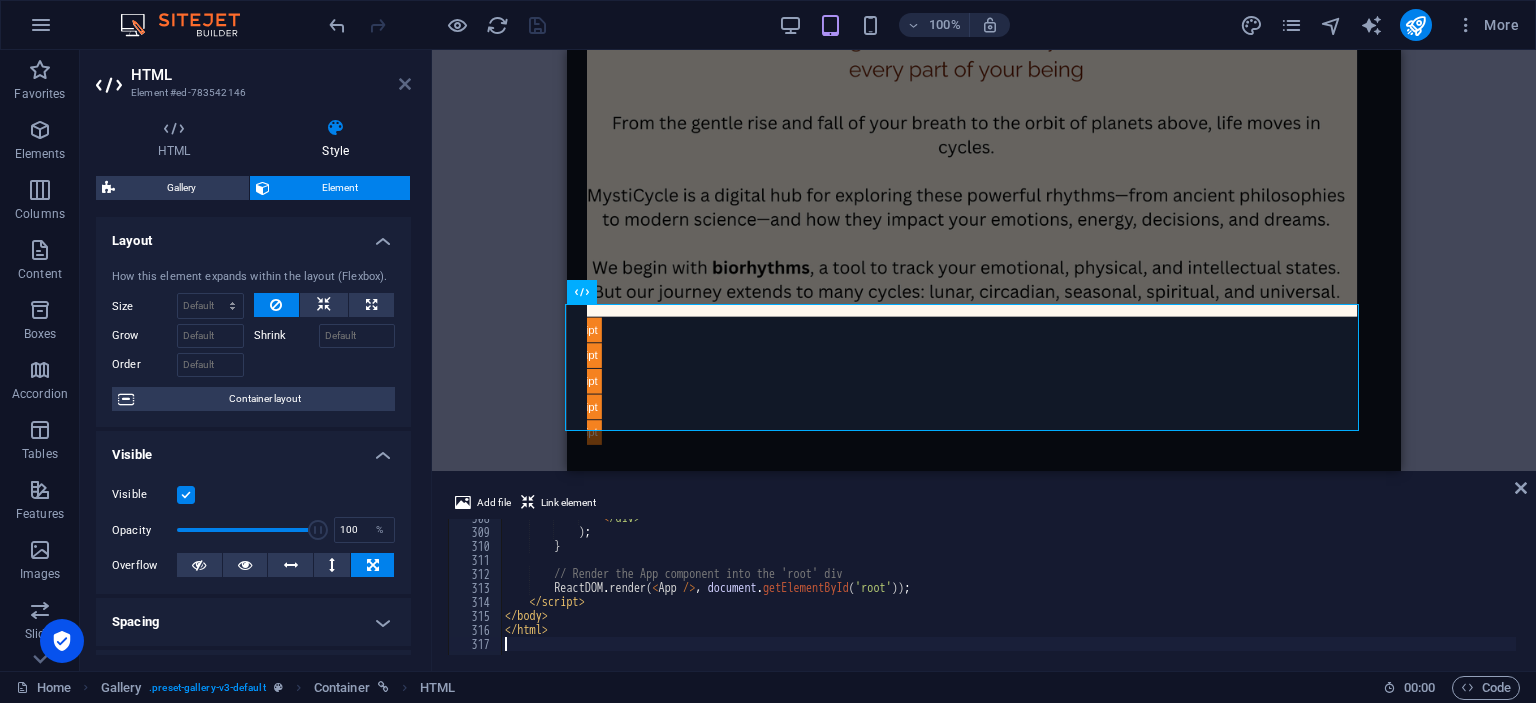 click at bounding box center (405, 84) 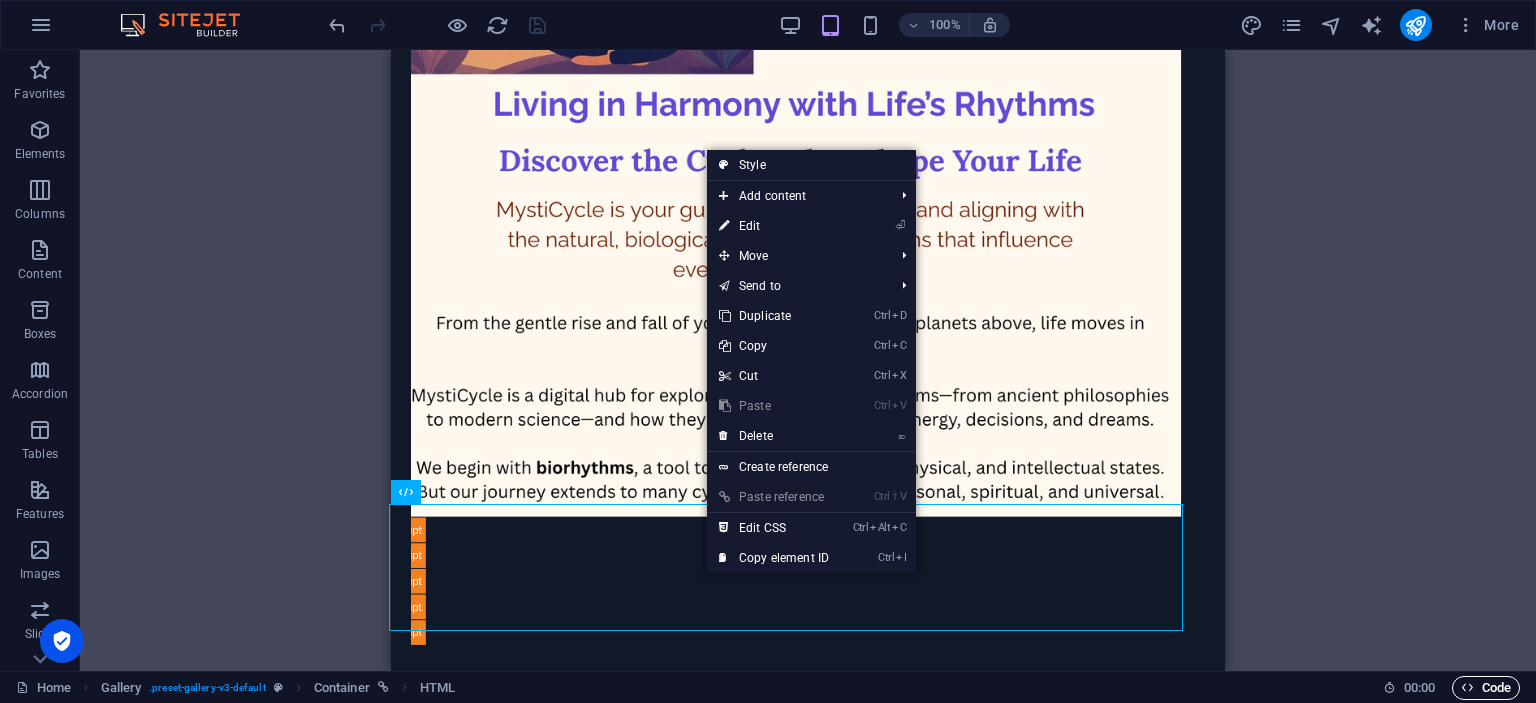 click on "Code" at bounding box center [1486, 688] 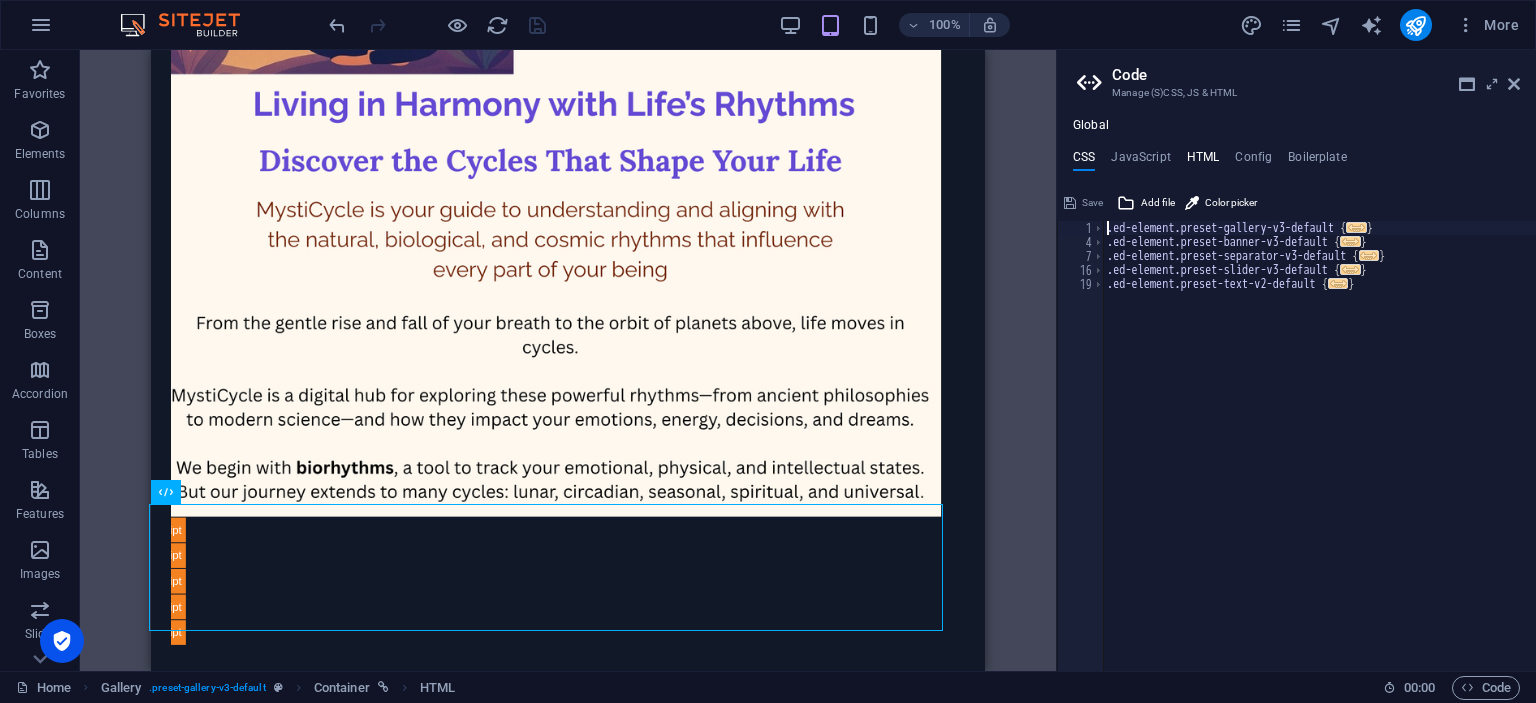 click on "HTML" at bounding box center (1203, 161) 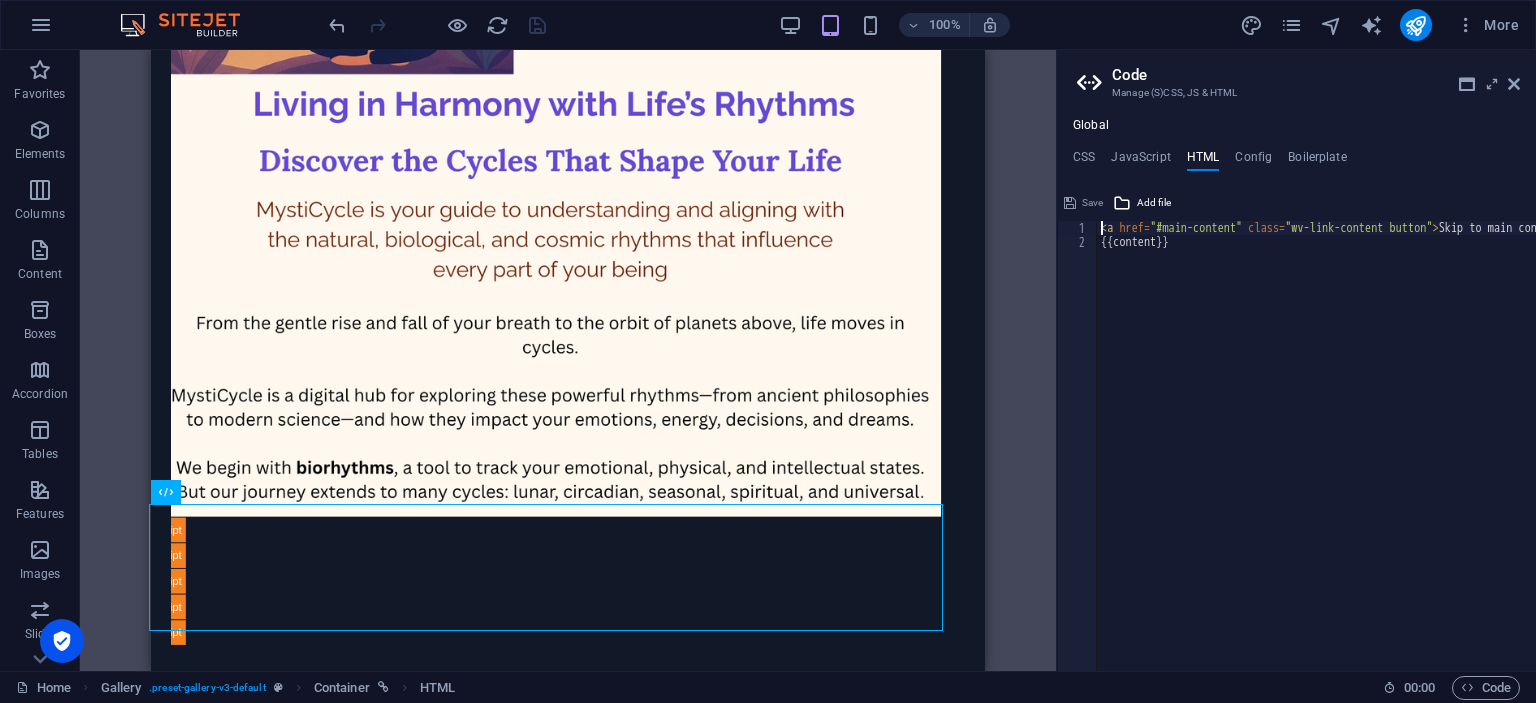 type on "<a href="#main-content" class="wv-link-content button">Skip to main content</a>" 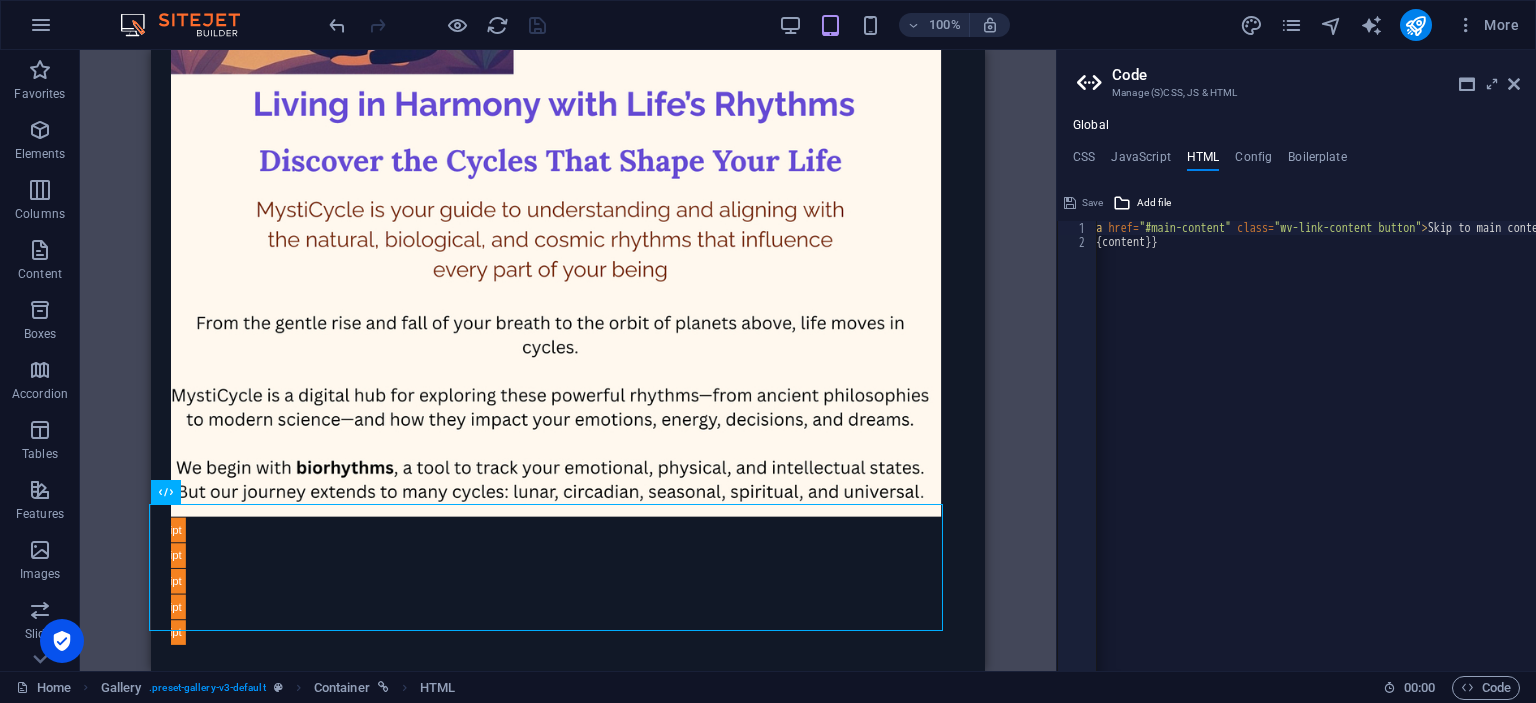 scroll, scrollTop: 0, scrollLeft: 0, axis: both 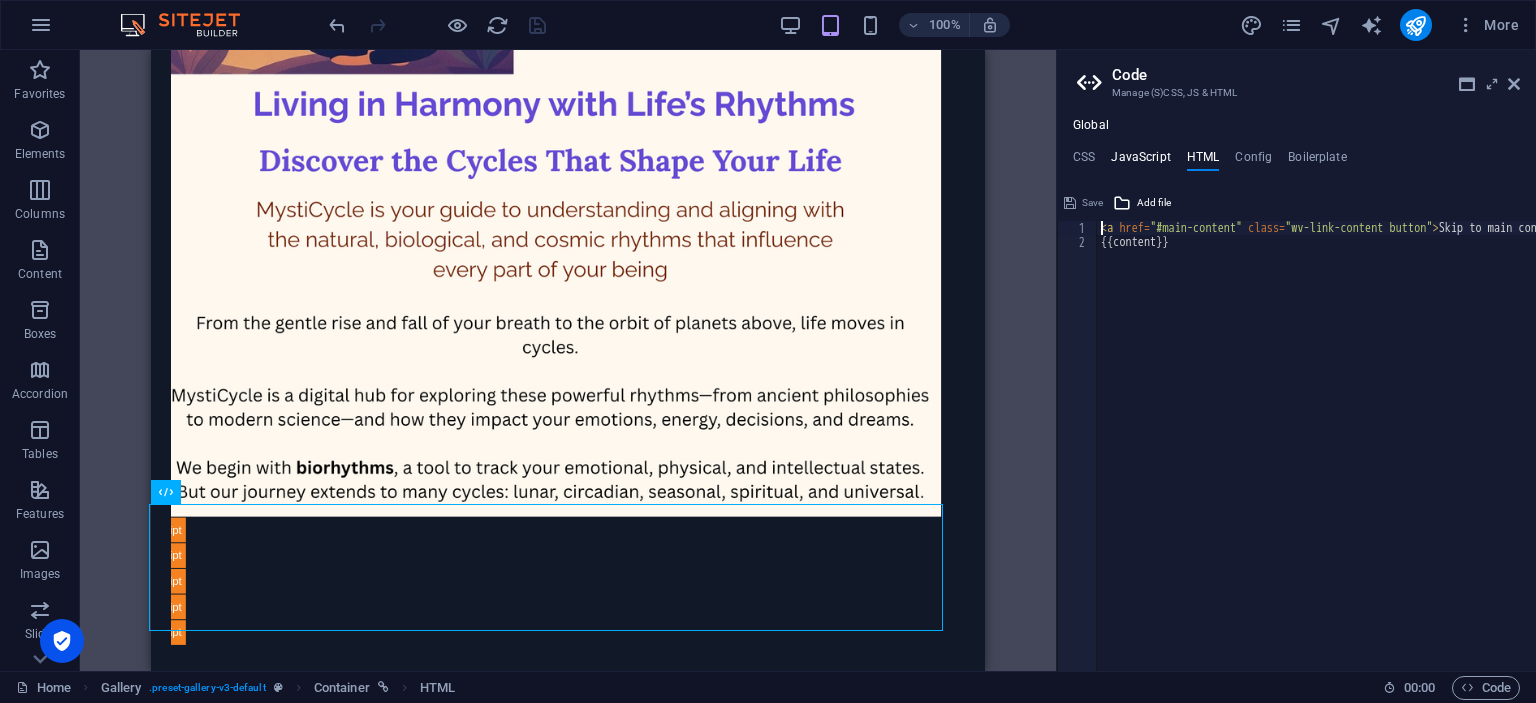 click on "JavaScript" at bounding box center [1140, 161] 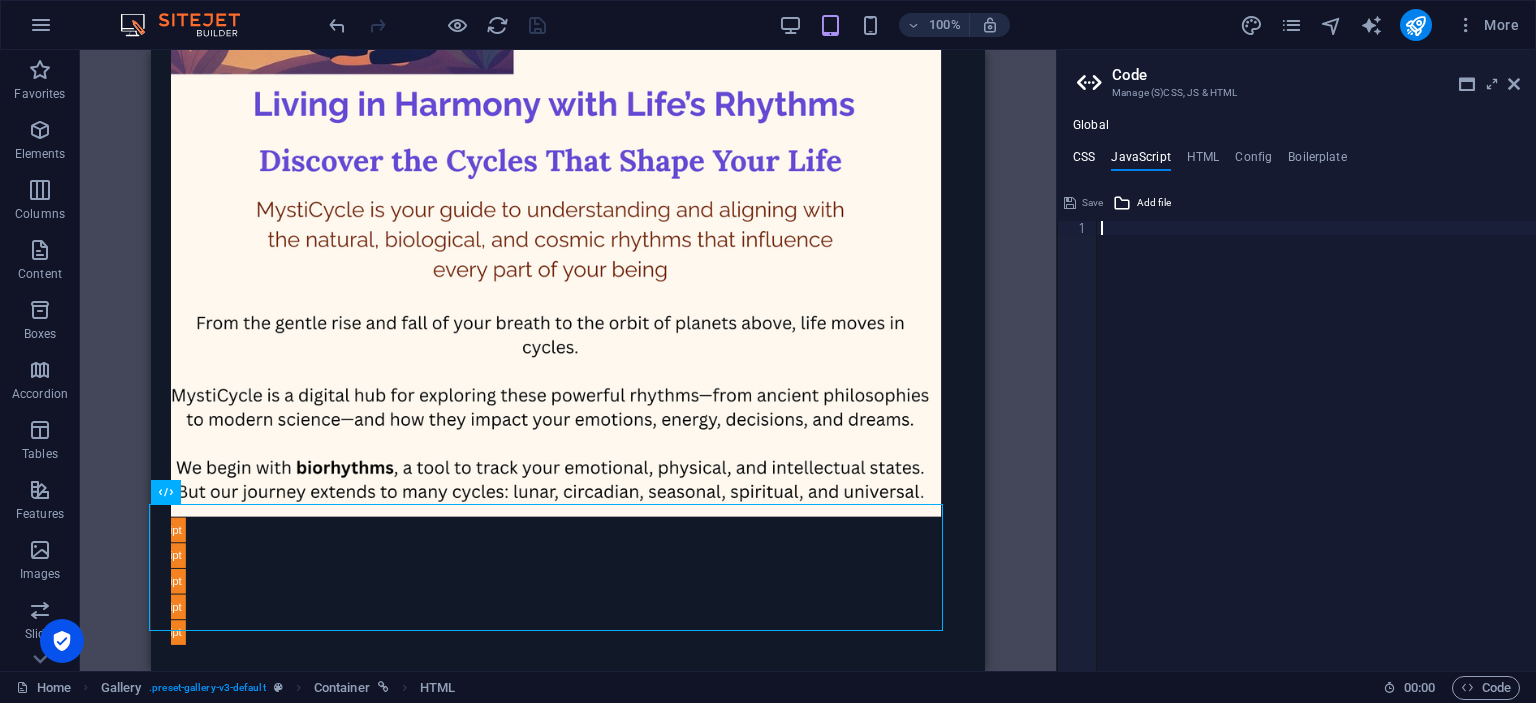click on "CSS" at bounding box center [1084, 161] 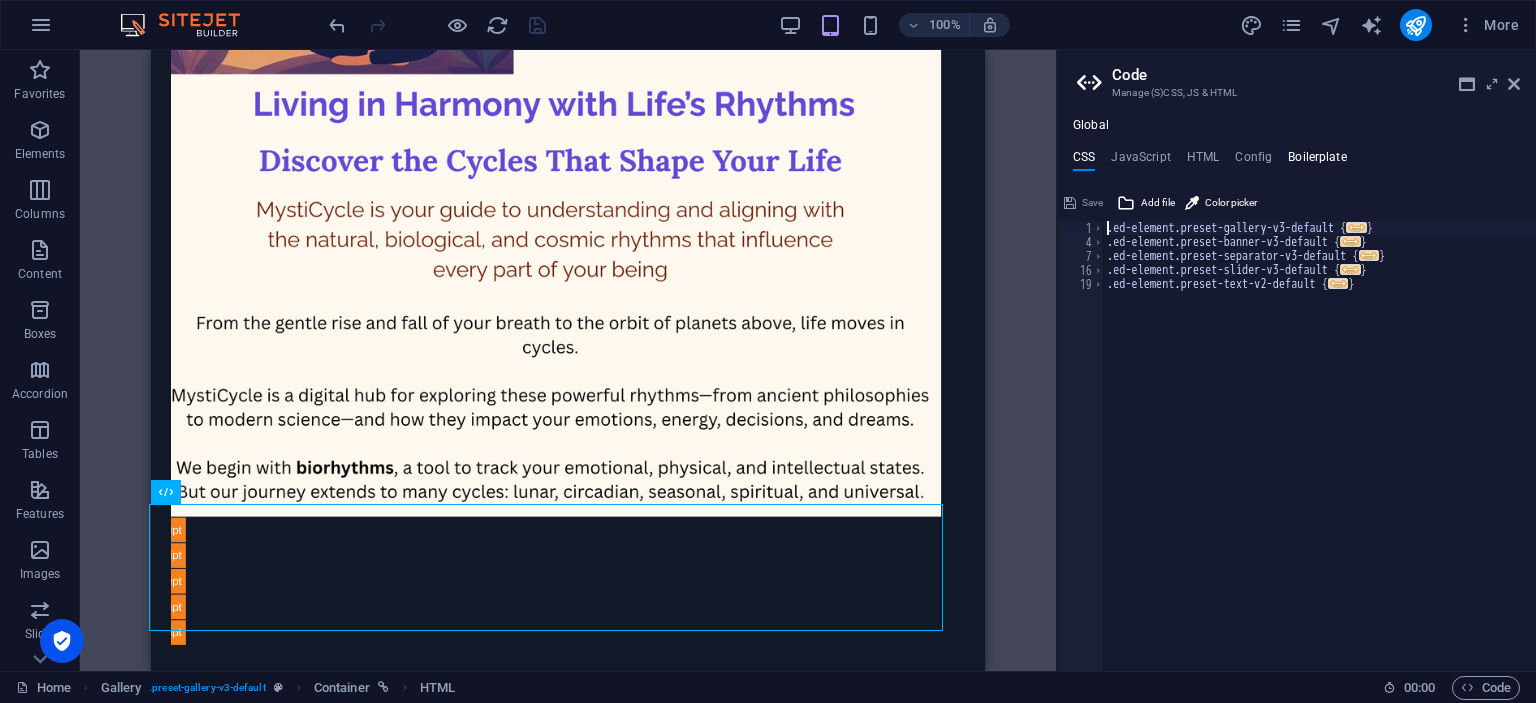 click on "Boilerplate" at bounding box center (1317, 161) 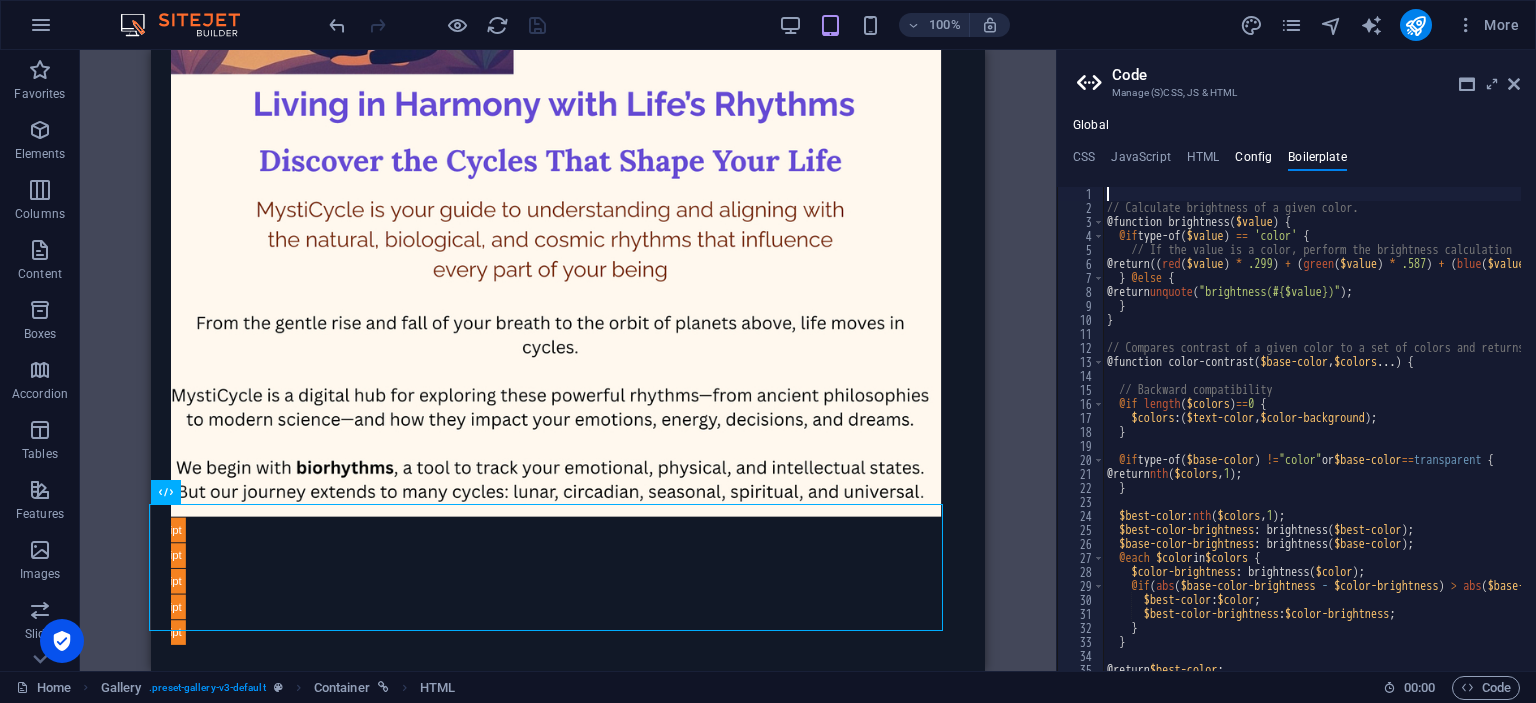 click on "Config" at bounding box center [1253, 161] 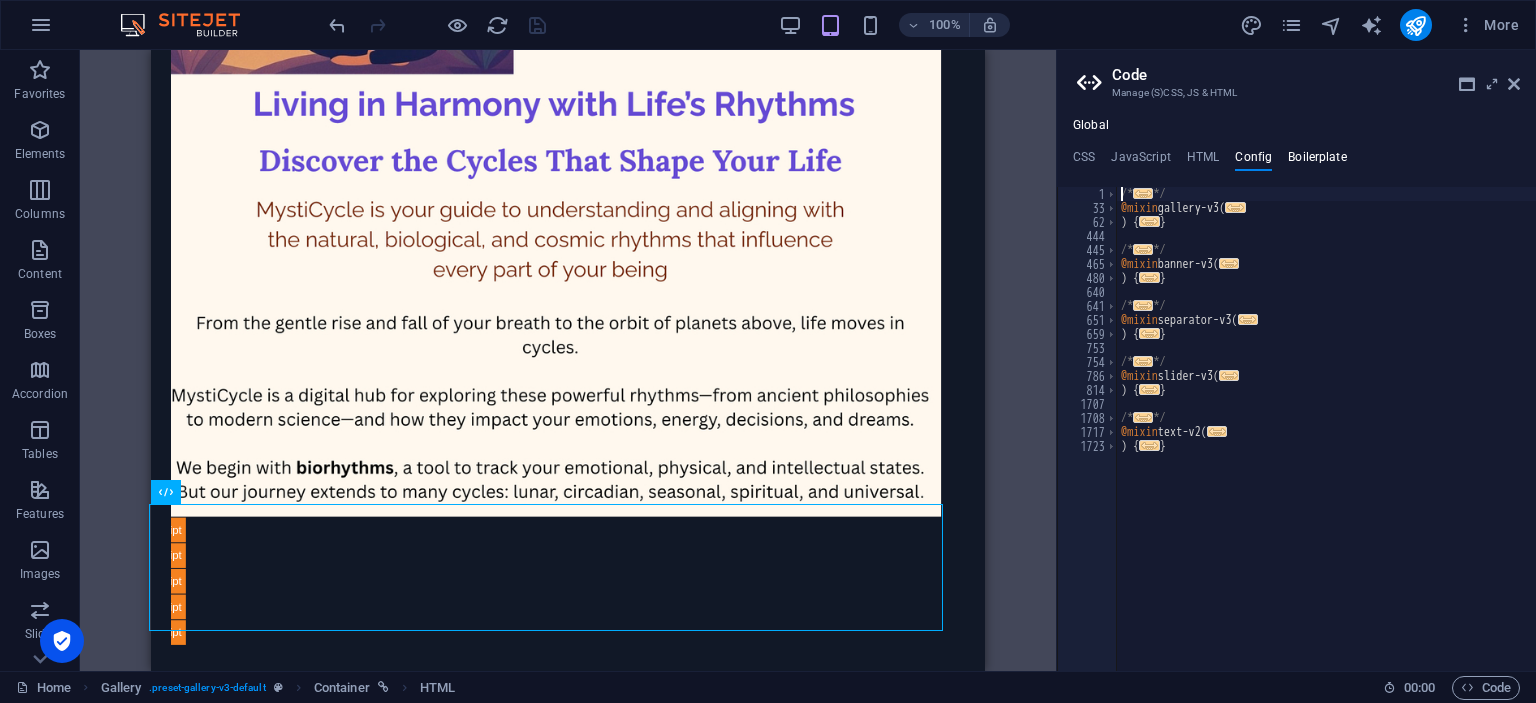 click on "Boilerplate" at bounding box center (1317, 161) 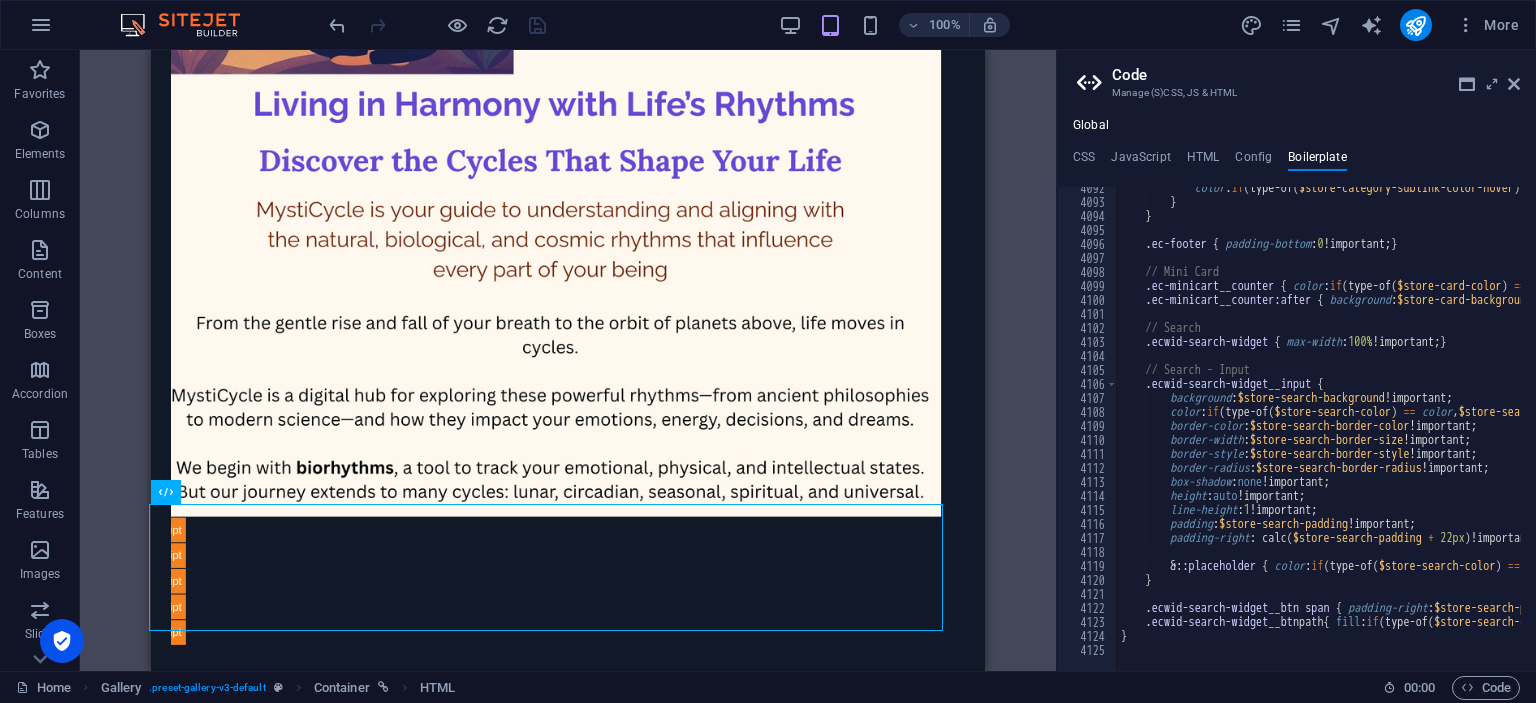 scroll, scrollTop: 32298, scrollLeft: 0, axis: vertical 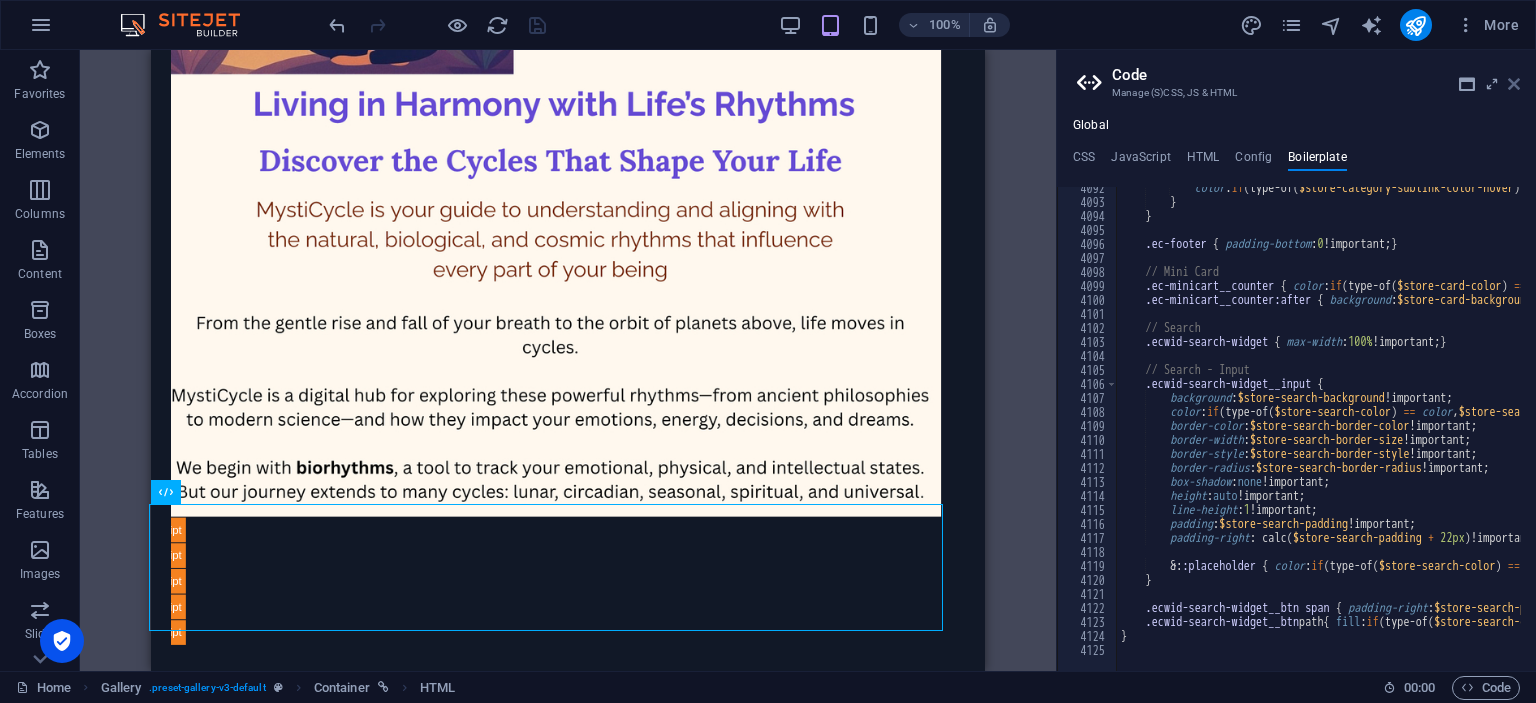 click at bounding box center [1514, 84] 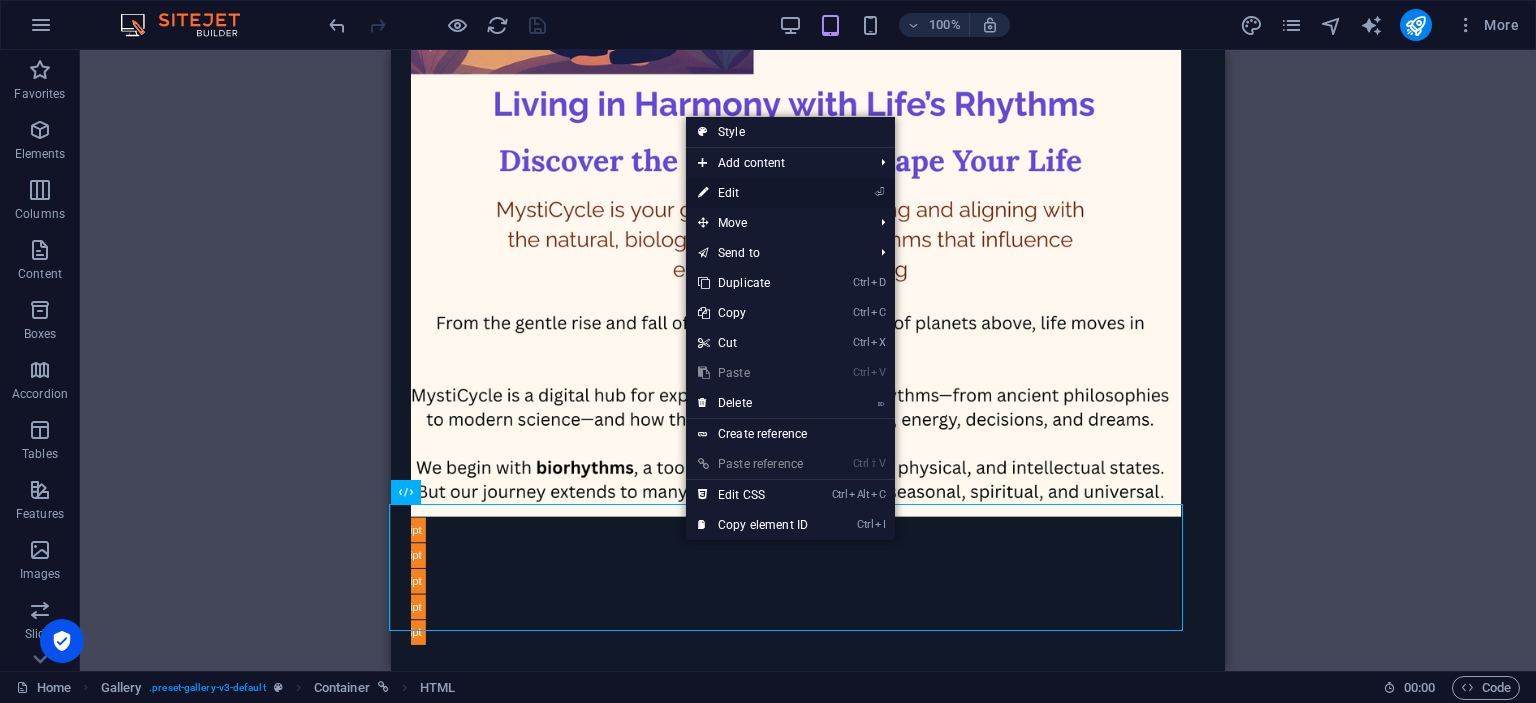 click on "⏎  Edit" at bounding box center (753, 193) 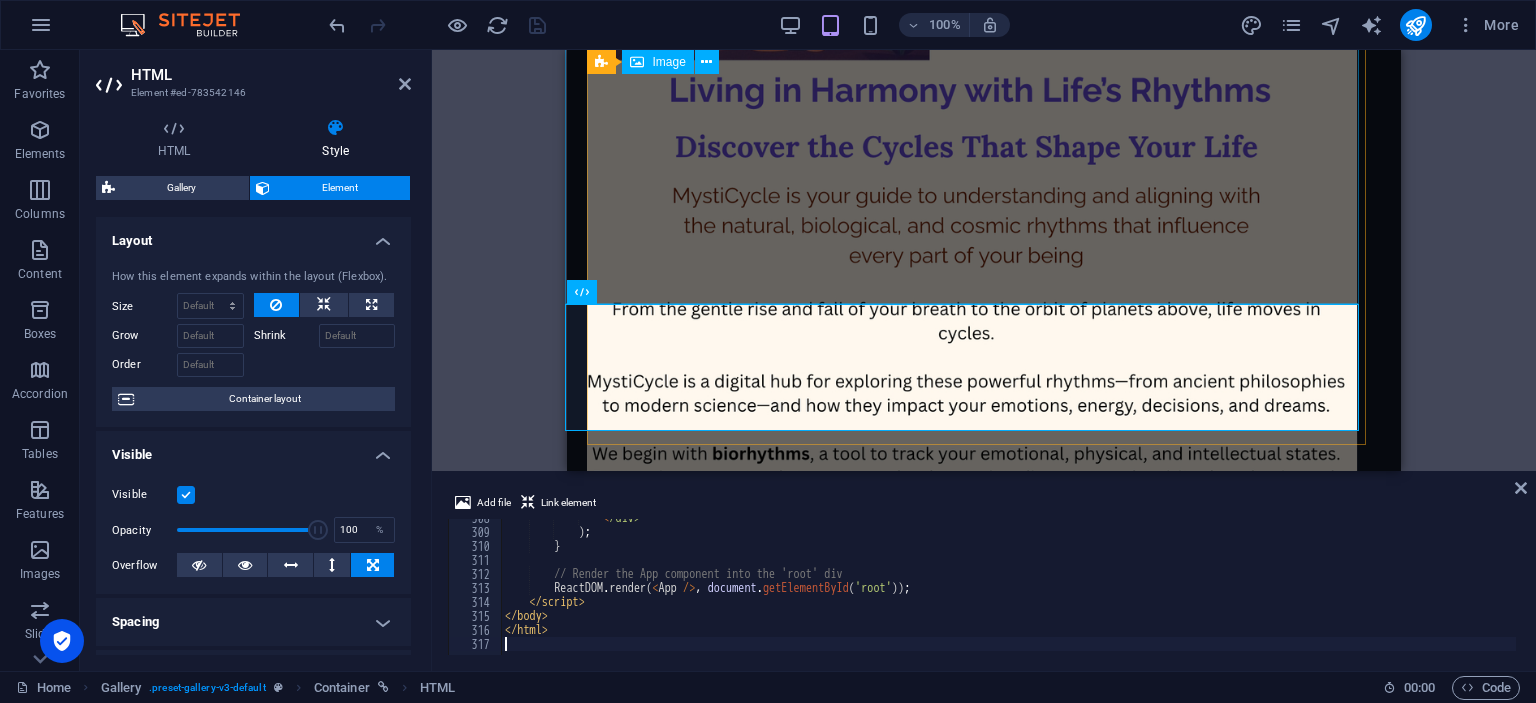 scroll, scrollTop: 639, scrollLeft: 0, axis: vertical 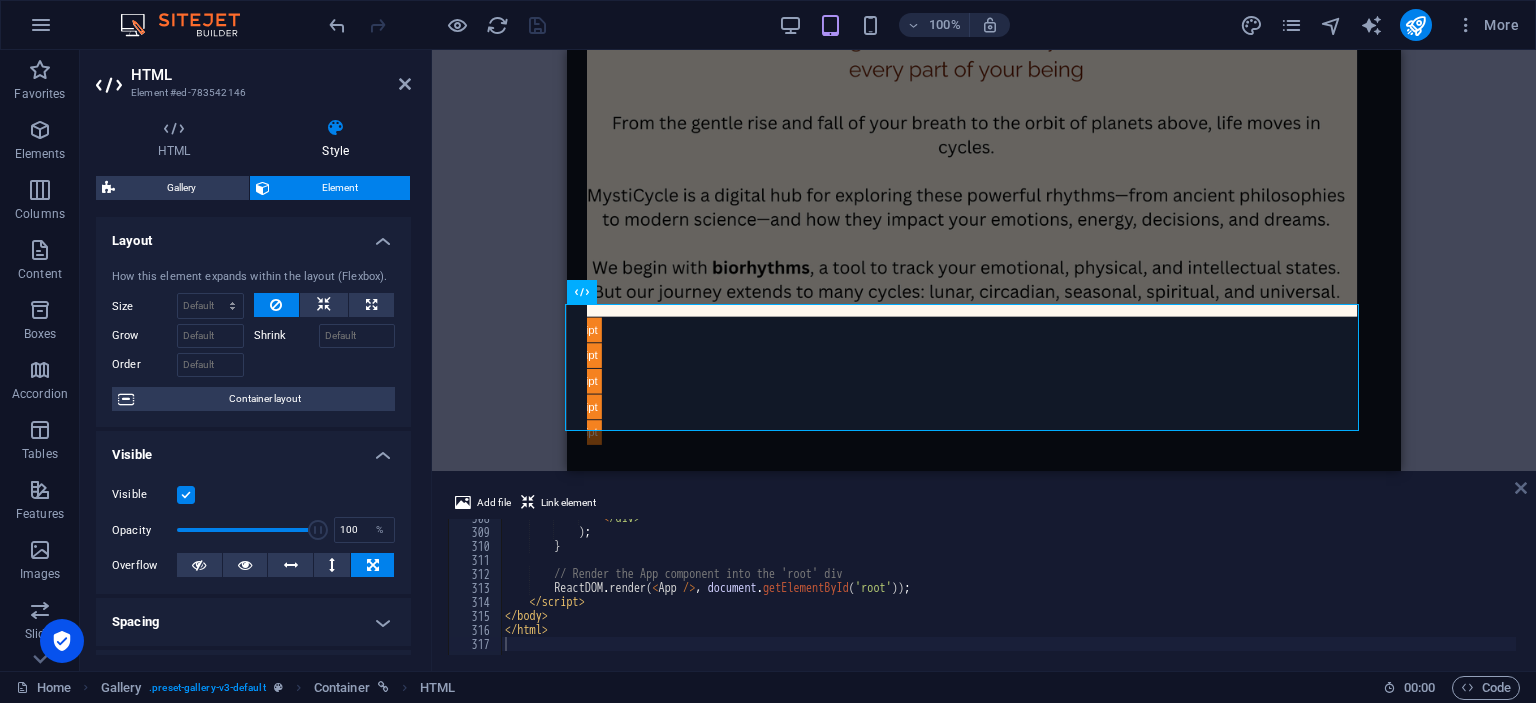 click at bounding box center [1521, 488] 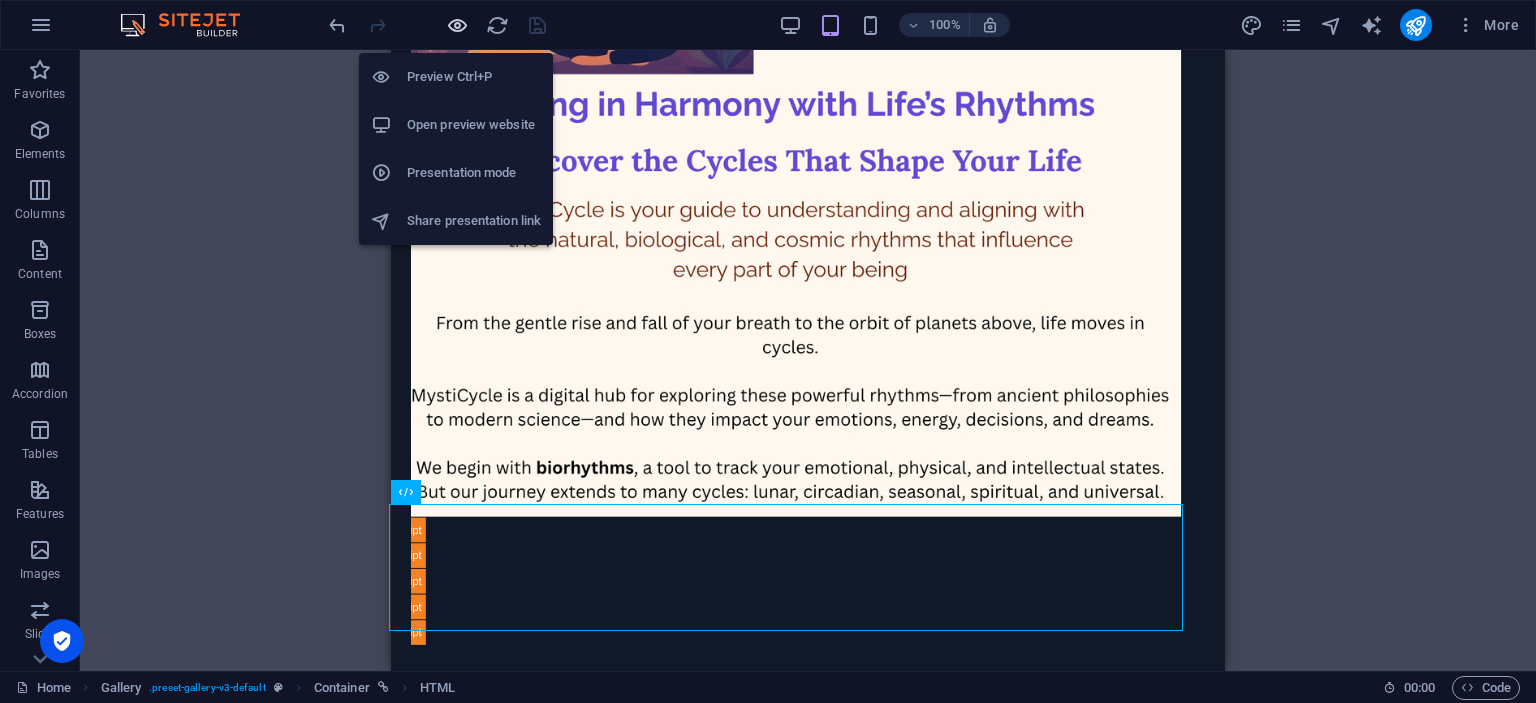 click at bounding box center (457, 25) 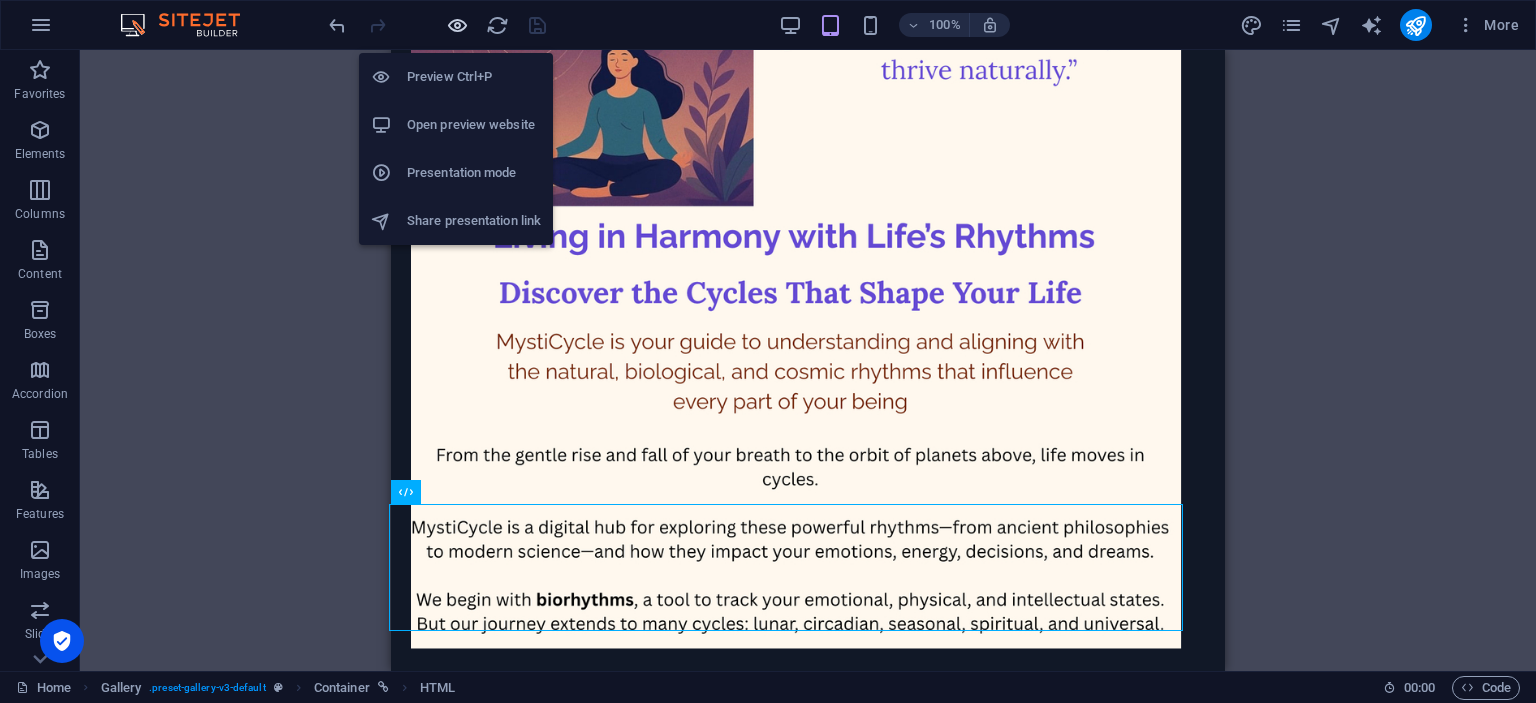scroll, scrollTop: 305, scrollLeft: 0, axis: vertical 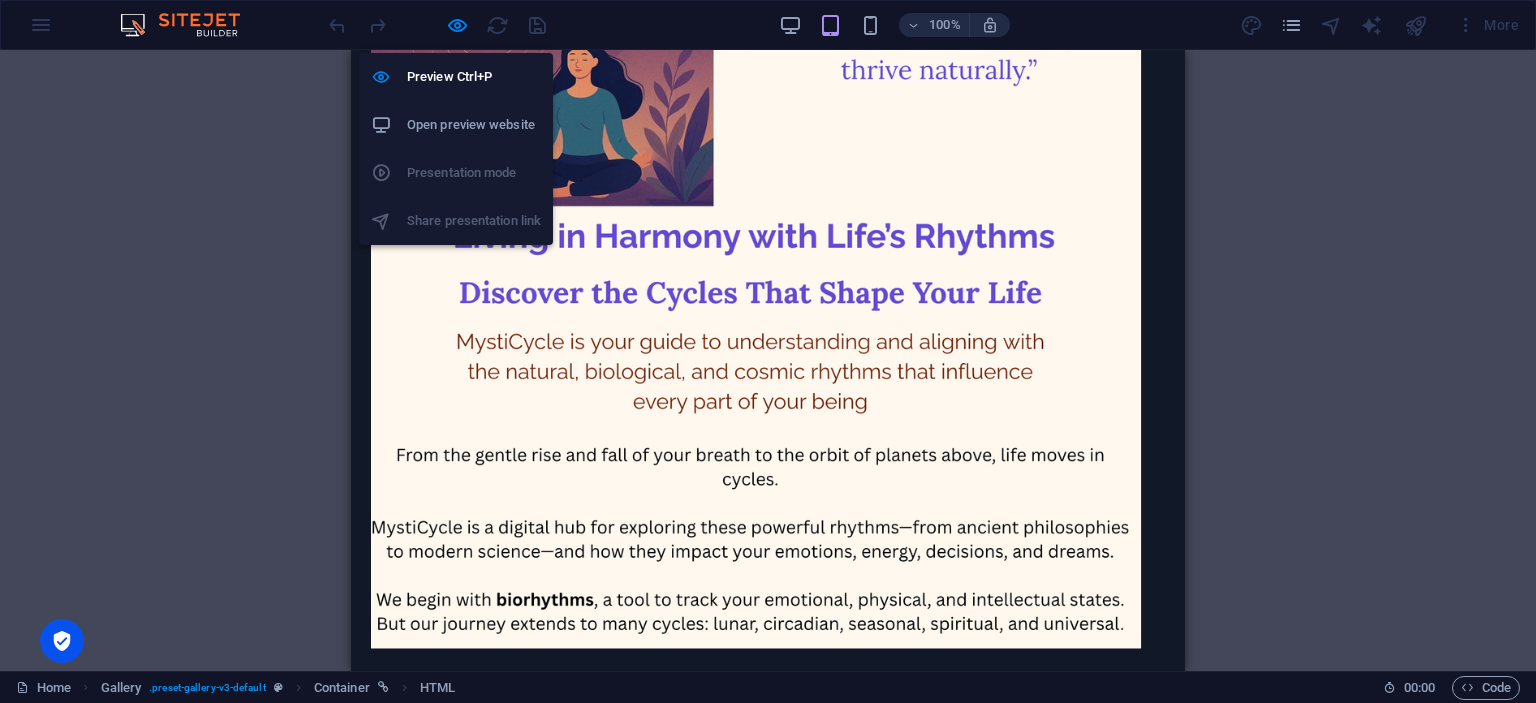 click on "Open preview website" at bounding box center (474, 125) 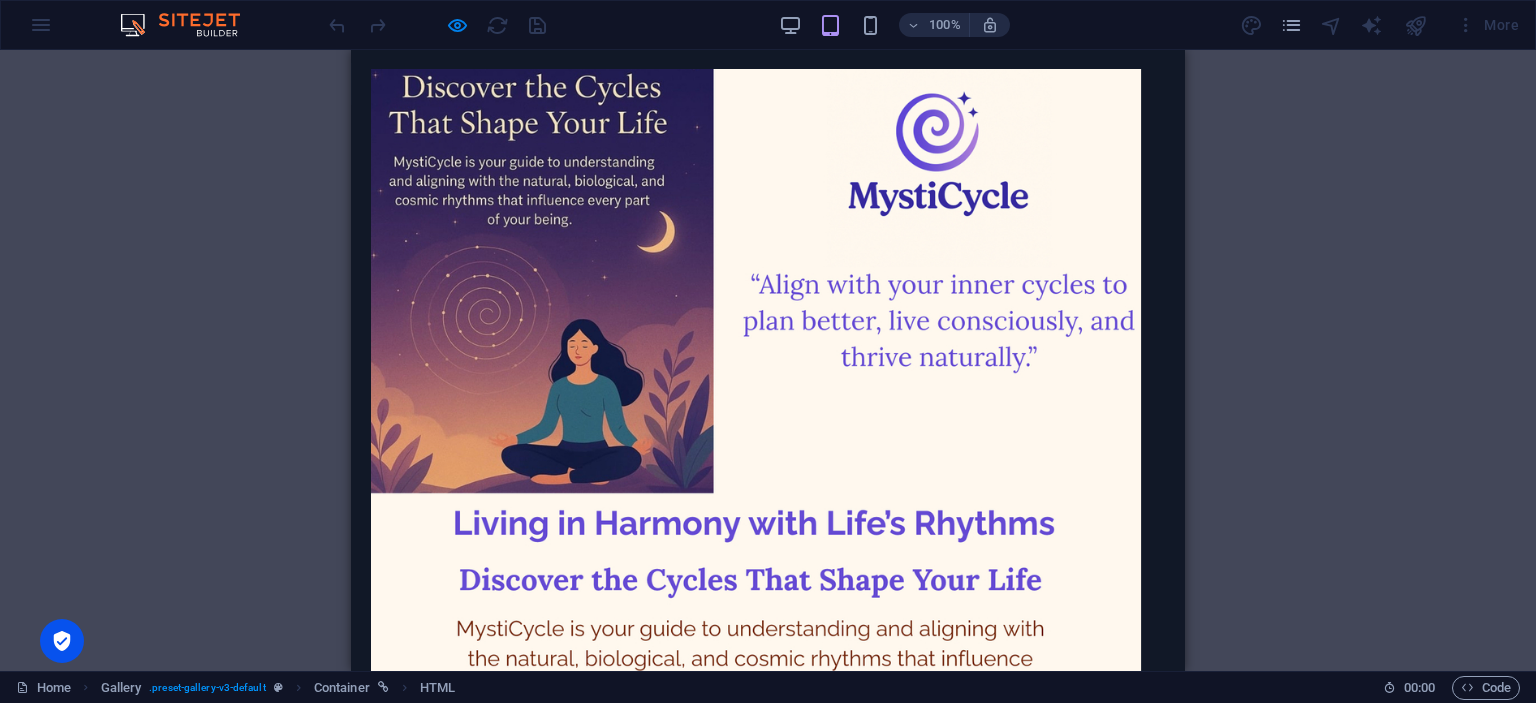 scroll, scrollTop: 0, scrollLeft: 0, axis: both 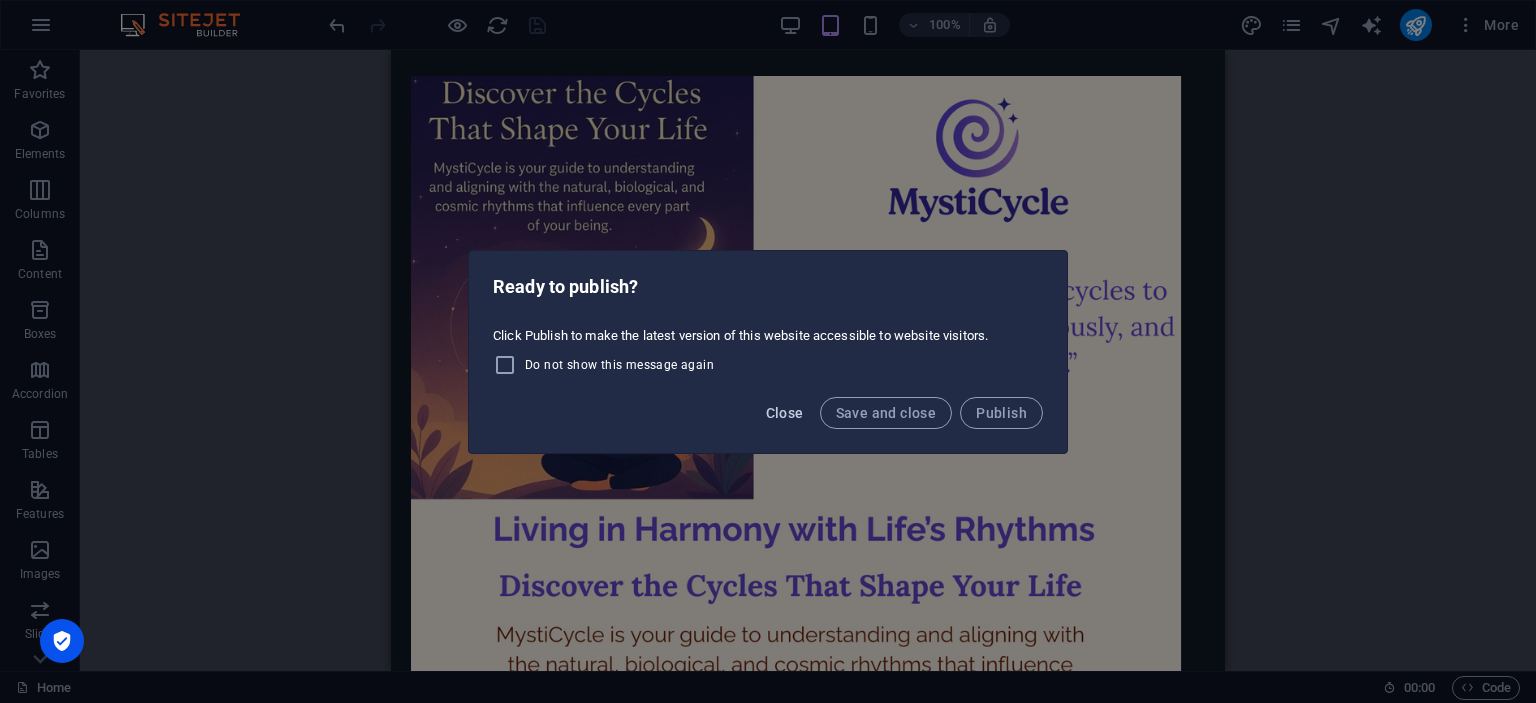 click on "Close" at bounding box center [785, 413] 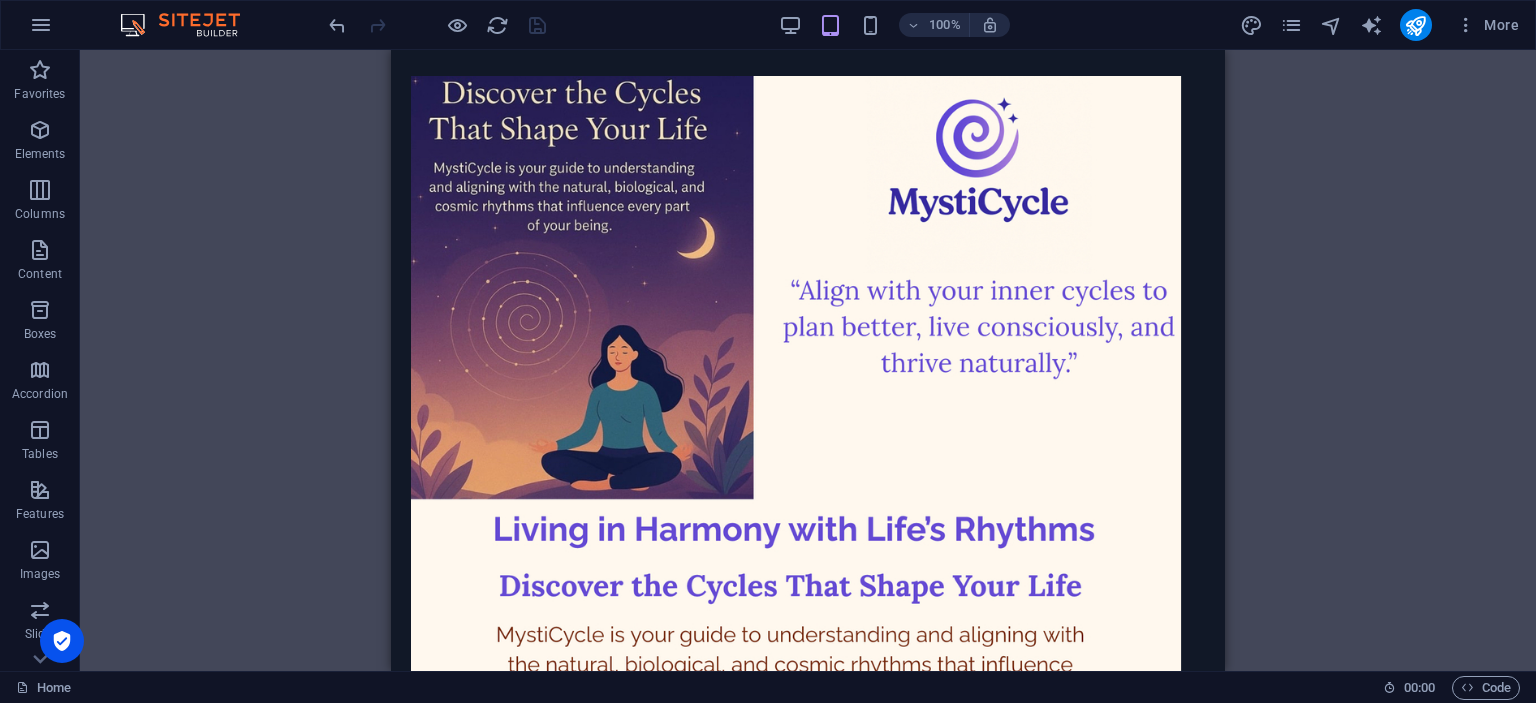 click on "Gallery   Image   Gallery   Container   Placeholder   Container   HTML   HTML   HTML   Container   Placeholder   HTML   Container   HTML   Container   HTML" at bounding box center (808, 360) 